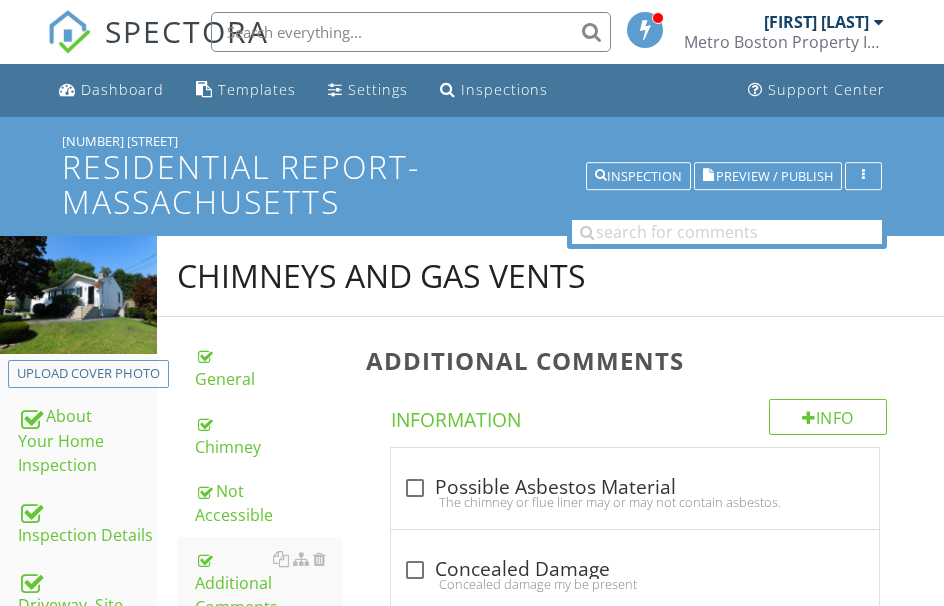 scroll, scrollTop: 387, scrollLeft: 0, axis: vertical 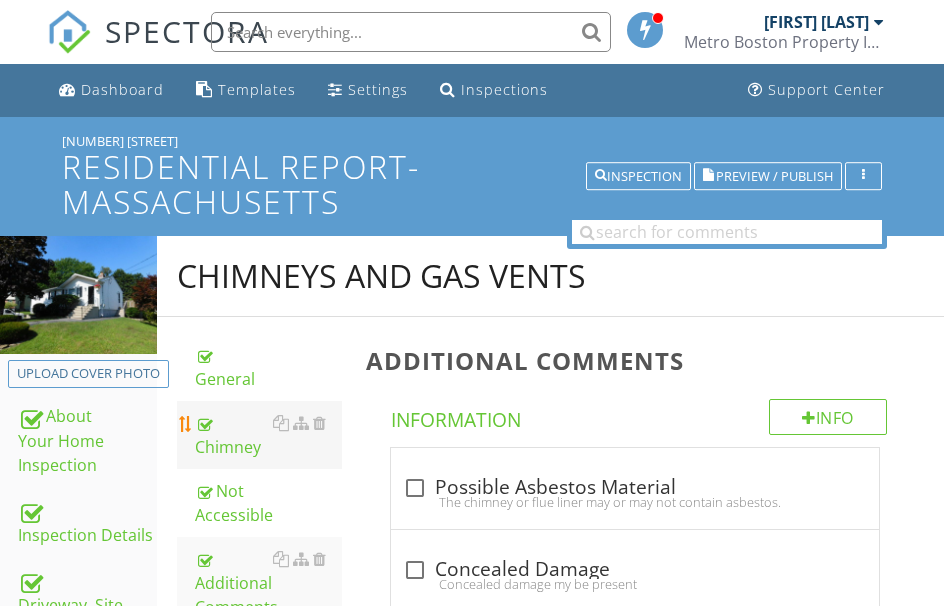 click on "Chimney" at bounding box center (268, 435) 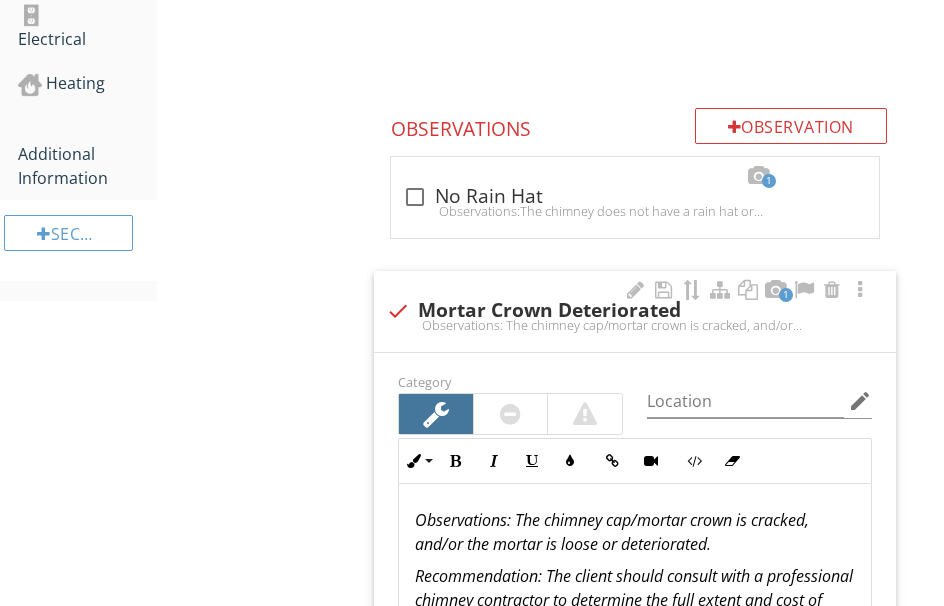 scroll, scrollTop: 1600, scrollLeft: 0, axis: vertical 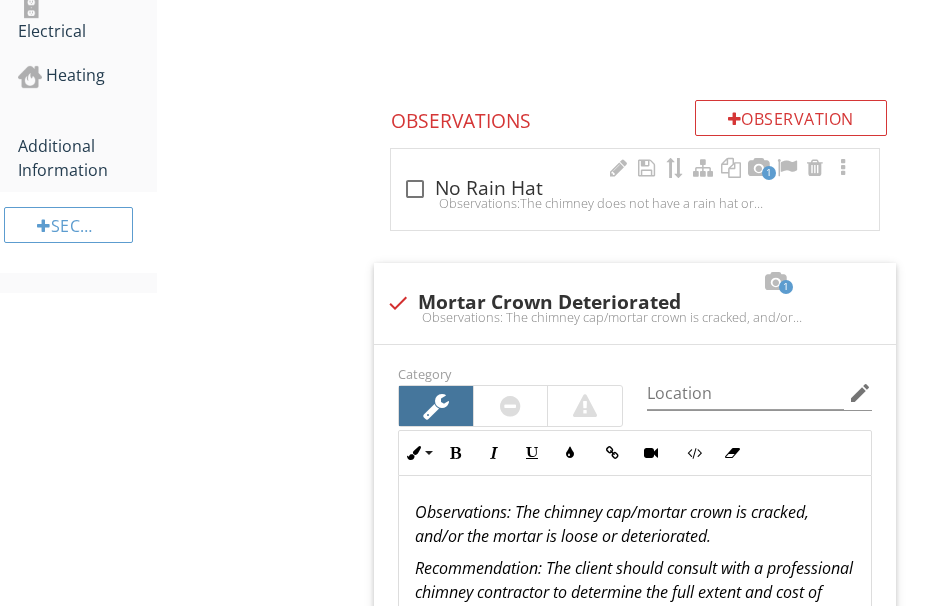 click on "Observations:The chimney does not have a rain hat or spark arrestor at all flues. A rain hat or spark arrestor would prevent rain, debris, or pests from entering the flue liner.Recommendation: Install a rain hat or spark arrestor." at bounding box center (635, 203) 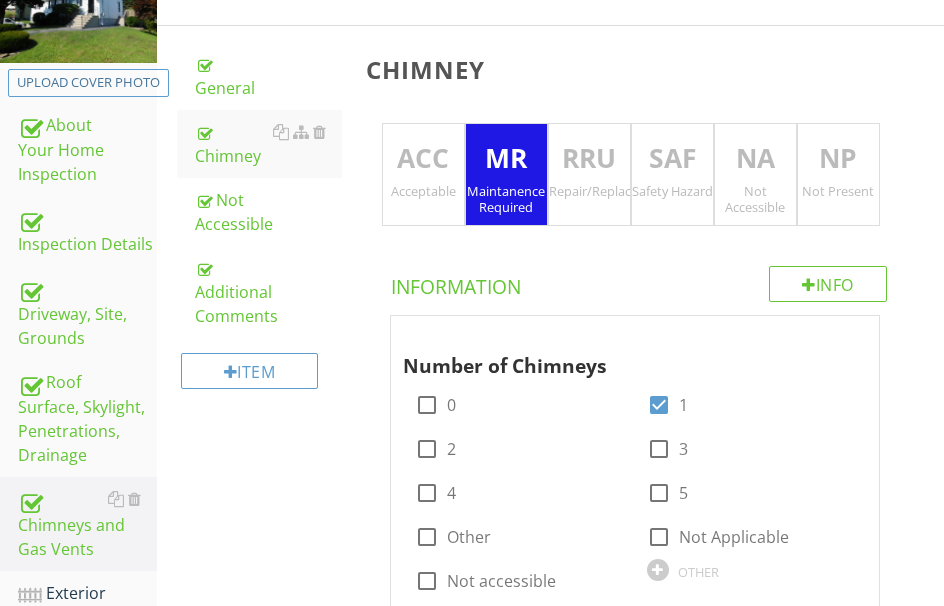 scroll, scrollTop: 100, scrollLeft: 0, axis: vertical 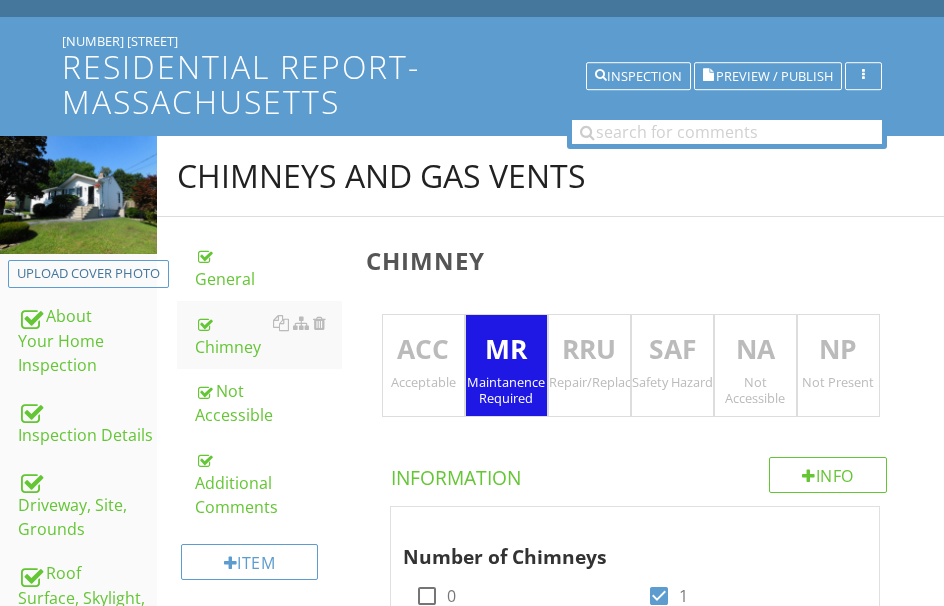 click on "RRU" at bounding box center (589, 350) 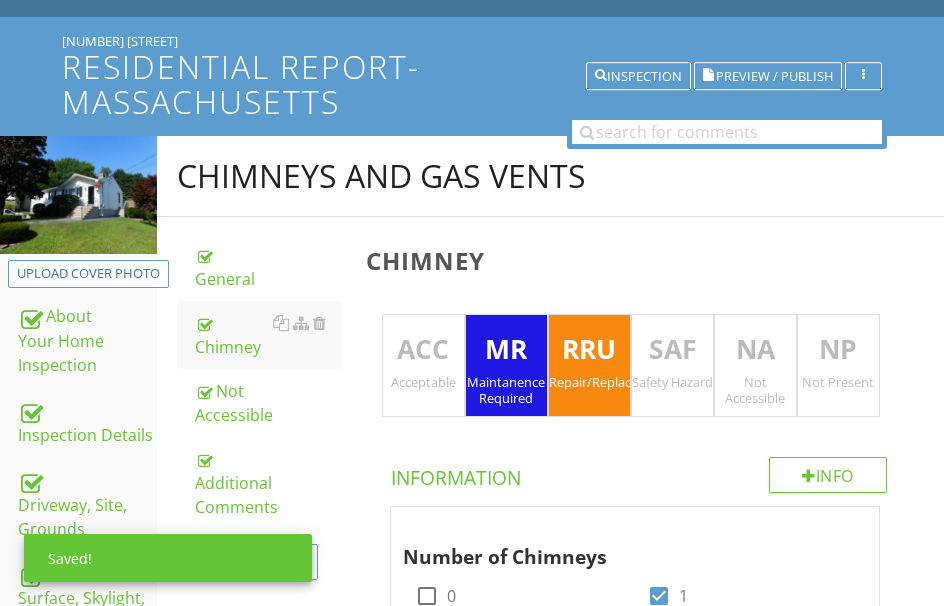 click on "MR" at bounding box center [506, 350] 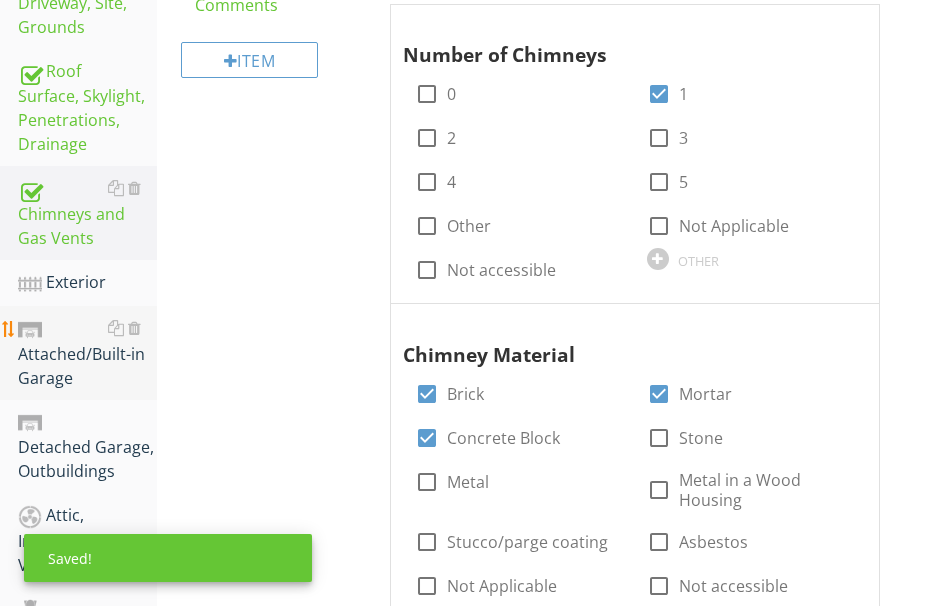 scroll, scrollTop: 600, scrollLeft: 0, axis: vertical 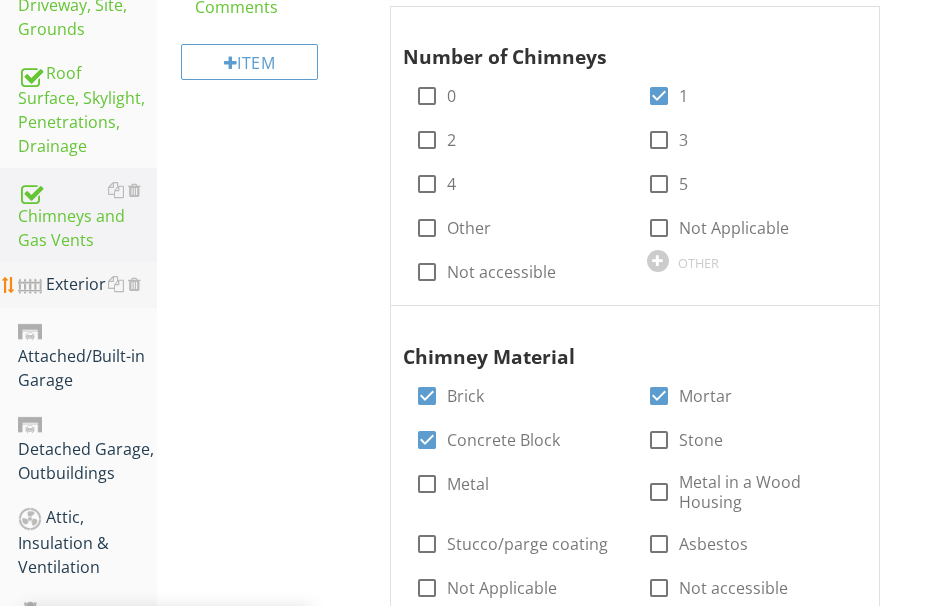 click on "Exterior" at bounding box center (87, 285) 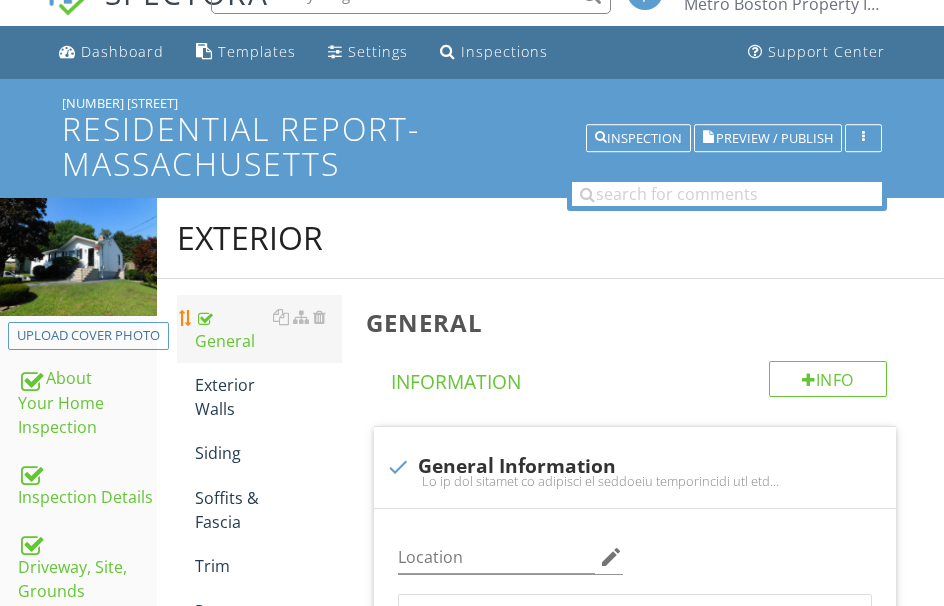 scroll, scrollTop: 0, scrollLeft: 0, axis: both 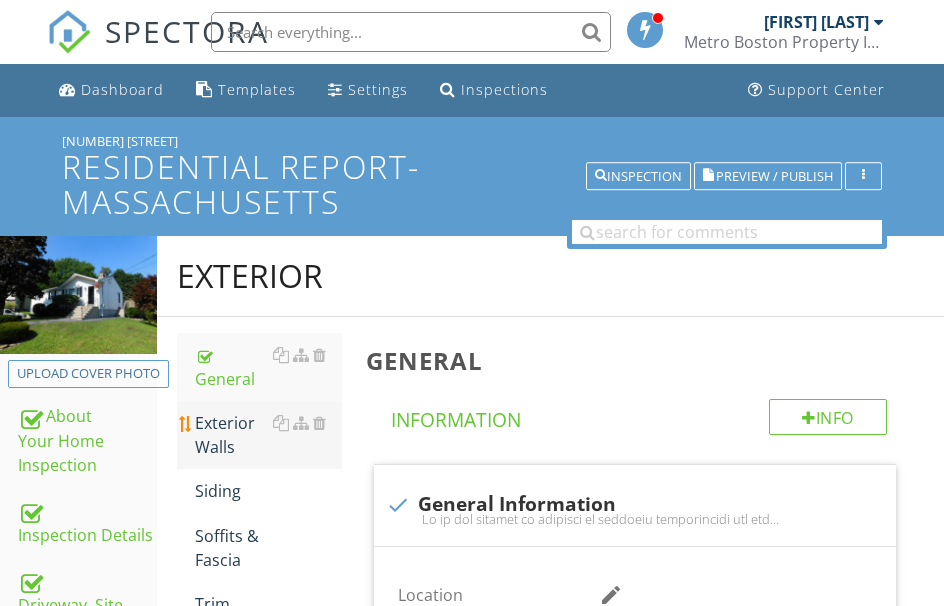 click on "Exterior Walls" at bounding box center (268, 435) 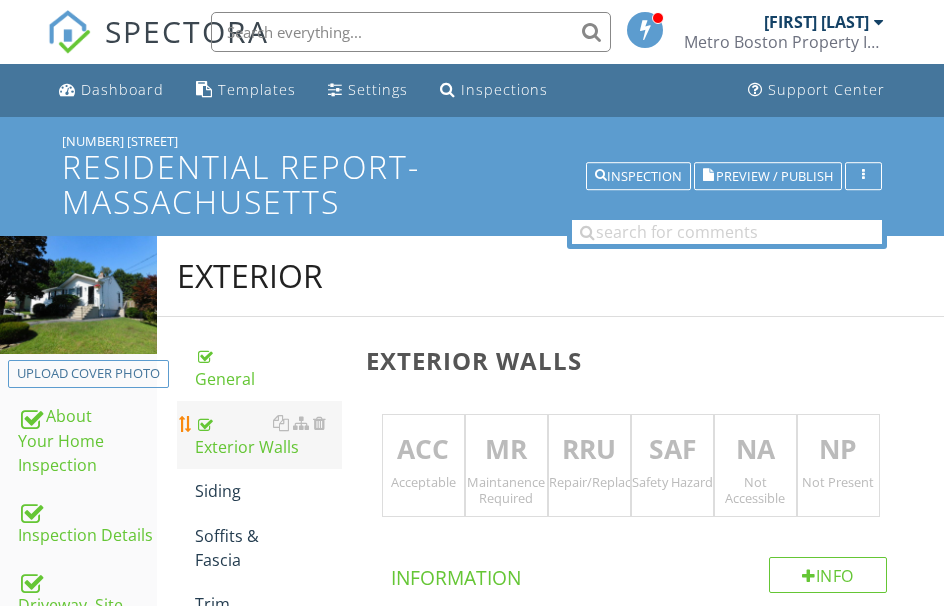 scroll, scrollTop: 100, scrollLeft: 0, axis: vertical 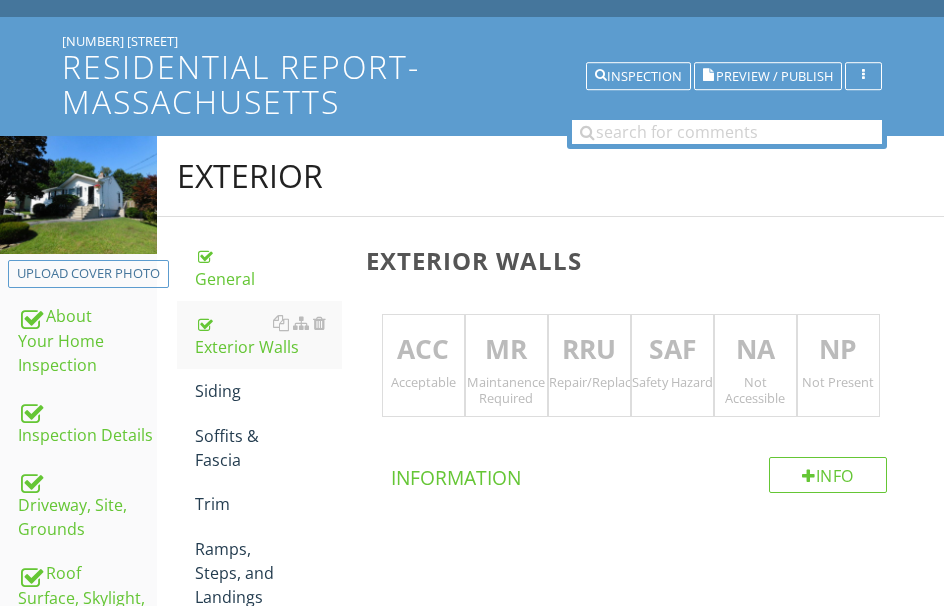 click on "ACC" at bounding box center [423, 350] 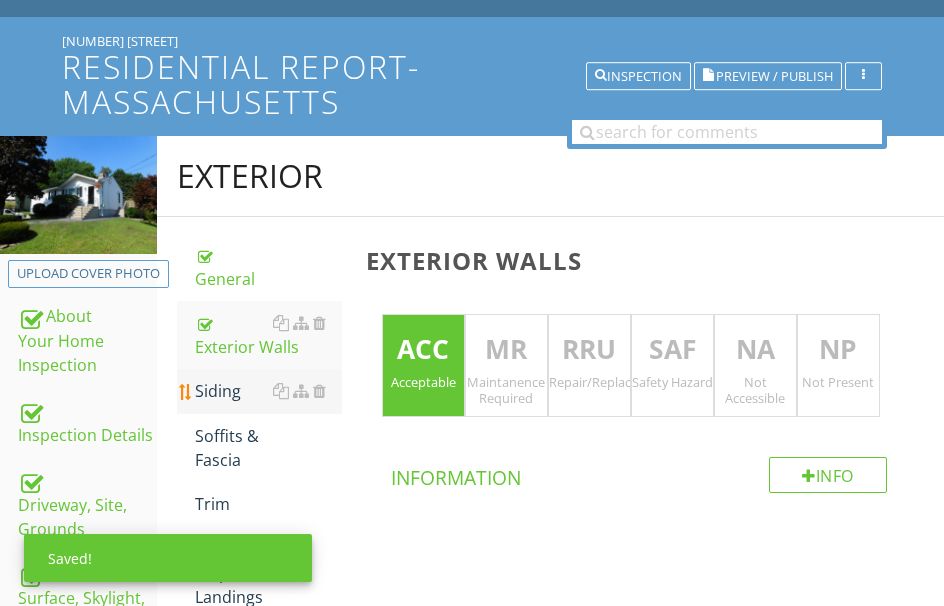 click on "Siding" at bounding box center (268, 391) 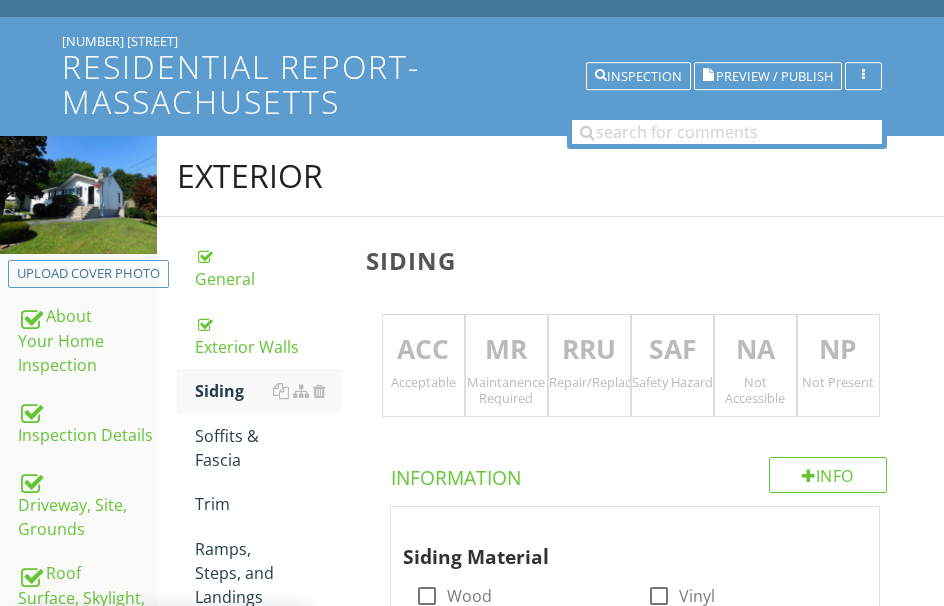 click on "ACC" at bounding box center [423, 350] 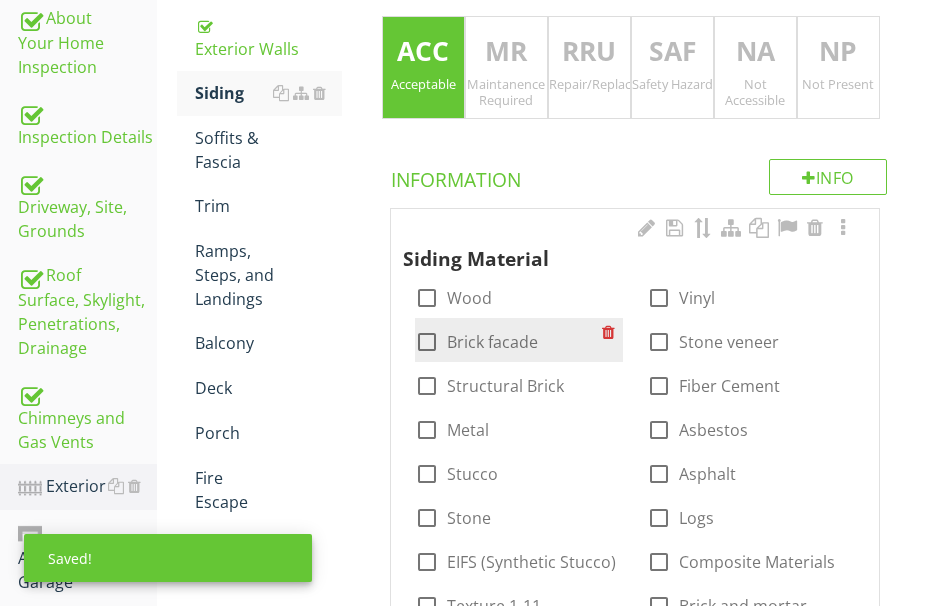scroll, scrollTop: 400, scrollLeft: 0, axis: vertical 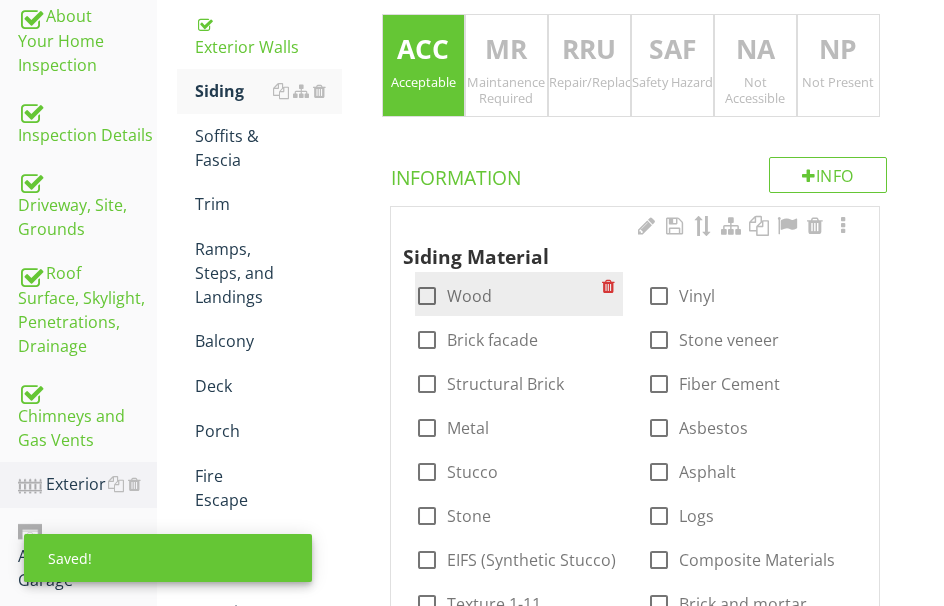 click at bounding box center (427, 296) 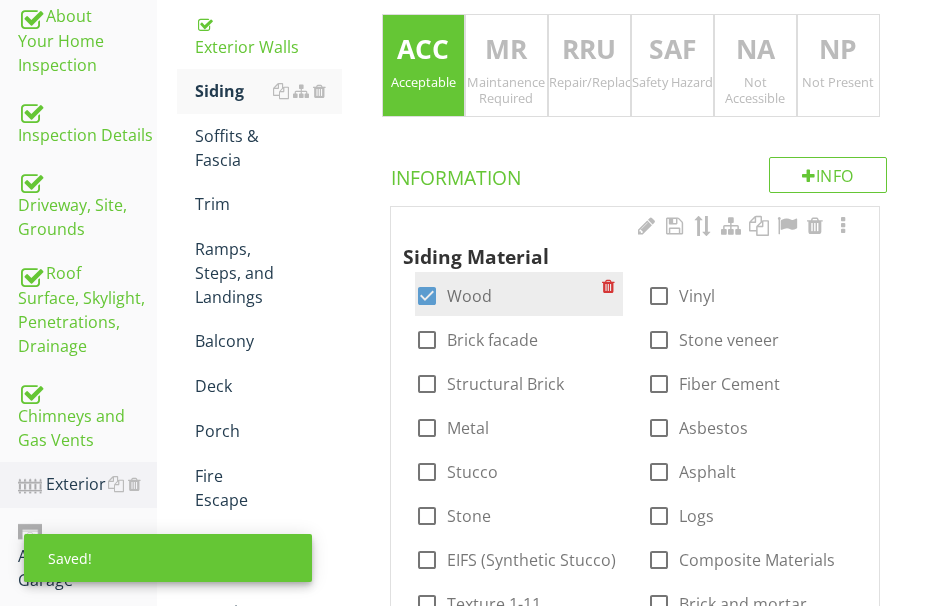 click at bounding box center [659, 296] 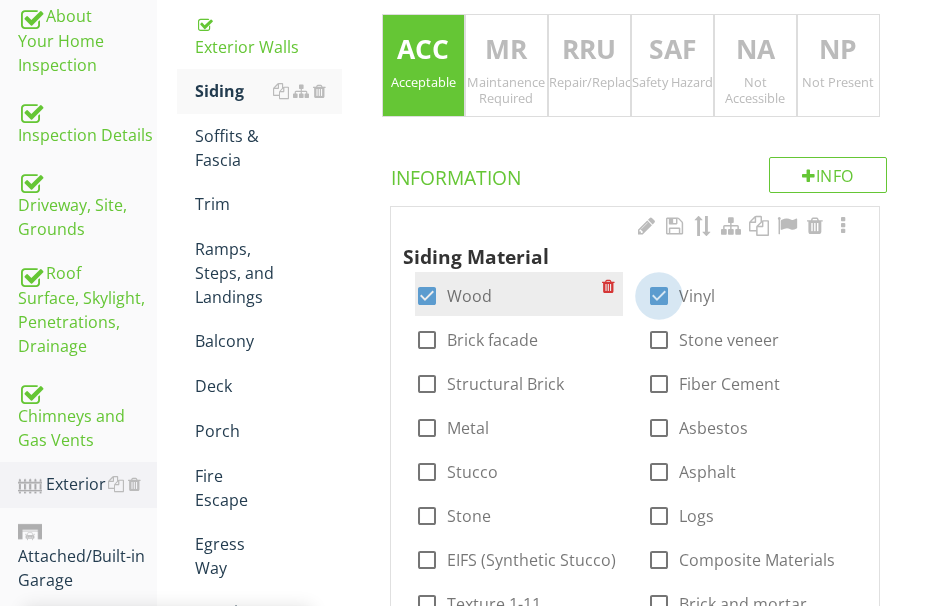 checkbox on "true" 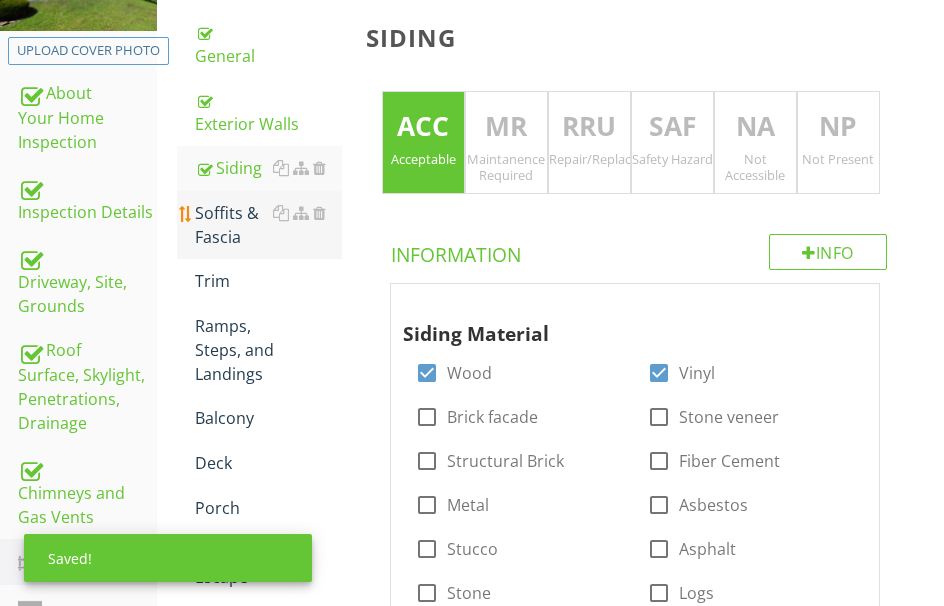 scroll, scrollTop: 300, scrollLeft: 0, axis: vertical 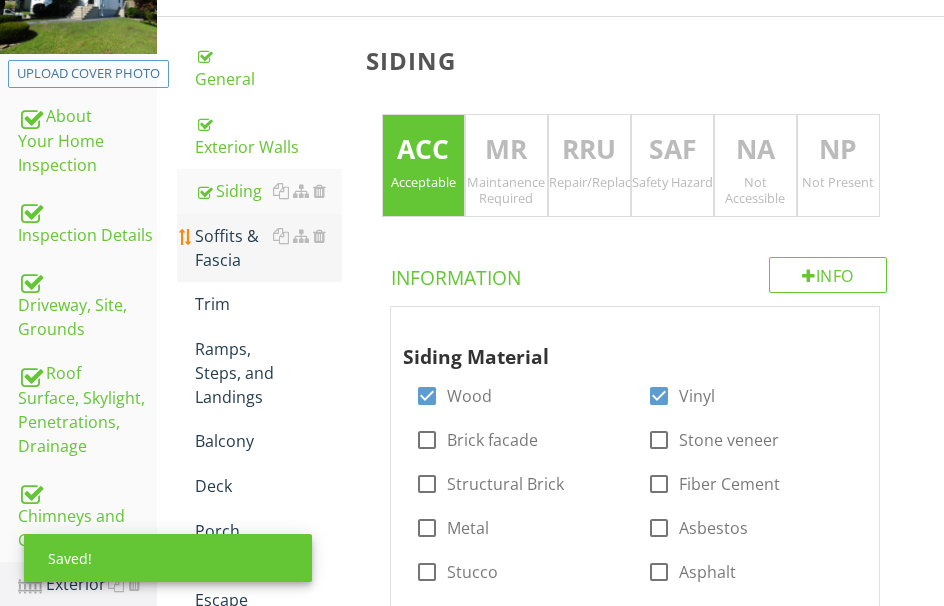 click on "Soffits & Fascia" at bounding box center [268, 248] 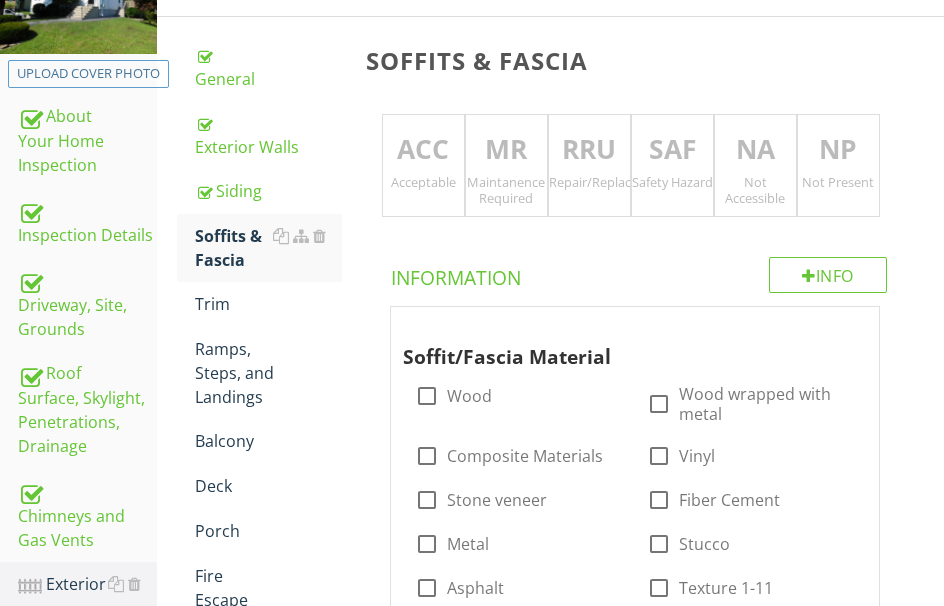 click on "ACC" at bounding box center [423, 150] 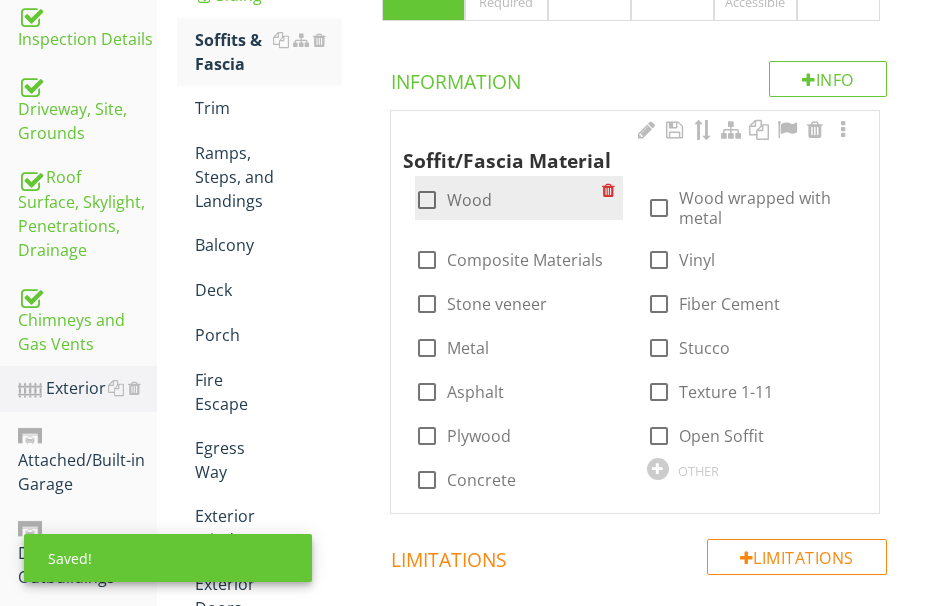 scroll, scrollTop: 500, scrollLeft: 0, axis: vertical 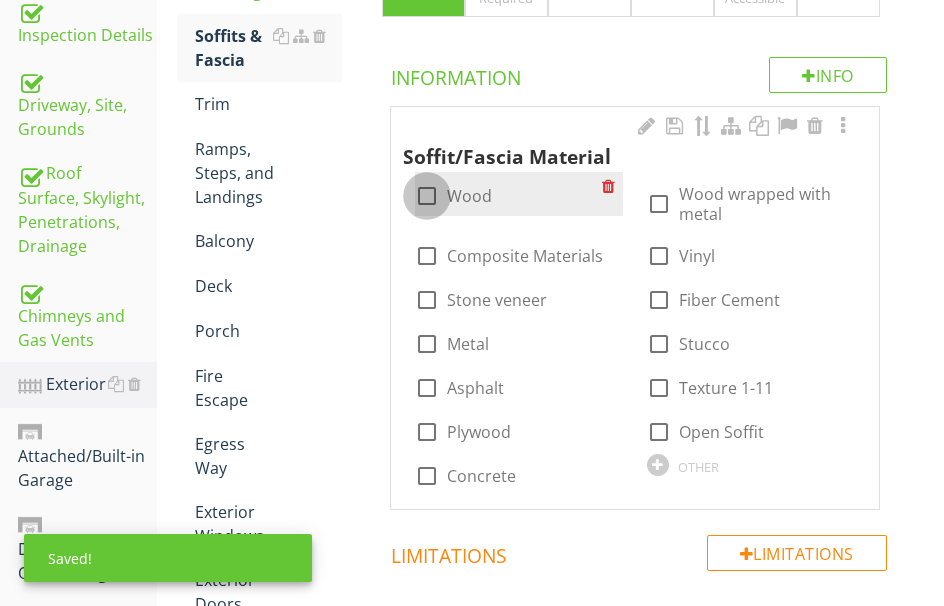click at bounding box center (427, 196) 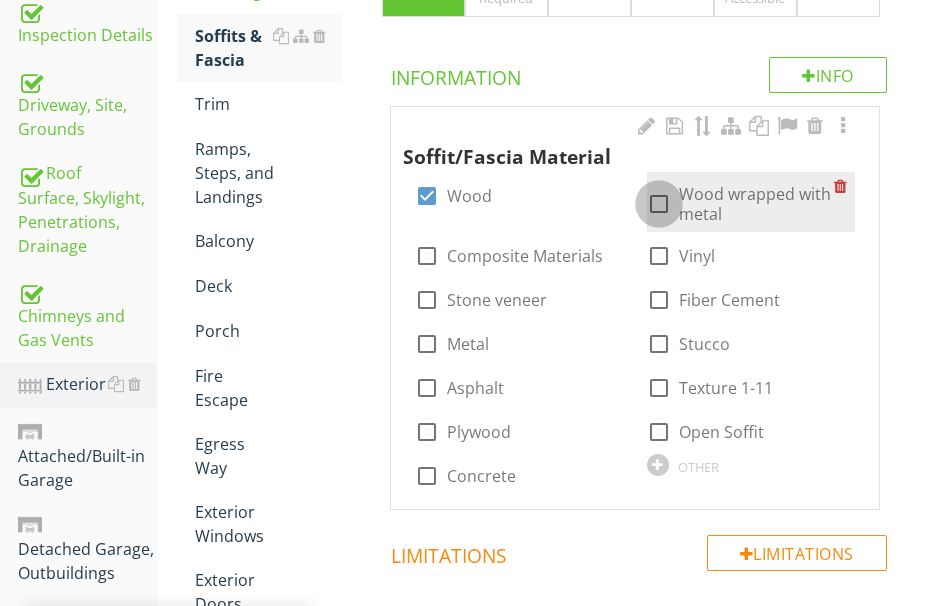 click at bounding box center [659, 204] 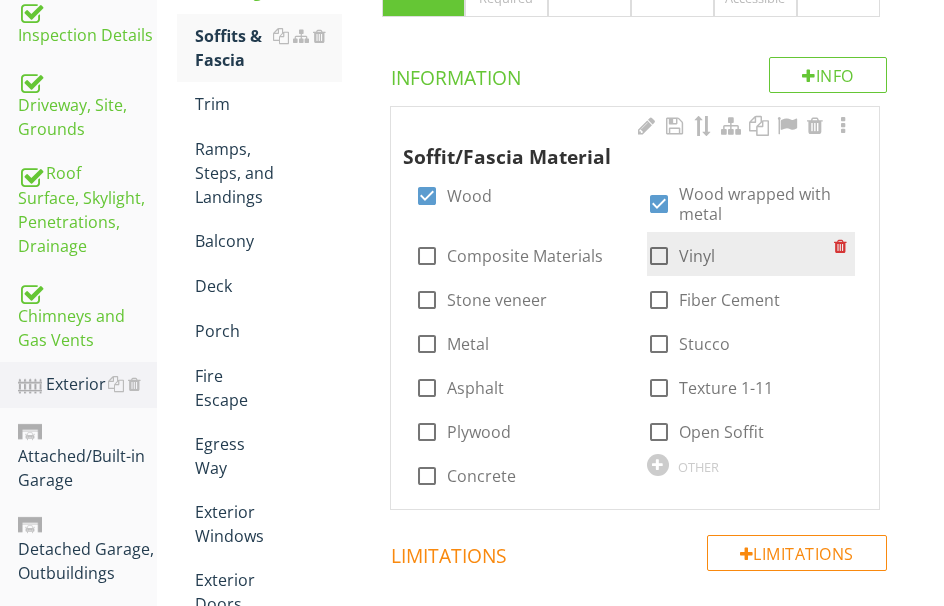 click at bounding box center [659, 256] 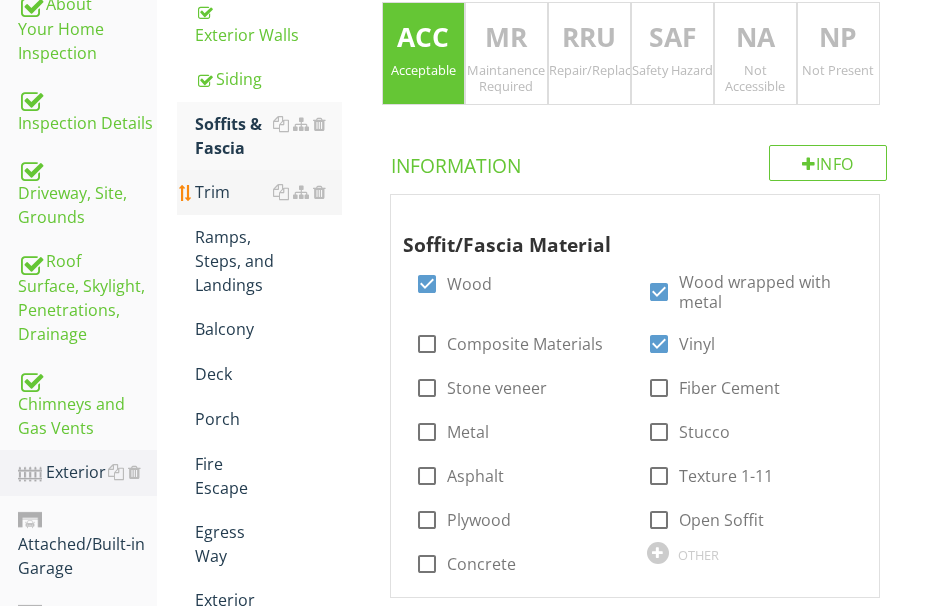 scroll, scrollTop: 400, scrollLeft: 0, axis: vertical 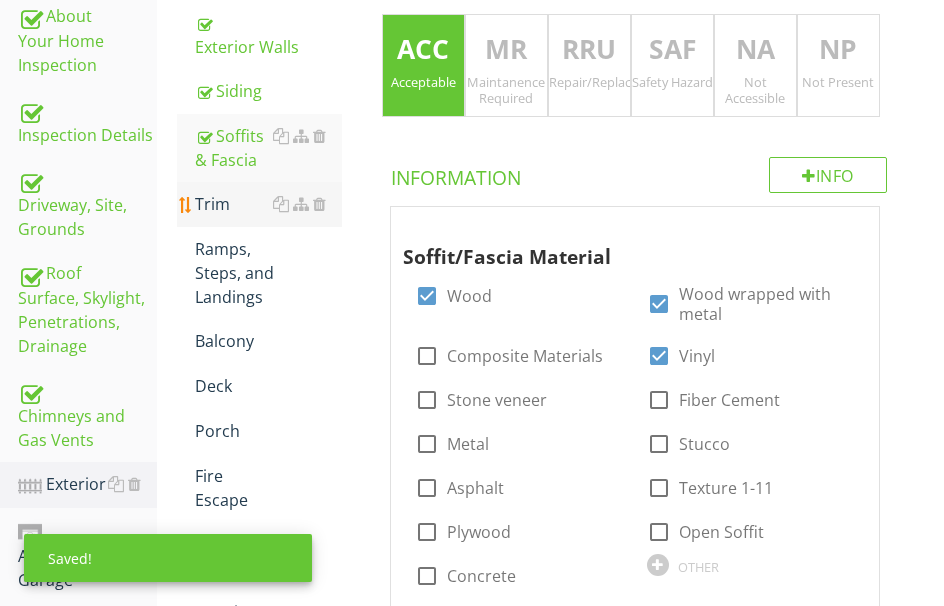 click on "Trim" at bounding box center [268, 204] 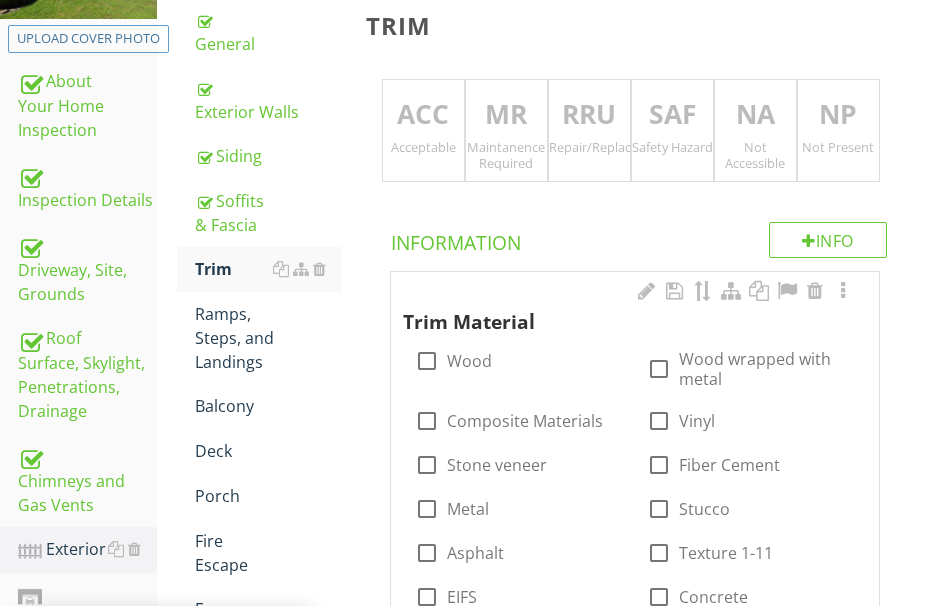 scroll, scrollTop: 300, scrollLeft: 0, axis: vertical 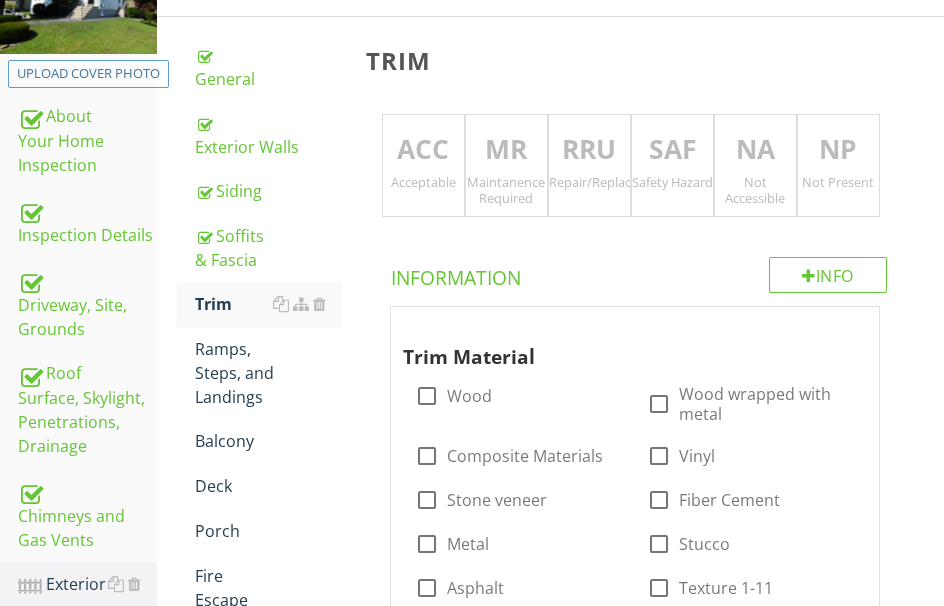 click on "RRU" at bounding box center (589, 150) 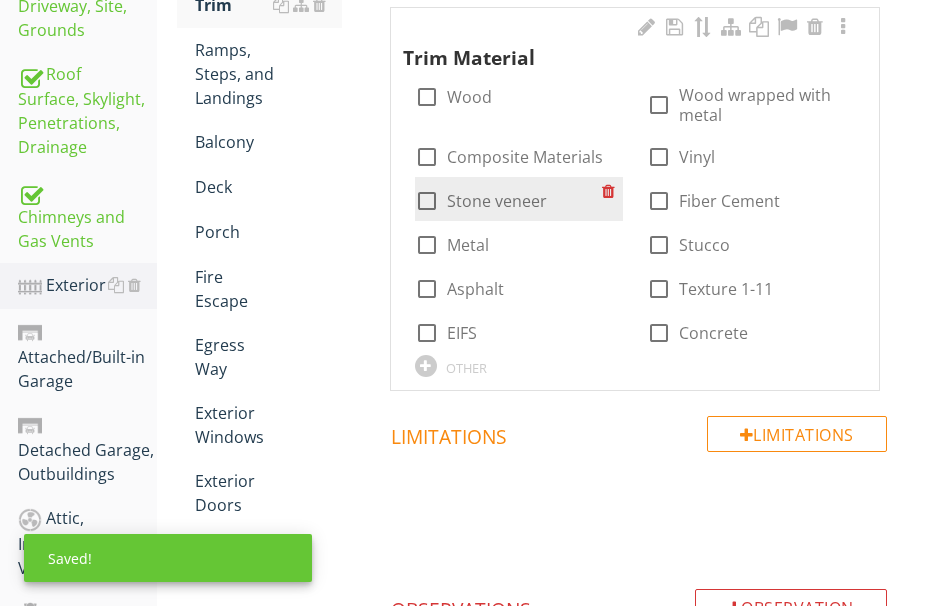 scroll, scrollTop: 600, scrollLeft: 0, axis: vertical 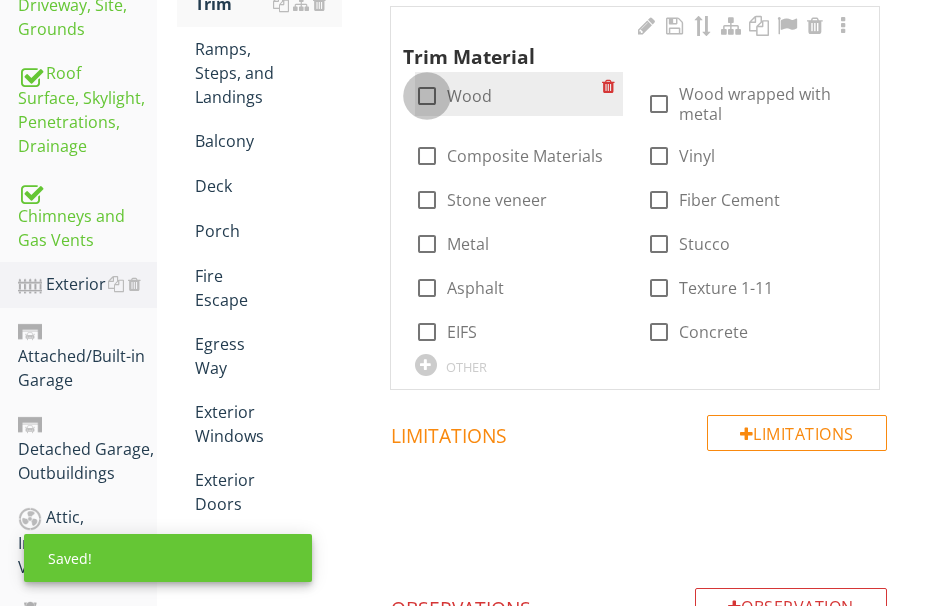 click at bounding box center [427, 96] 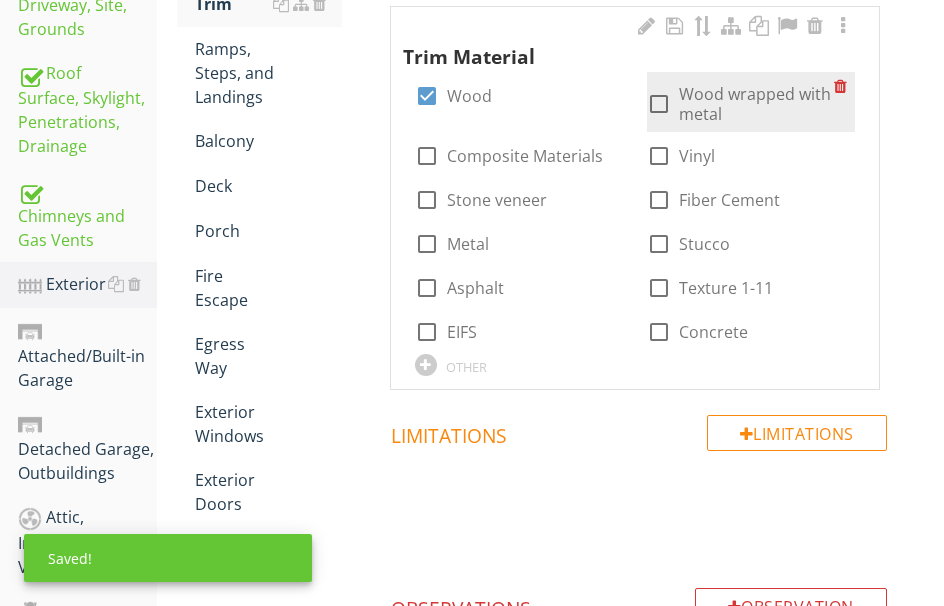 click at bounding box center (659, 104) 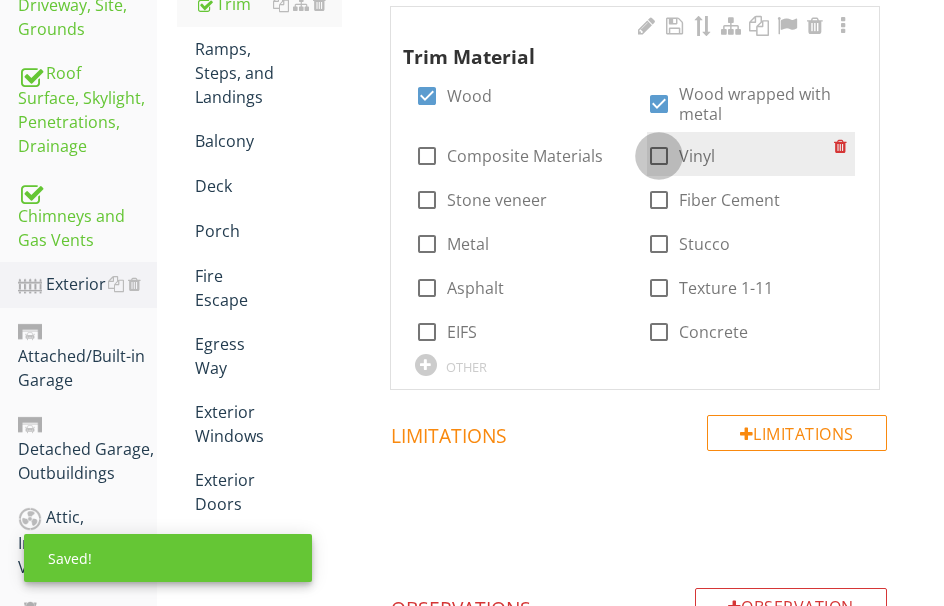 click at bounding box center (659, 156) 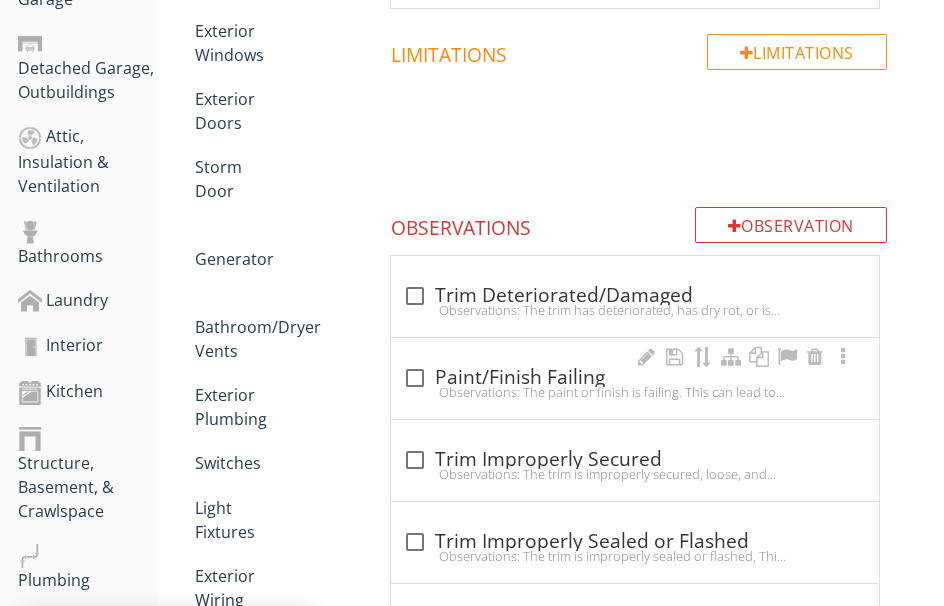 scroll, scrollTop: 1100, scrollLeft: 0, axis: vertical 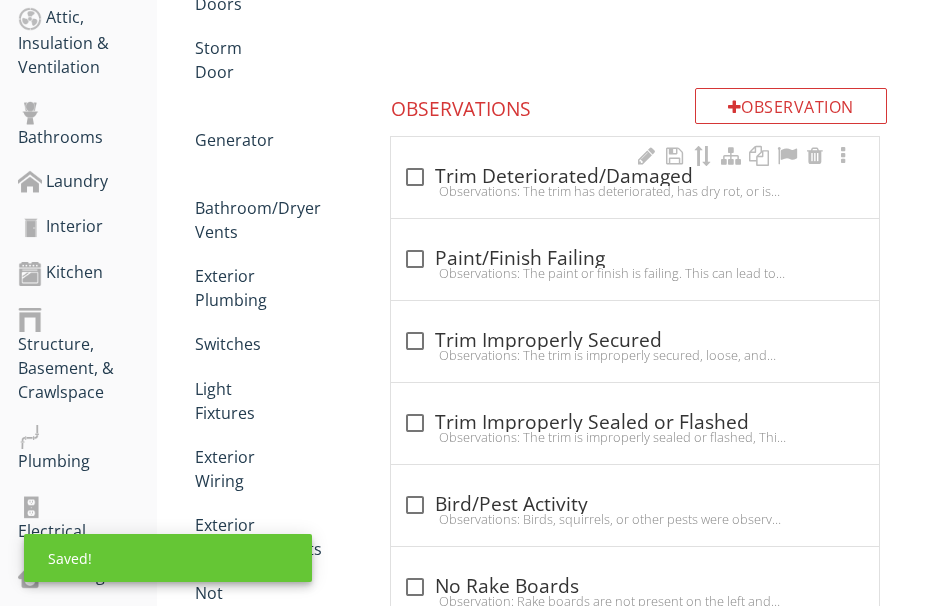 click on "Observations: The trim has deteriorated, has dry rot, or is otherwise damaged.Recommendation: Repair or replace as needed." at bounding box center (635, 191) 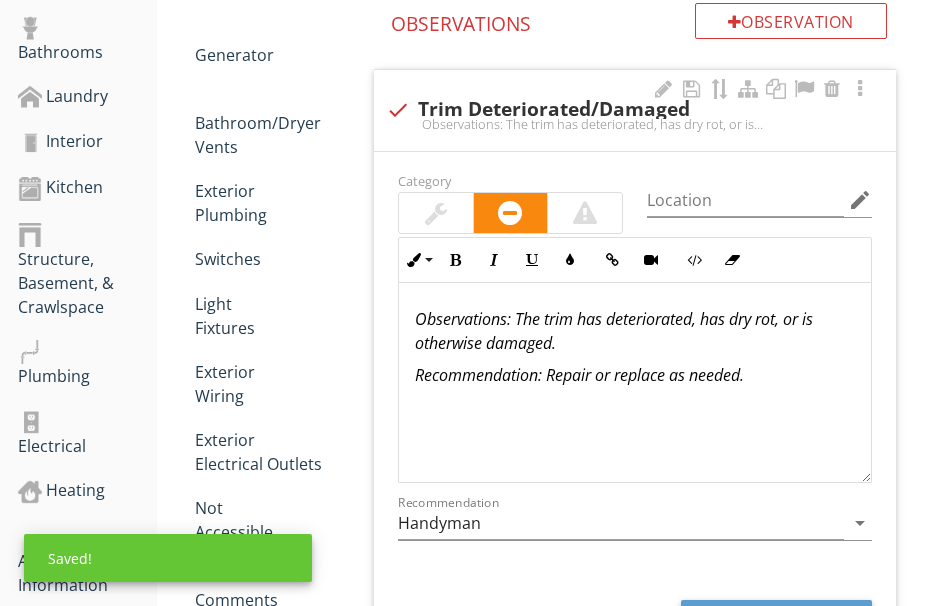 scroll, scrollTop: 1300, scrollLeft: 0, axis: vertical 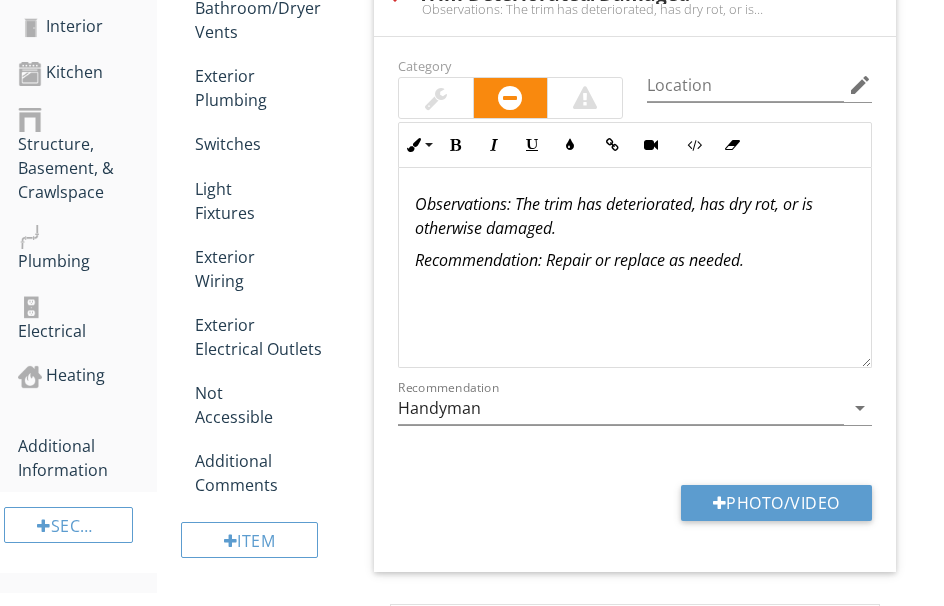 click on ": The trim has deteriorated, has dry rot, or is otherwise damaged." at bounding box center [614, 216] 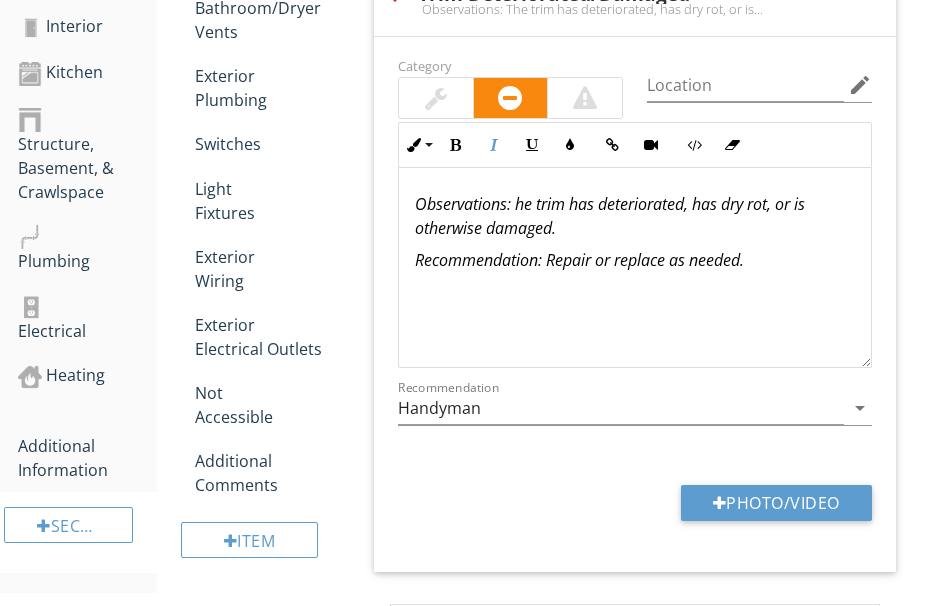 type 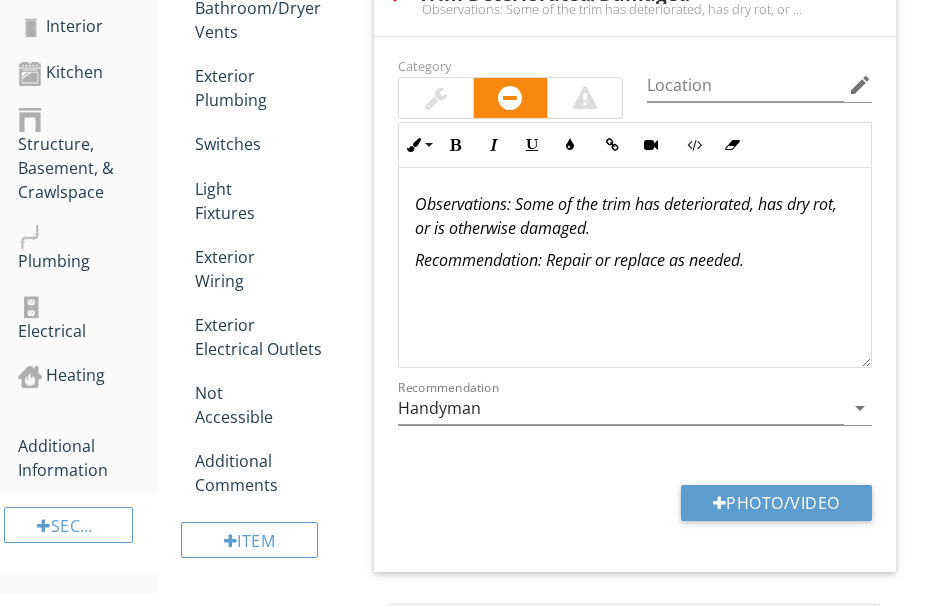 scroll, scrollTop: 1, scrollLeft: 0, axis: vertical 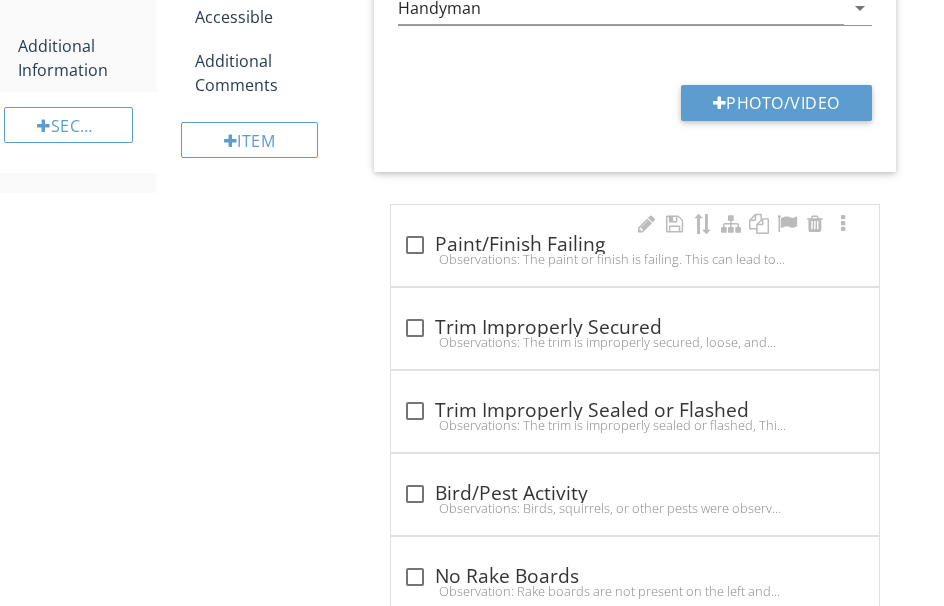click on "Observations: The paint or finish is failing. This can lead to deterioration and rot of the material.Recommendation: The areas of concern be properly prepared and painted/finished." at bounding box center [635, 259] 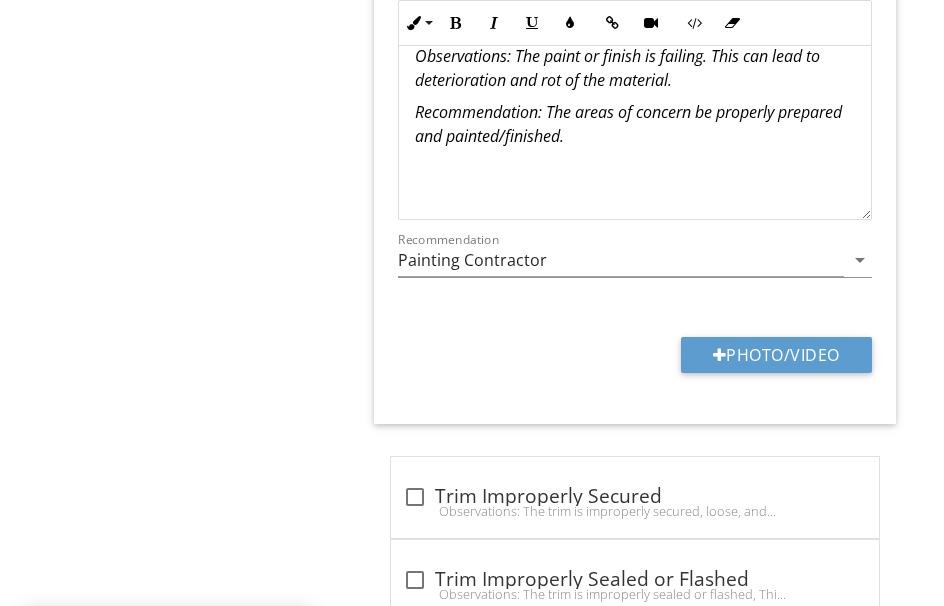 scroll, scrollTop: 2100, scrollLeft: 0, axis: vertical 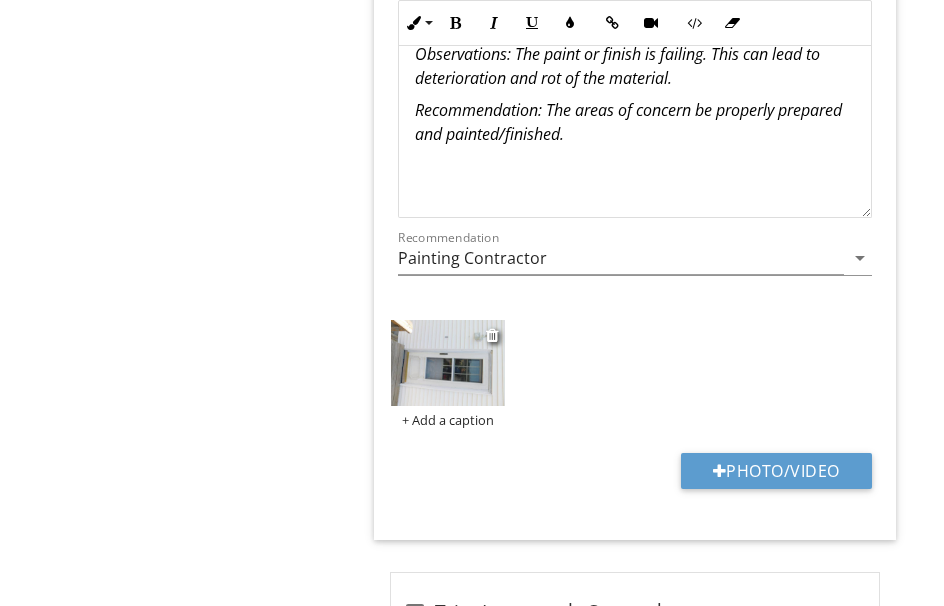 click at bounding box center (448, 363) 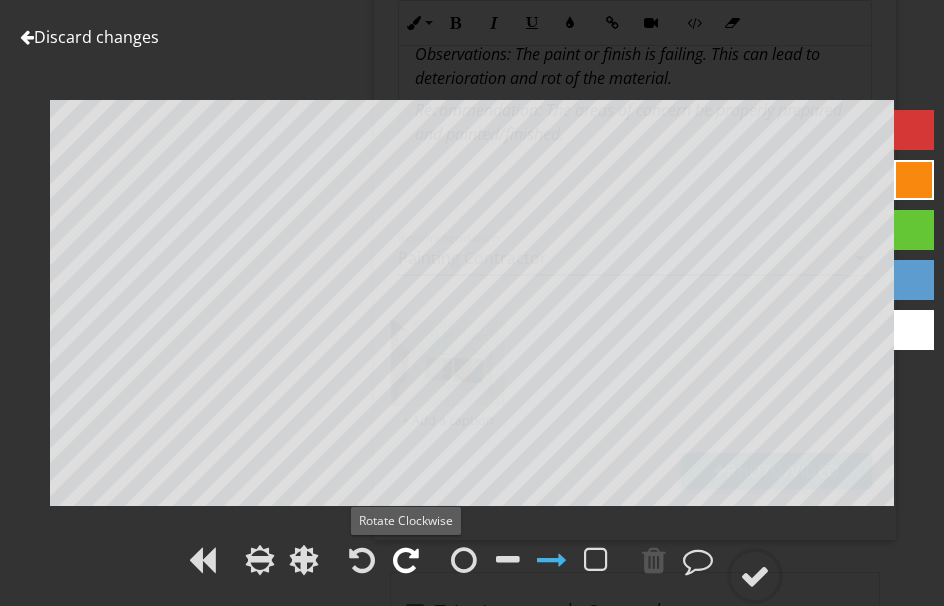 click at bounding box center (406, 560) 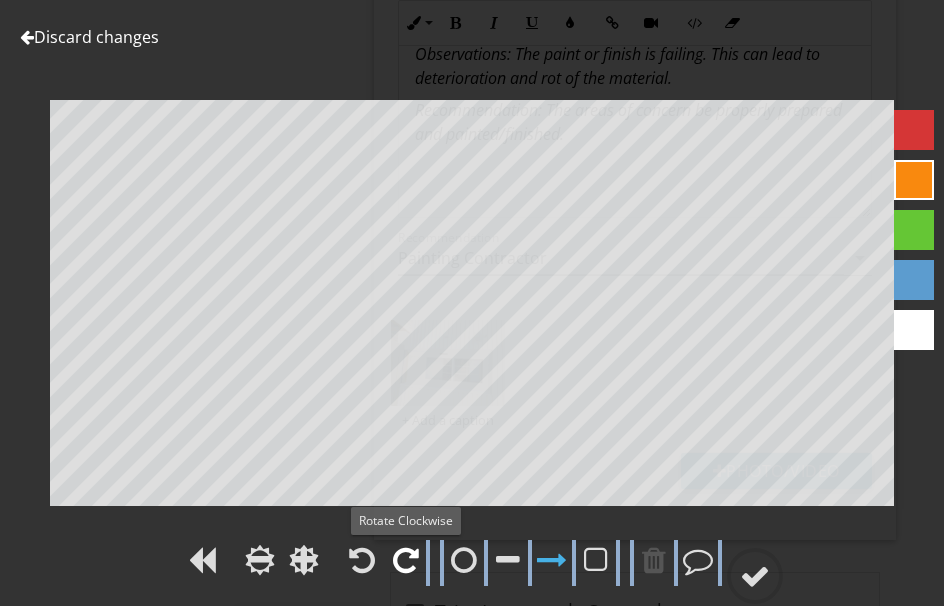 click at bounding box center (406, 560) 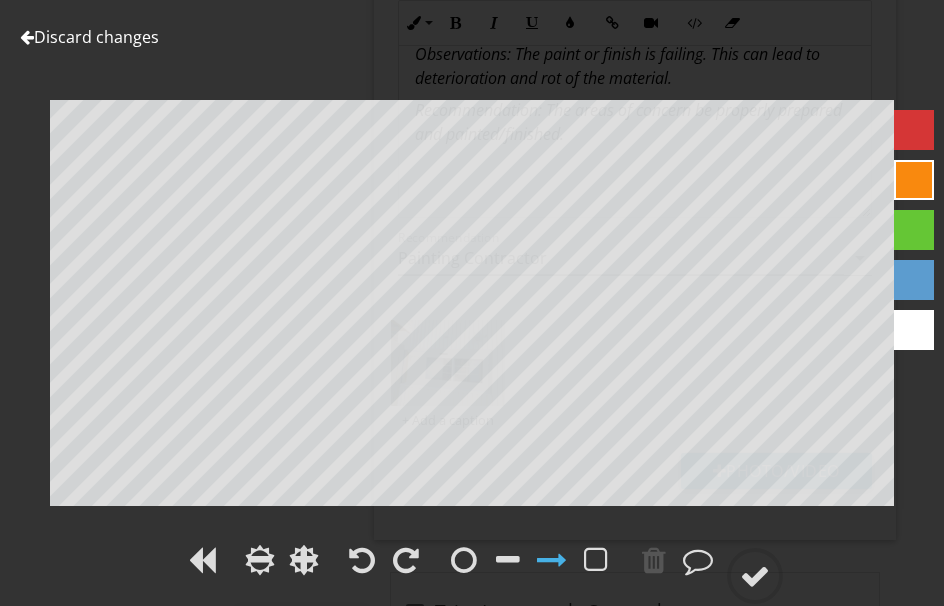 click on "Discard changes
Add Location" at bounding box center [472, 303] 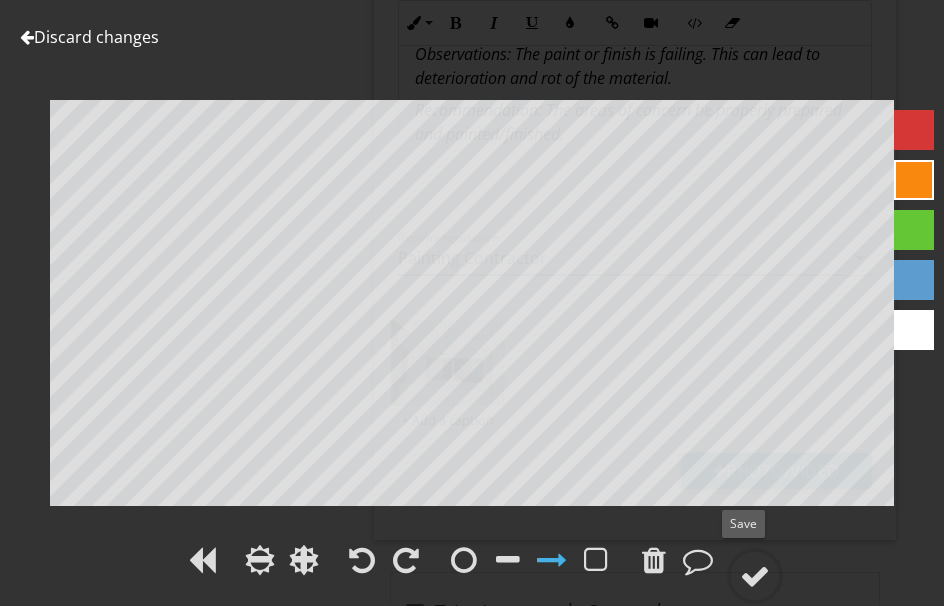 drag, startPoint x: 752, startPoint y: 572, endPoint x: 800, endPoint y: 521, distance: 70.035706 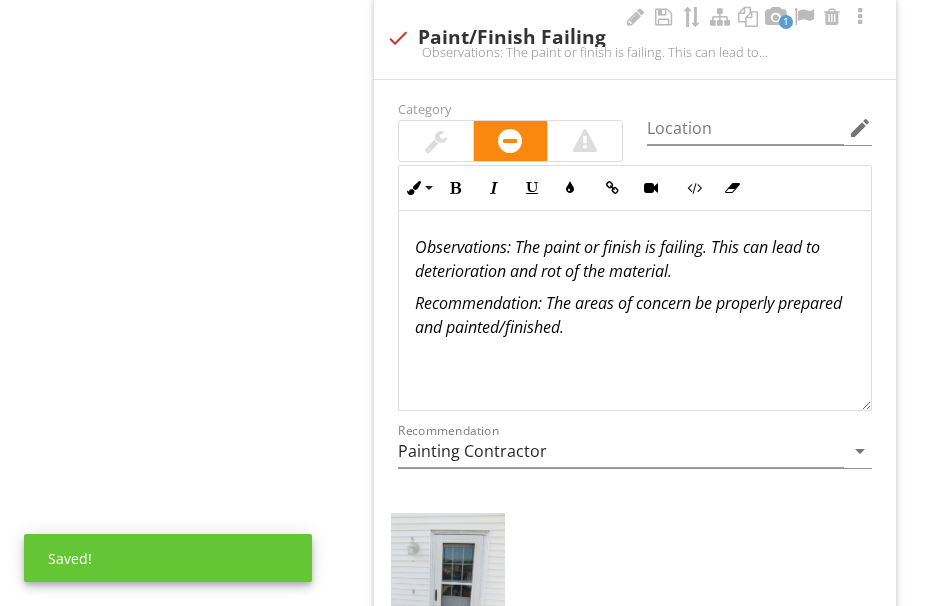 scroll, scrollTop: 1900, scrollLeft: 0, axis: vertical 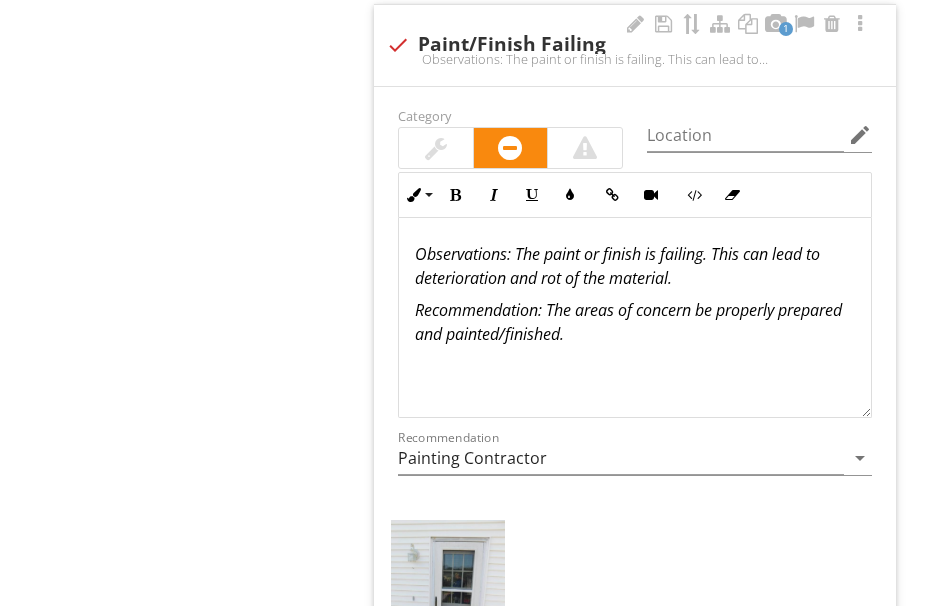 click on ": The paint or finish is failing. This can lead to deterioration and rot of the material." at bounding box center [617, 266] 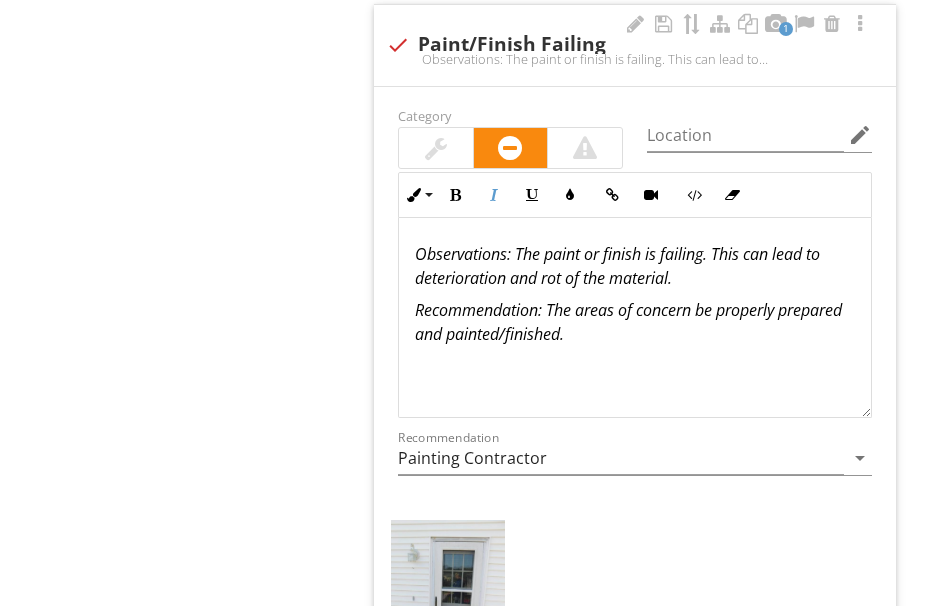 type 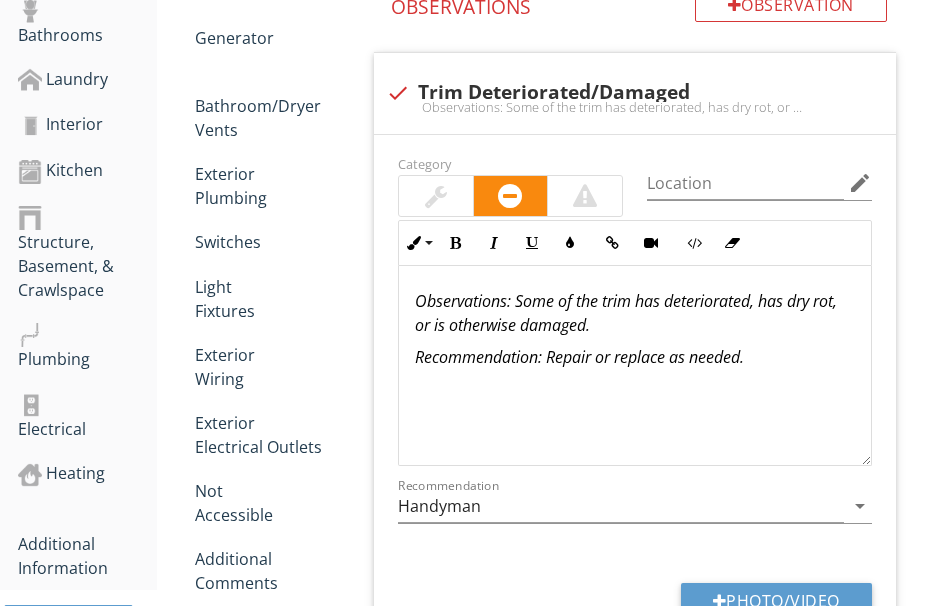 scroll, scrollTop: 1200, scrollLeft: 0, axis: vertical 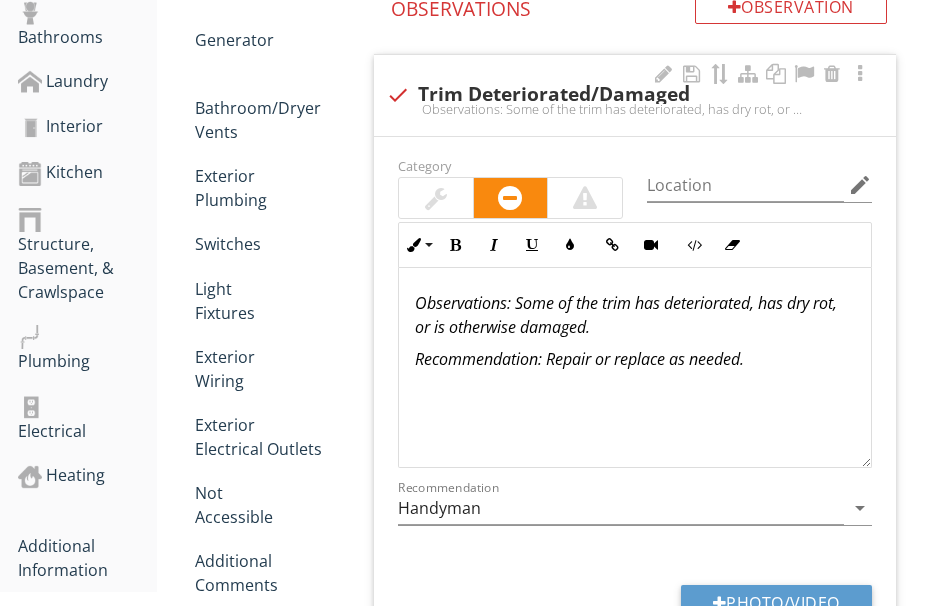 click at bounding box center [436, 198] 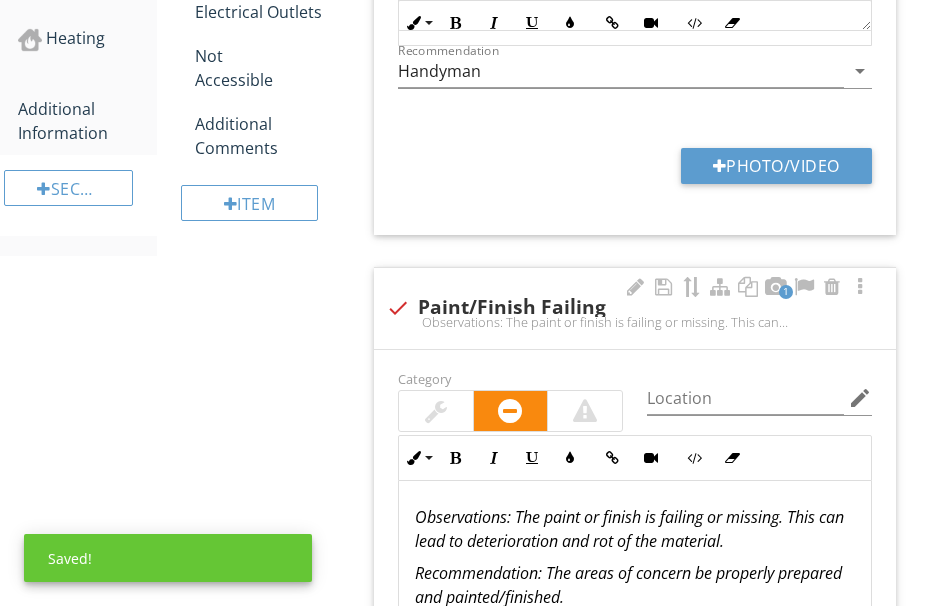 scroll, scrollTop: 1700, scrollLeft: 0, axis: vertical 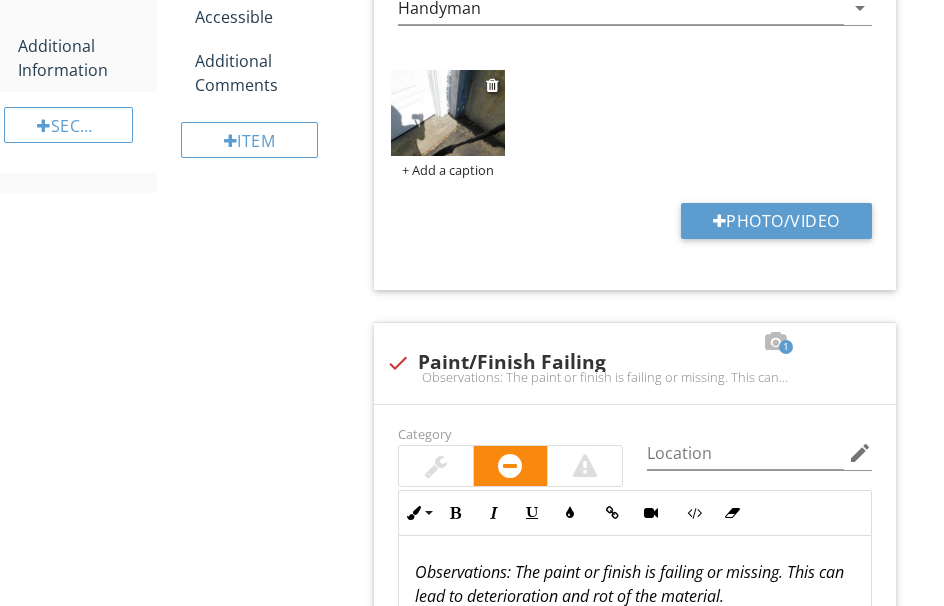click at bounding box center [448, 113] 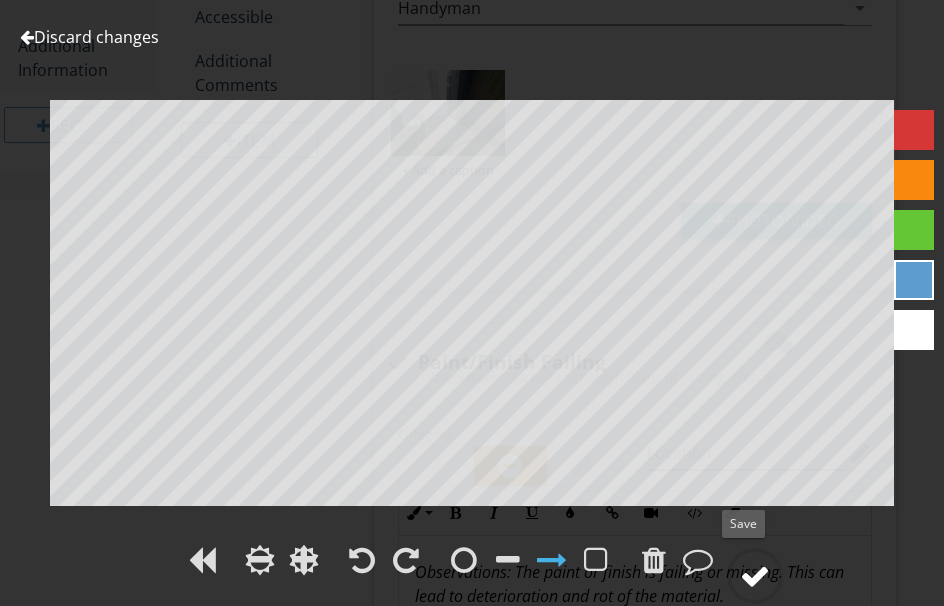 click at bounding box center (755, 576) 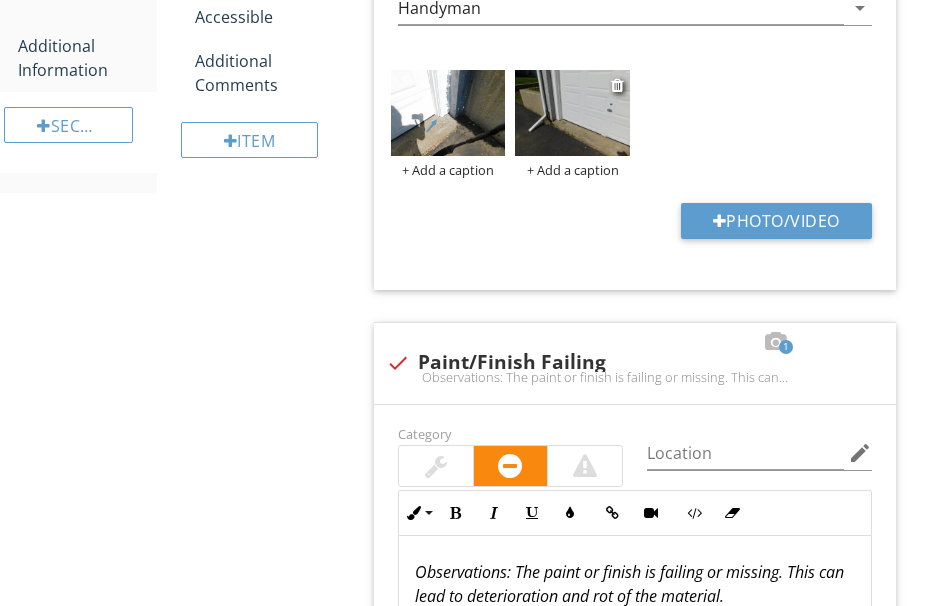 click at bounding box center (572, 113) 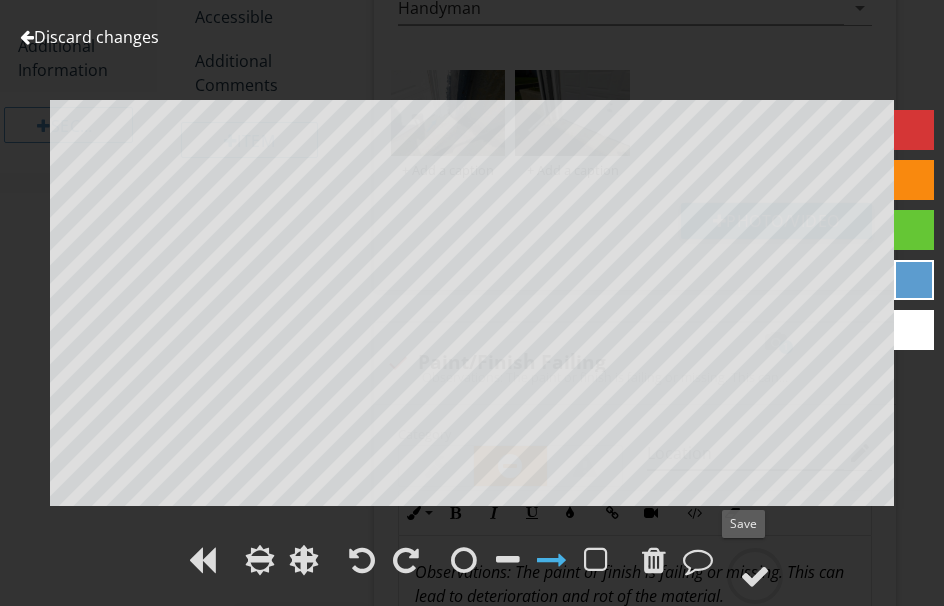drag, startPoint x: 761, startPoint y: 565, endPoint x: 632, endPoint y: 516, distance: 137.99275 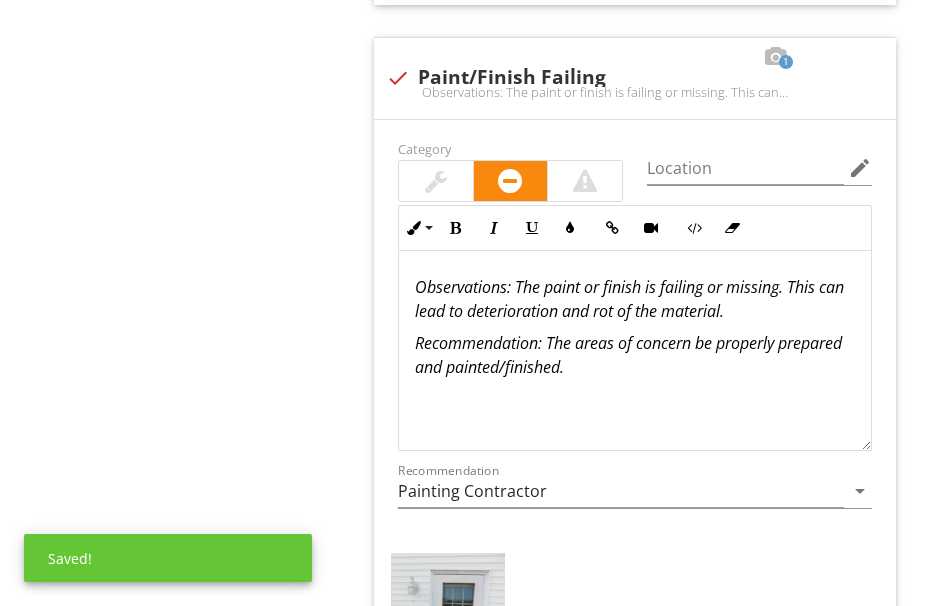 scroll, scrollTop: 1800, scrollLeft: 0, axis: vertical 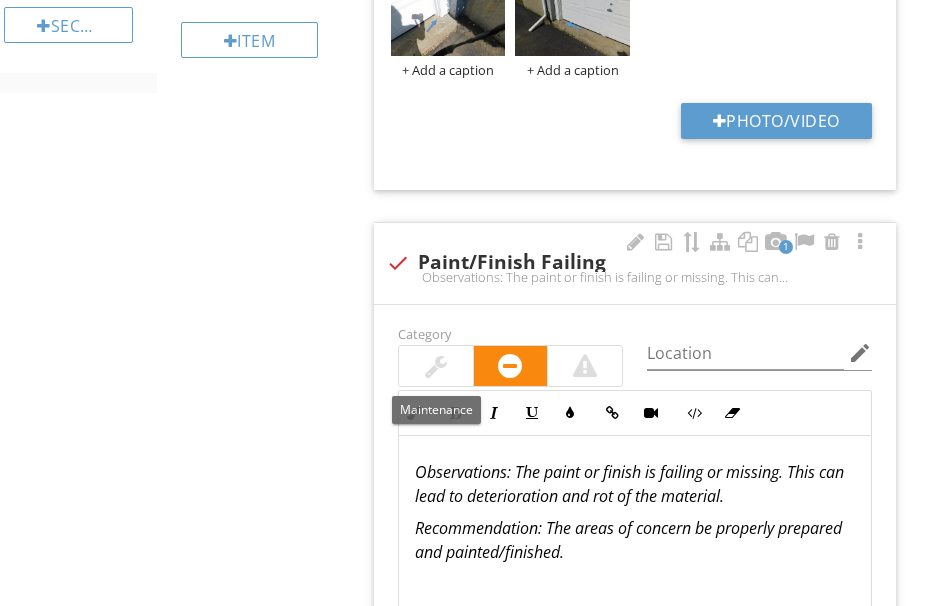 click at bounding box center (436, 366) 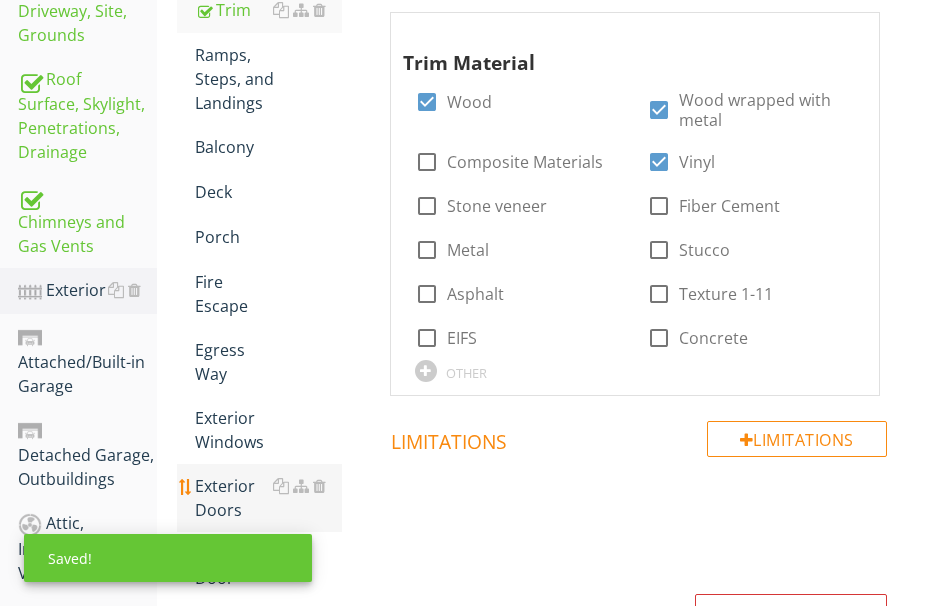 scroll, scrollTop: 300, scrollLeft: 0, axis: vertical 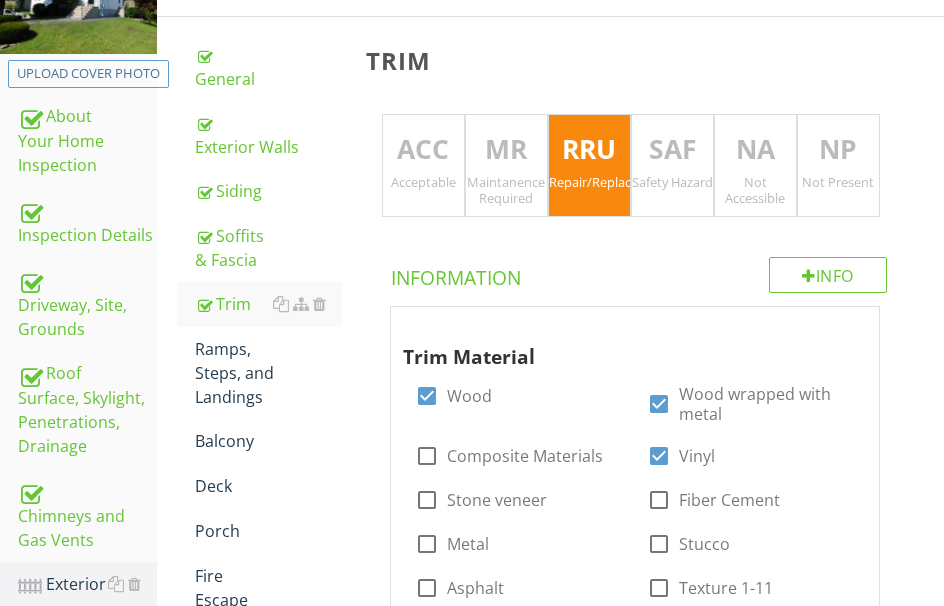 click on "MR" at bounding box center (506, 150) 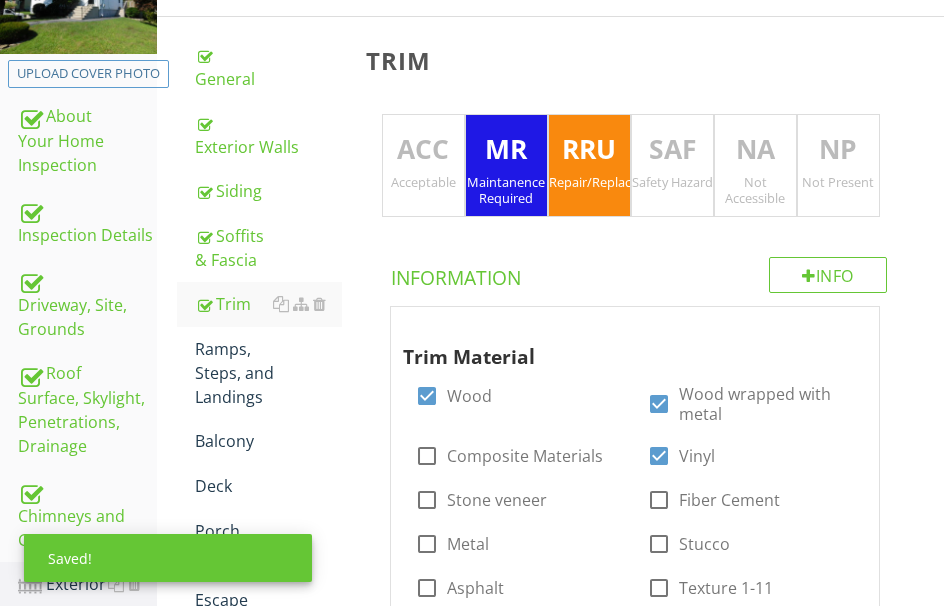 click on "RRU" at bounding box center (589, 150) 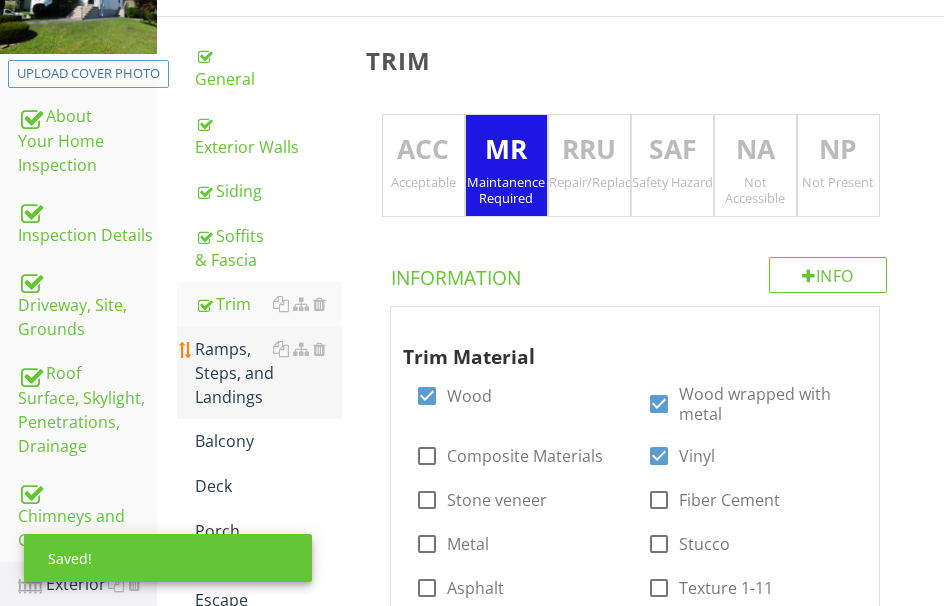 click on "Ramps, Steps, and Landings" at bounding box center [268, 373] 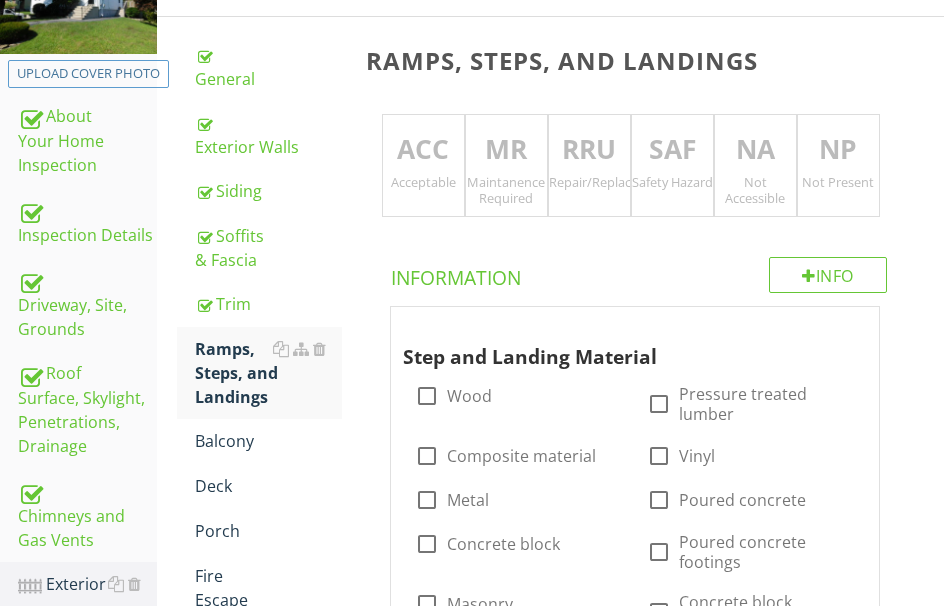 click on "RRU" at bounding box center (589, 150) 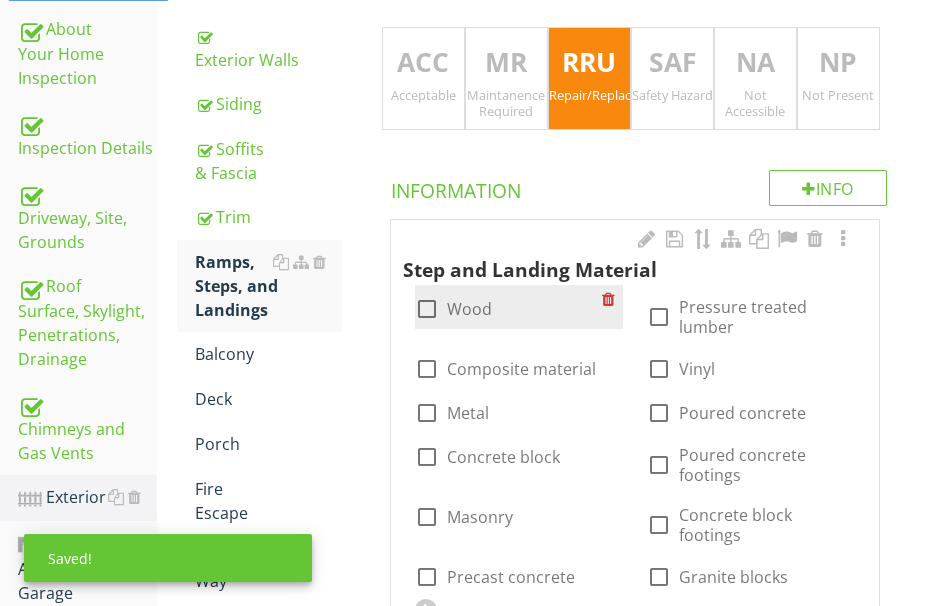 scroll, scrollTop: 500, scrollLeft: 0, axis: vertical 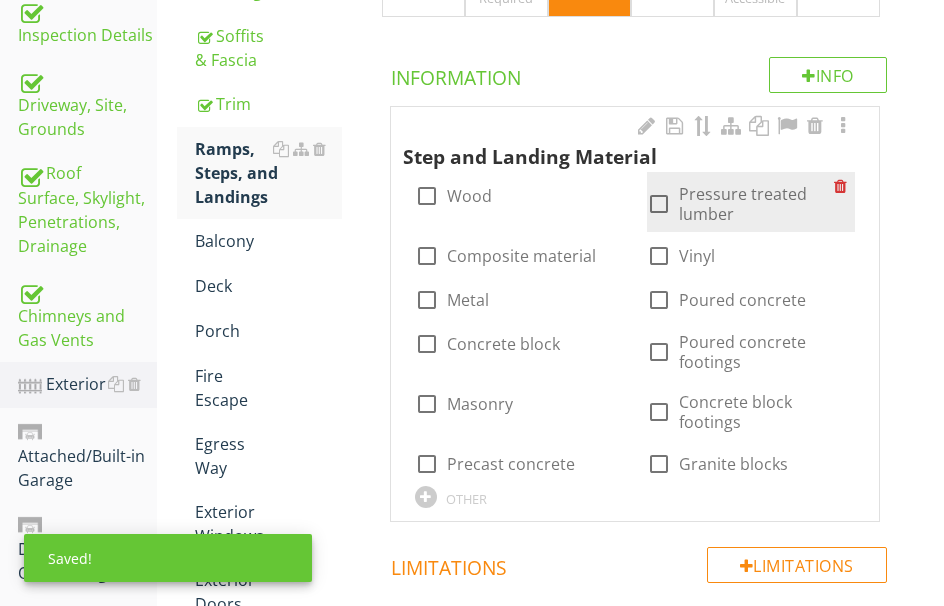 click at bounding box center (659, 204) 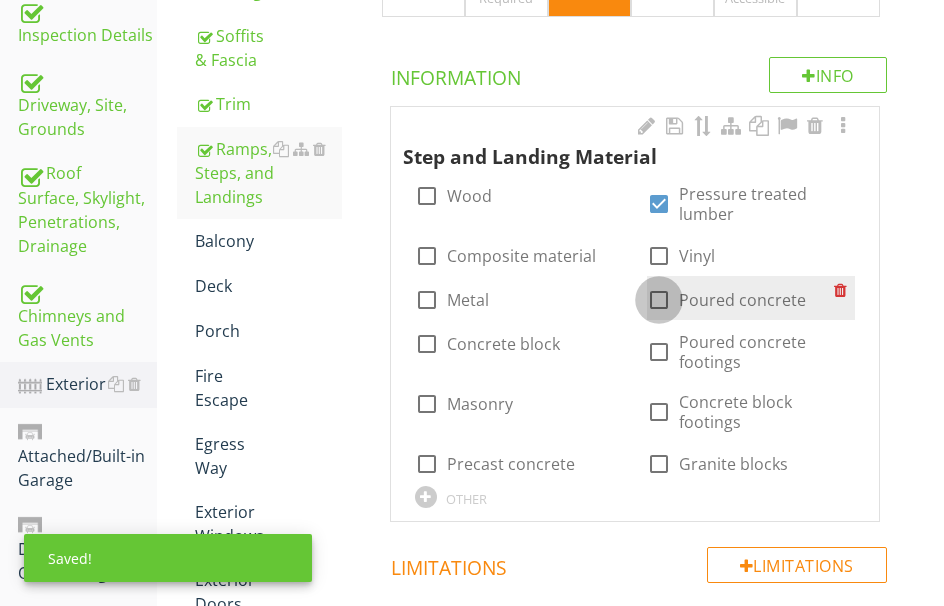 click at bounding box center [659, 300] 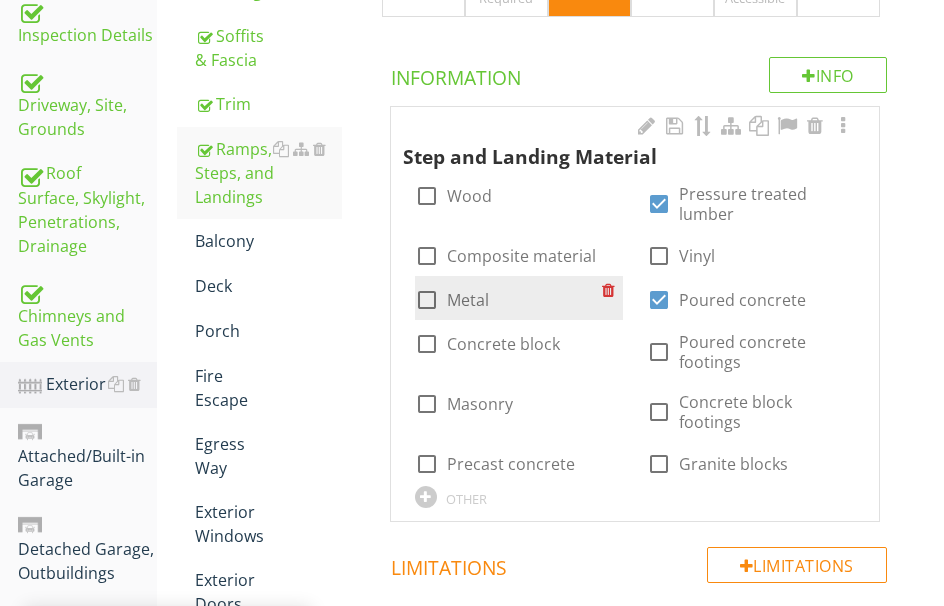 scroll, scrollTop: 600, scrollLeft: 0, axis: vertical 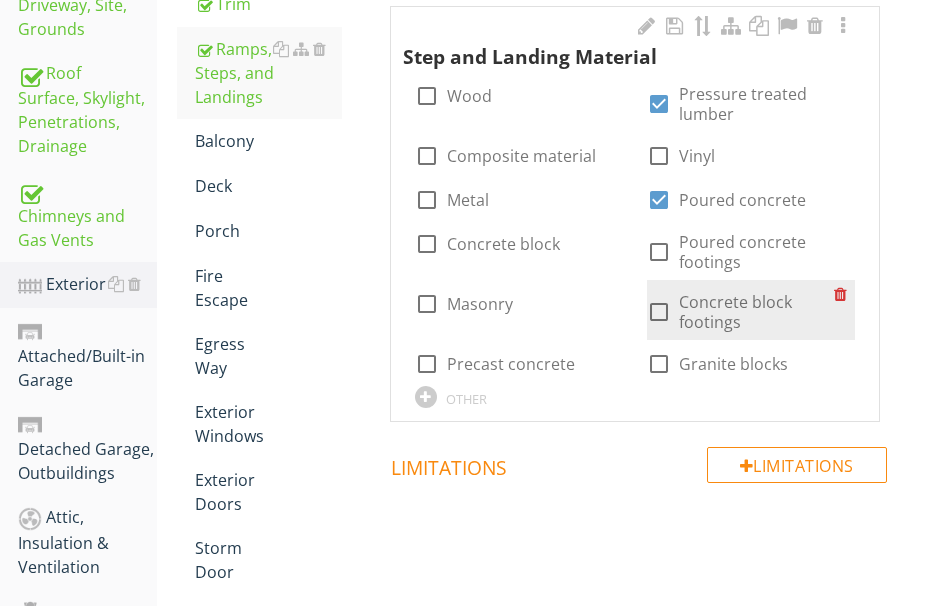 click at bounding box center (659, 312) 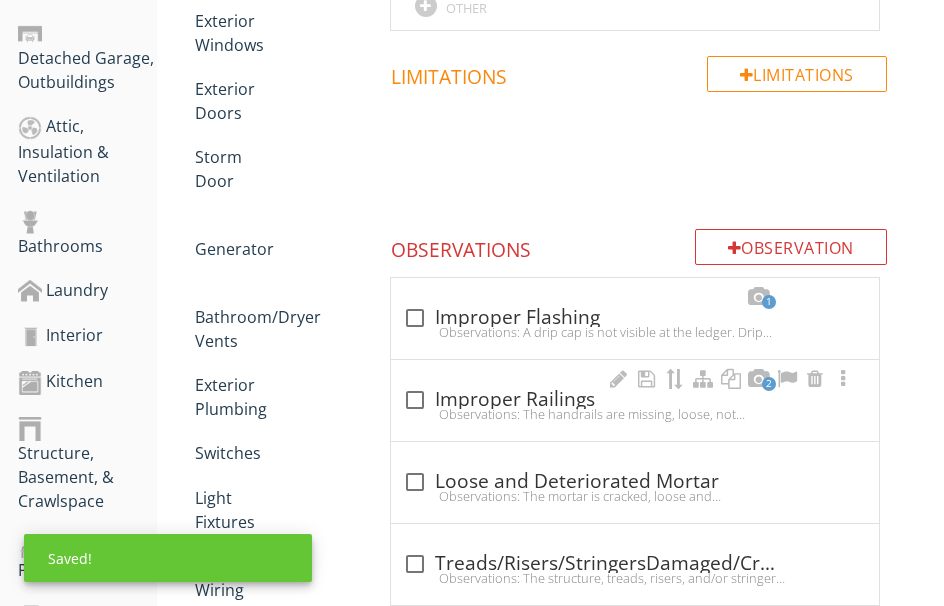 scroll, scrollTop: 1000, scrollLeft: 0, axis: vertical 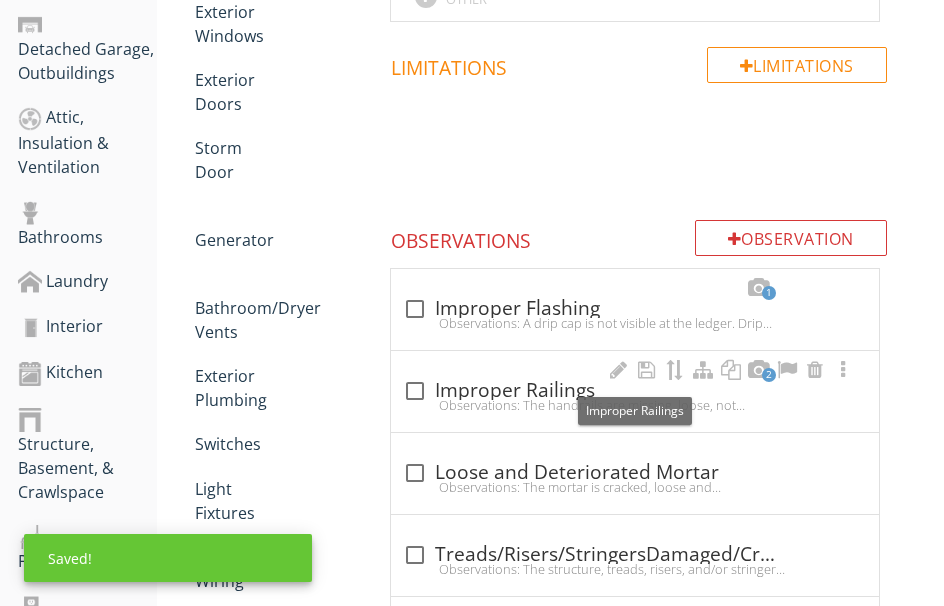 click on "check_box_outline_blank
Improper Railings" at bounding box center [635, 391] 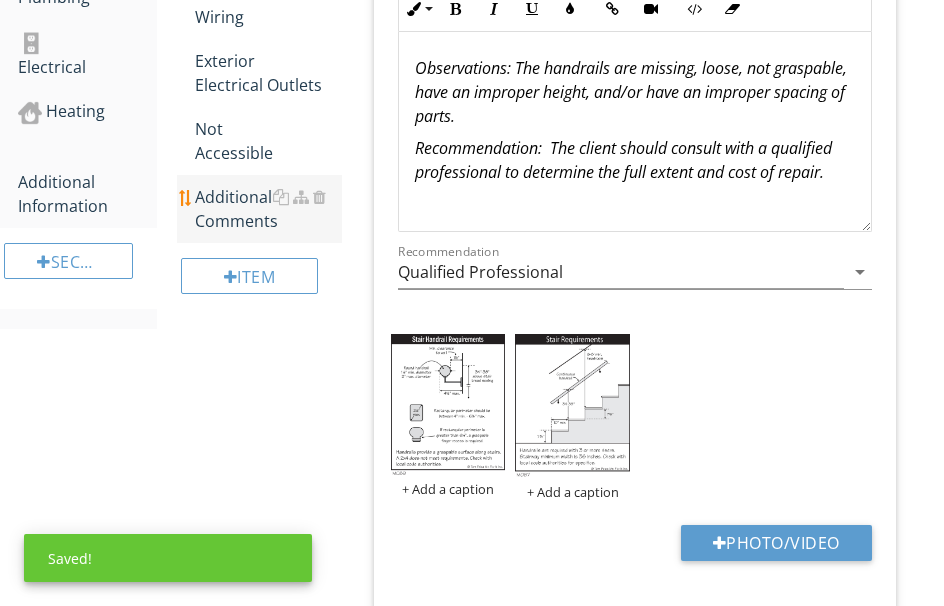 scroll, scrollTop: 1600, scrollLeft: 0, axis: vertical 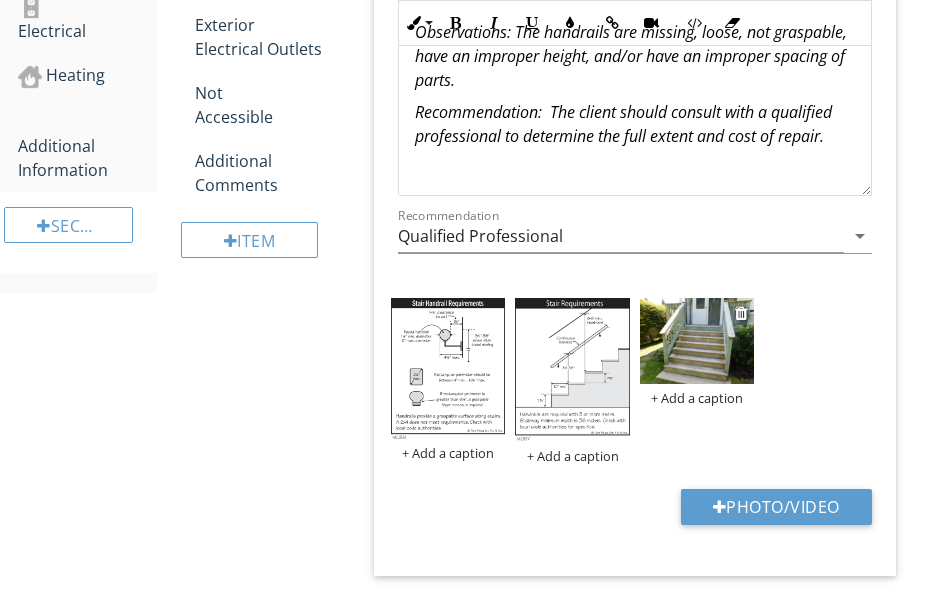 click at bounding box center [697, 341] 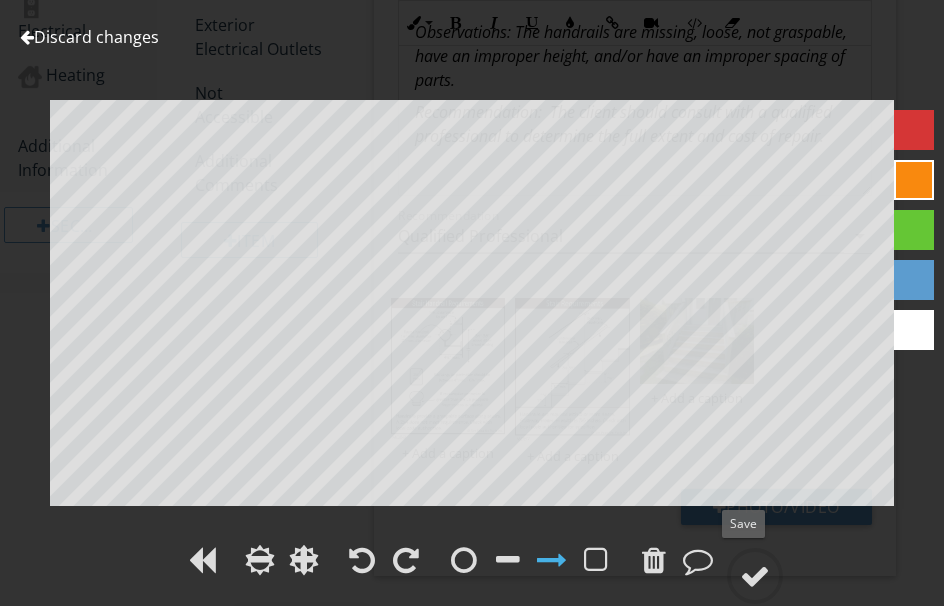 drag, startPoint x: 749, startPoint y: 571, endPoint x: 838, endPoint y: 507, distance: 109.62208 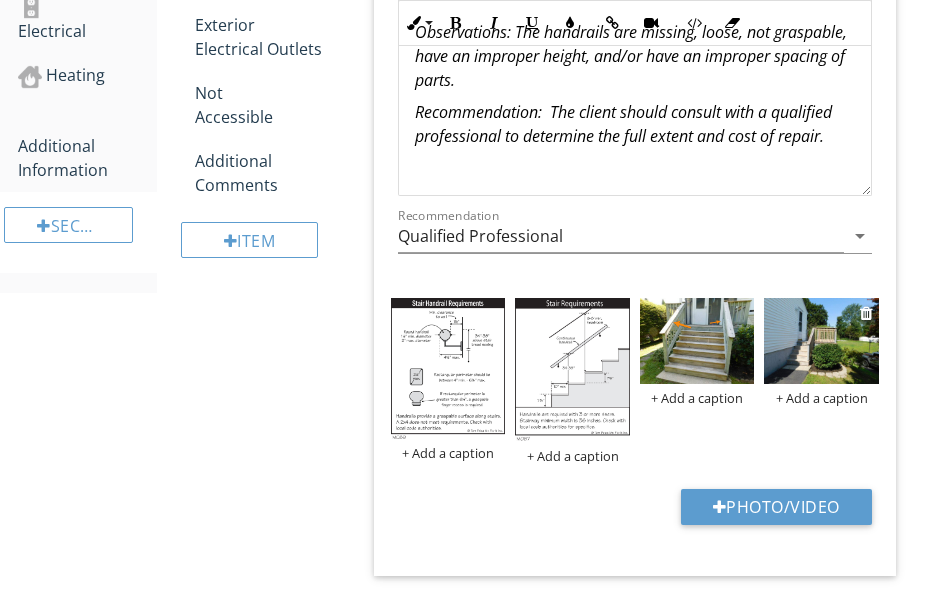 click at bounding box center (821, 341) 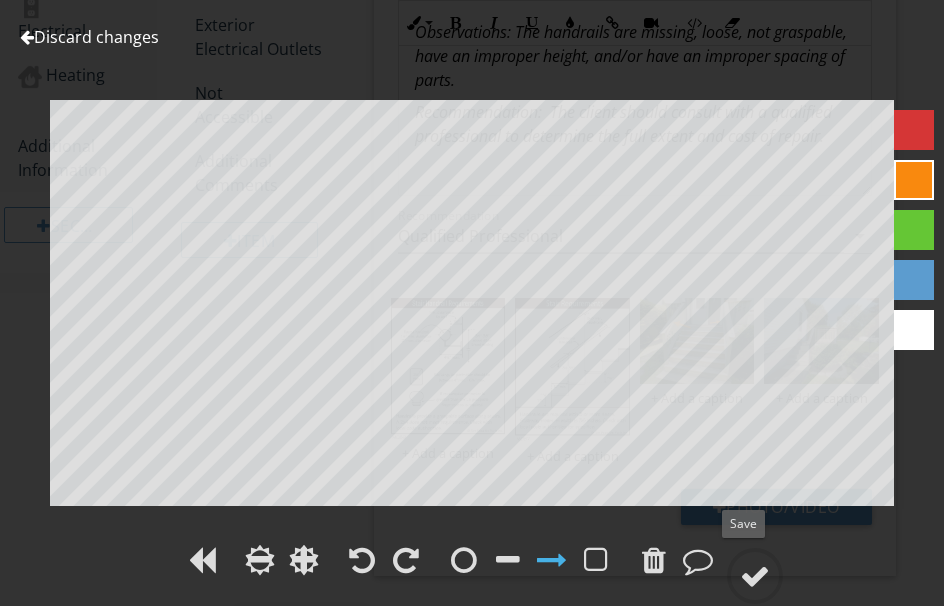 drag, startPoint x: 762, startPoint y: 570, endPoint x: 719, endPoint y: 514, distance: 70.60453 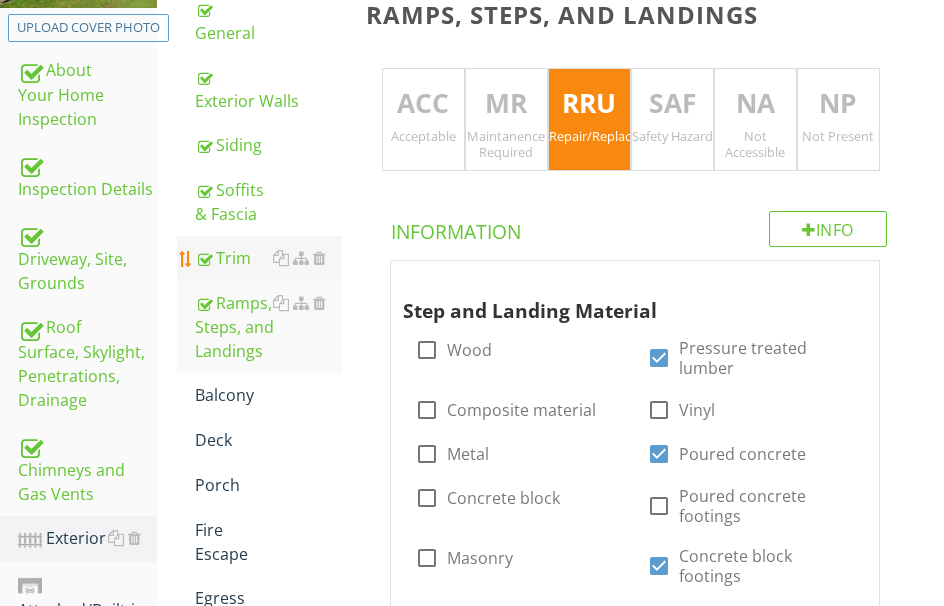 scroll, scrollTop: 381, scrollLeft: 0, axis: vertical 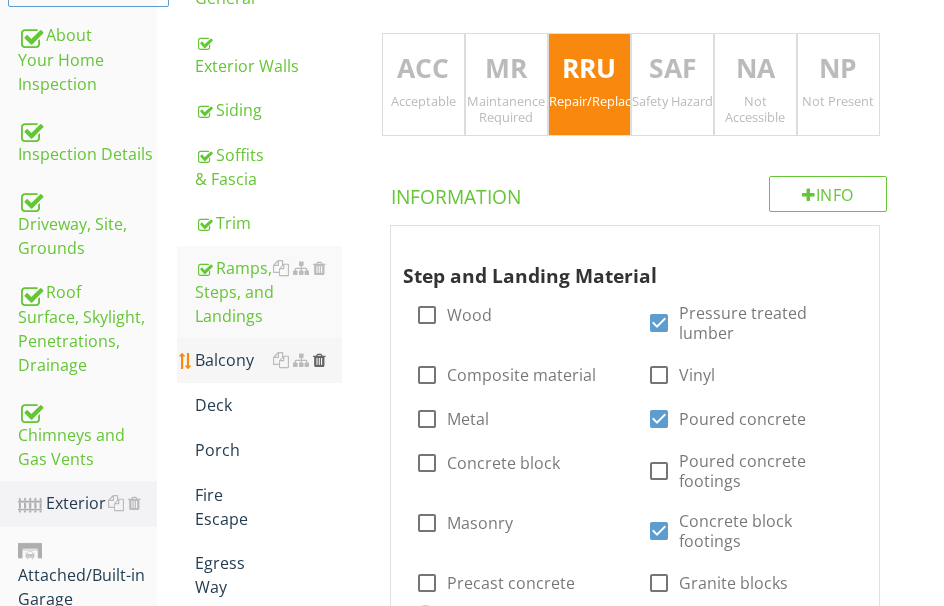 click at bounding box center (319, 360) 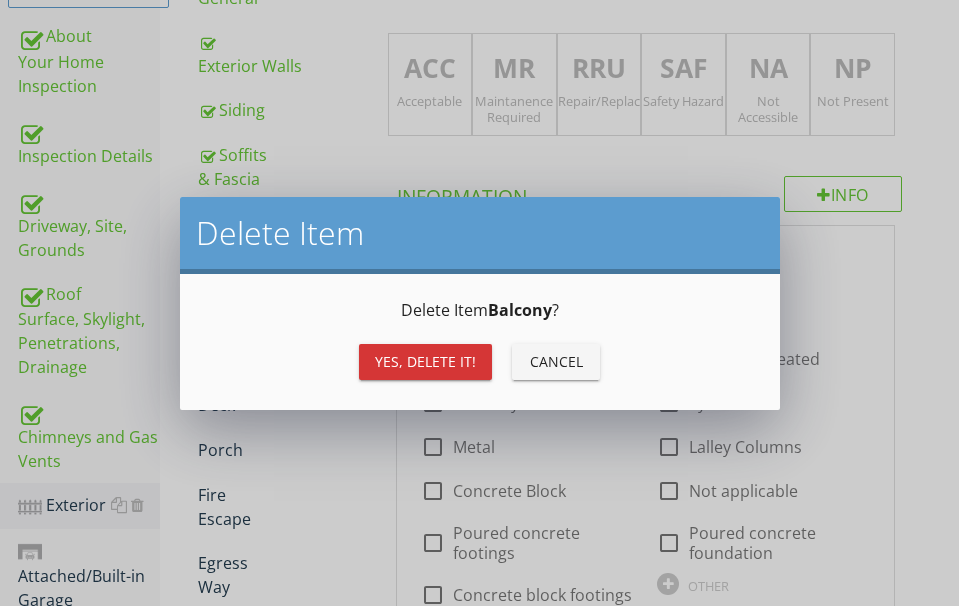click on "Yes, Delete it!" at bounding box center (425, 361) 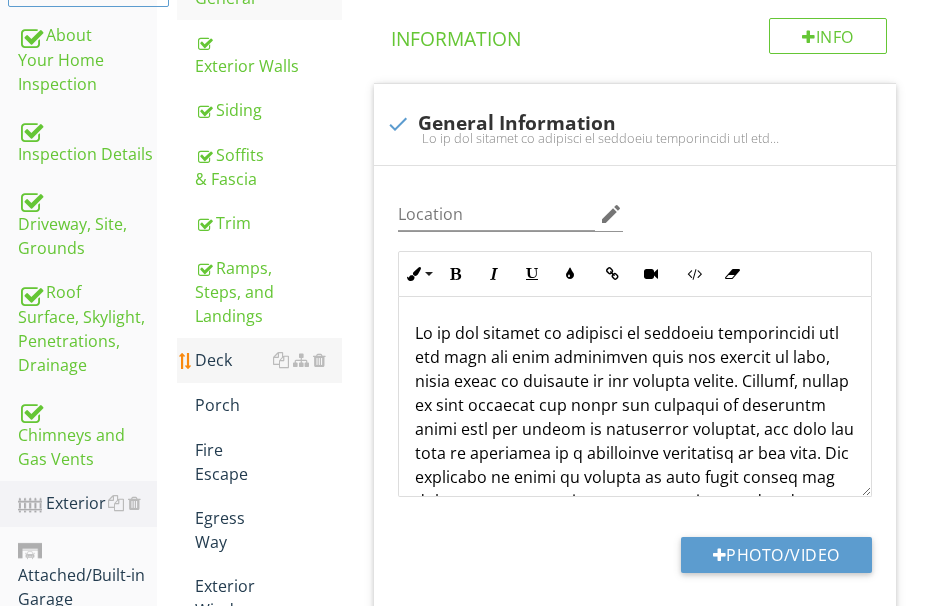 click on "Deck" at bounding box center (268, 360) 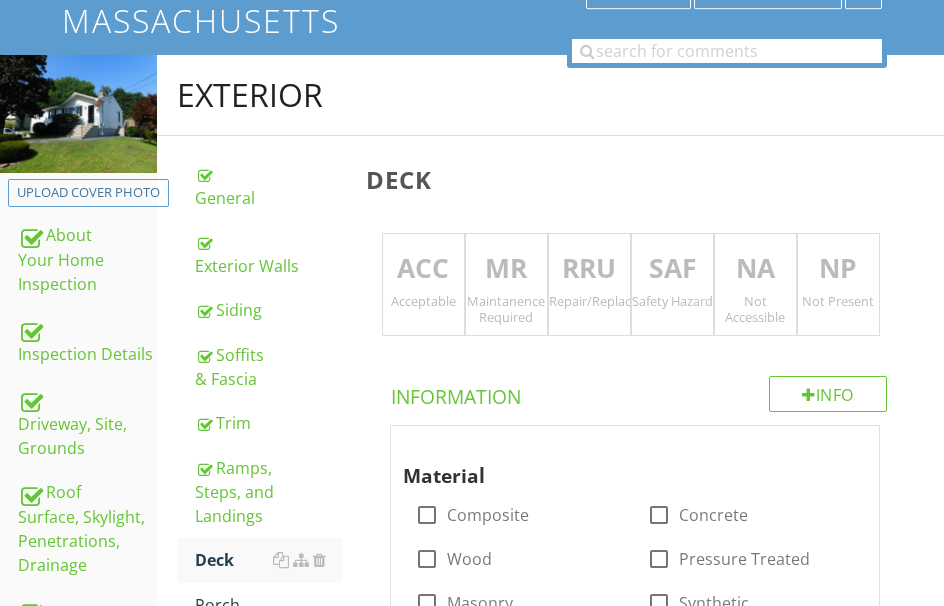 click on "RRU" at bounding box center [589, 269] 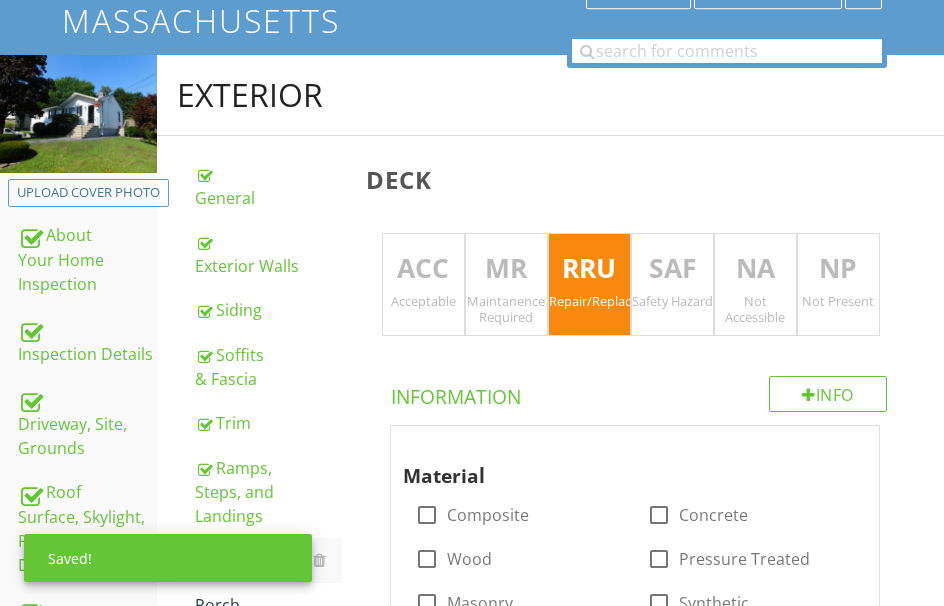 scroll, scrollTop: 381, scrollLeft: 0, axis: vertical 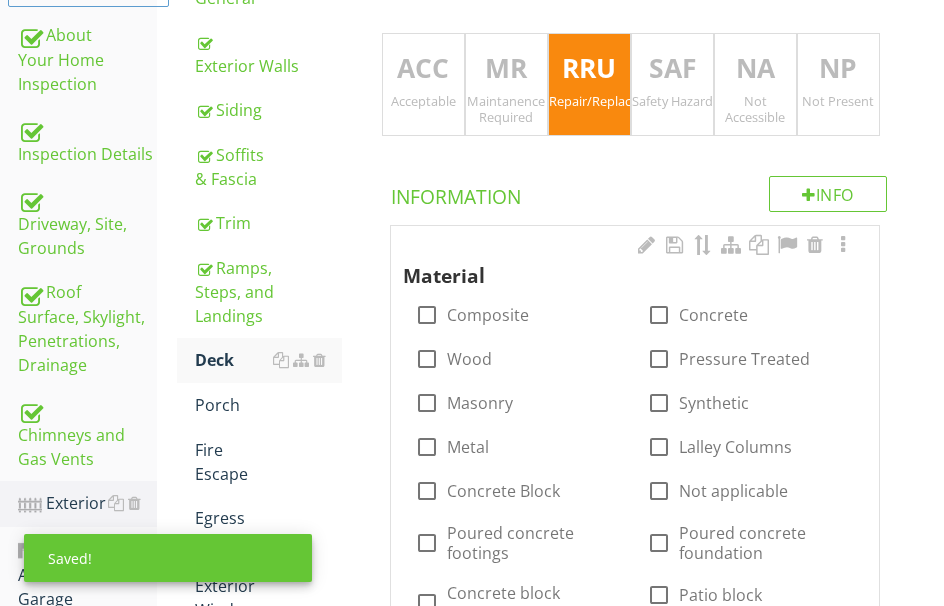 drag, startPoint x: 649, startPoint y: 352, endPoint x: 634, endPoint y: 350, distance: 15.132746 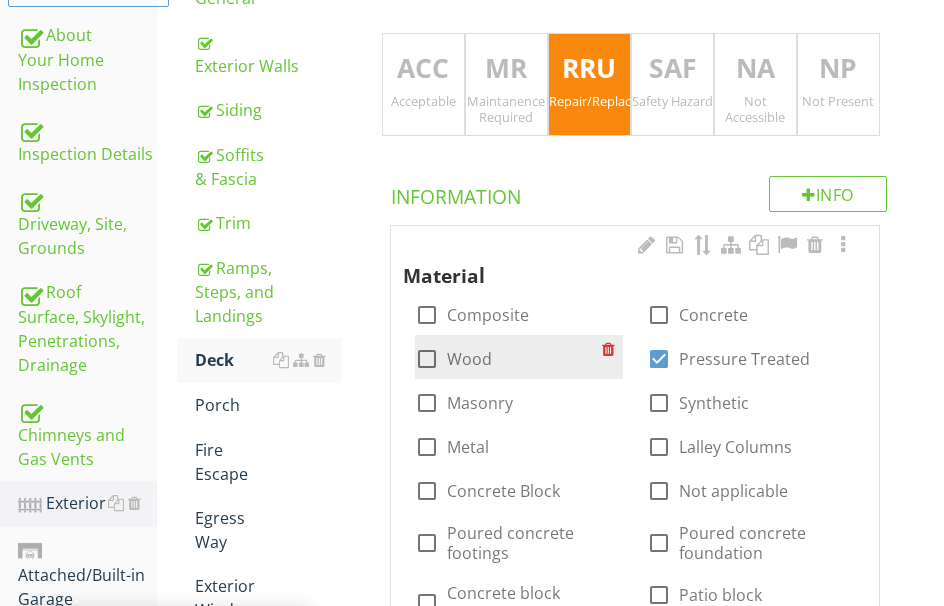 click at bounding box center (427, 359) 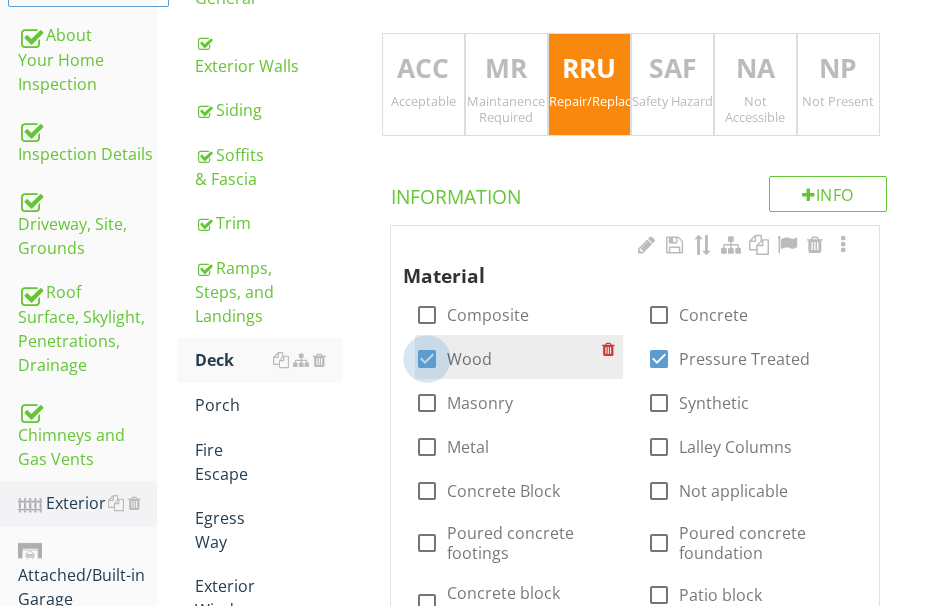 checkbox on "true" 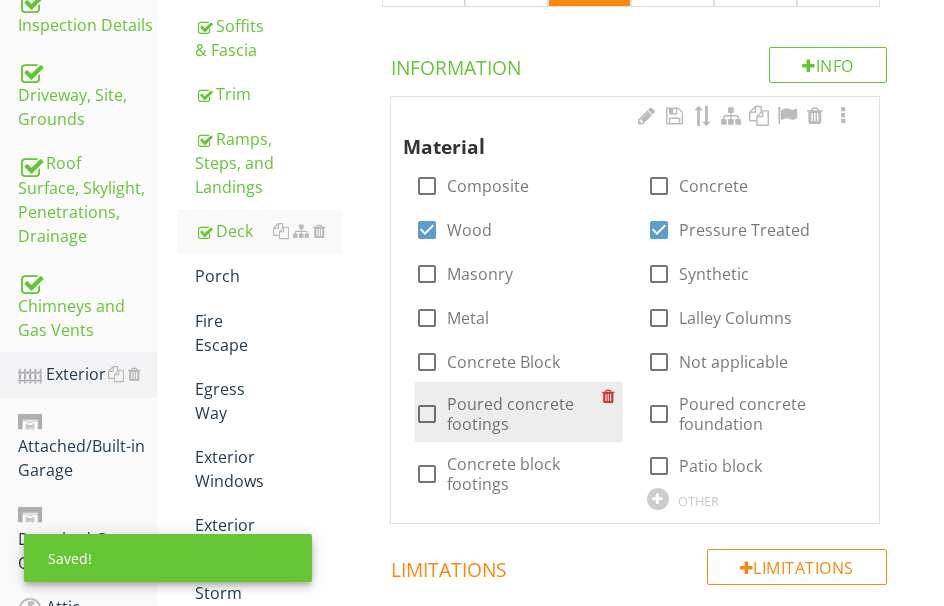 scroll, scrollTop: 581, scrollLeft: 0, axis: vertical 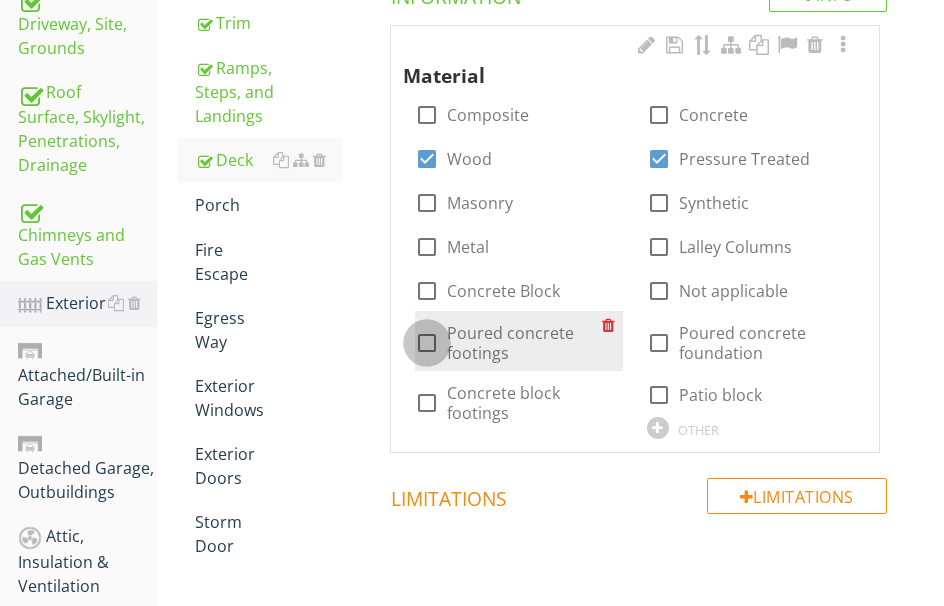 click at bounding box center (427, 343) 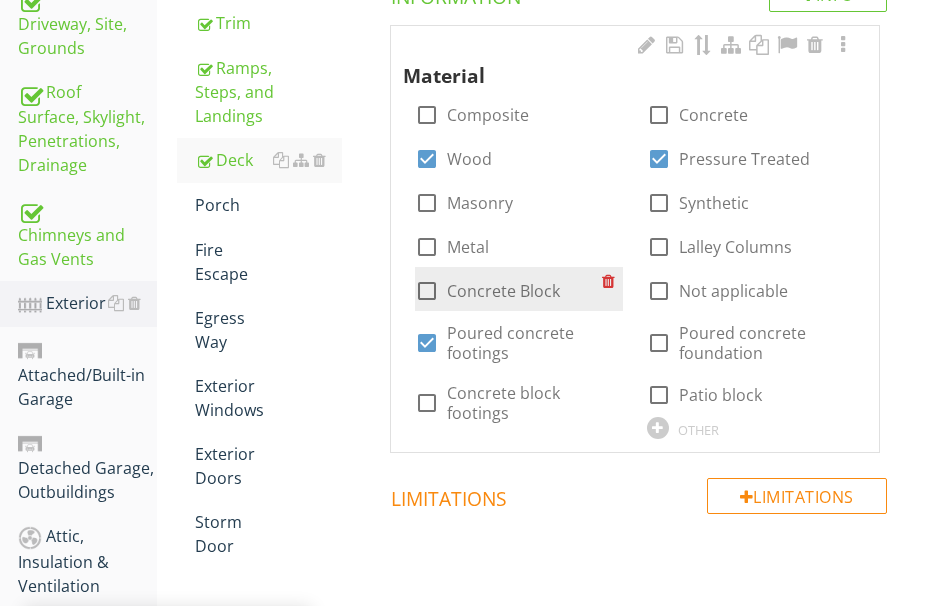 click at bounding box center (427, 291) 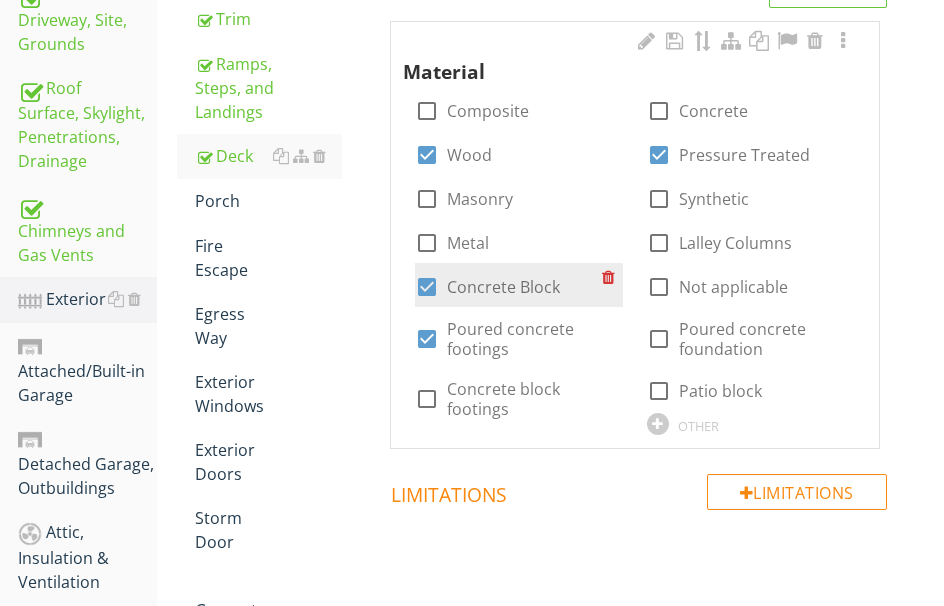 scroll, scrollTop: 581, scrollLeft: 0, axis: vertical 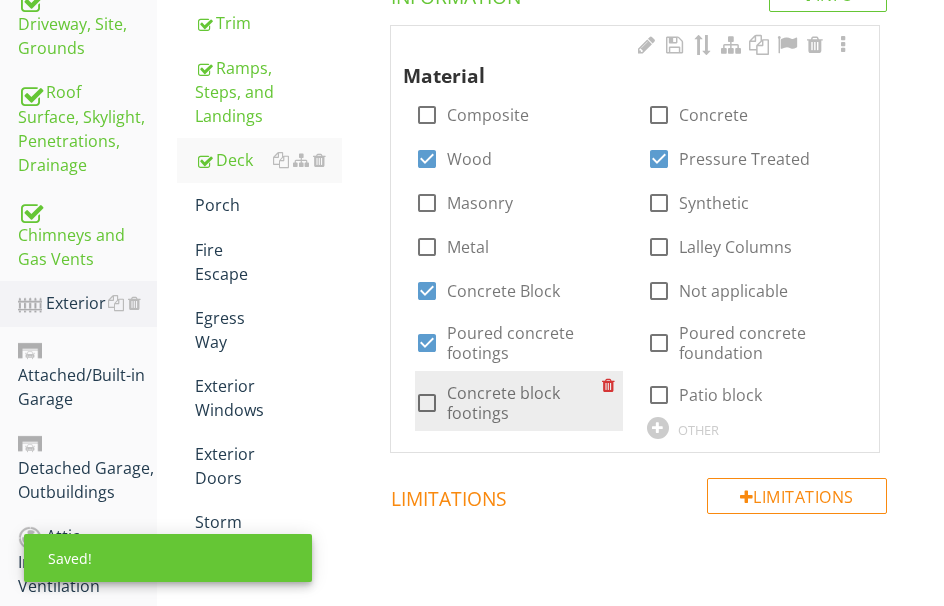 click at bounding box center [427, 403] 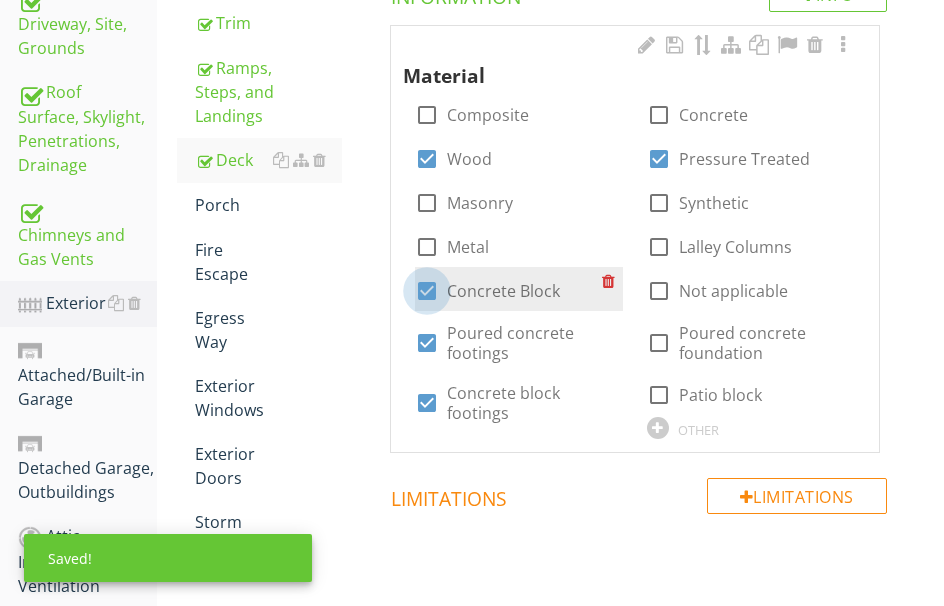 click at bounding box center (427, 291) 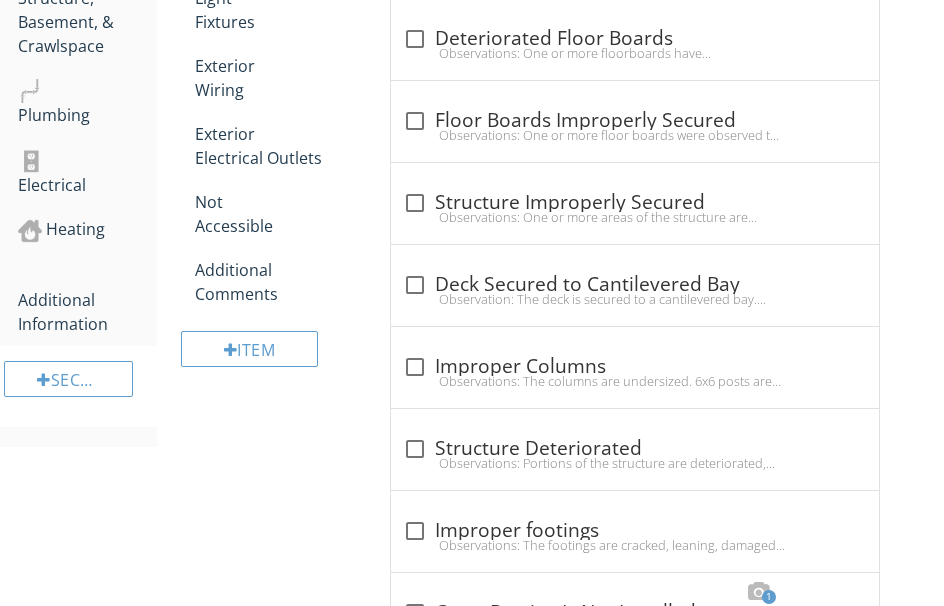 scroll, scrollTop: 1481, scrollLeft: 0, axis: vertical 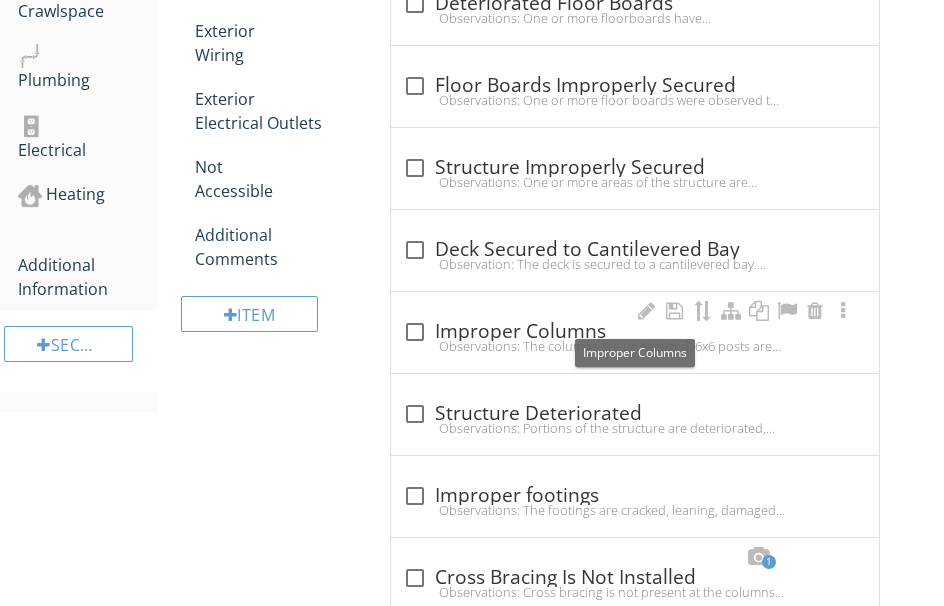 click on "check_box_outline_blank
Improper Columns" at bounding box center (635, 332) 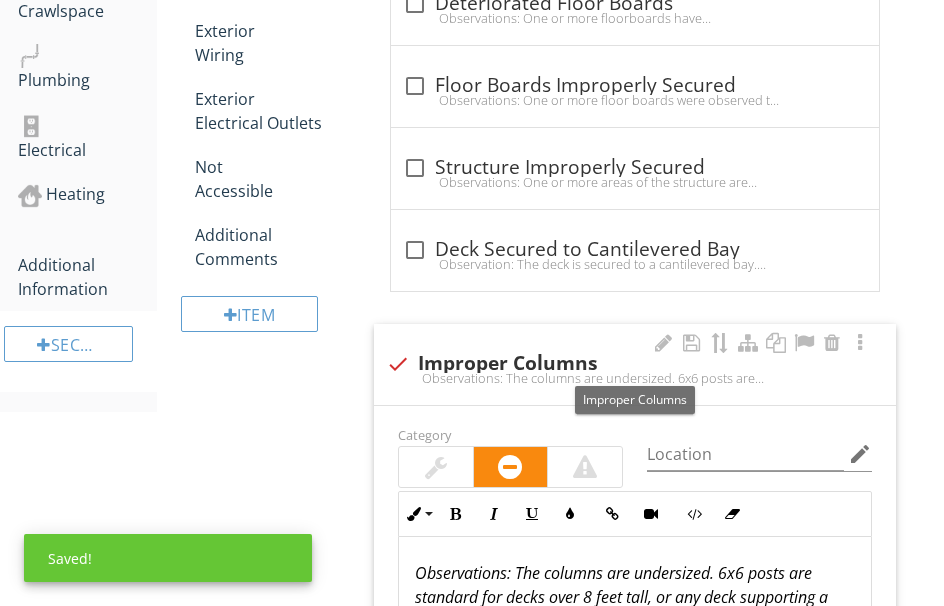 click at bounding box center (398, 364) 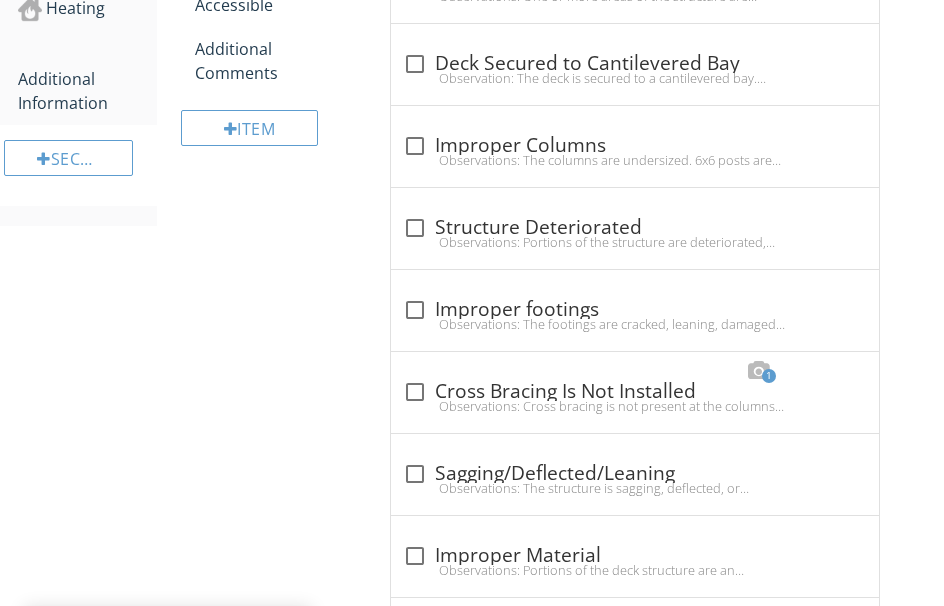 scroll, scrollTop: 1681, scrollLeft: 0, axis: vertical 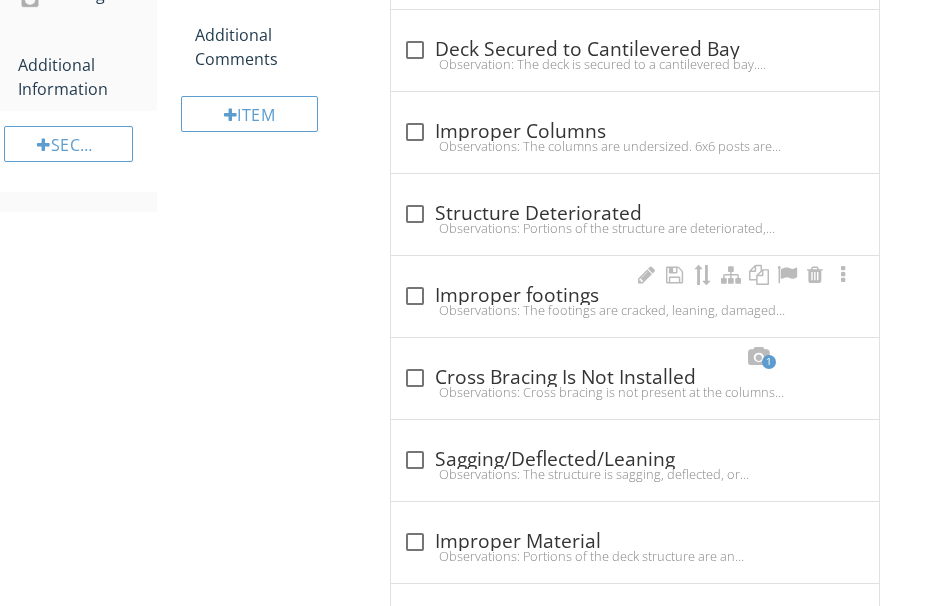 click on "check_box_outline_blank
Improper footings" at bounding box center (635, 296) 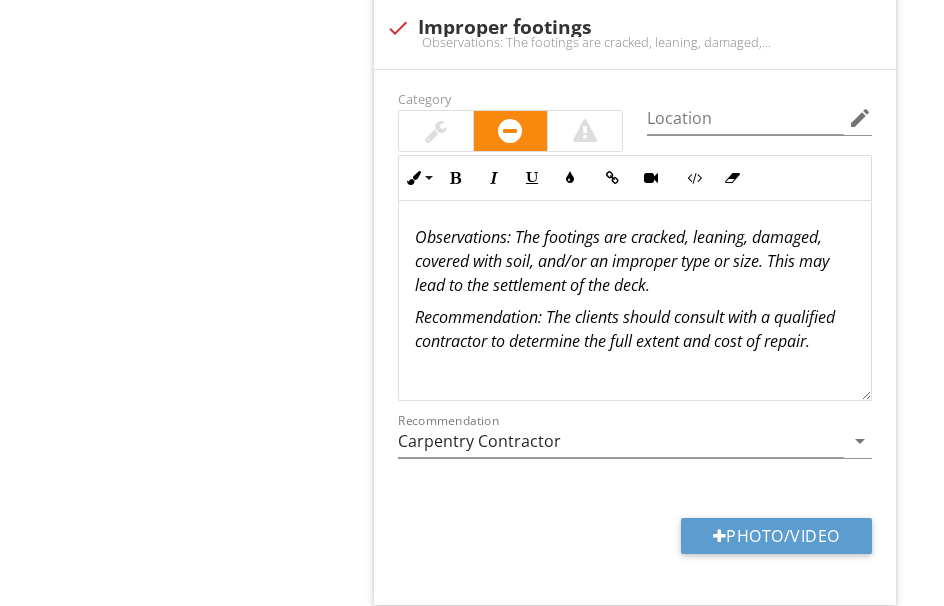 scroll, scrollTop: 2081, scrollLeft: 0, axis: vertical 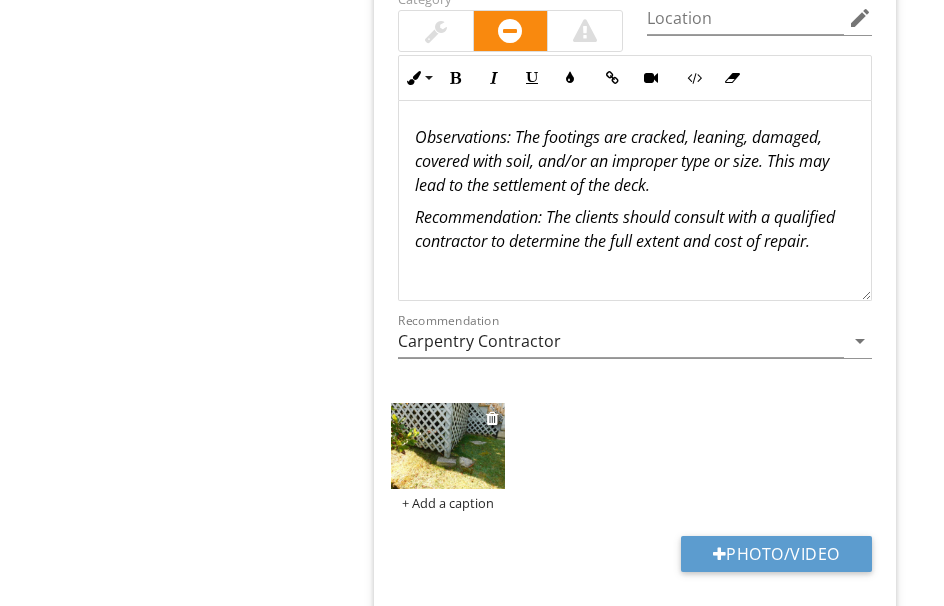click at bounding box center (448, 446) 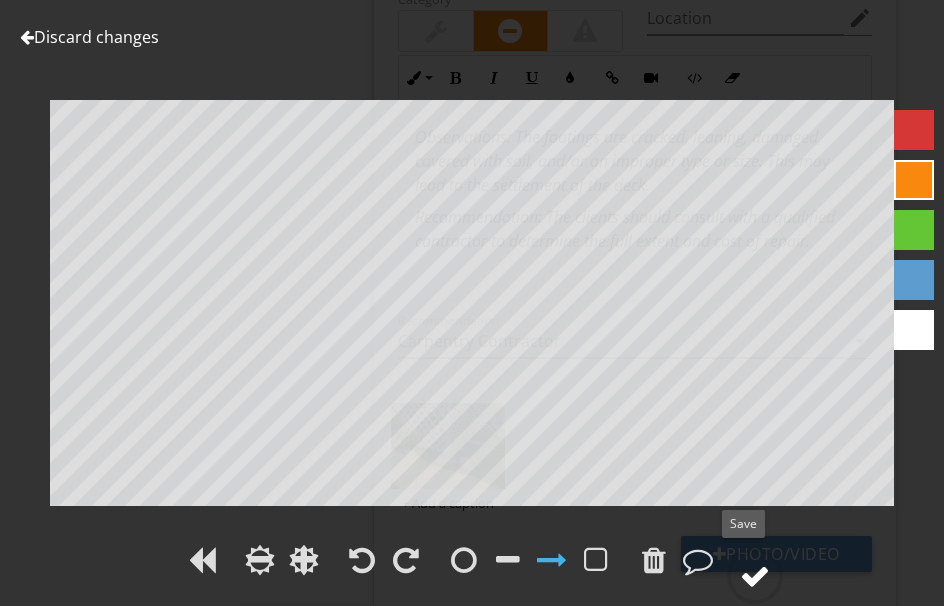 drag, startPoint x: 753, startPoint y: 569, endPoint x: 903, endPoint y: 495, distance: 167.26027 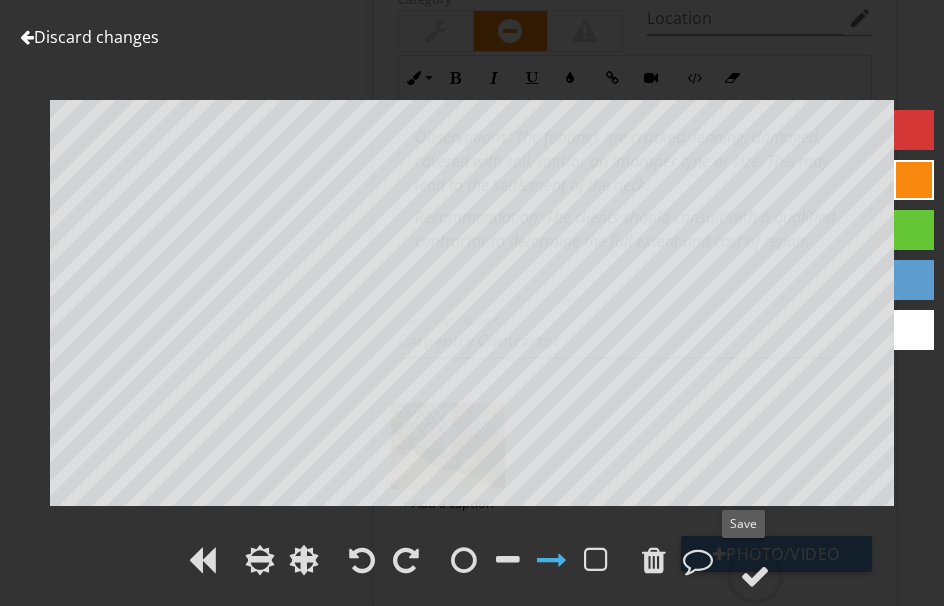 click at bounding box center [755, 576] 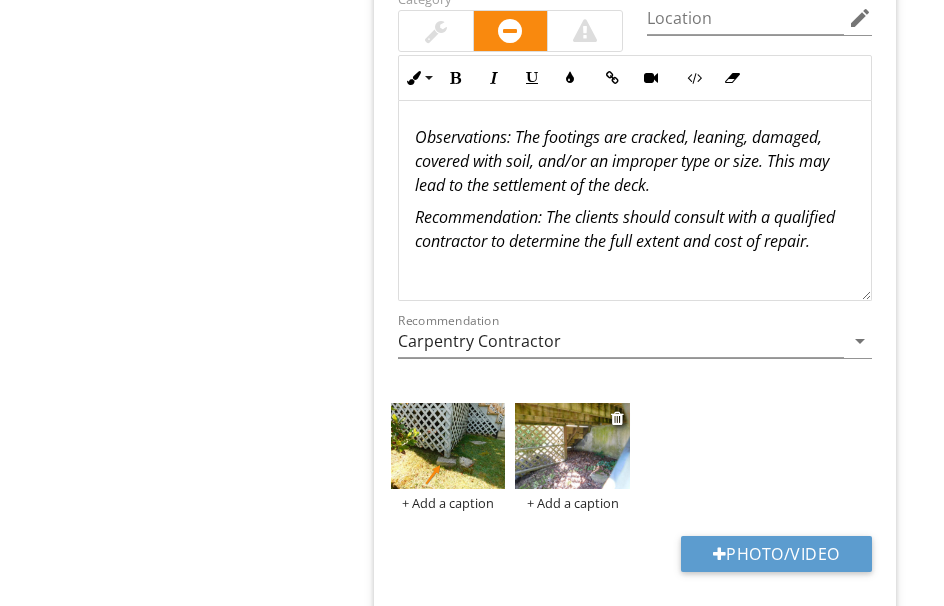 click at bounding box center (572, 446) 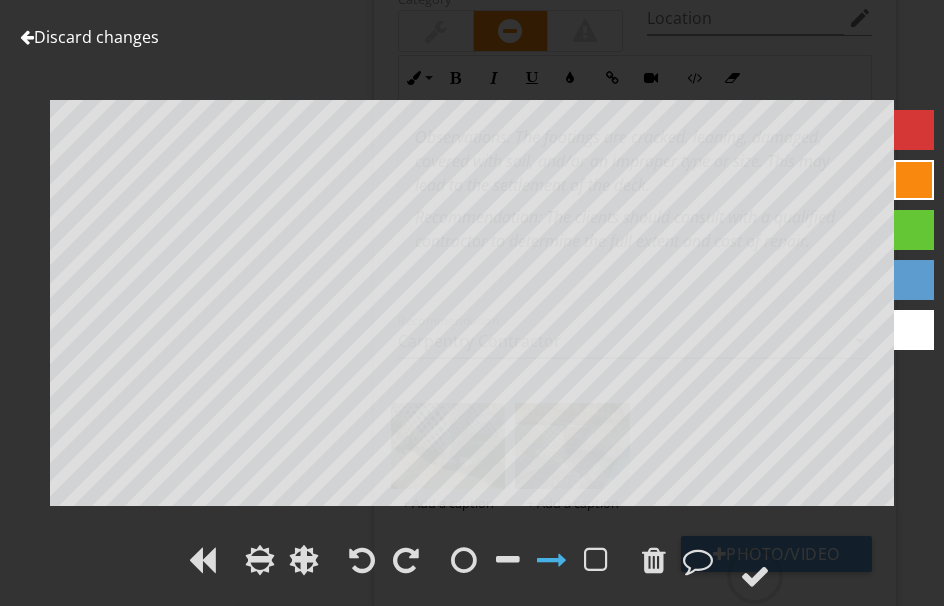 drag, startPoint x: 754, startPoint y: 568, endPoint x: 807, endPoint y: 508, distance: 80.05623 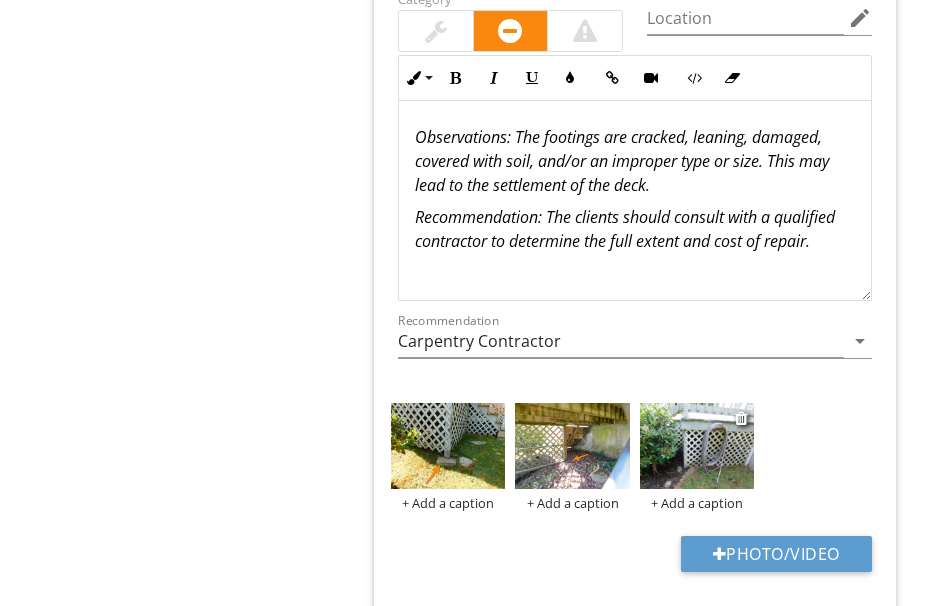 click at bounding box center (697, 446) 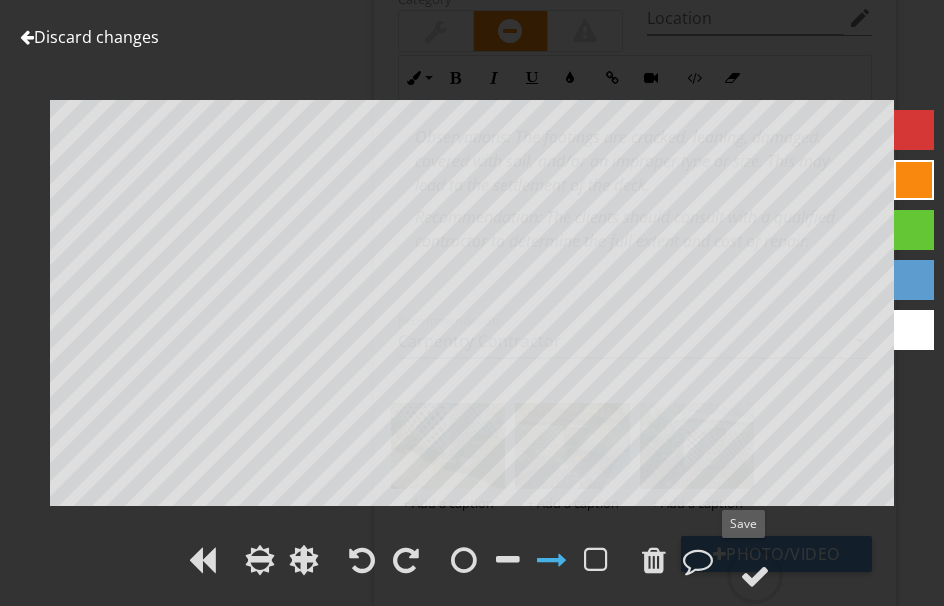 drag, startPoint x: 762, startPoint y: 567, endPoint x: 684, endPoint y: 518, distance: 92.11406 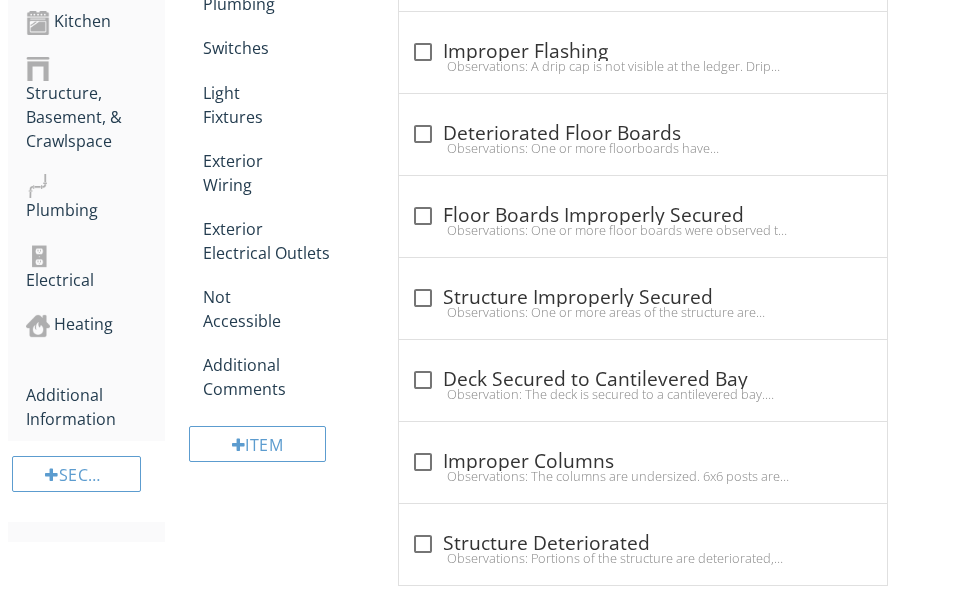 scroll, scrollTop: 1010, scrollLeft: 0, axis: vertical 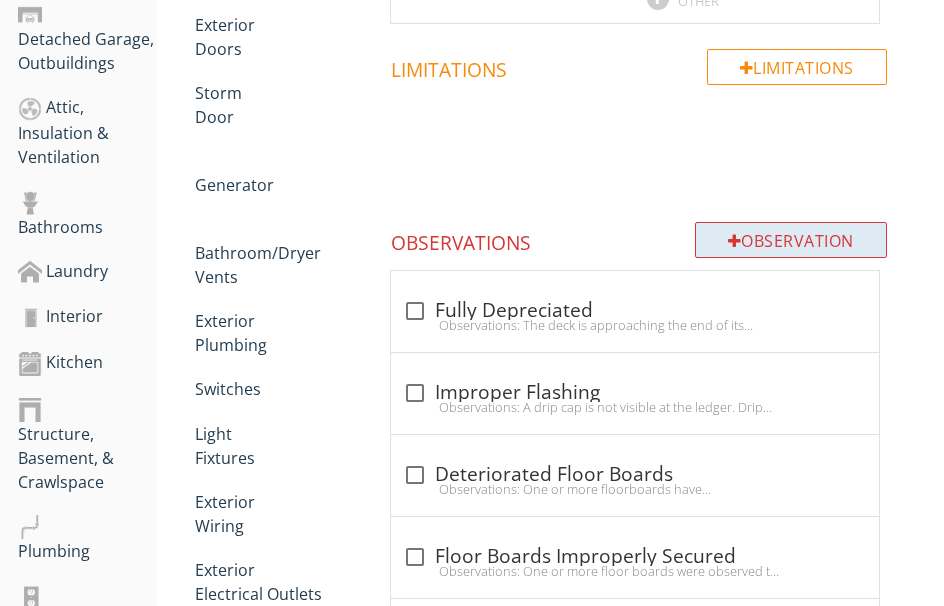 click on "Observation" at bounding box center [791, 240] 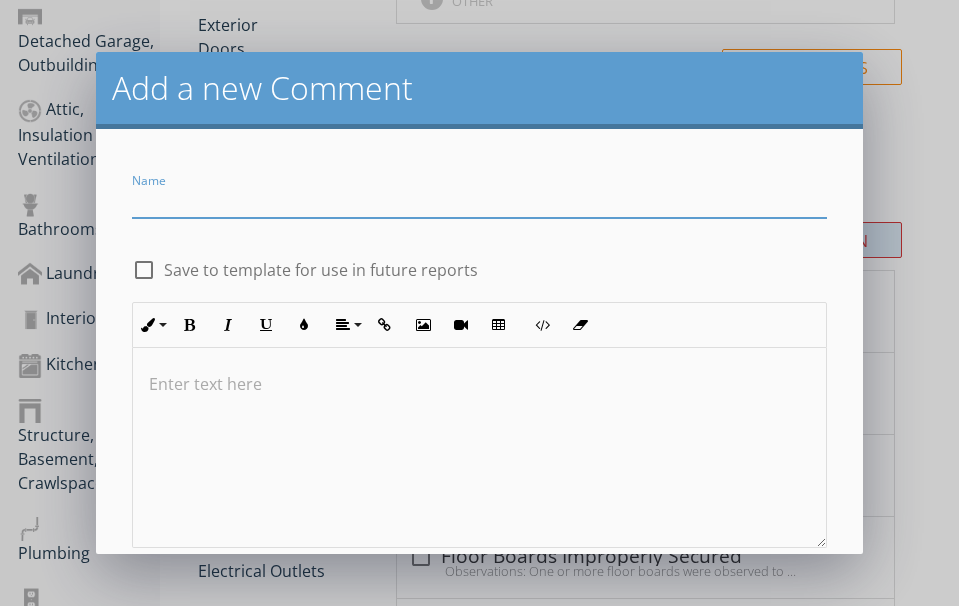 type on "B" 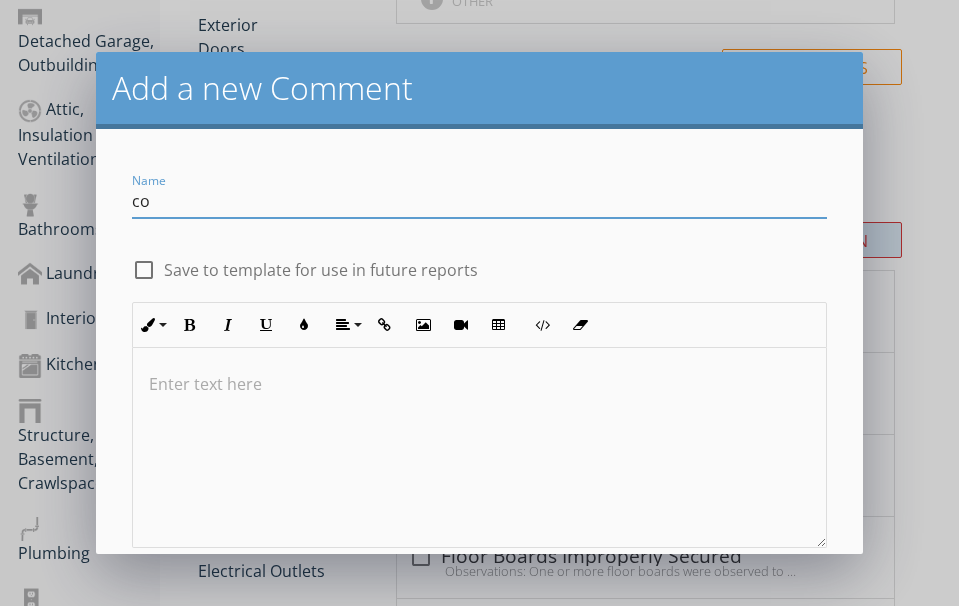type on "c" 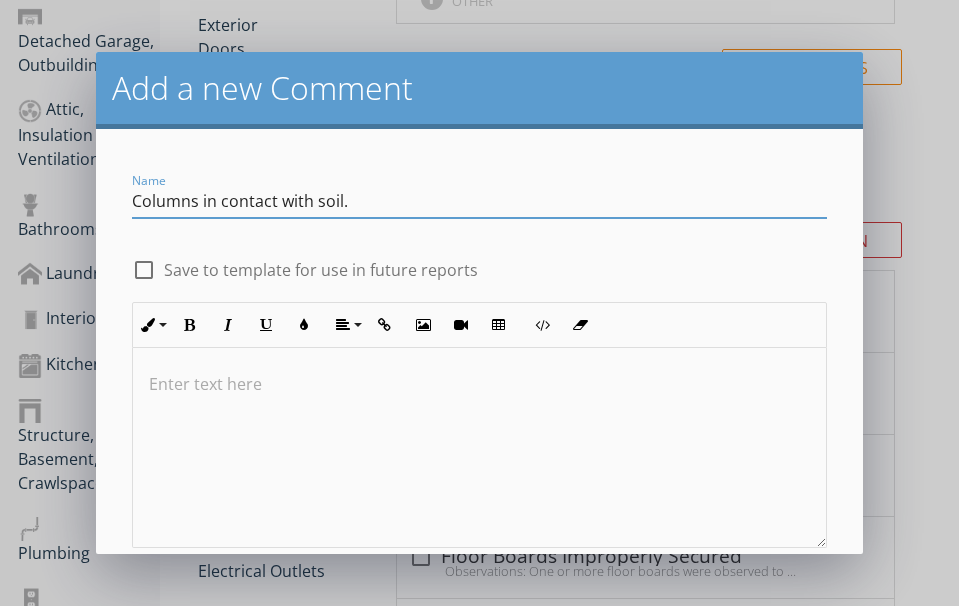 type on "Columns in contact with soil." 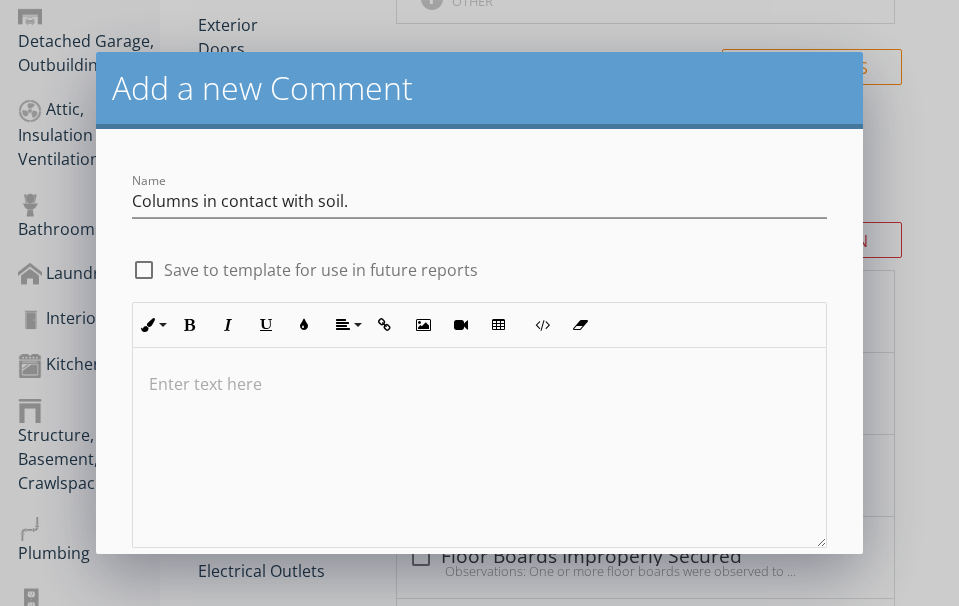 type 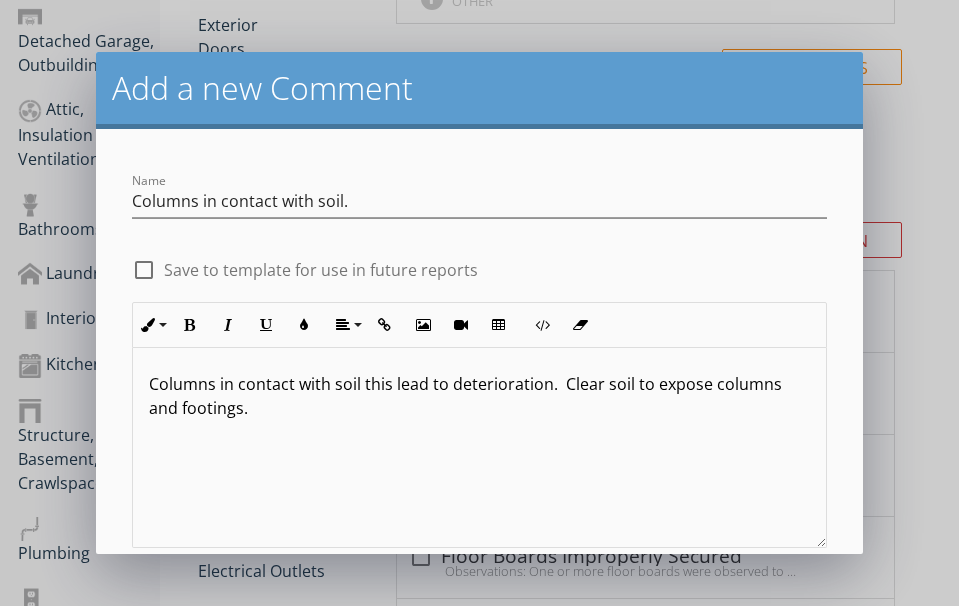 scroll, scrollTop: 1, scrollLeft: 0, axis: vertical 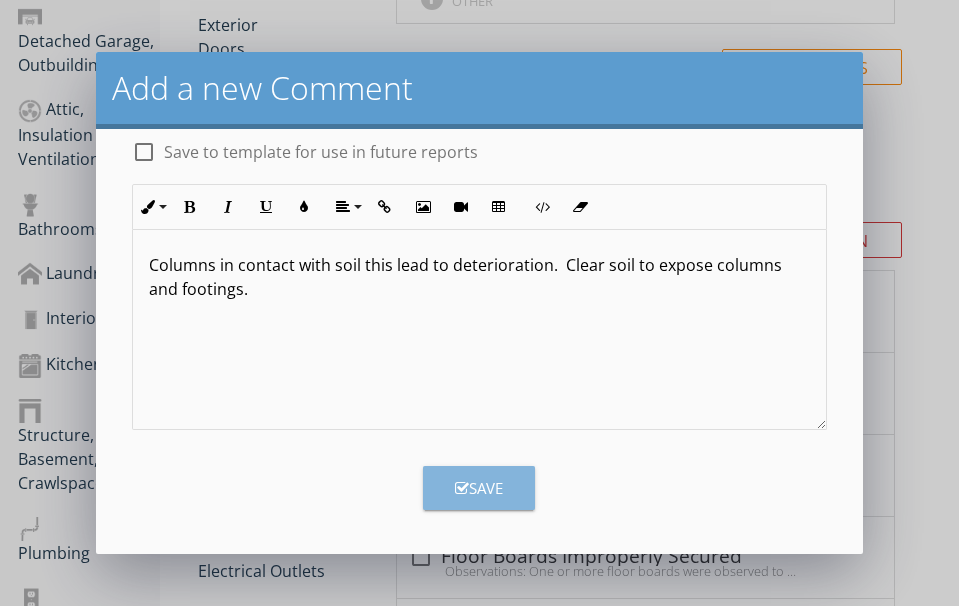 click on "Save" at bounding box center (479, 488) 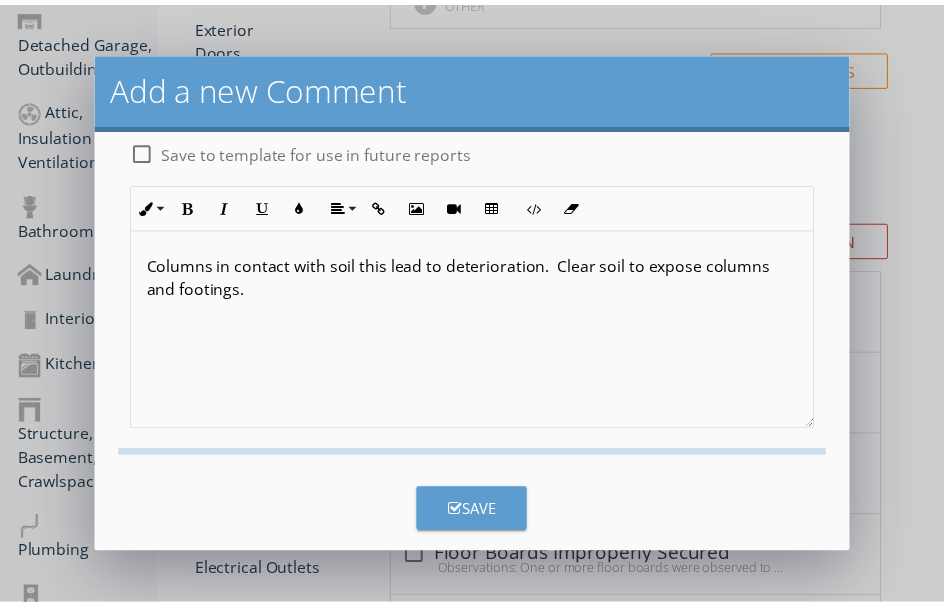 scroll, scrollTop: 22, scrollLeft: 0, axis: vertical 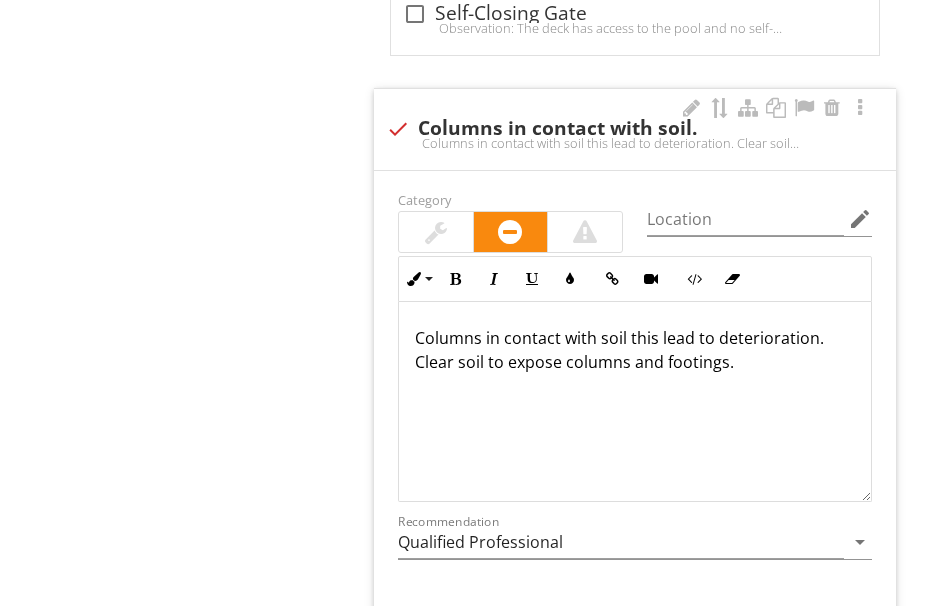 click at bounding box center (436, 232) 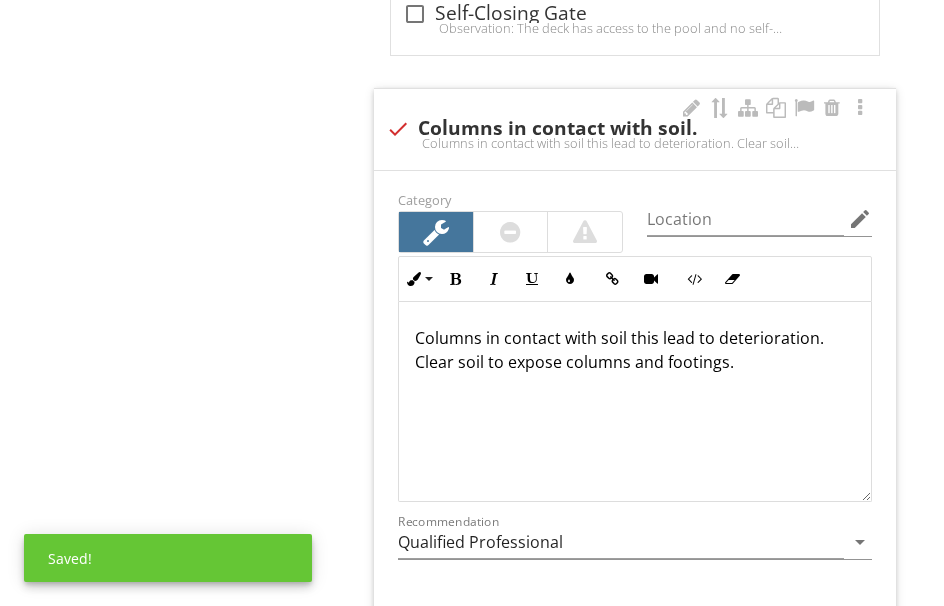scroll, scrollTop: 3692, scrollLeft: 0, axis: vertical 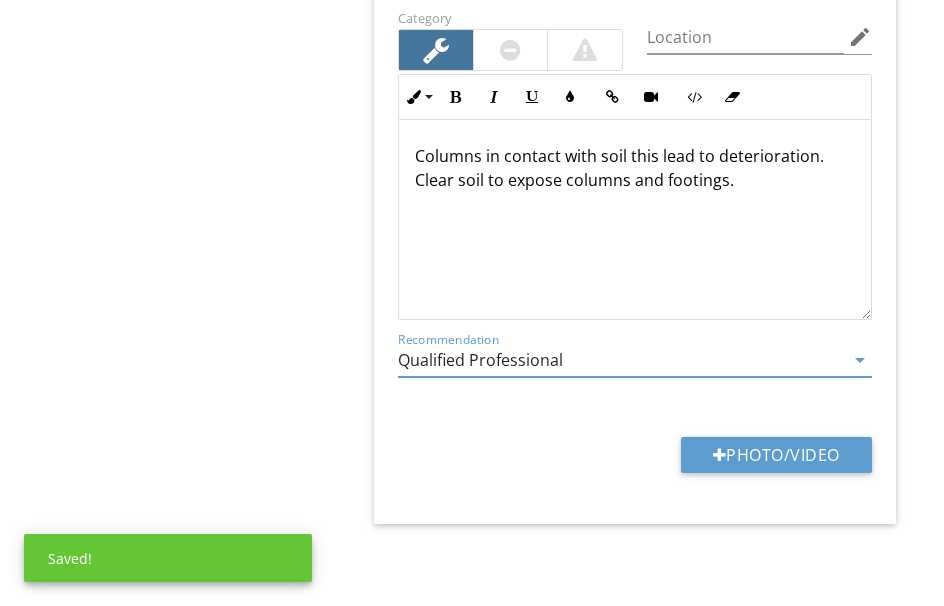 click on "Qualified Professional" at bounding box center (621, 360) 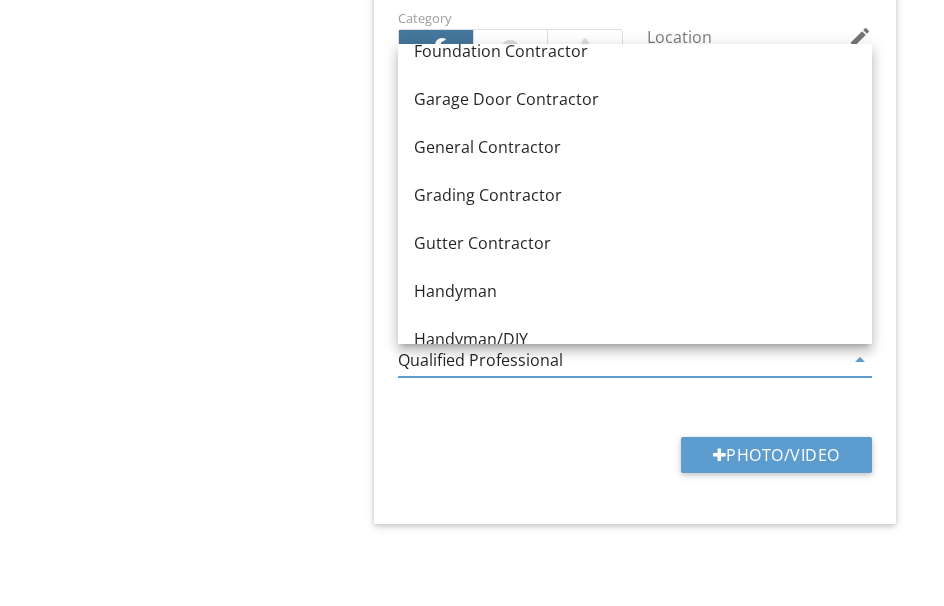 scroll, scrollTop: 1100, scrollLeft: 0, axis: vertical 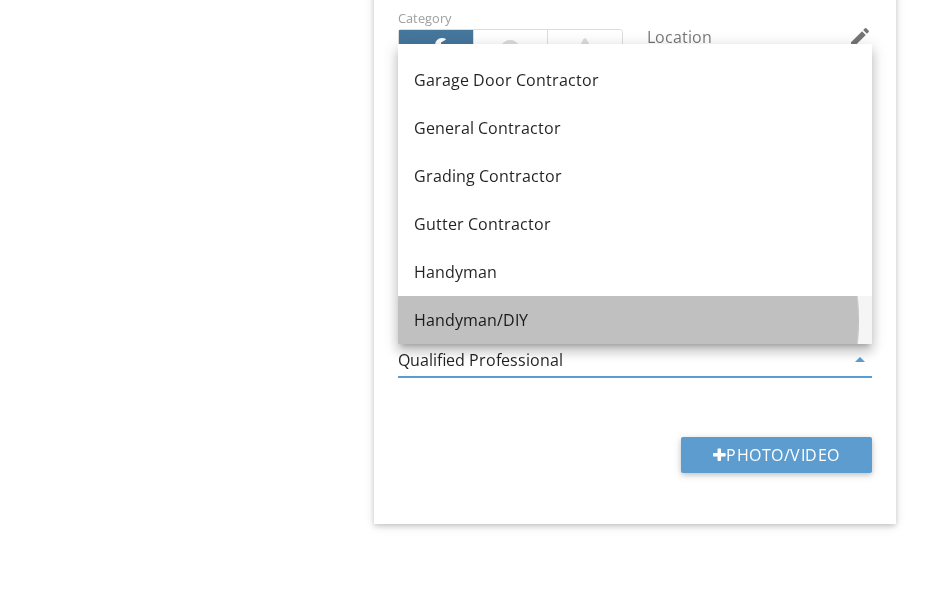 click on "Handyman/DIY" at bounding box center [635, 320] 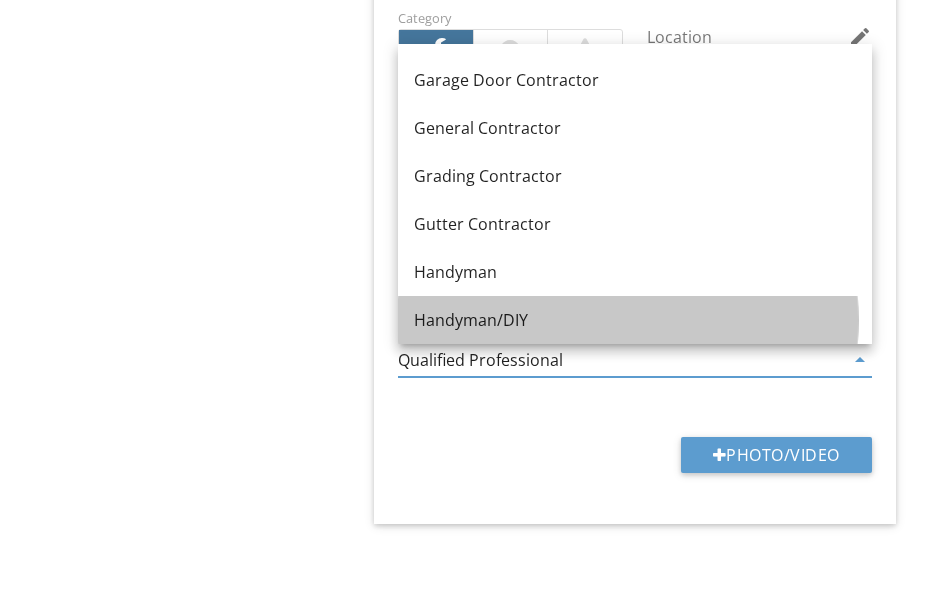 type on "Handyman/DIY" 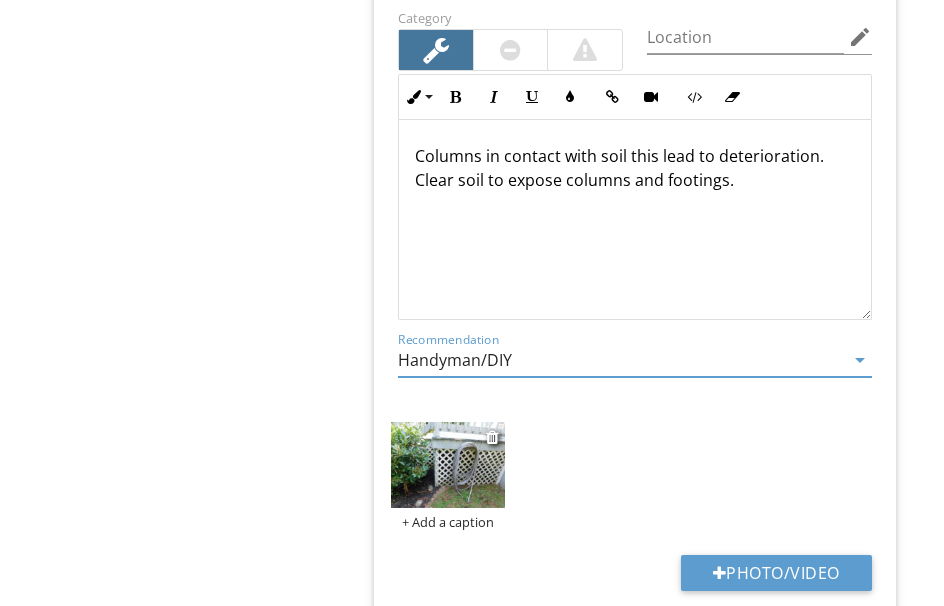 click at bounding box center [448, 465] 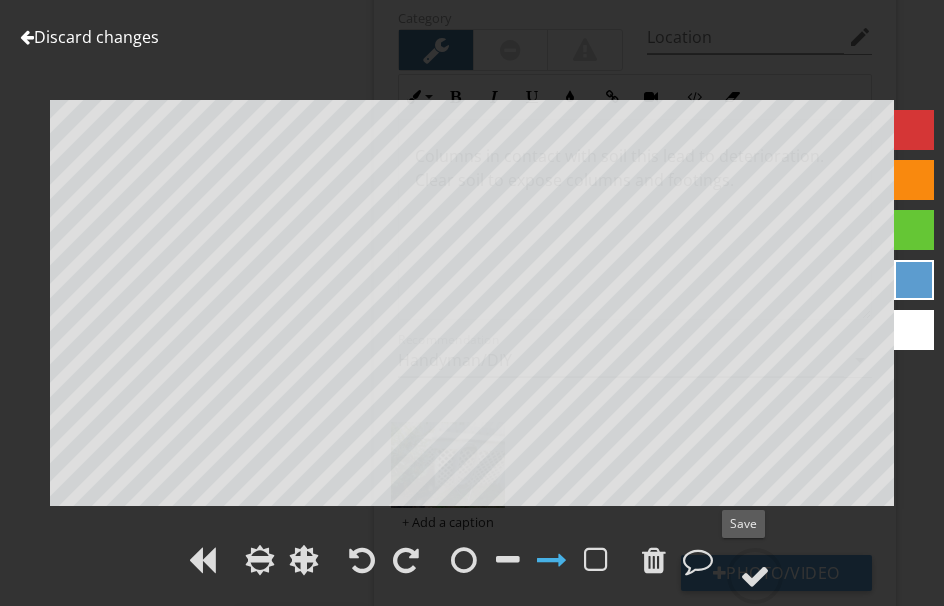 drag, startPoint x: 754, startPoint y: 567, endPoint x: 952, endPoint y: 474, distance: 218.75328 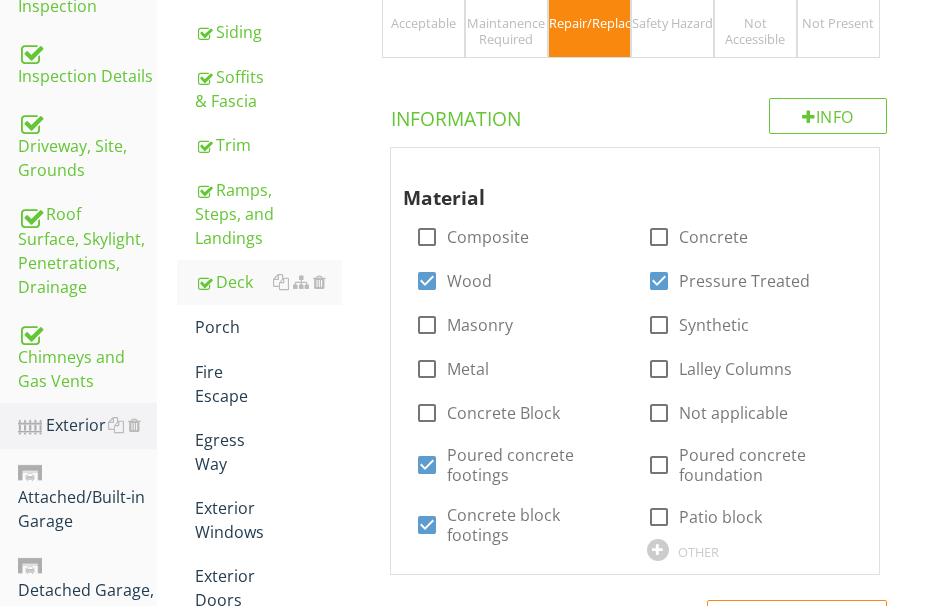 scroll, scrollTop: 492, scrollLeft: 0, axis: vertical 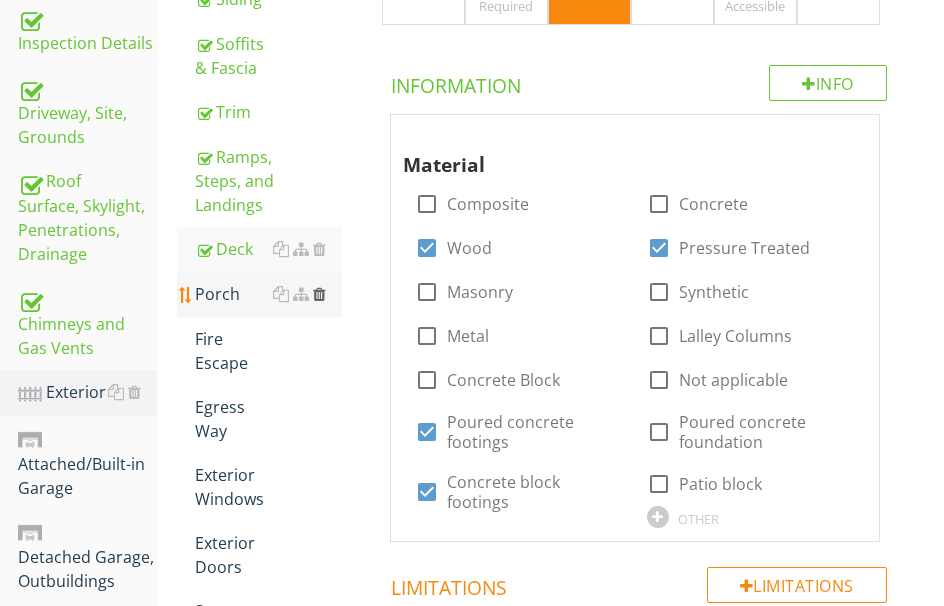 click at bounding box center (319, 294) 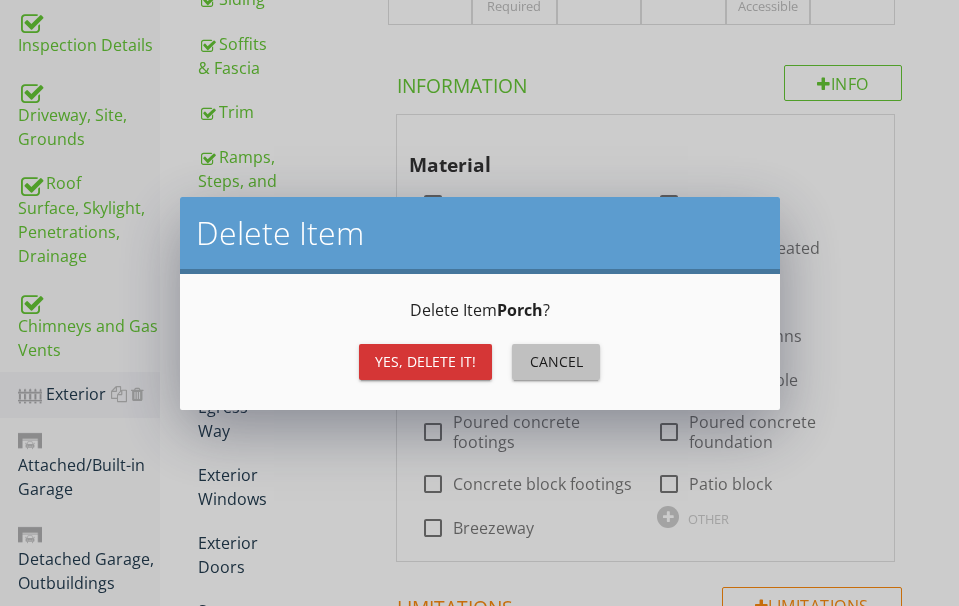 click on "Cancel" at bounding box center [556, 361] 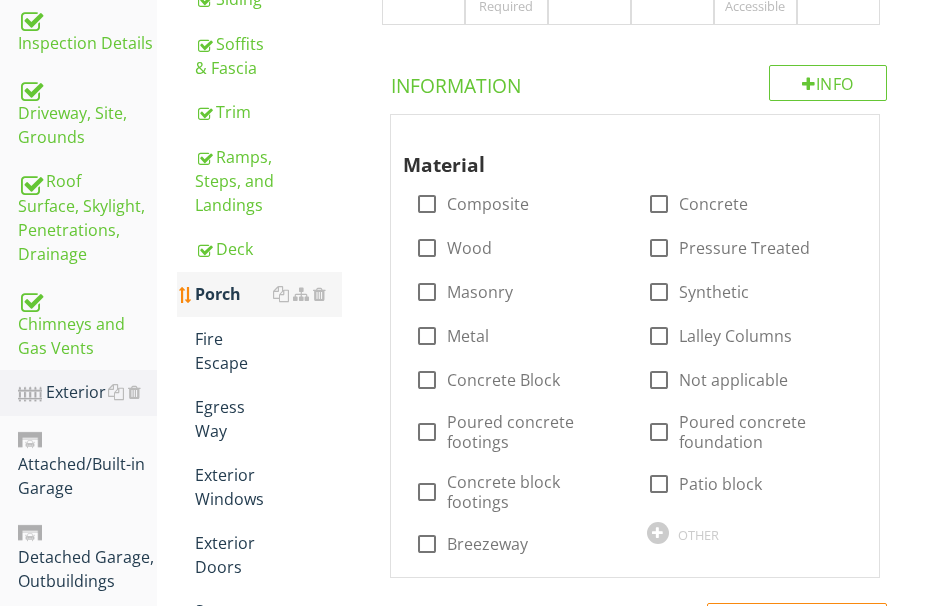 click on "Porch" at bounding box center [268, 294] 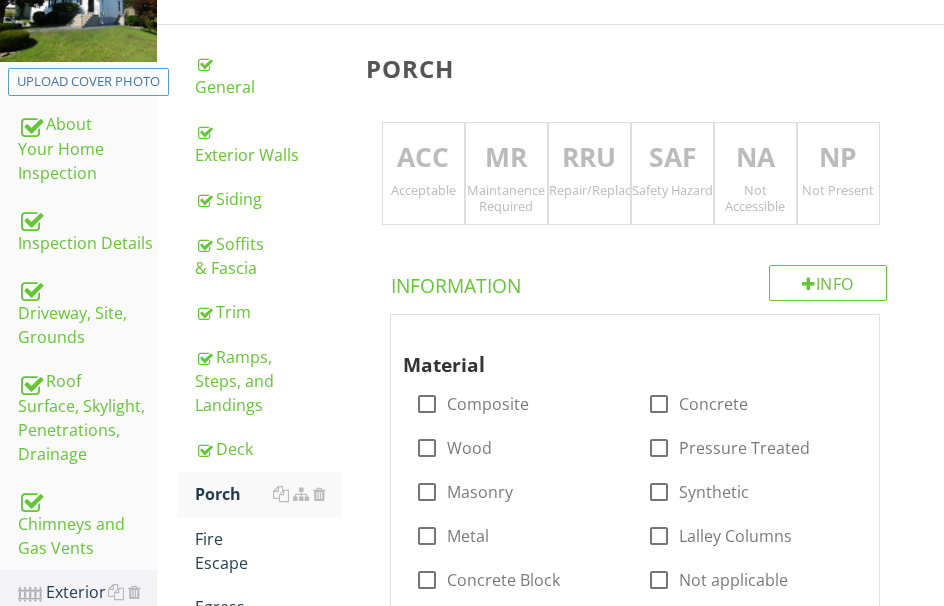 click on "Acceptable" at bounding box center (423, 190) 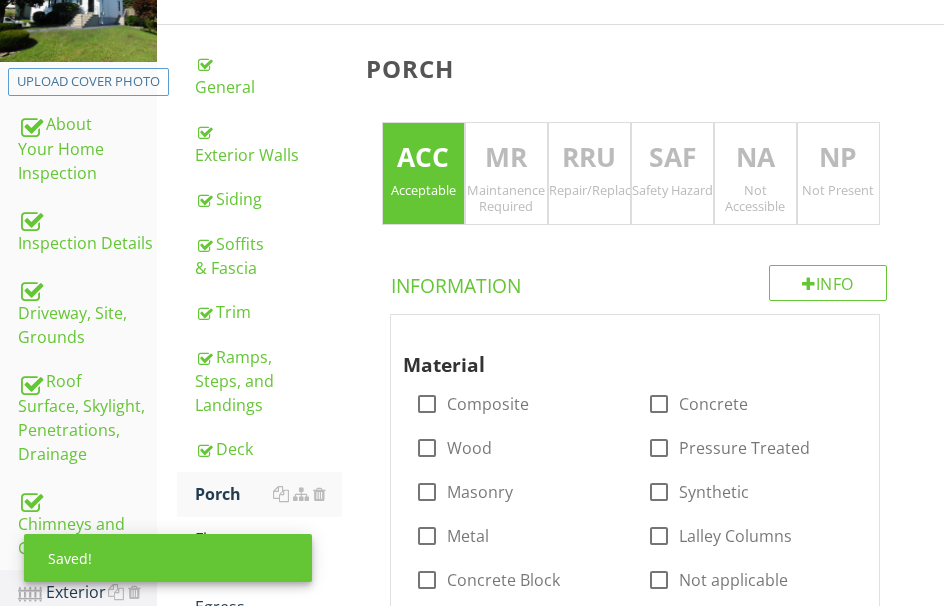 click on "NA" at bounding box center [755, 158] 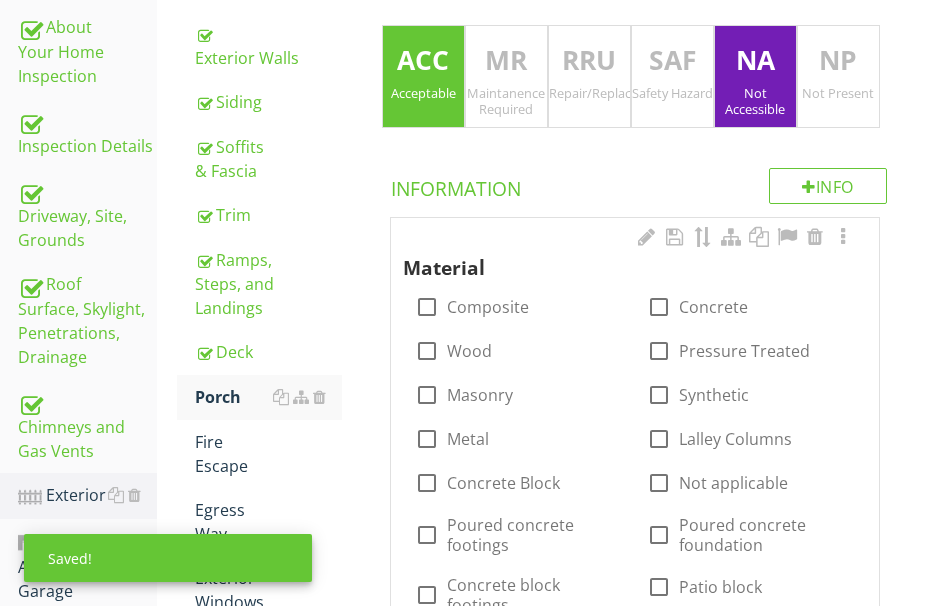 scroll, scrollTop: 492, scrollLeft: 0, axis: vertical 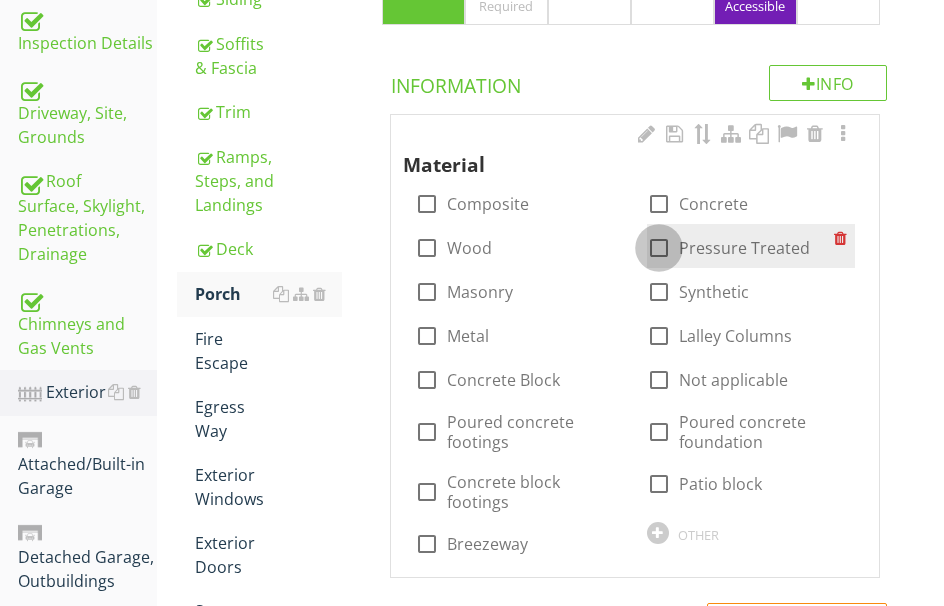 click at bounding box center (659, 248) 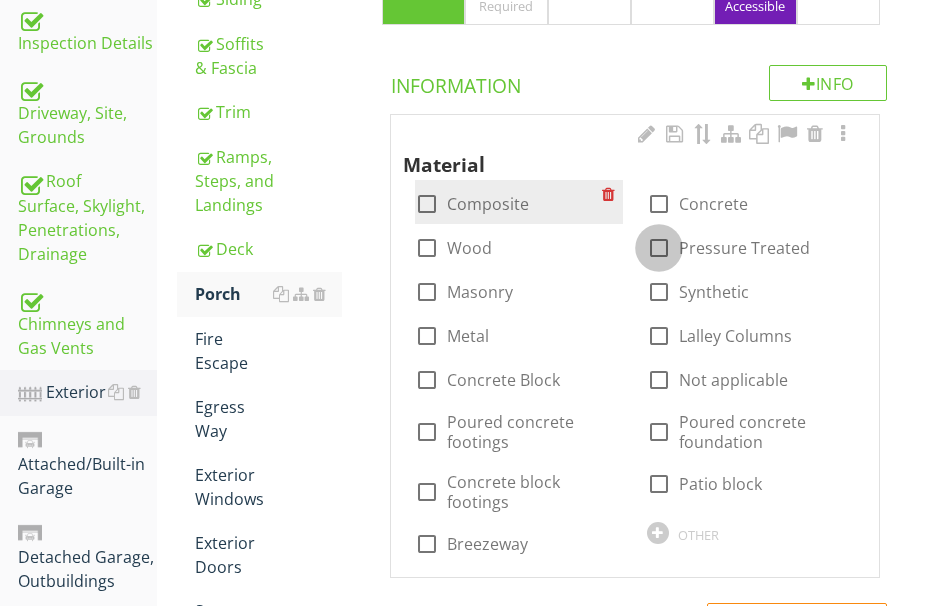 checkbox on "true" 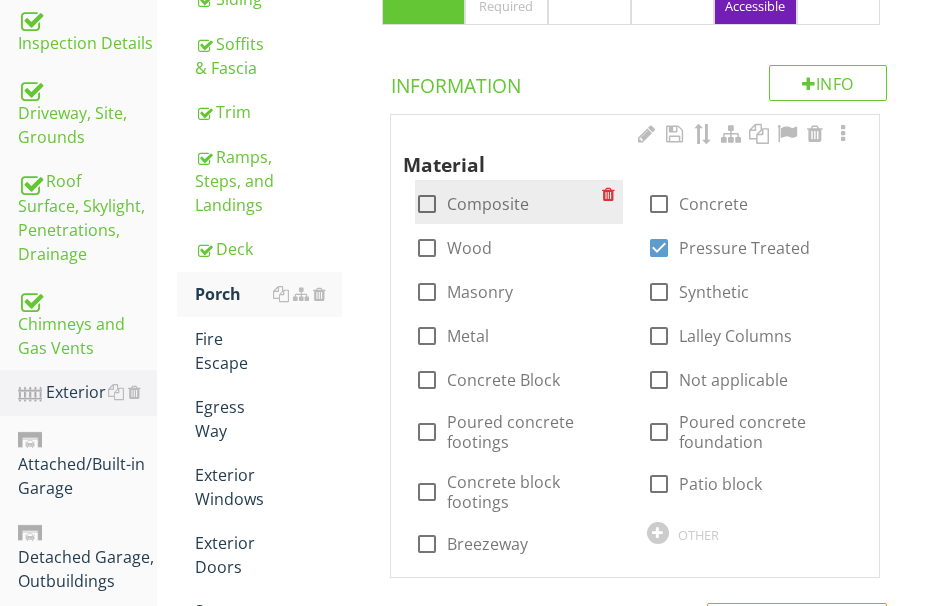 click at bounding box center [427, 204] 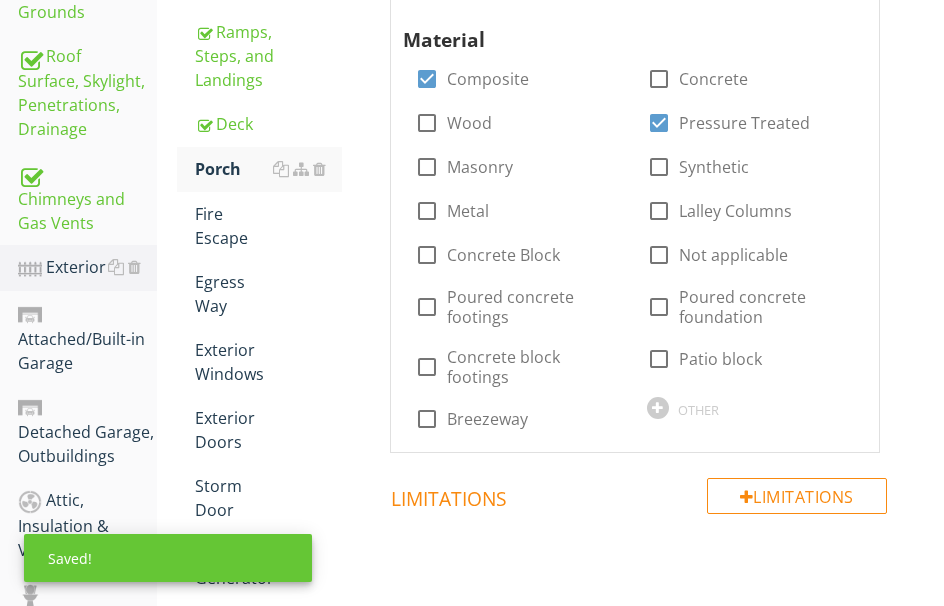 scroll, scrollTop: 692, scrollLeft: 0, axis: vertical 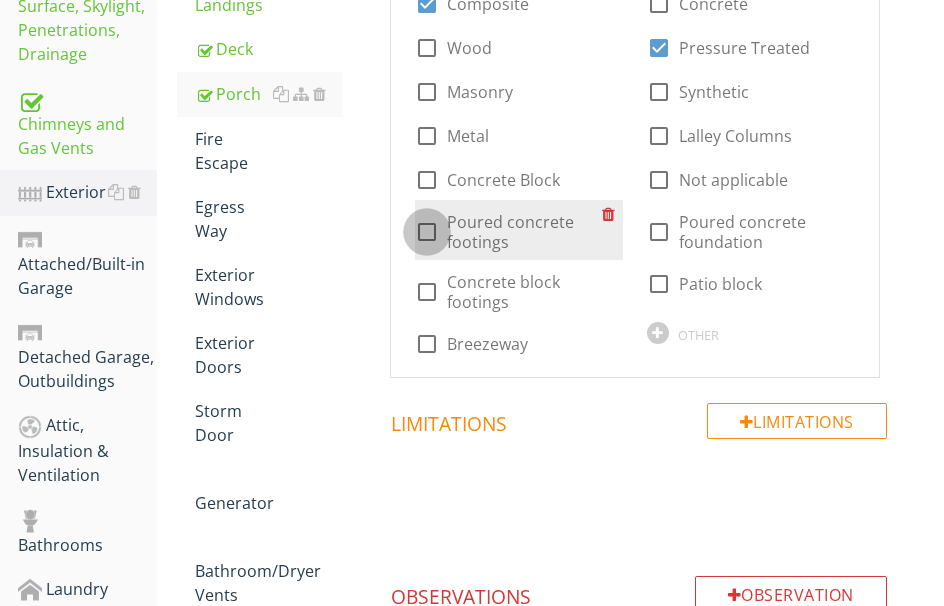 click at bounding box center [427, 232] 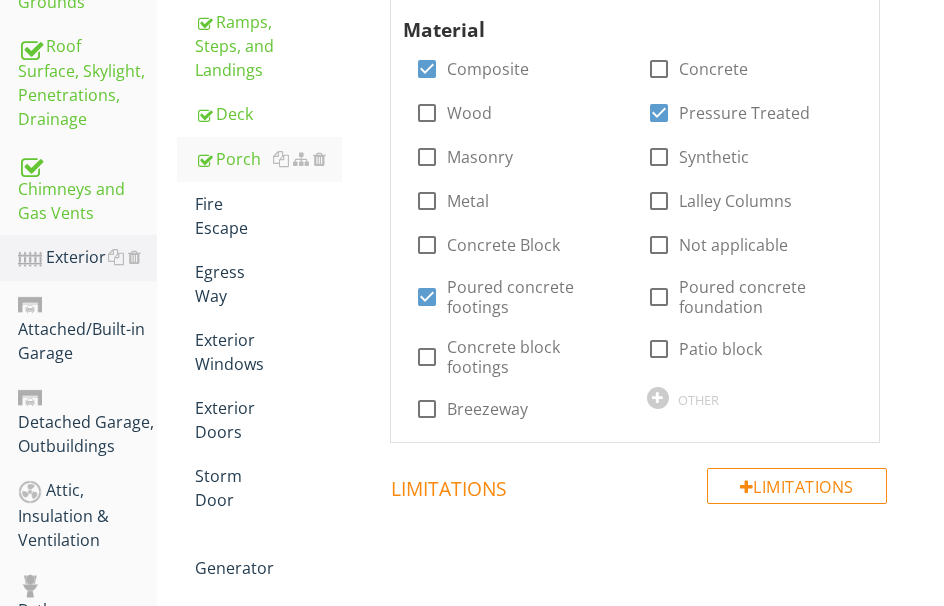 scroll, scrollTop: 592, scrollLeft: 0, axis: vertical 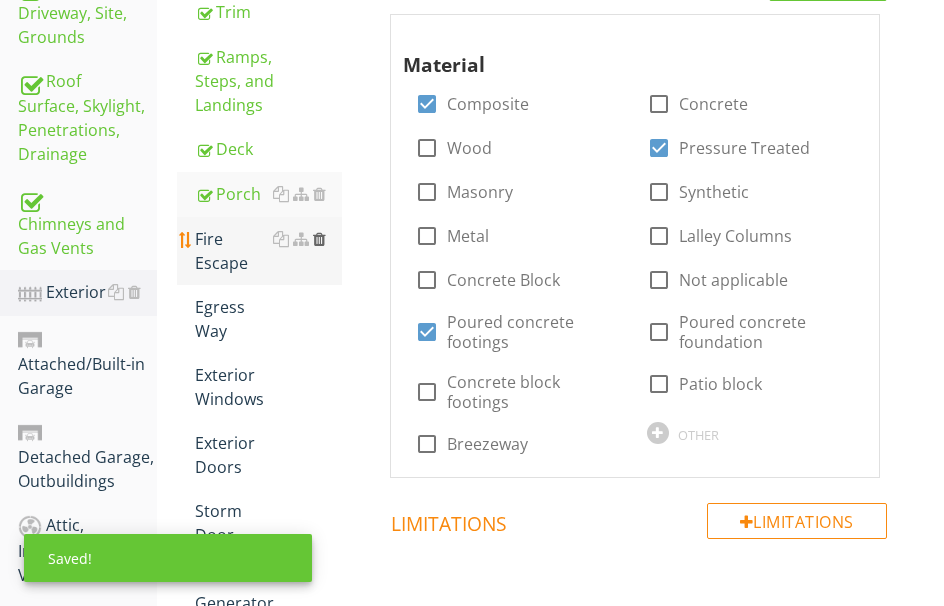 click at bounding box center [319, 239] 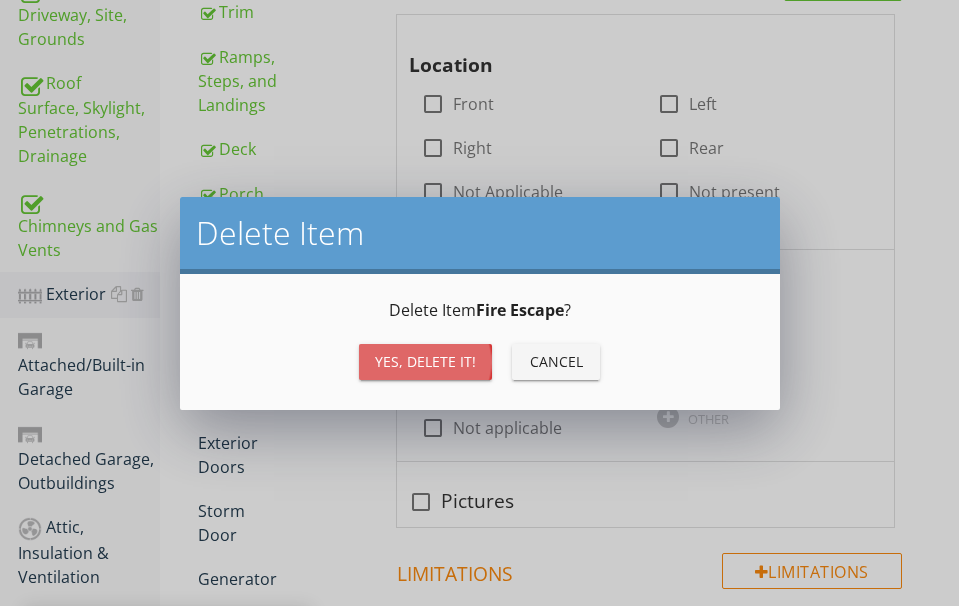 click on "Yes, Delete it!" at bounding box center [425, 361] 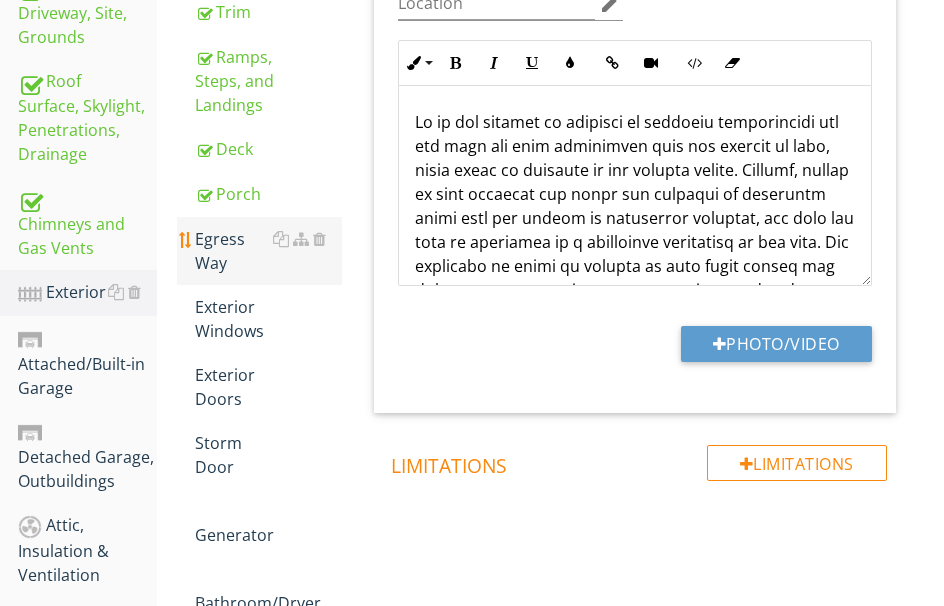 click on "Egress Way" at bounding box center (268, 251) 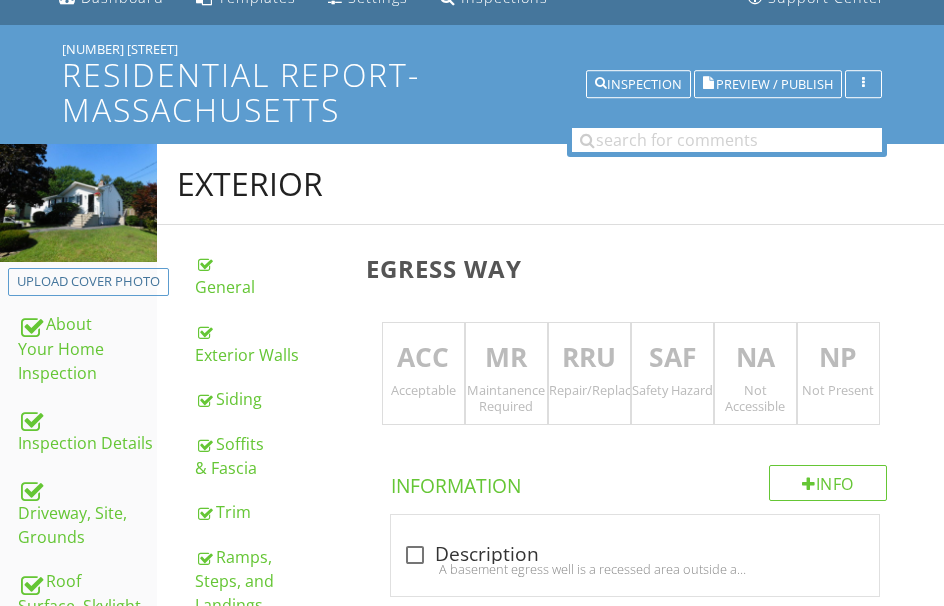 click on "ACC" at bounding box center [423, 358] 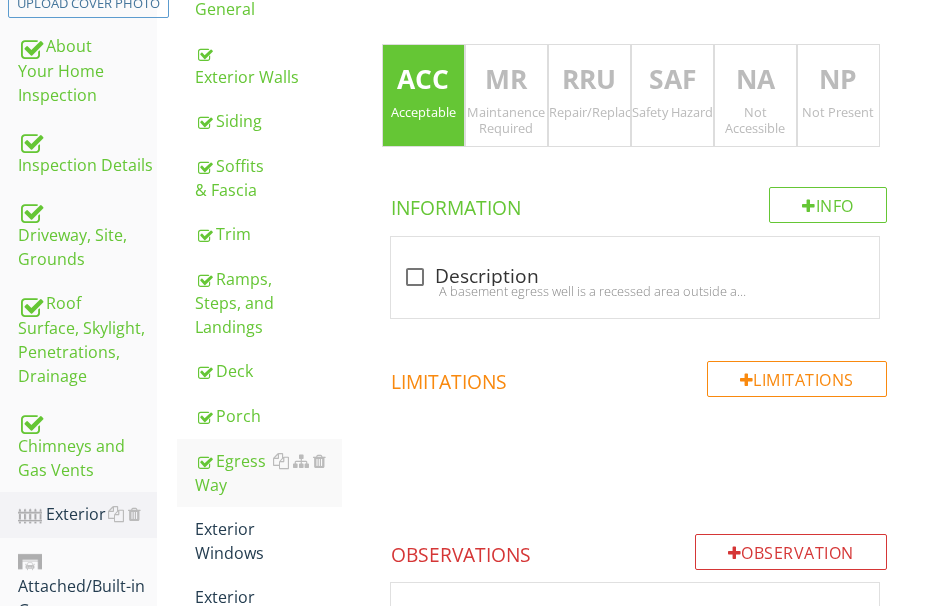 scroll, scrollTop: 492, scrollLeft: 0, axis: vertical 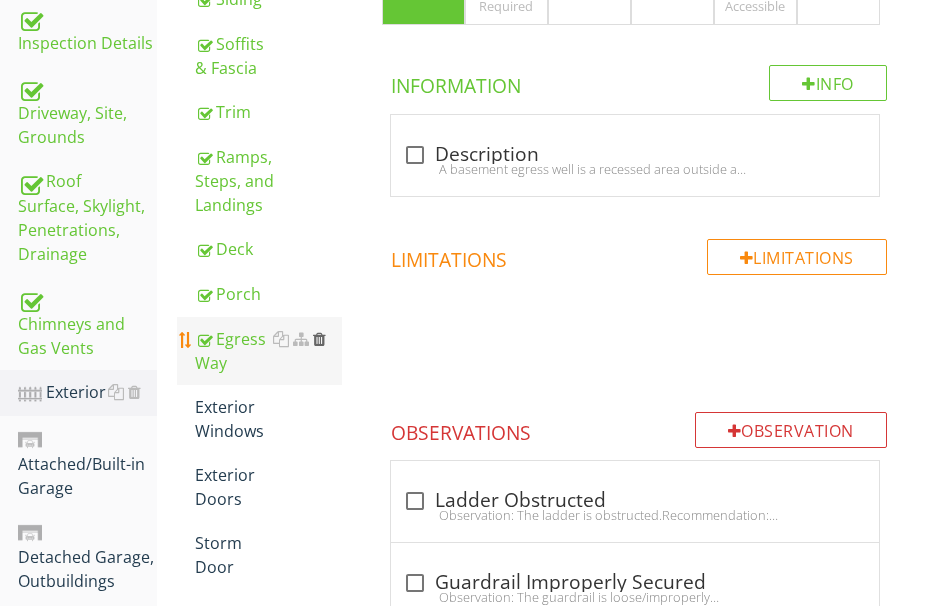 click at bounding box center [319, 339] 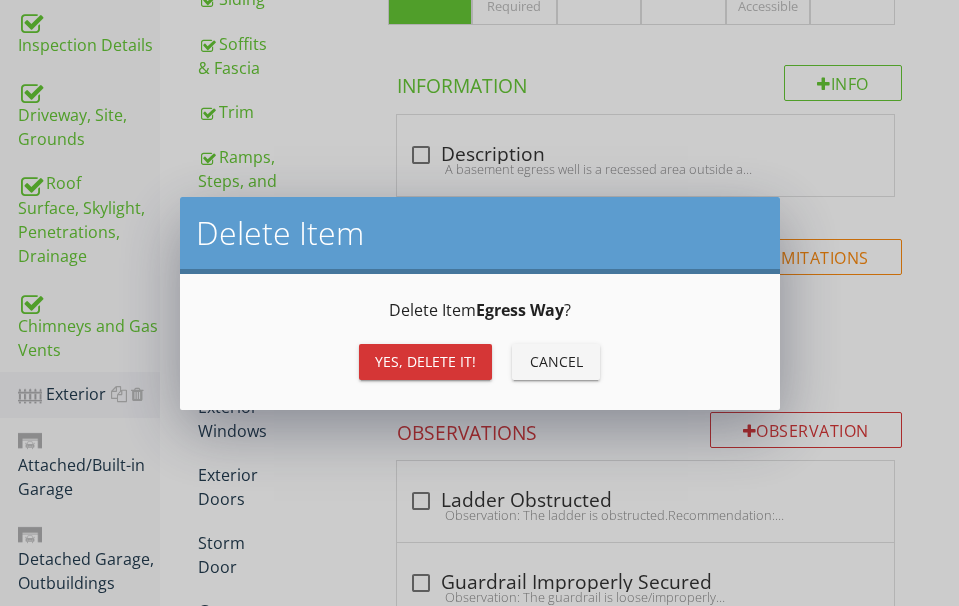 click on "Yes, Delete it!" at bounding box center [425, 362] 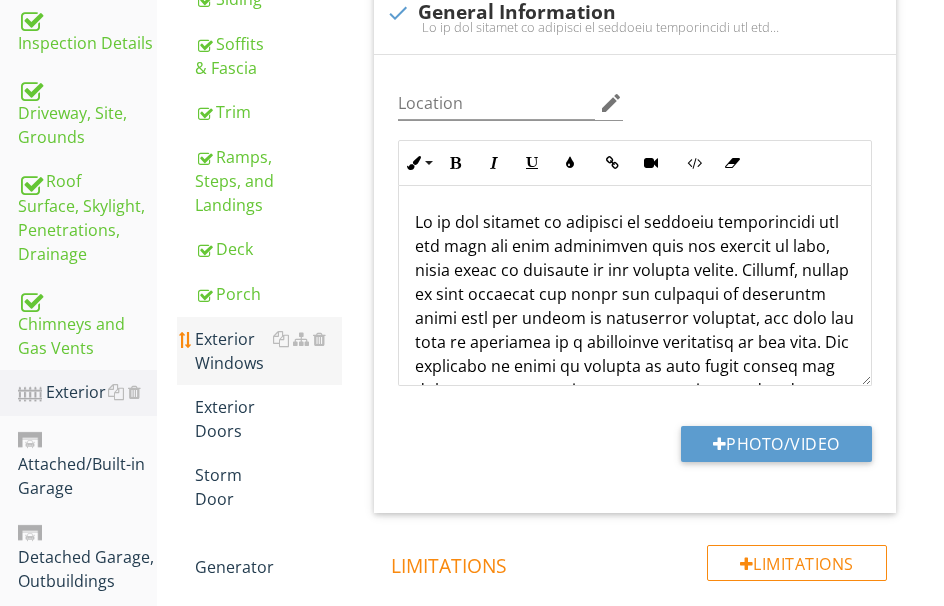 click on "Exterior Windows" at bounding box center (268, 351) 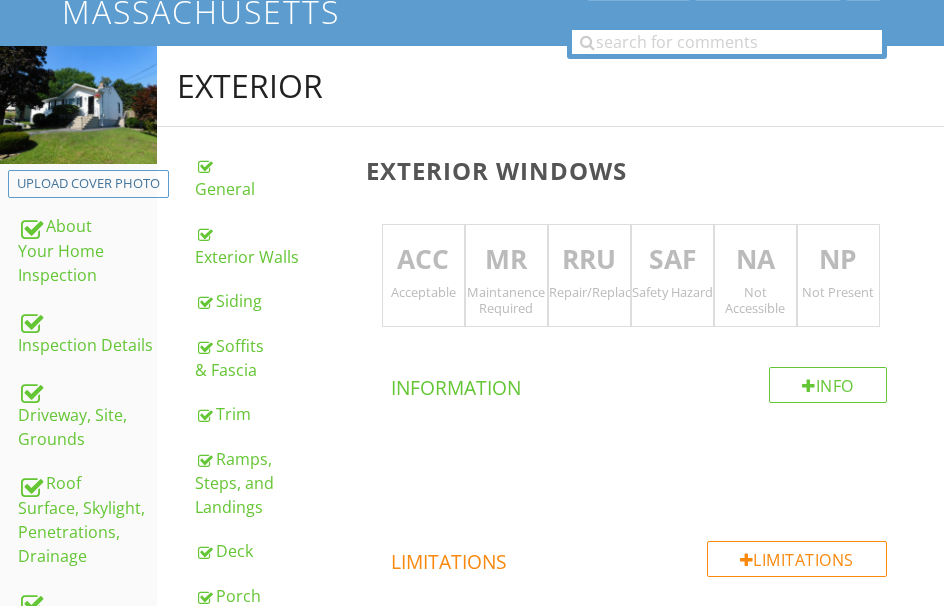 scroll, scrollTop: 92, scrollLeft: 0, axis: vertical 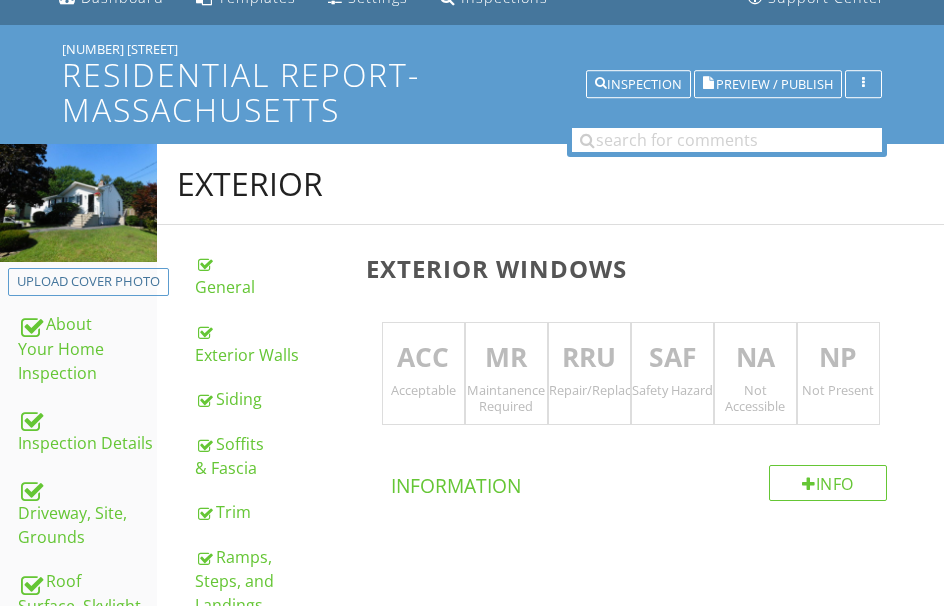 click on "ACC" at bounding box center (423, 358) 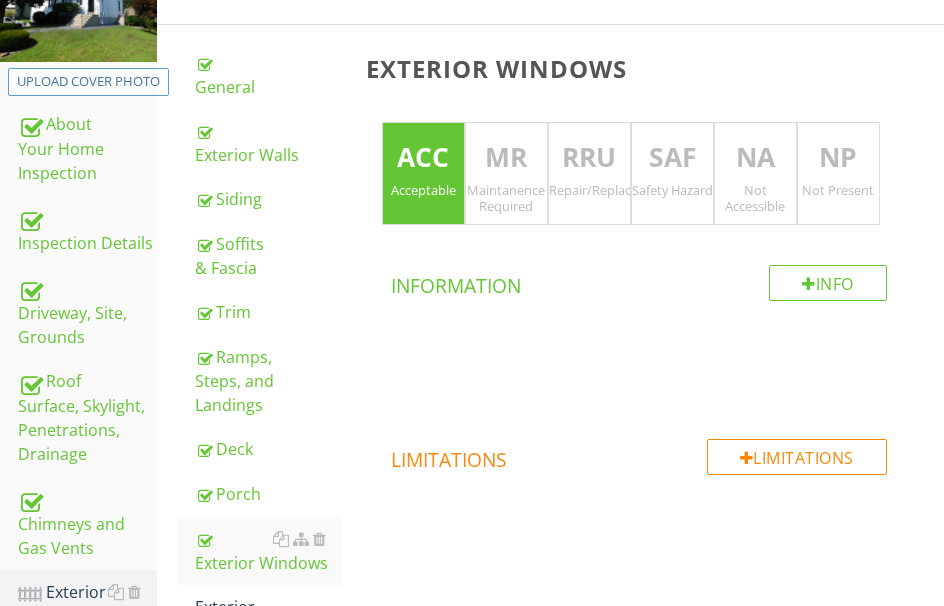scroll, scrollTop: 392, scrollLeft: 0, axis: vertical 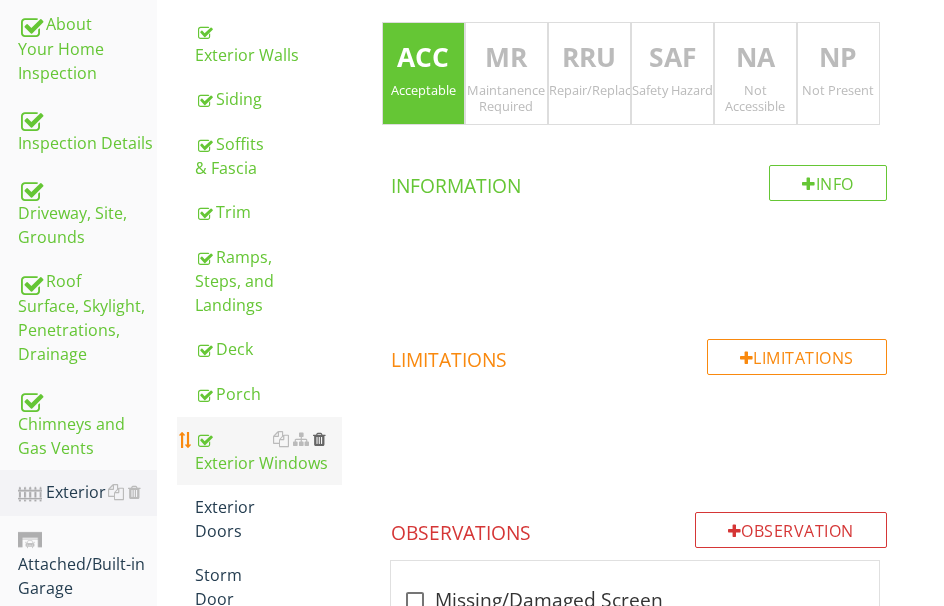 click at bounding box center [319, 439] 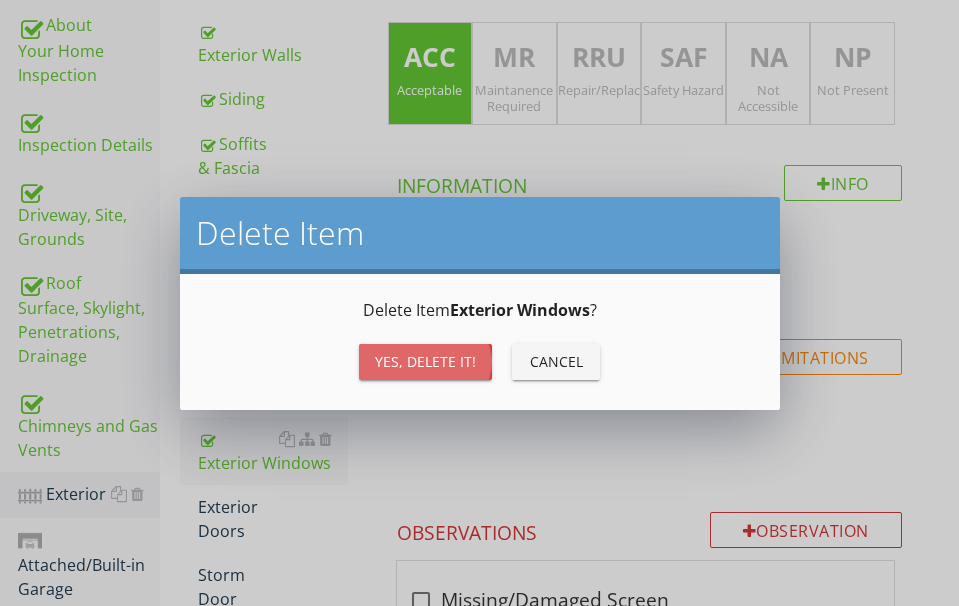 click on "Yes, Delete it!" at bounding box center (425, 361) 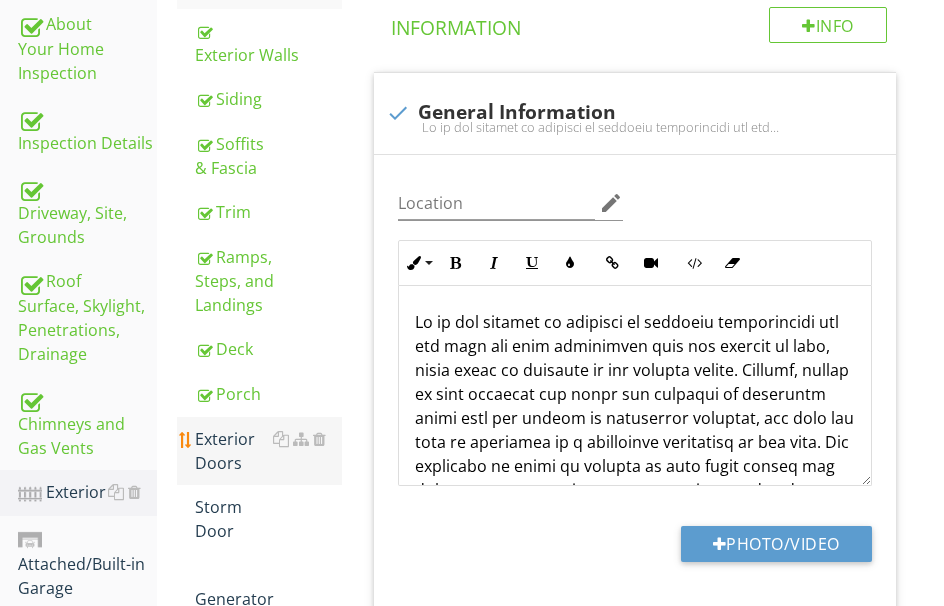 click on "Exterior Doors" at bounding box center [268, 451] 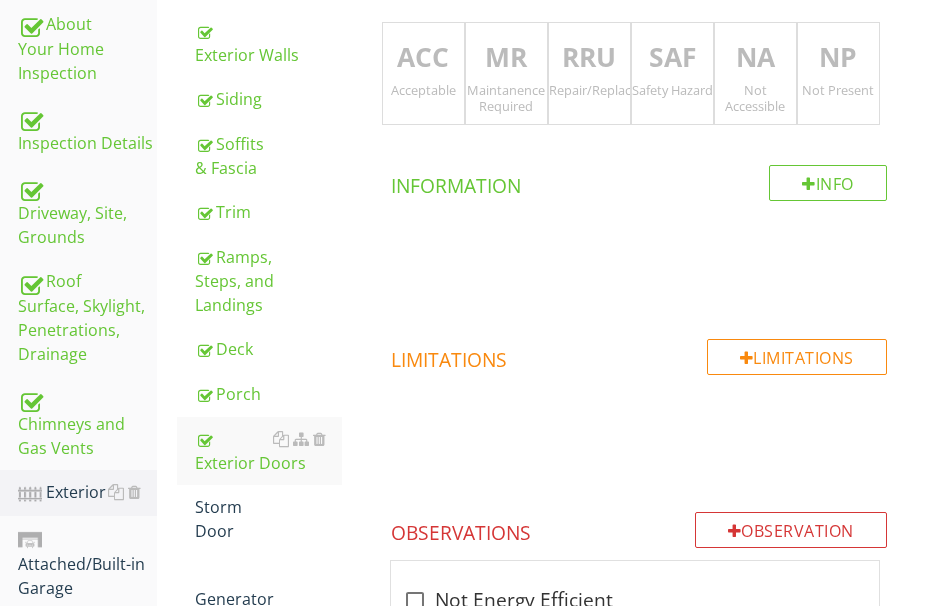 scroll, scrollTop: 0, scrollLeft: 0, axis: both 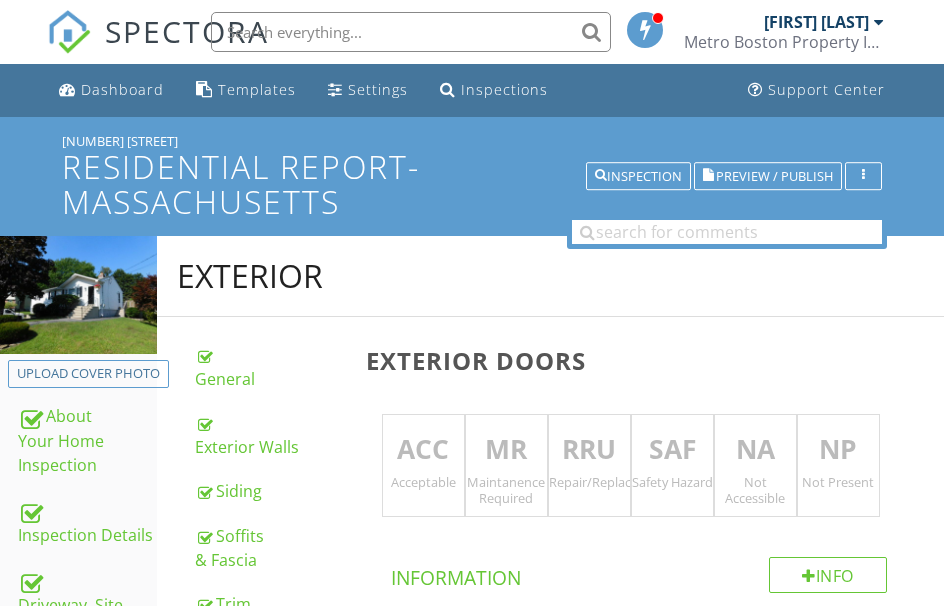 click on "ACC" at bounding box center [423, 450] 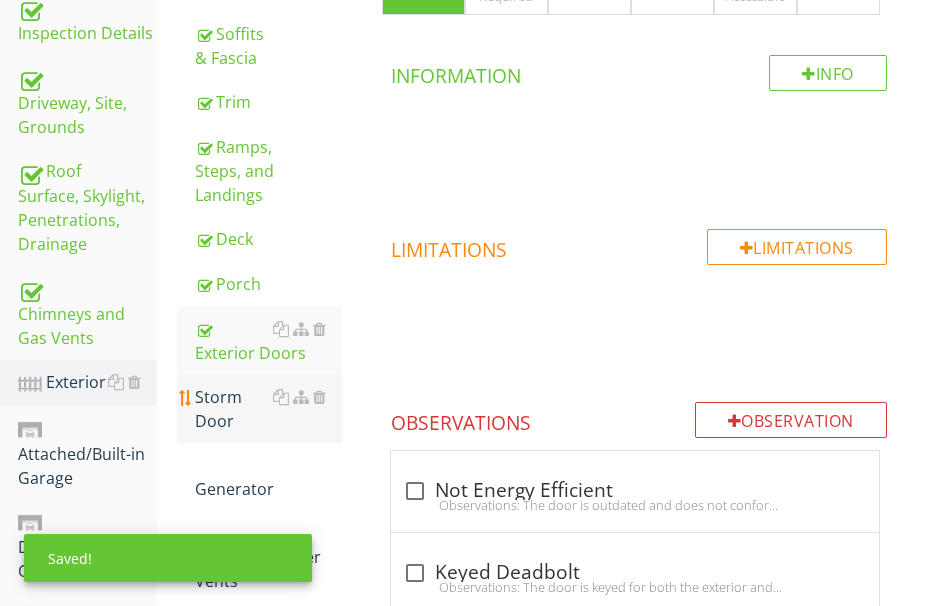scroll, scrollTop: 500, scrollLeft: 0, axis: vertical 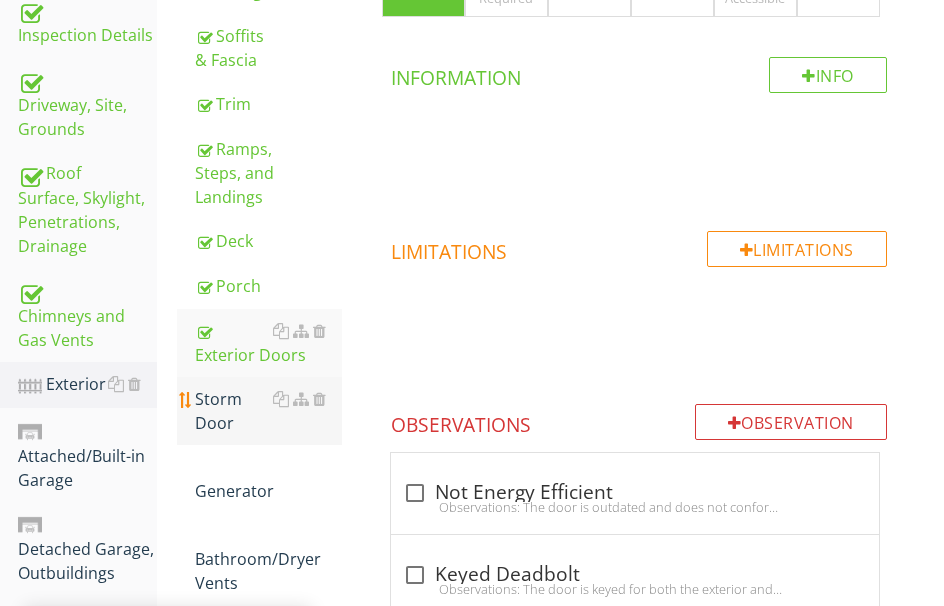 click on "Storm Door" at bounding box center (268, 411) 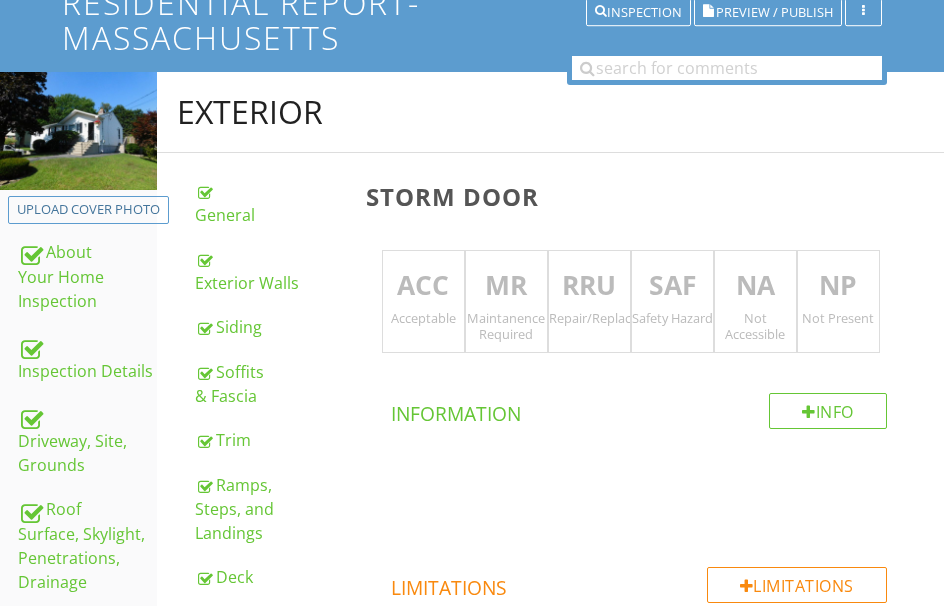 scroll, scrollTop: 0, scrollLeft: 0, axis: both 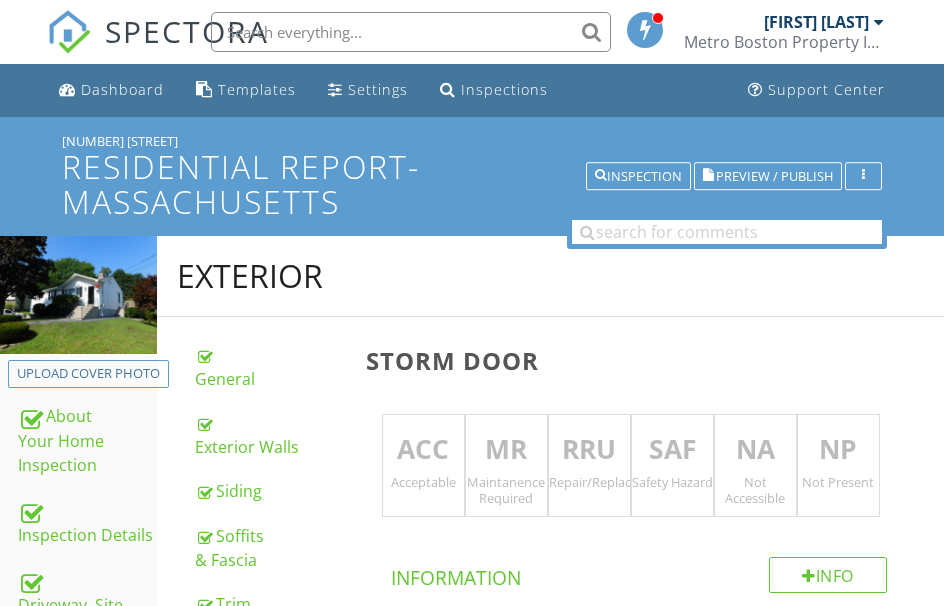 click on "ACC" at bounding box center [423, 450] 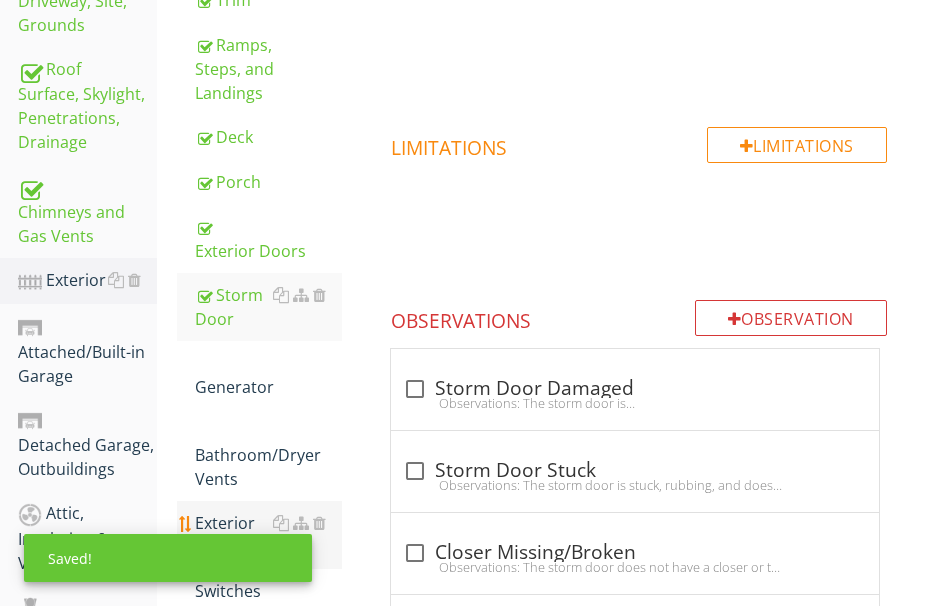 scroll, scrollTop: 700, scrollLeft: 0, axis: vertical 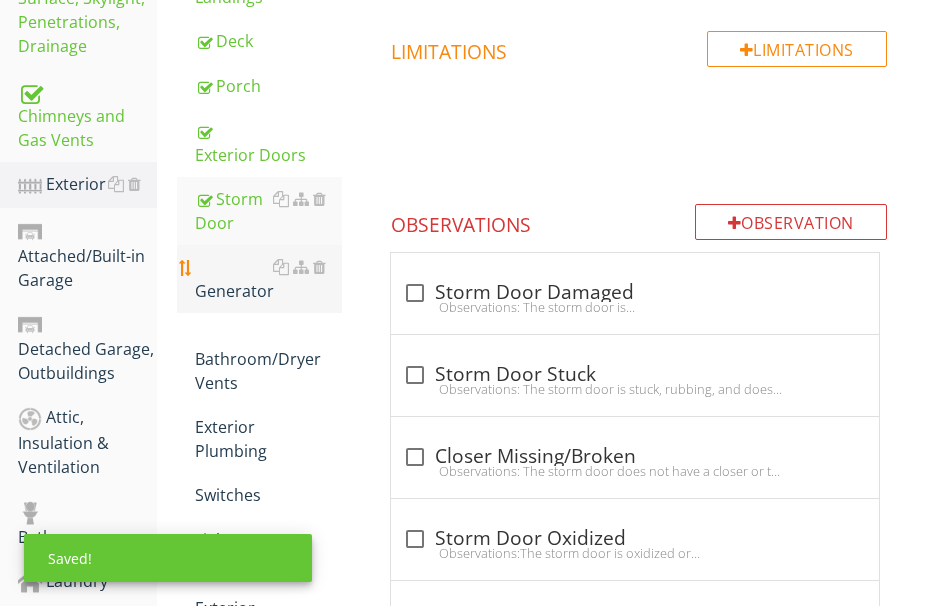 click on "Generator" at bounding box center [268, 279] 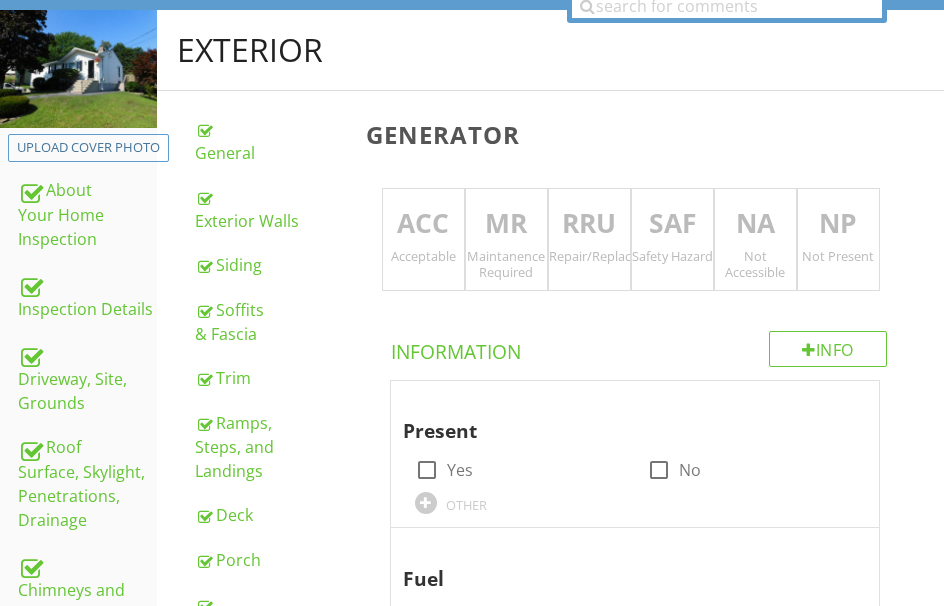 scroll, scrollTop: 200, scrollLeft: 0, axis: vertical 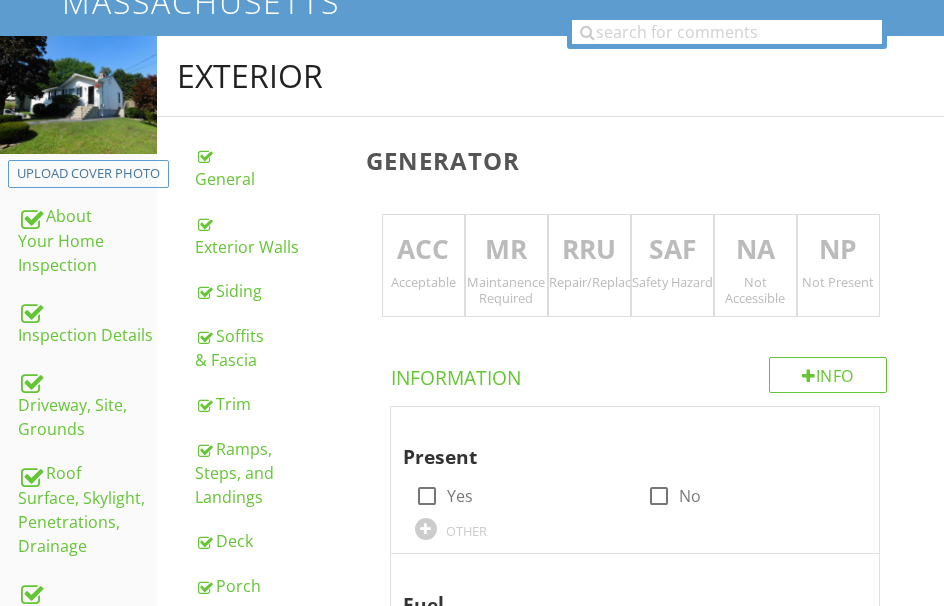 click on "NP" at bounding box center [838, 250] 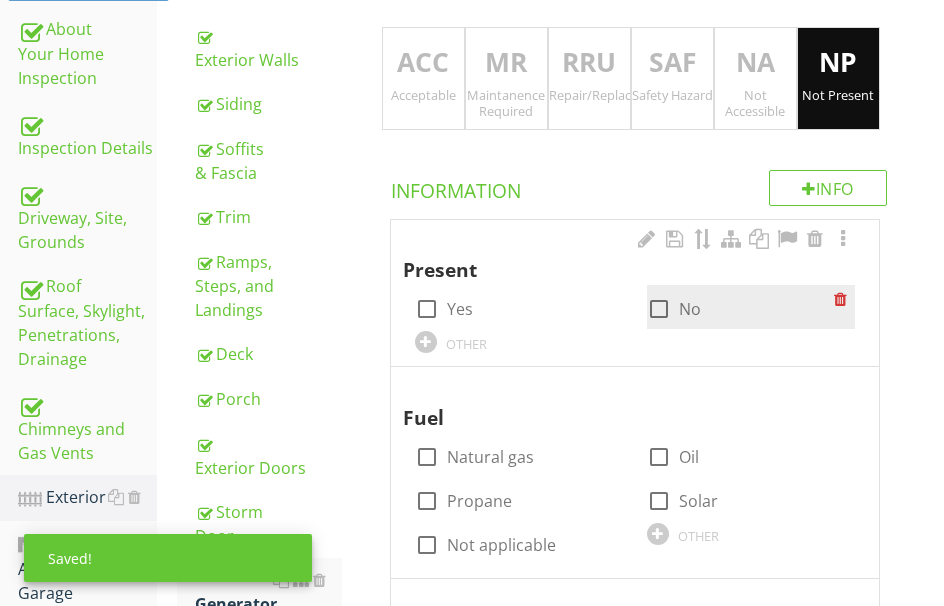 scroll, scrollTop: 400, scrollLeft: 0, axis: vertical 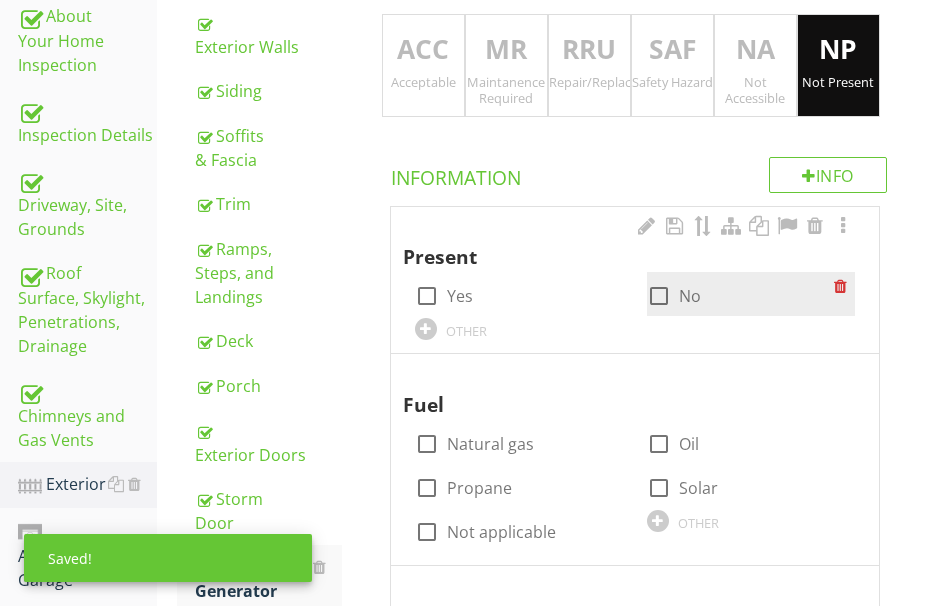 click at bounding box center [659, 296] 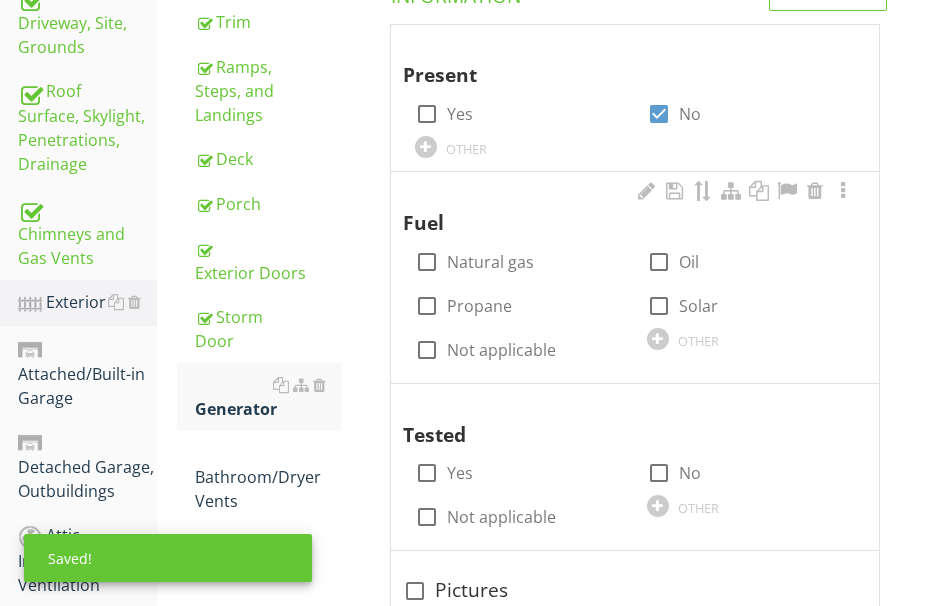 scroll, scrollTop: 600, scrollLeft: 0, axis: vertical 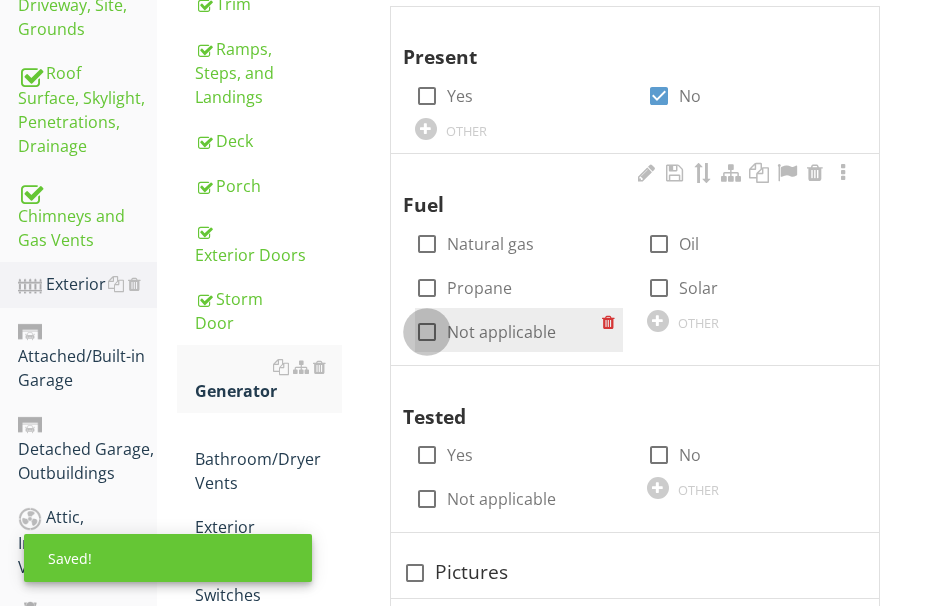 click at bounding box center [427, 332] 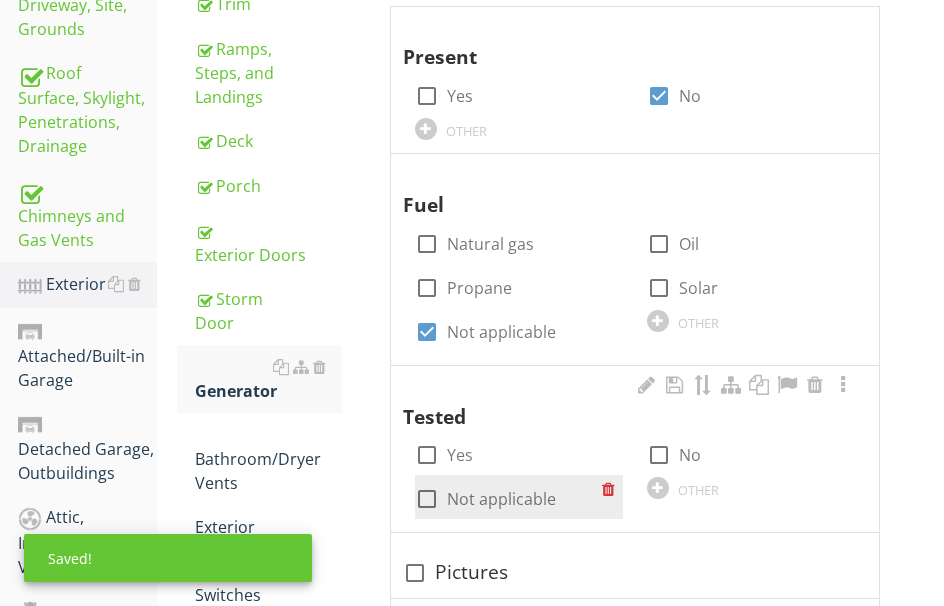 drag, startPoint x: 422, startPoint y: 490, endPoint x: 415, endPoint y: 479, distance: 13.038404 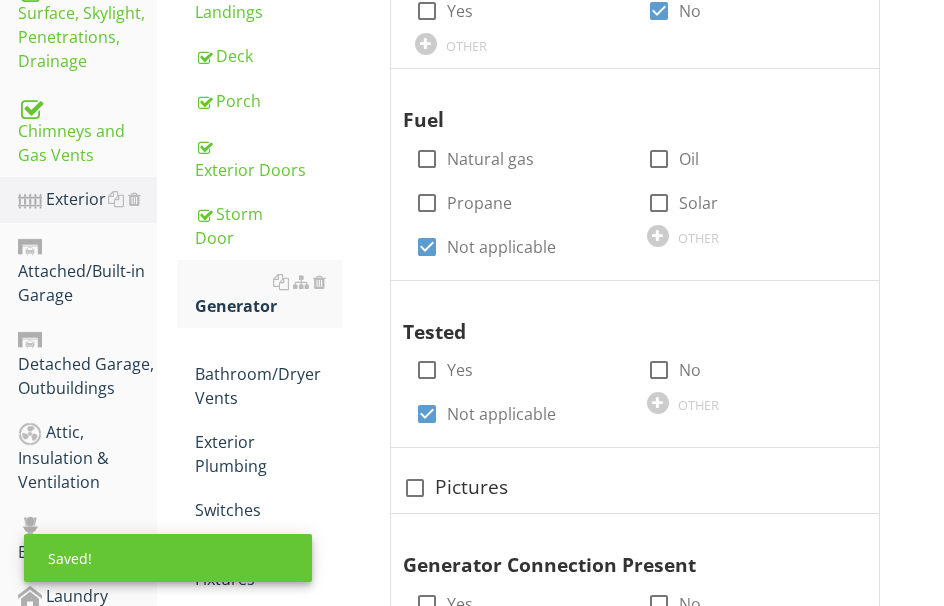 scroll, scrollTop: 800, scrollLeft: 0, axis: vertical 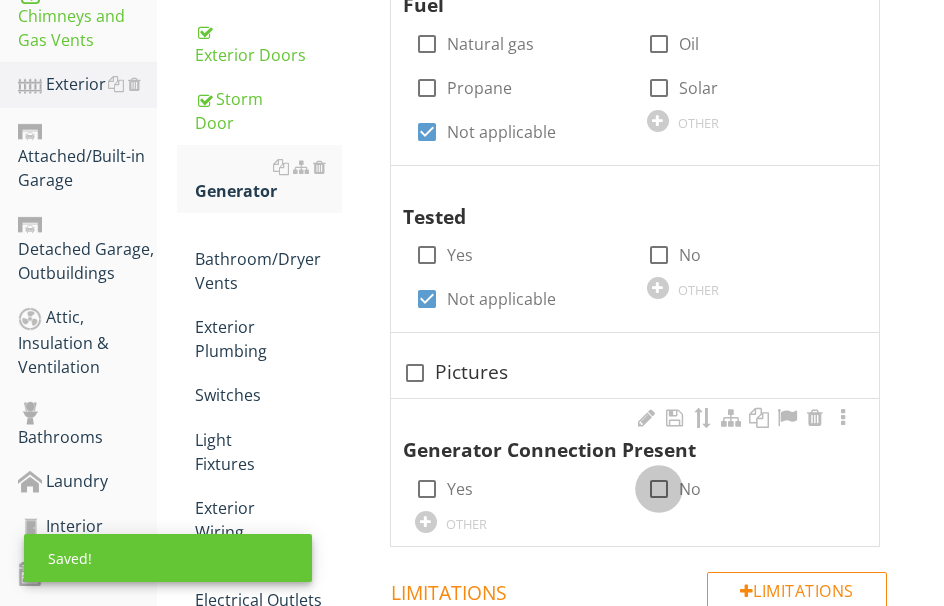 drag, startPoint x: 655, startPoint y: 482, endPoint x: 537, endPoint y: 424, distance: 131.48384 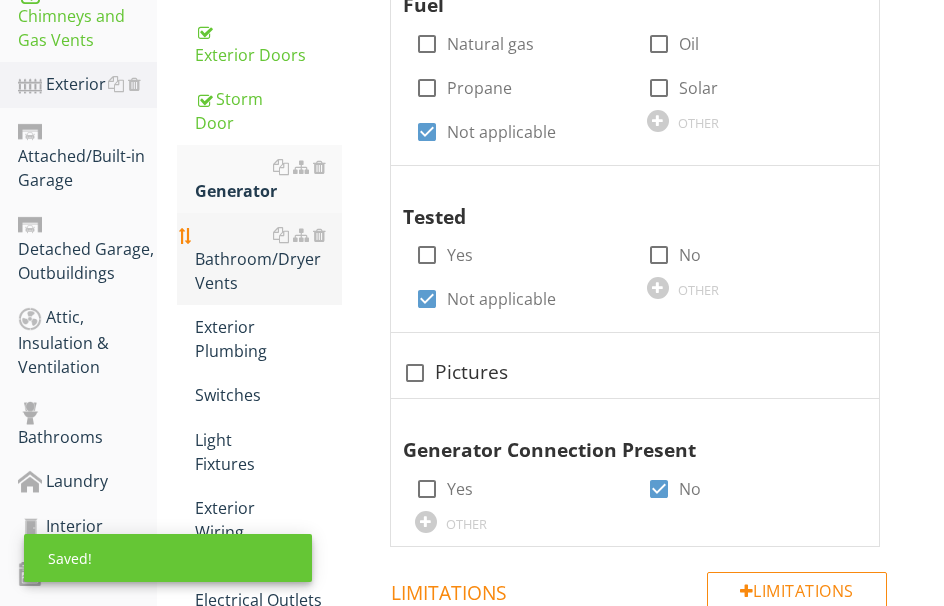 click on "Bathroom/Dryer Vents" at bounding box center [268, 259] 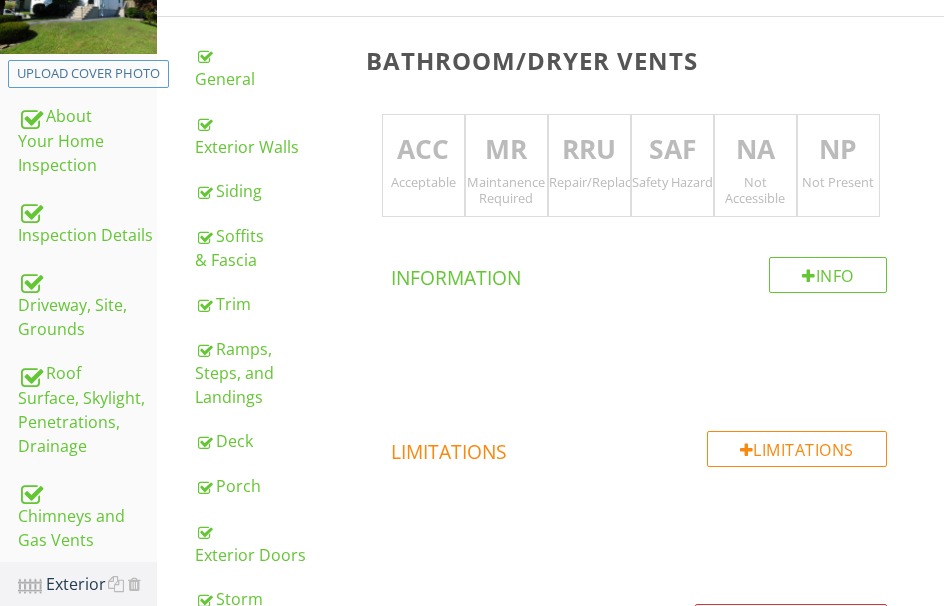click on "ACC" at bounding box center [423, 150] 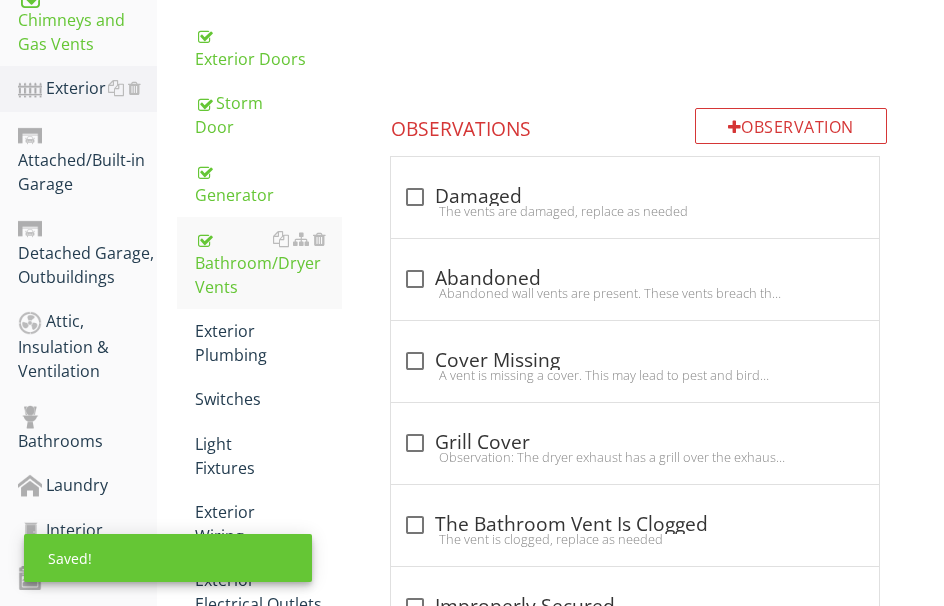 scroll, scrollTop: 800, scrollLeft: 0, axis: vertical 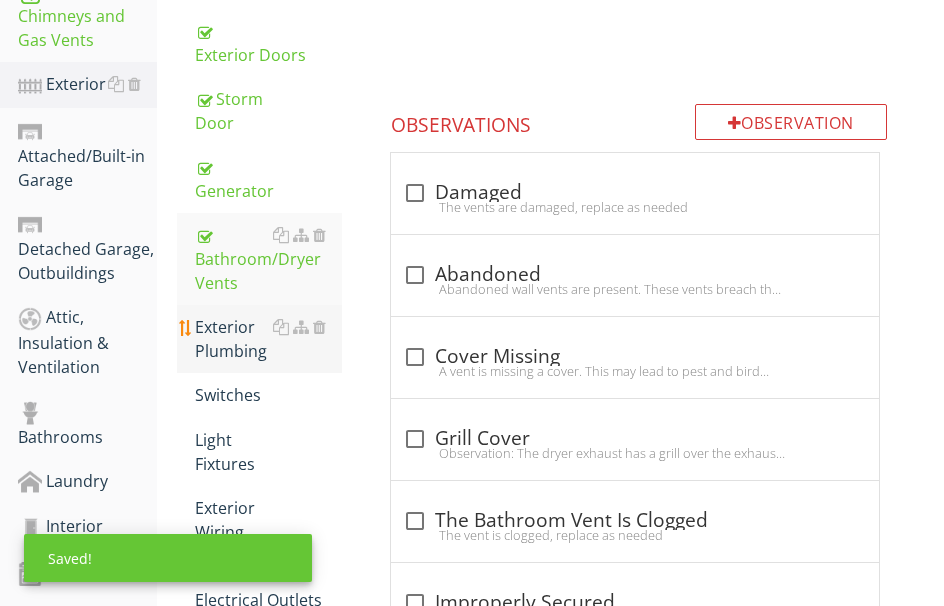 click on "Exterior Plumbing" at bounding box center (268, 339) 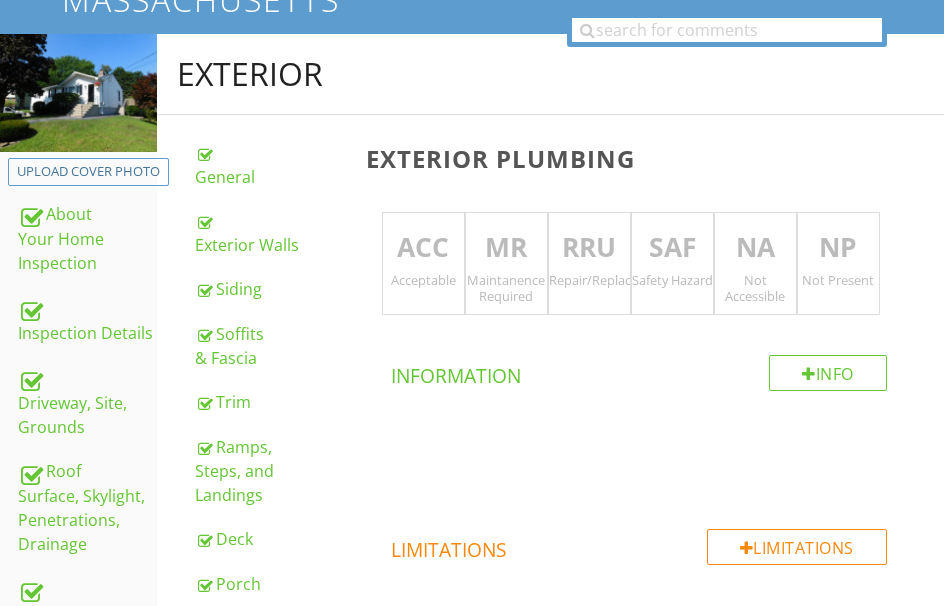 scroll, scrollTop: 200, scrollLeft: 0, axis: vertical 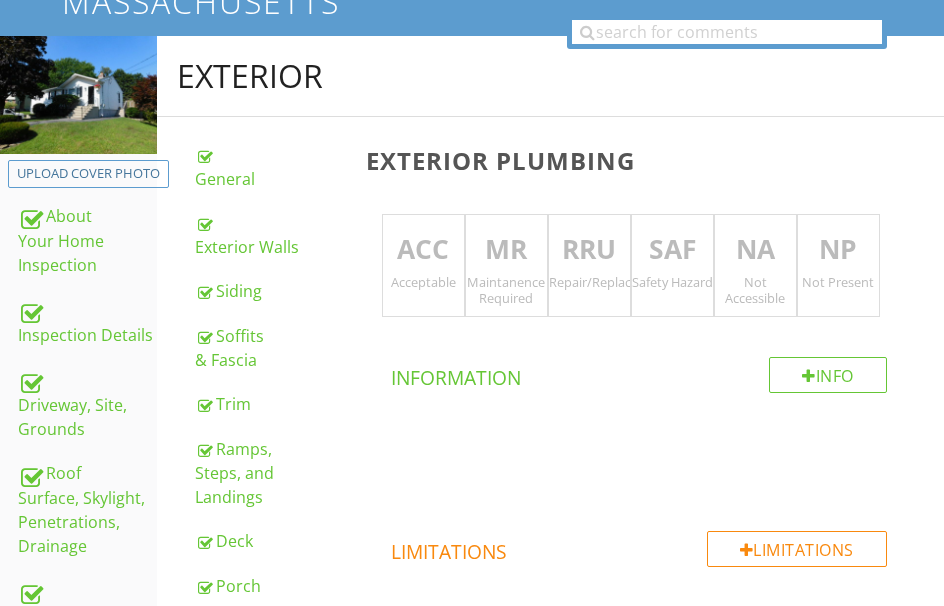 click on "RRU" at bounding box center (589, 250) 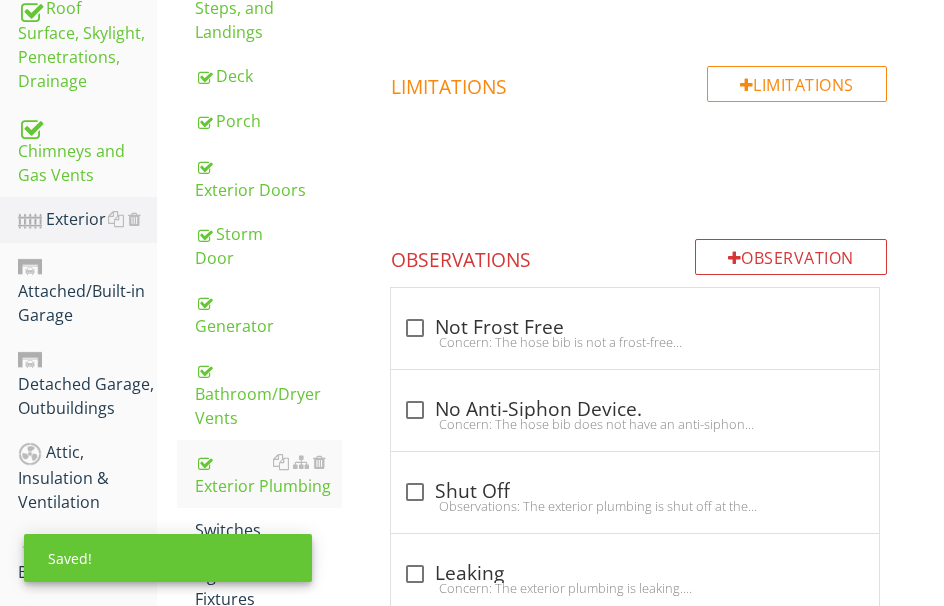 scroll, scrollTop: 700, scrollLeft: 0, axis: vertical 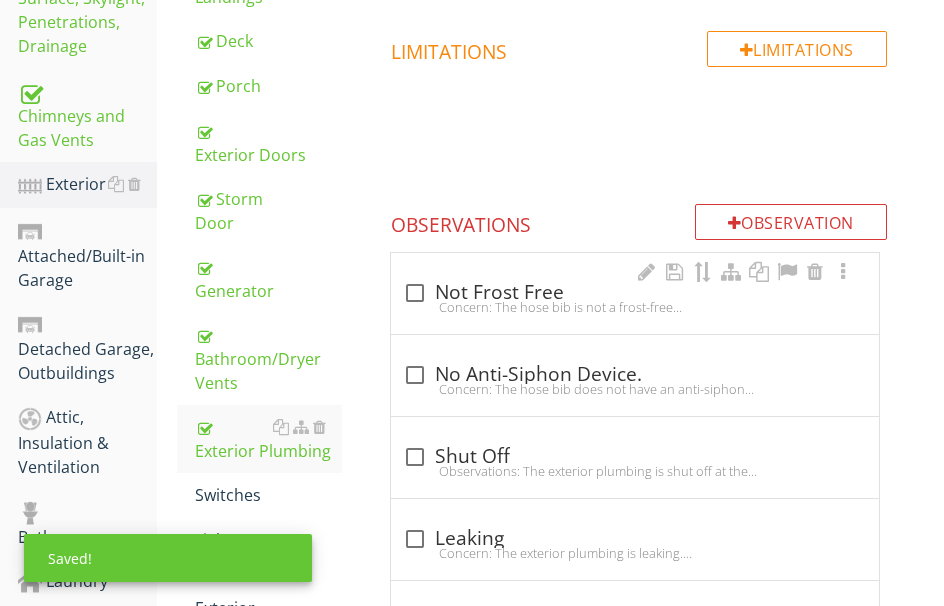 click on "Concern: The hose bib is not a frost-free type.Recommendation: Make sure the faucet is winterized each year. Remove the hose from the faucet during the winter months." at bounding box center (635, 307) 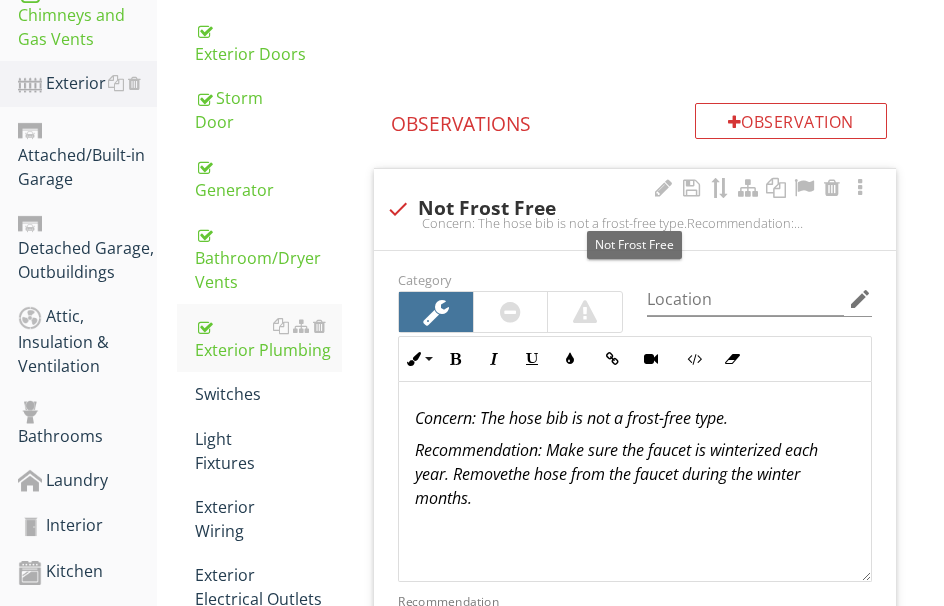scroll, scrollTop: 900, scrollLeft: 0, axis: vertical 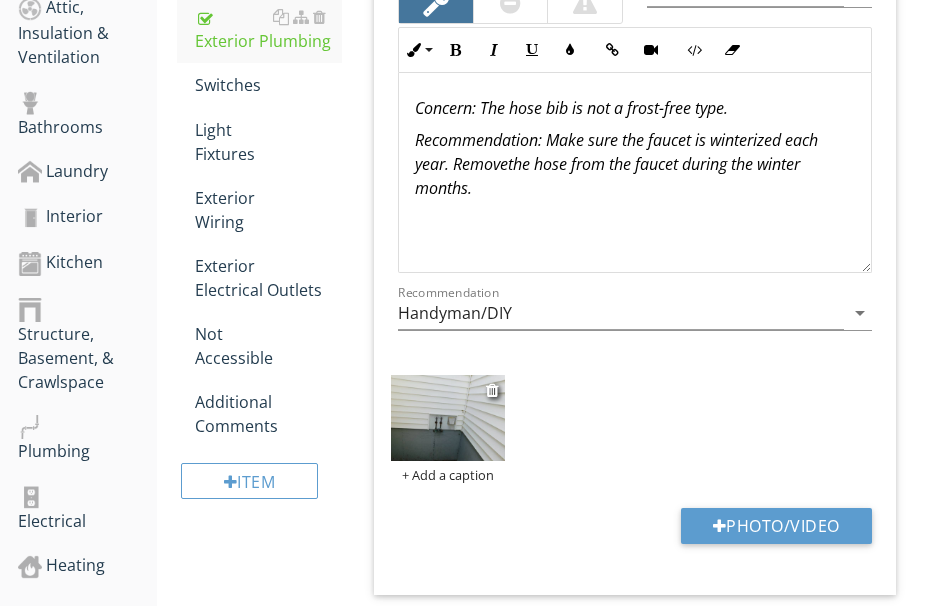 click at bounding box center [448, 418] 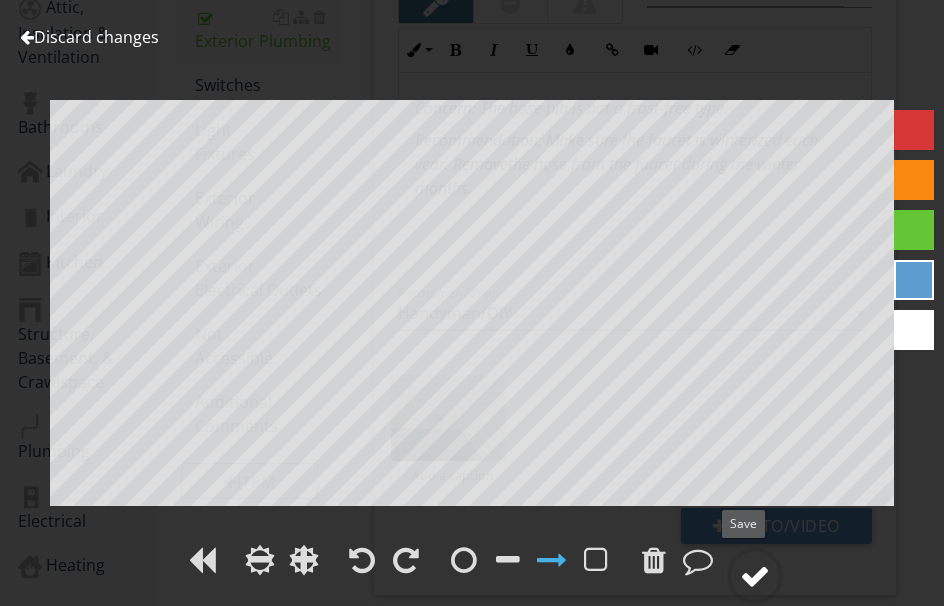 click at bounding box center [755, 576] 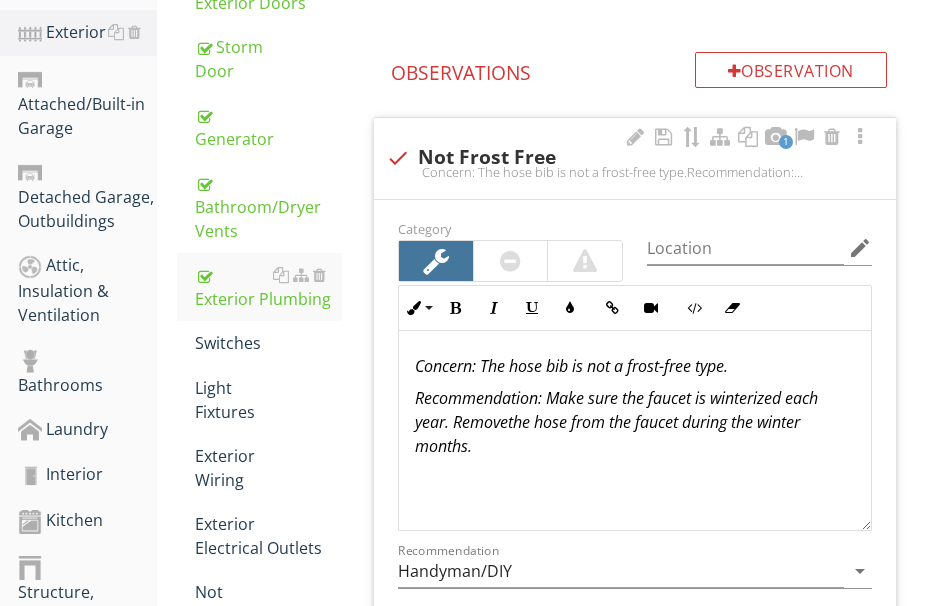 scroll, scrollTop: 828, scrollLeft: 0, axis: vertical 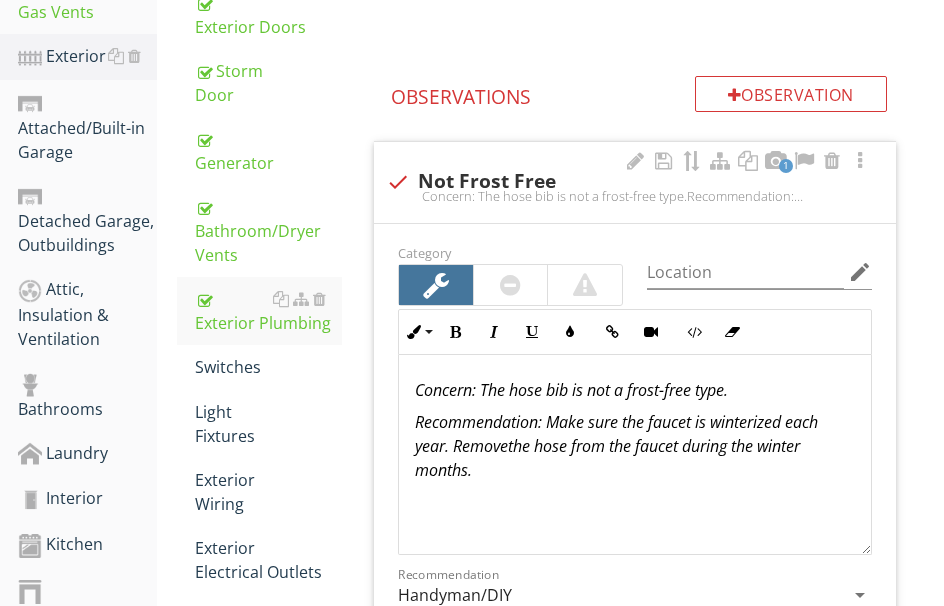 click on "Concern: The hose bib is not a frost-free type." at bounding box center (571, 390) 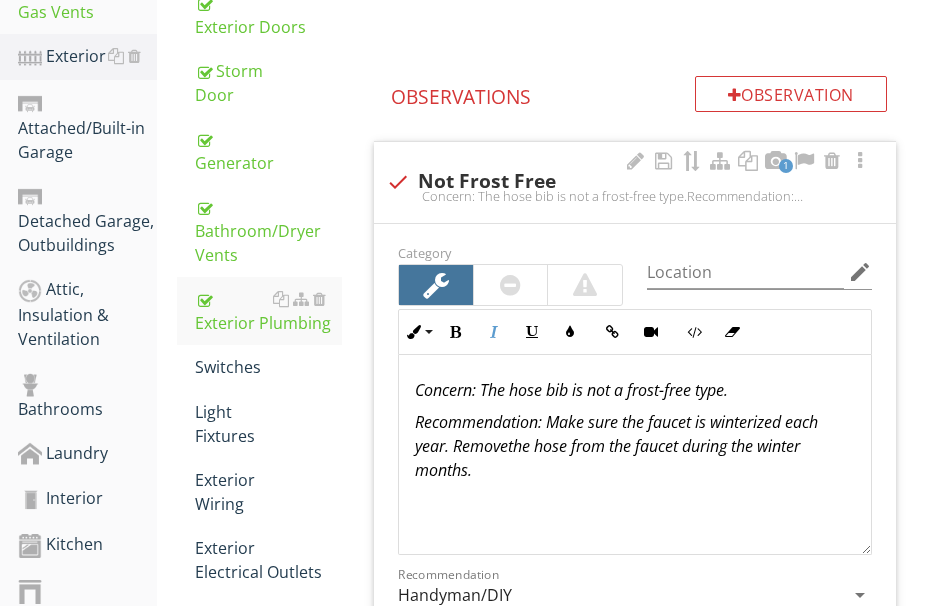 type 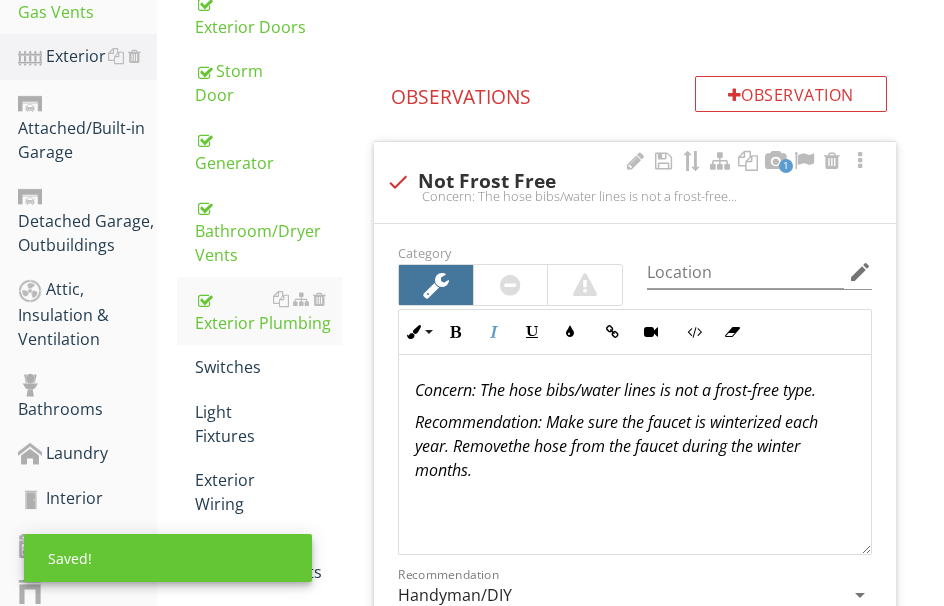 click on "Concern: The hose bibs/water lines is not a frost-free type." at bounding box center (615, 390) 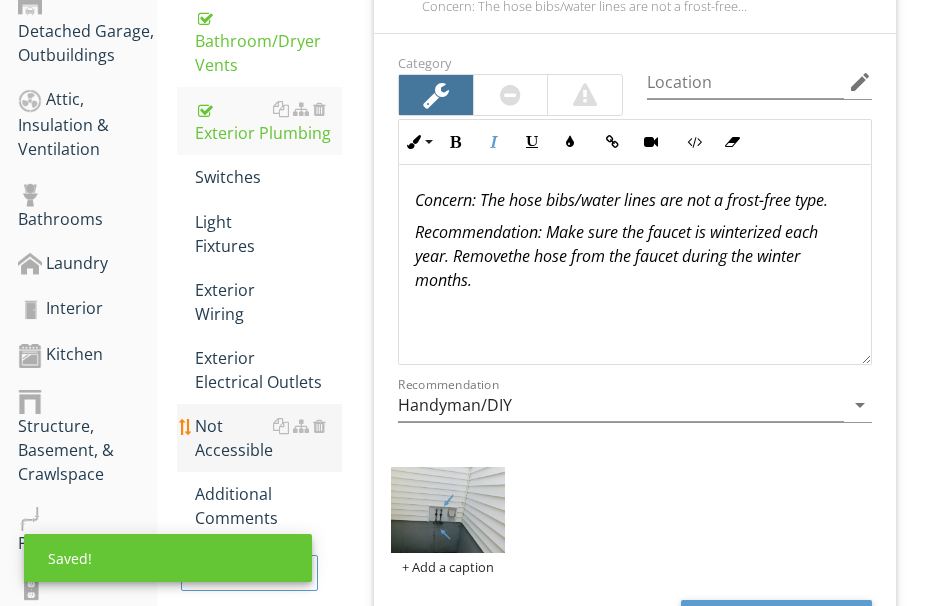 scroll, scrollTop: 928, scrollLeft: 0, axis: vertical 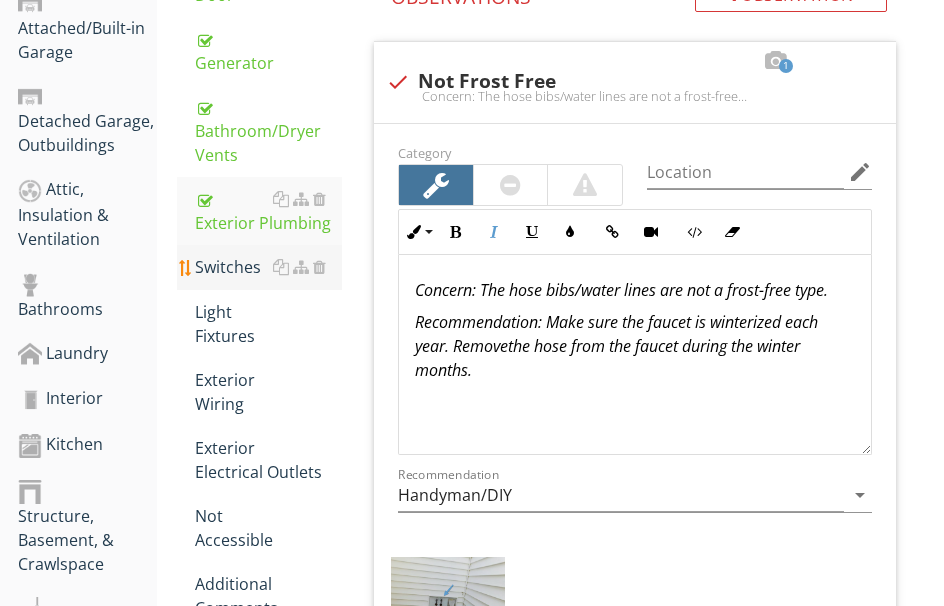 click on "Switches" at bounding box center [268, 267] 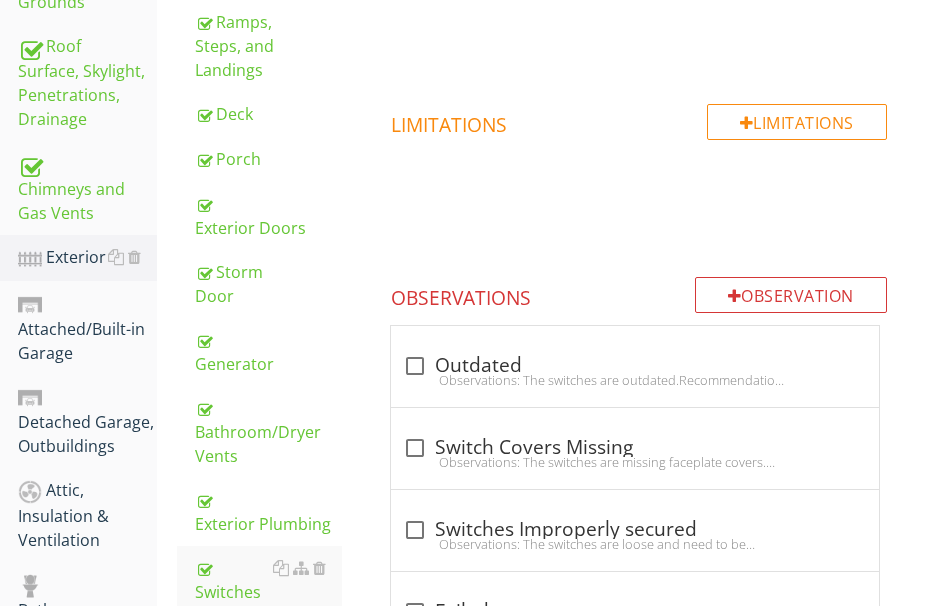 scroll, scrollTop: 428, scrollLeft: 0, axis: vertical 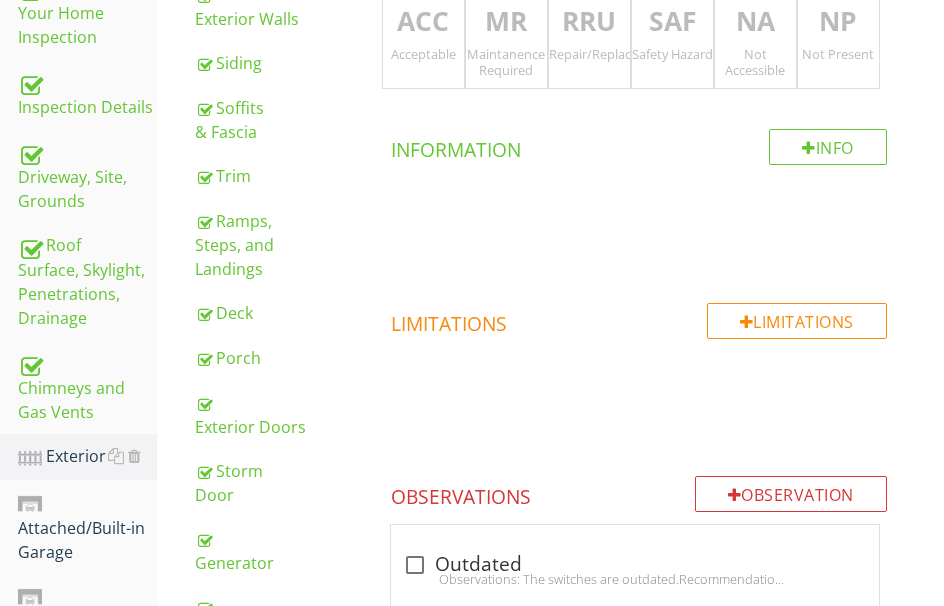 click on "ACC" at bounding box center [423, 22] 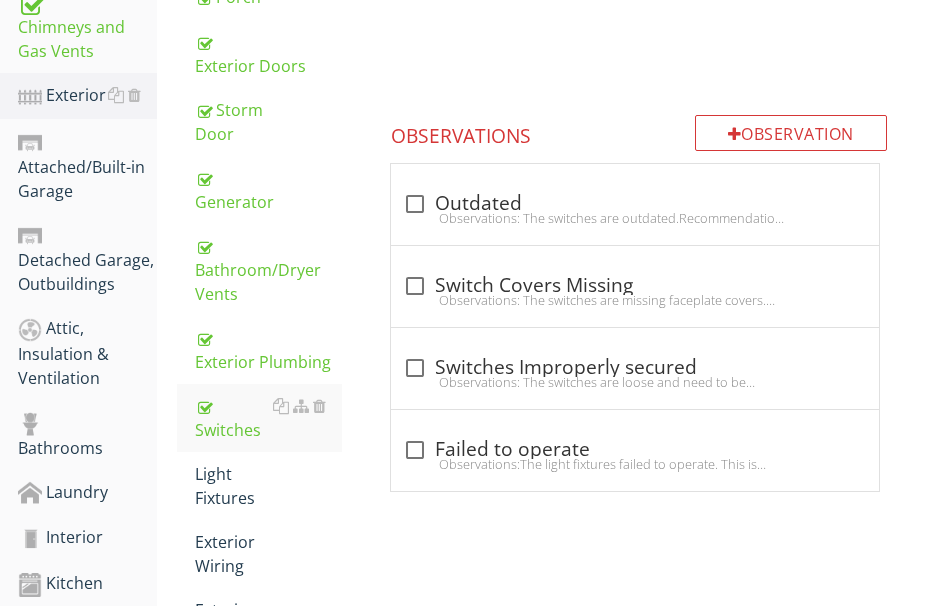 scroll, scrollTop: 1028, scrollLeft: 0, axis: vertical 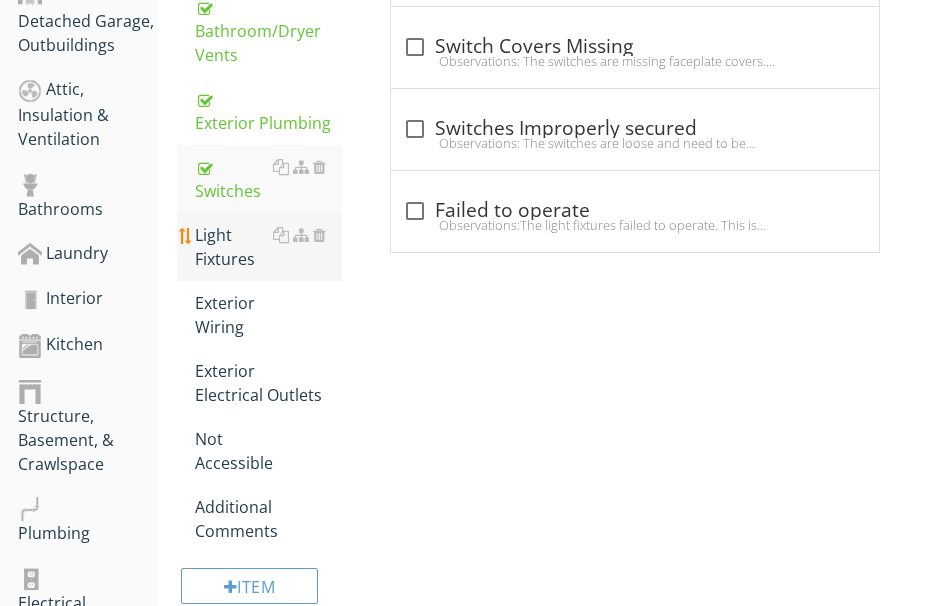 click on "Light Fixtures" at bounding box center (268, 247) 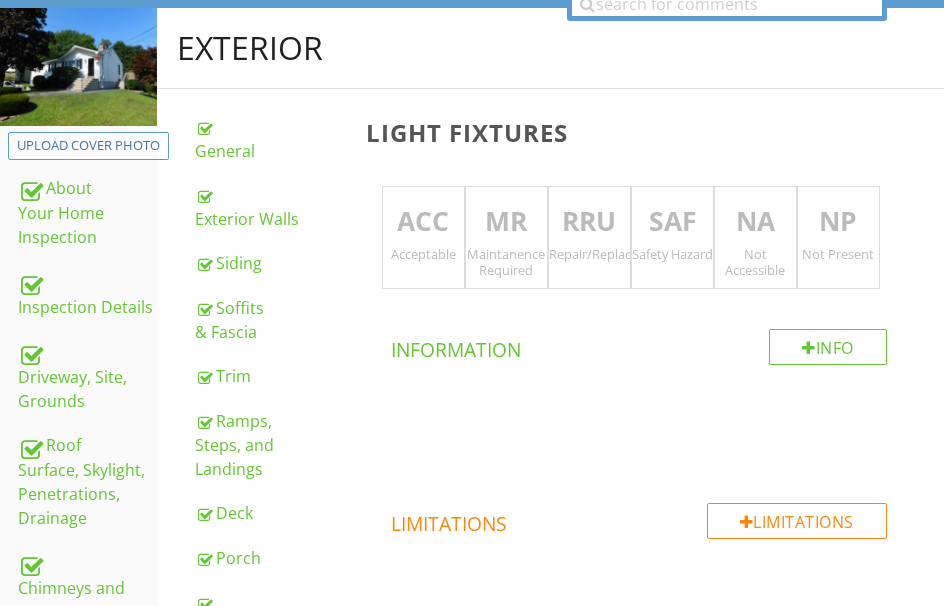 click on "ACC" at bounding box center [423, 222] 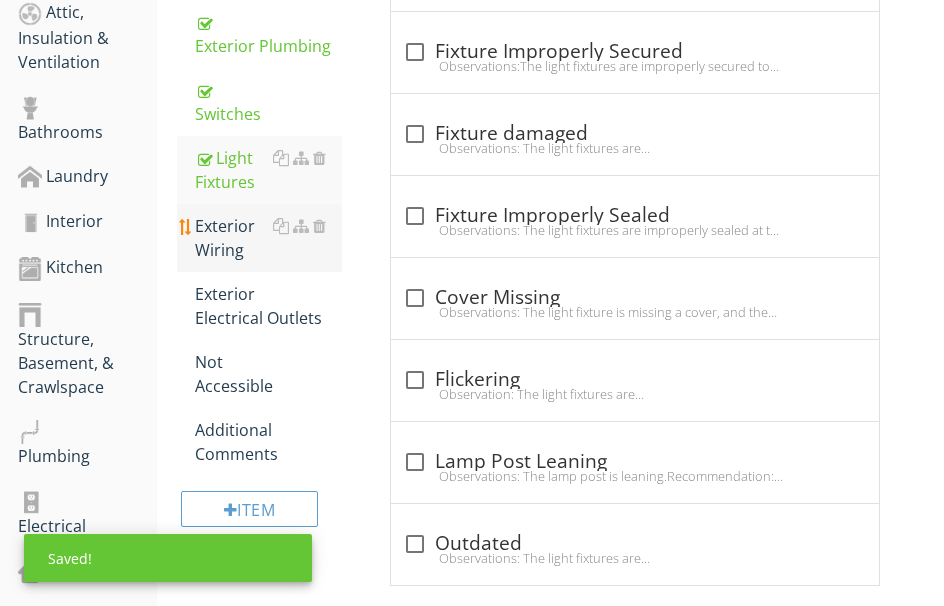 scroll, scrollTop: 1128, scrollLeft: 0, axis: vertical 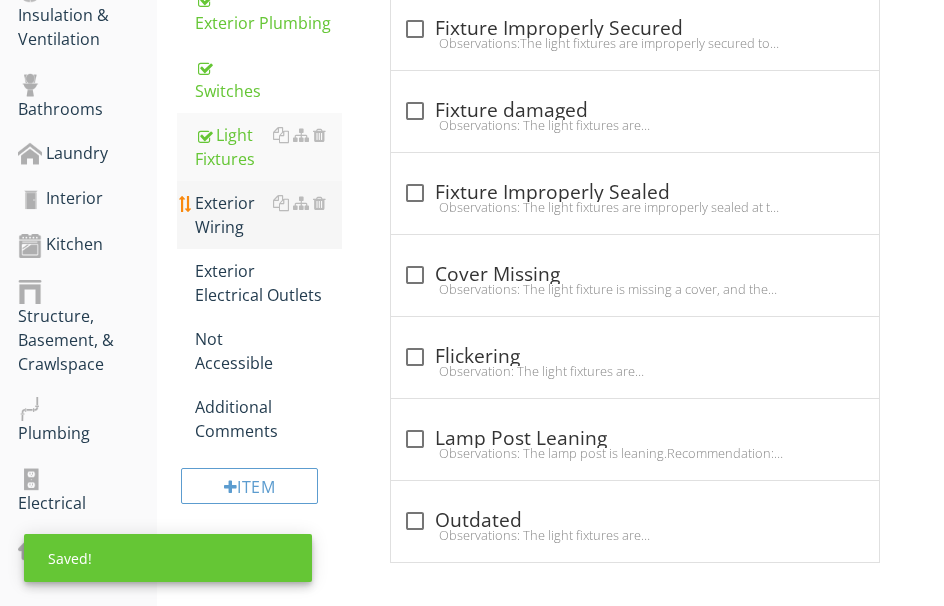 click on "Exterior Wiring" at bounding box center (268, 215) 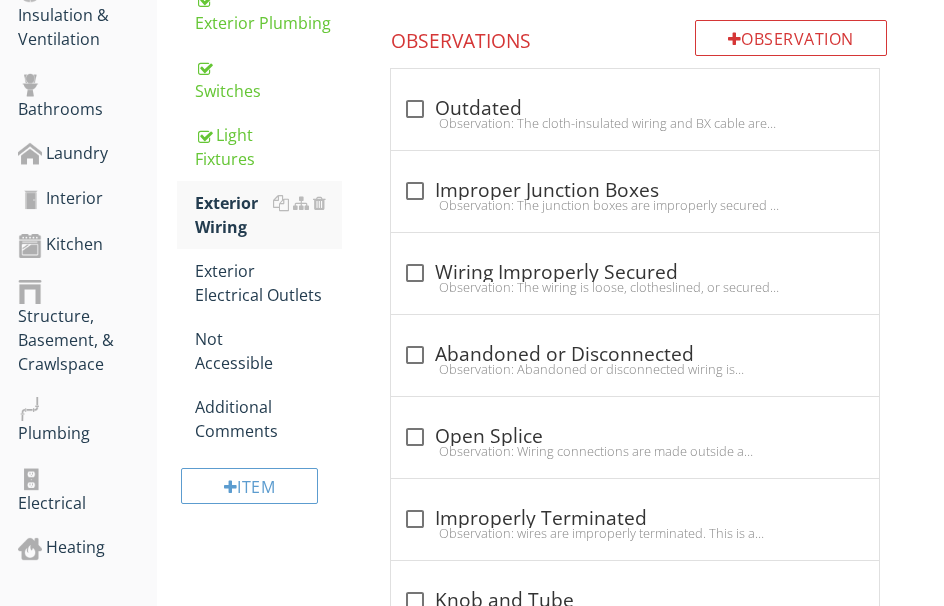 scroll, scrollTop: 1028, scrollLeft: 0, axis: vertical 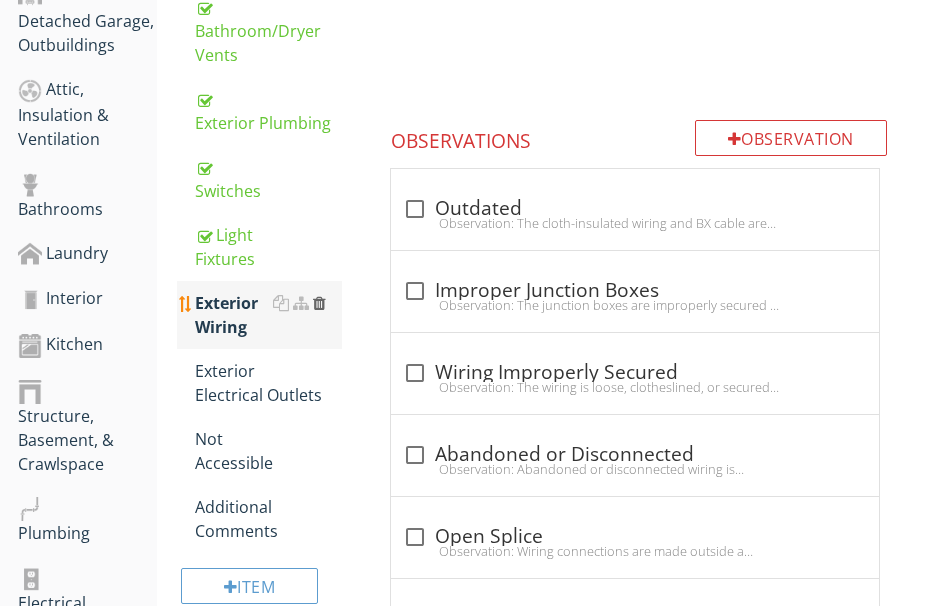 click at bounding box center (319, 303) 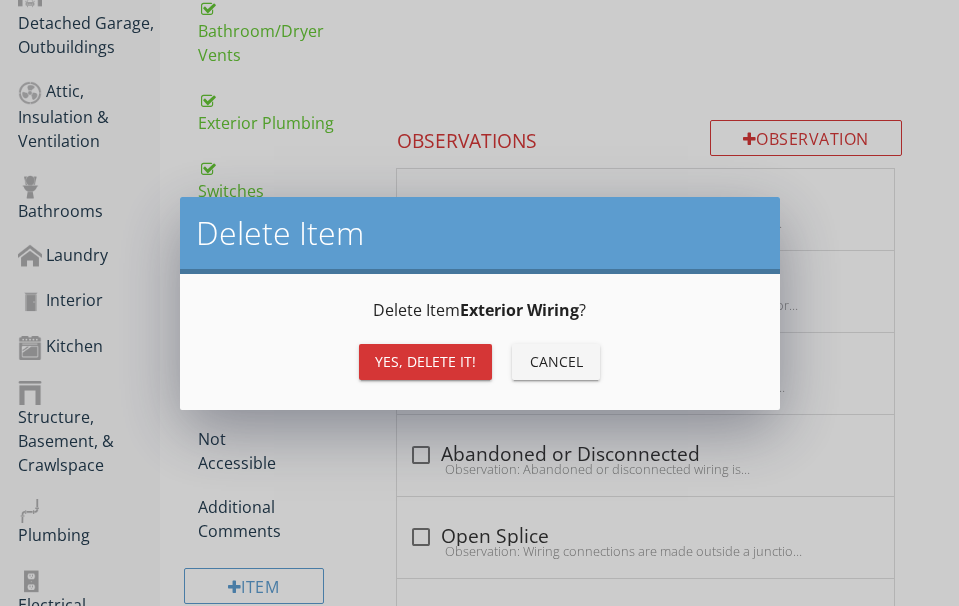 click on "Yes, Delete it!" at bounding box center (425, 361) 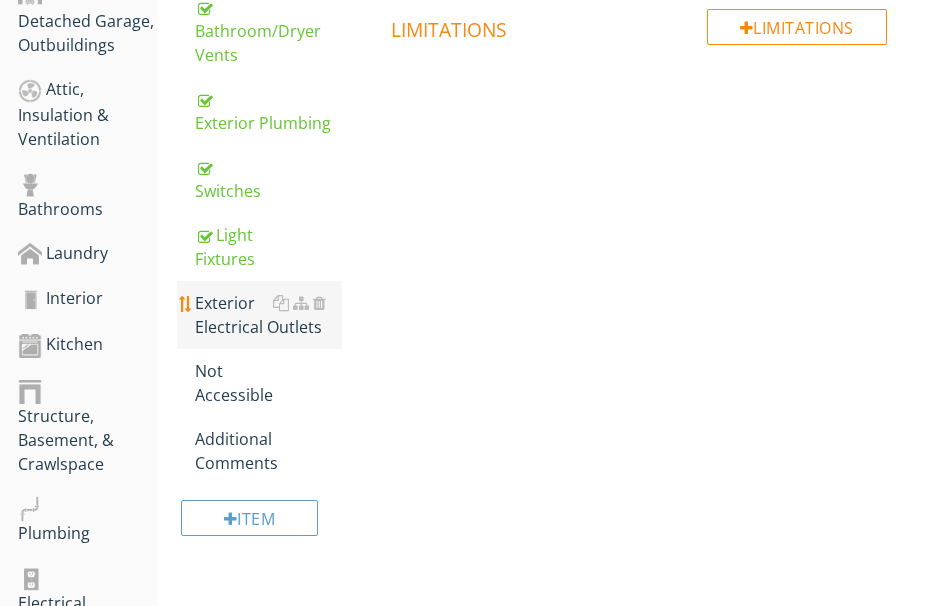 click on "Exterior Electrical Outlets" at bounding box center [268, 315] 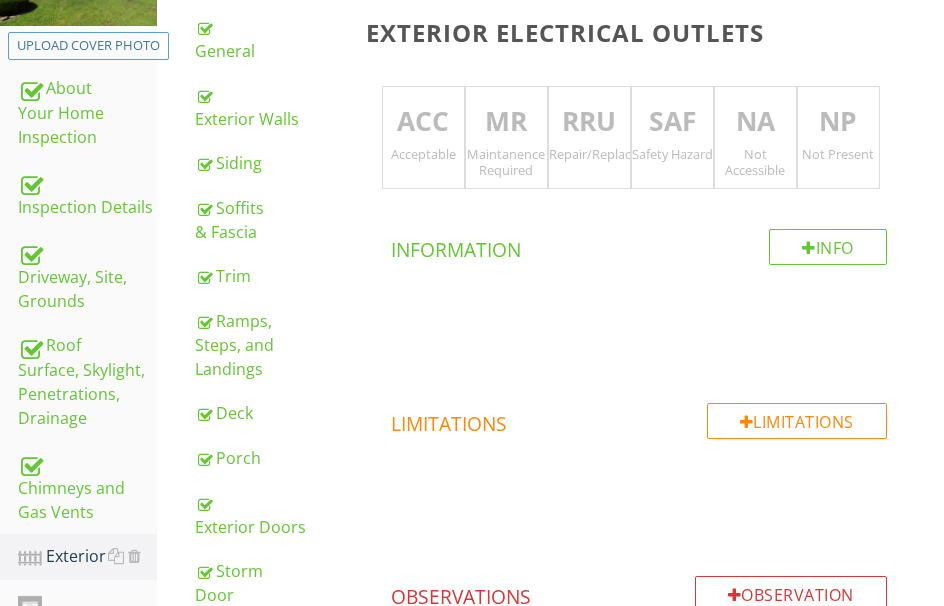 click on "MR" at bounding box center [506, 122] 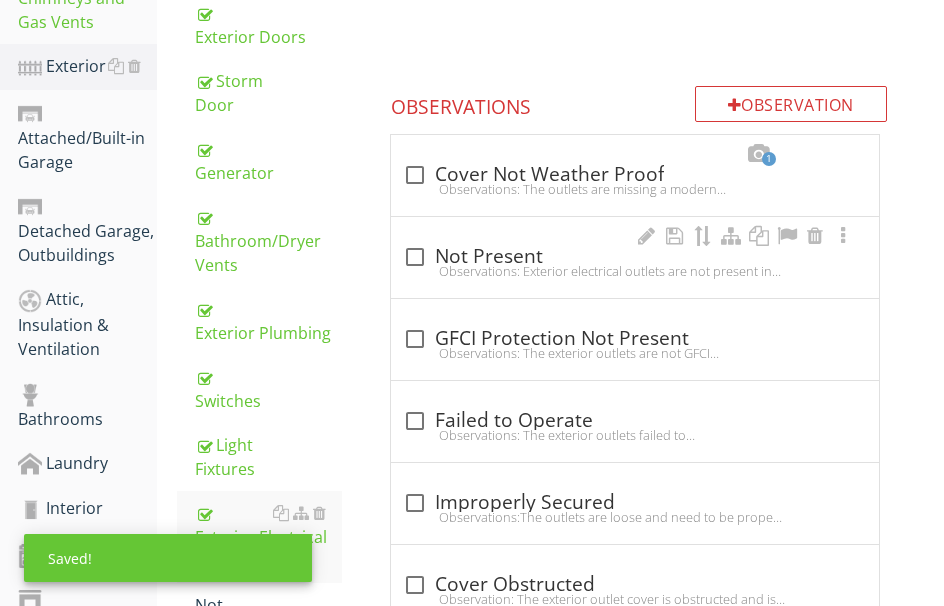 scroll, scrollTop: 828, scrollLeft: 0, axis: vertical 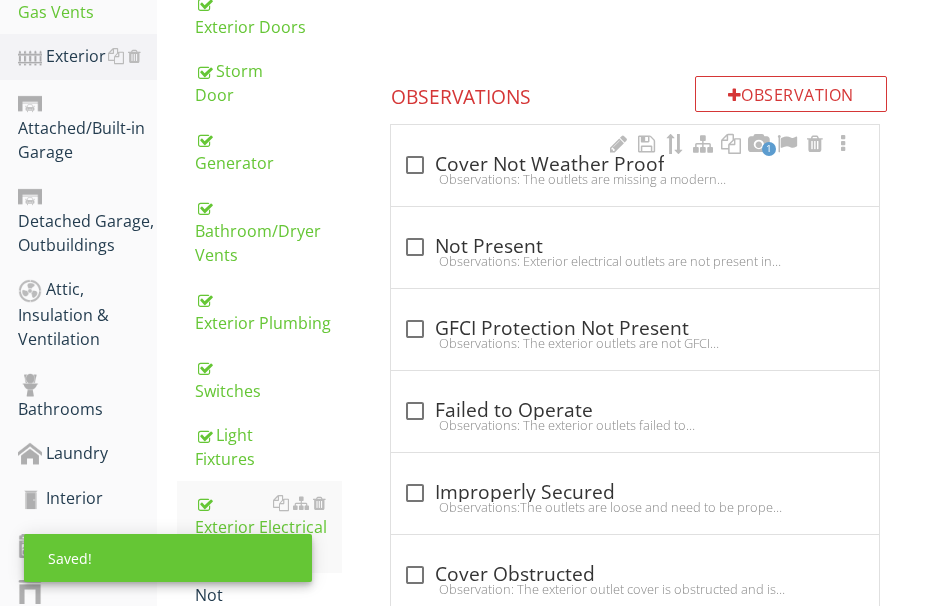 click on "Observations: The outlets are missing a modern weatherproof cover or the cover is broken.Recommendation: Install proper weatherproof covers at all exterior outlets." at bounding box center (635, 179) 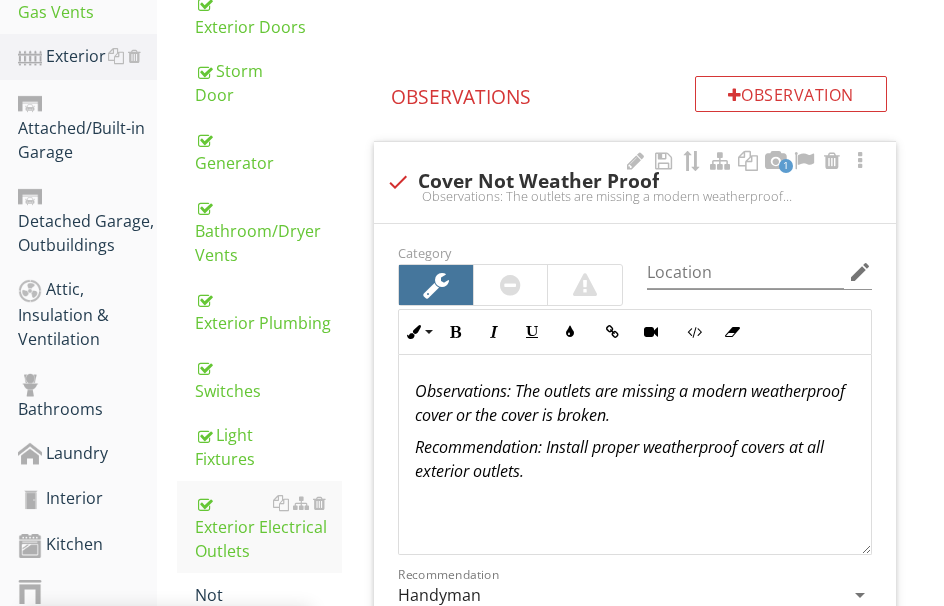 scroll, scrollTop: 1, scrollLeft: 0, axis: vertical 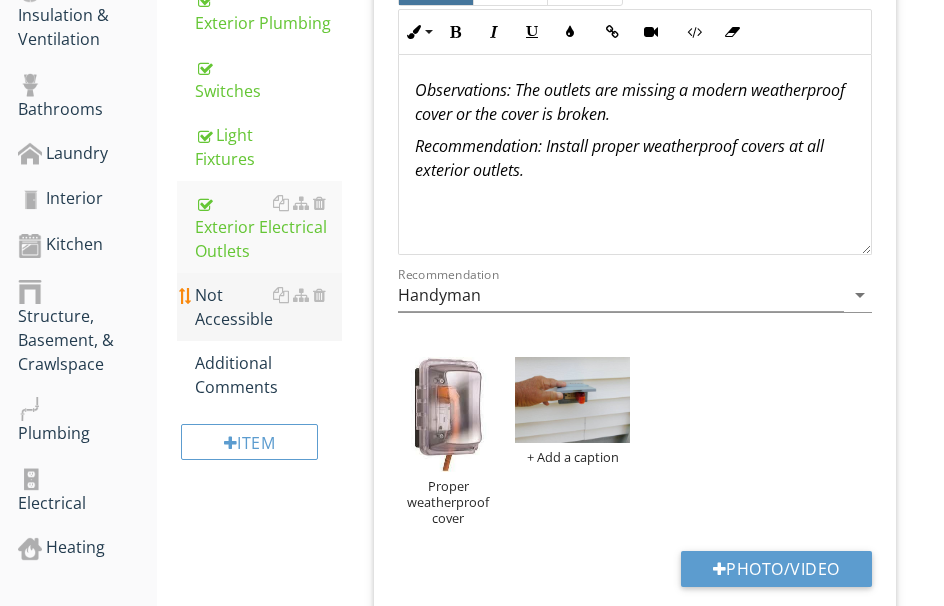 click on "Not Accessible" at bounding box center (268, 307) 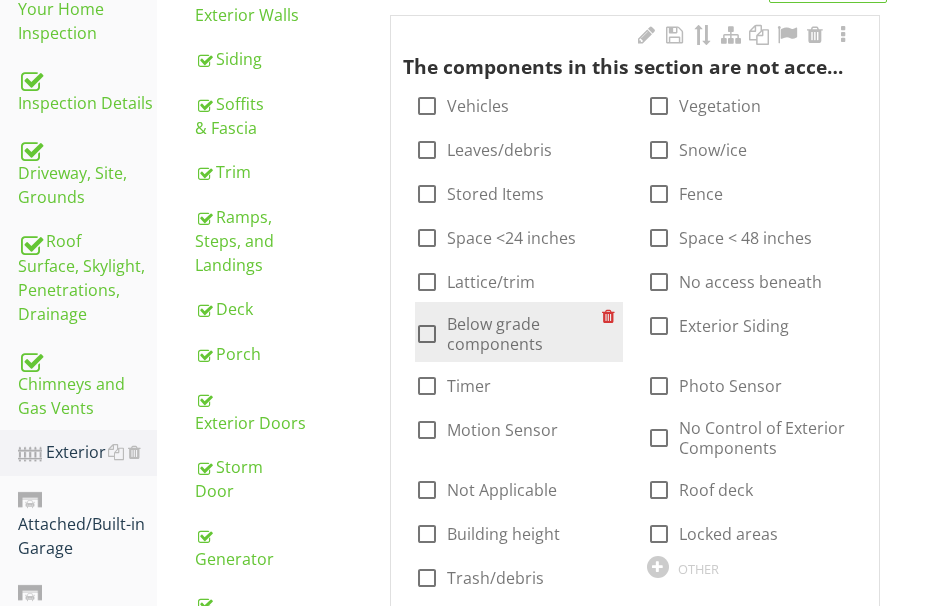 scroll, scrollTop: 428, scrollLeft: 0, axis: vertical 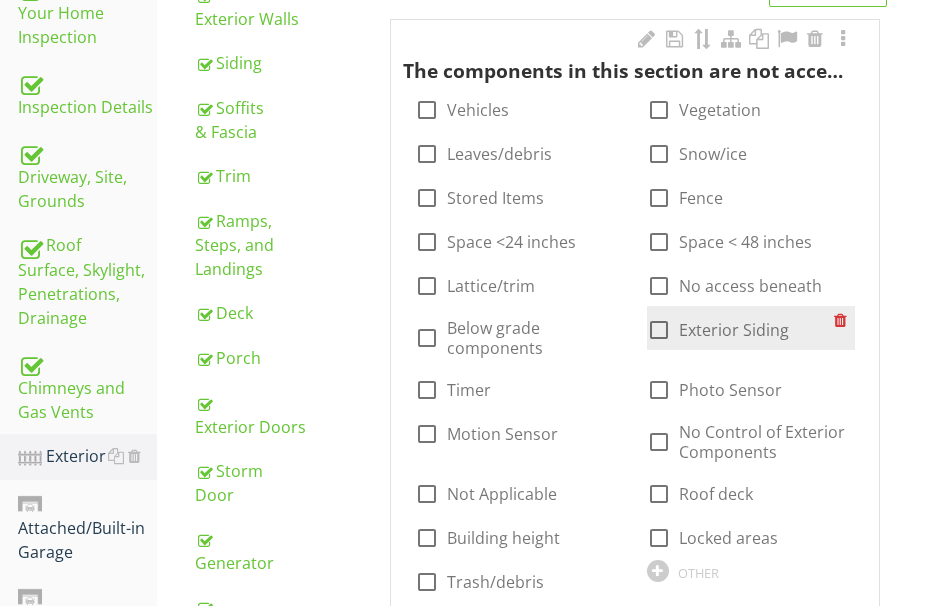 click at bounding box center (659, 330) 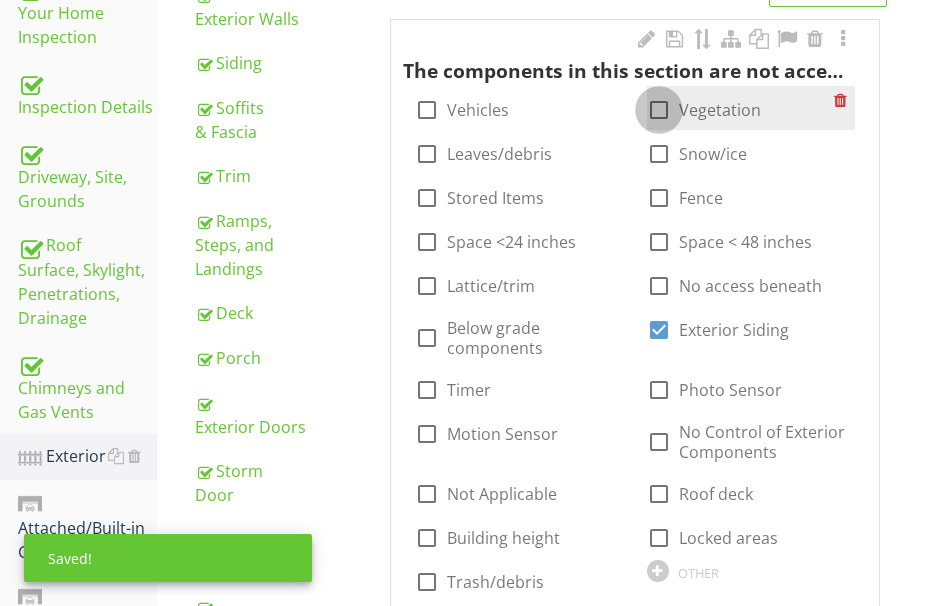 click at bounding box center (659, 110) 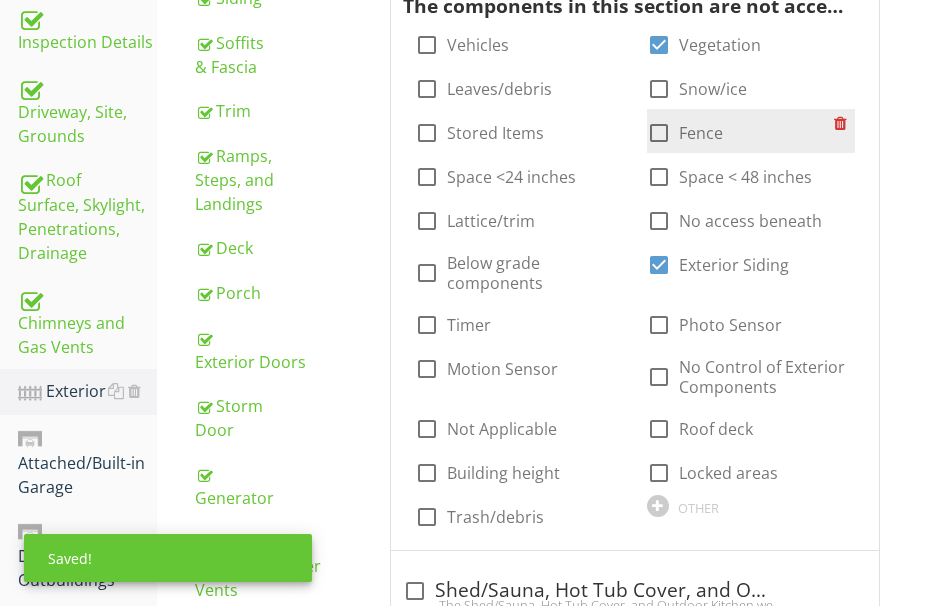 scroll, scrollTop: 528, scrollLeft: 0, axis: vertical 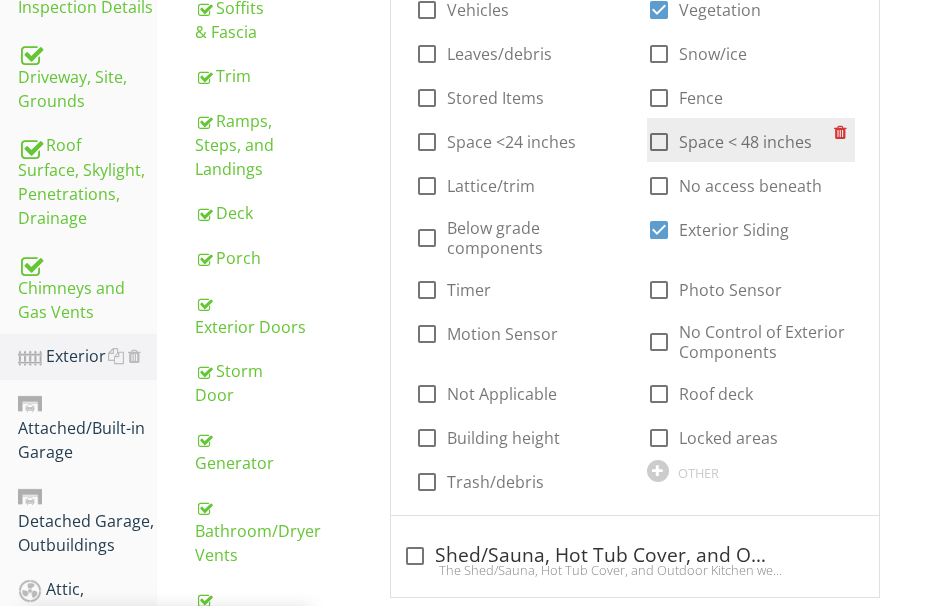 click at bounding box center (659, 142) 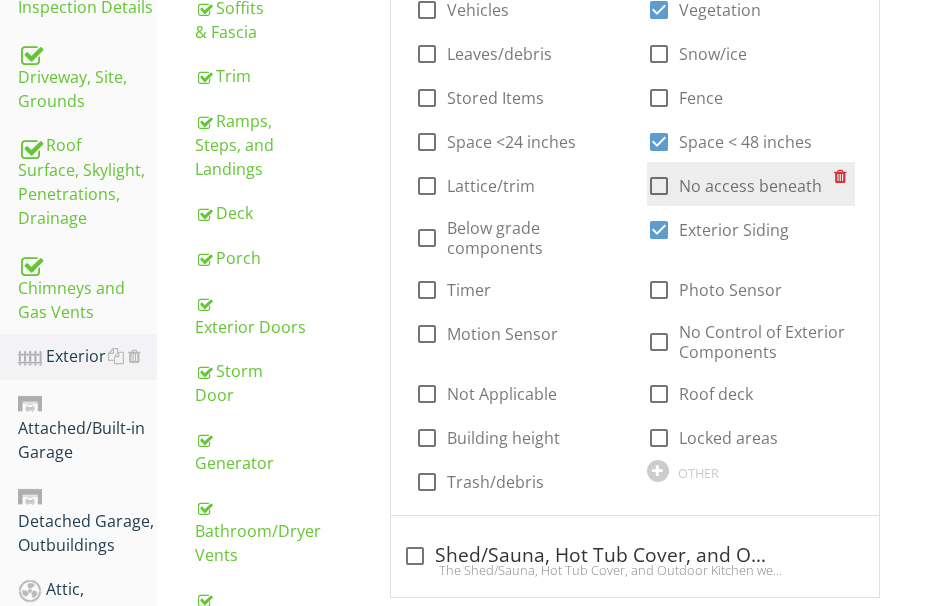 click at bounding box center (659, 186) 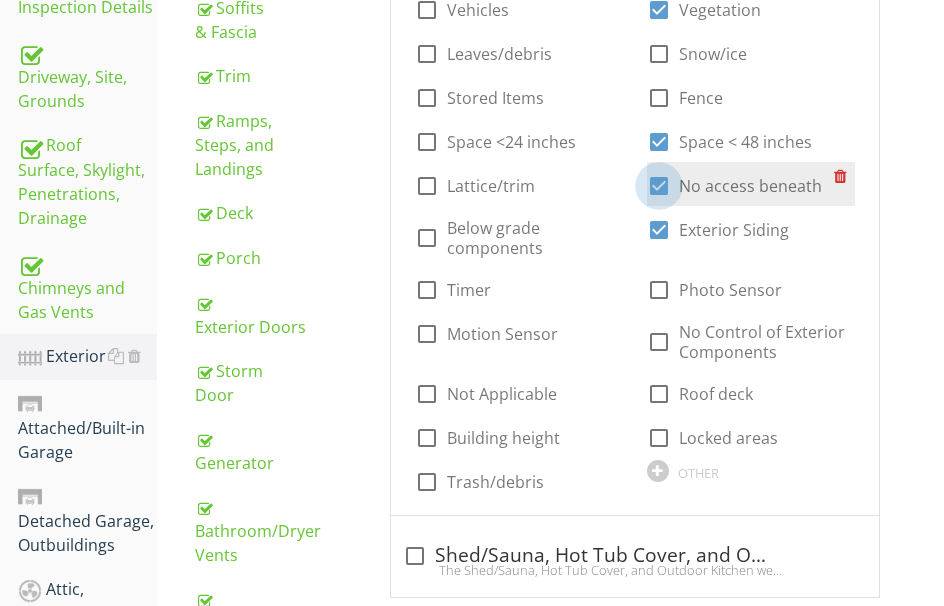 checkbox on "true" 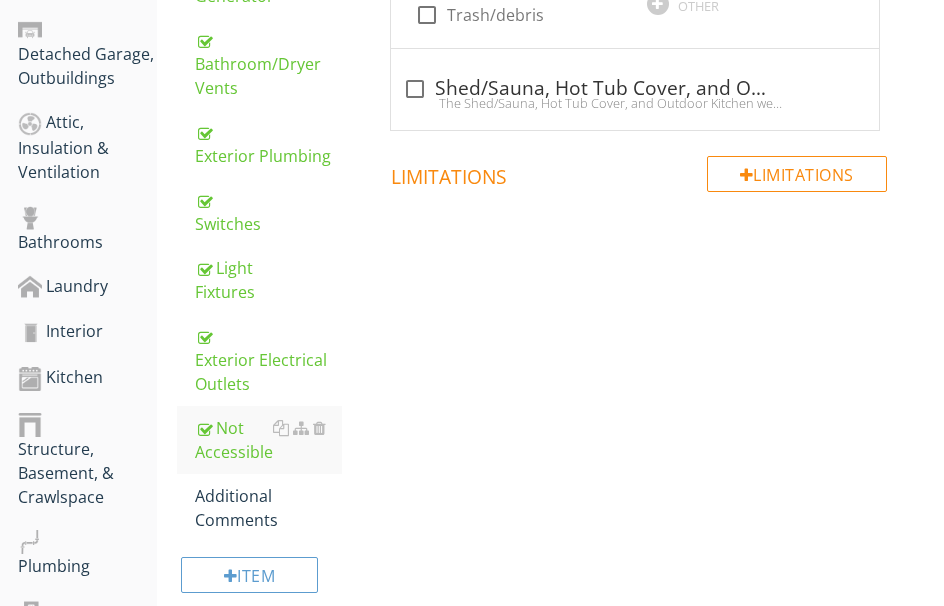 scroll, scrollTop: 828, scrollLeft: 0, axis: vertical 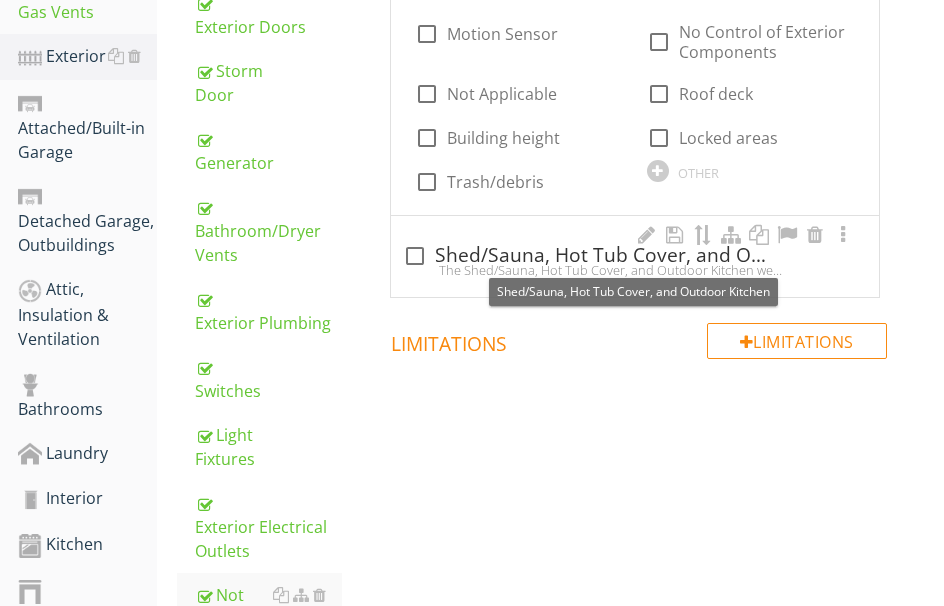 click on "check_box_outline_blank
Shed/Sauna, Hot Tub Cover, and Outdoor Kitchen" at bounding box center (635, 256) 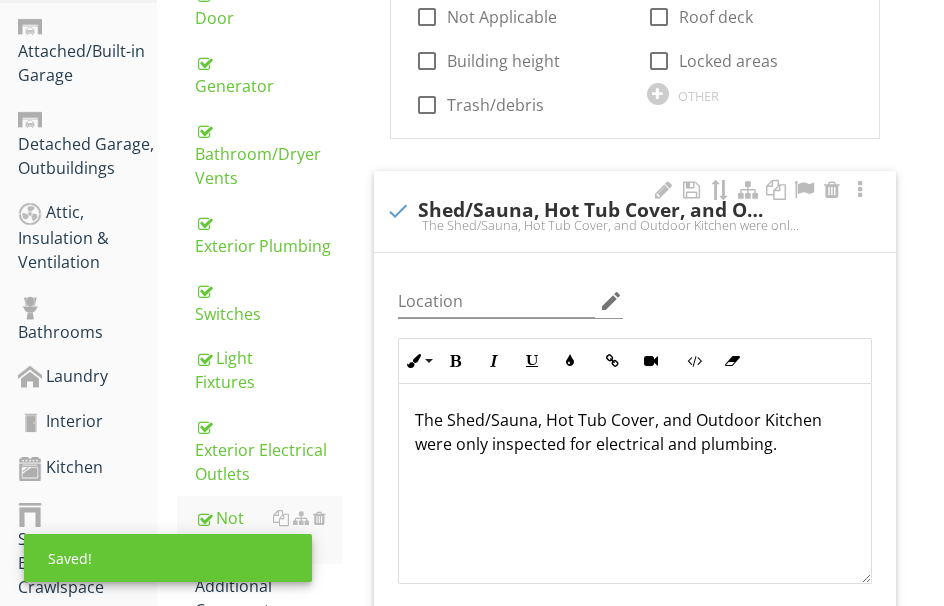 scroll, scrollTop: 928, scrollLeft: 0, axis: vertical 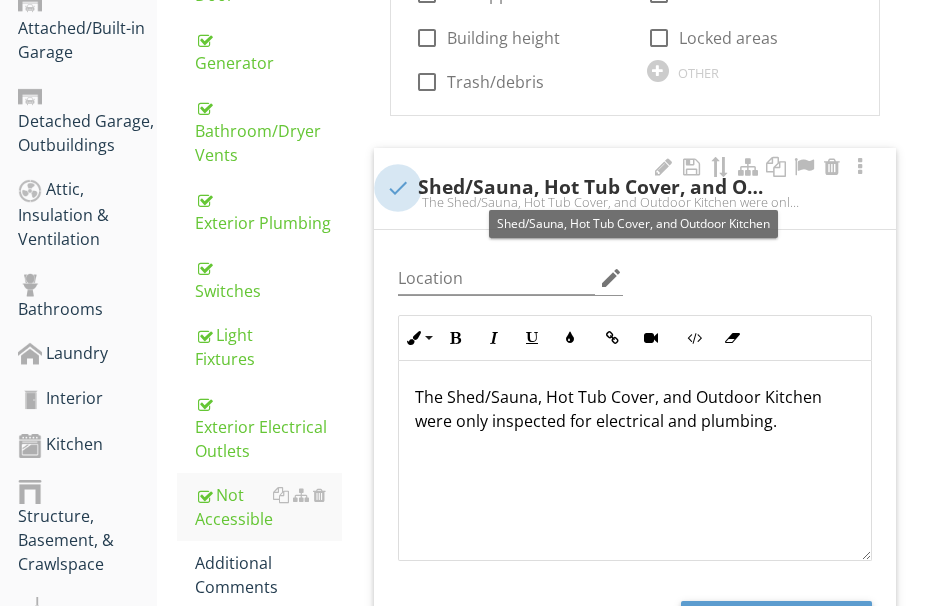 click at bounding box center (398, 188) 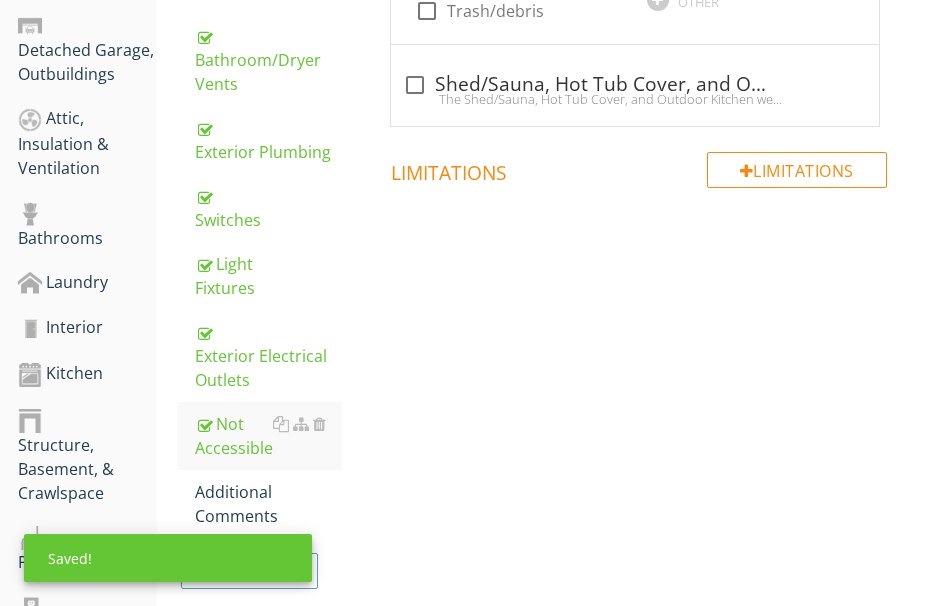 scroll, scrollTop: 1287, scrollLeft: 0, axis: vertical 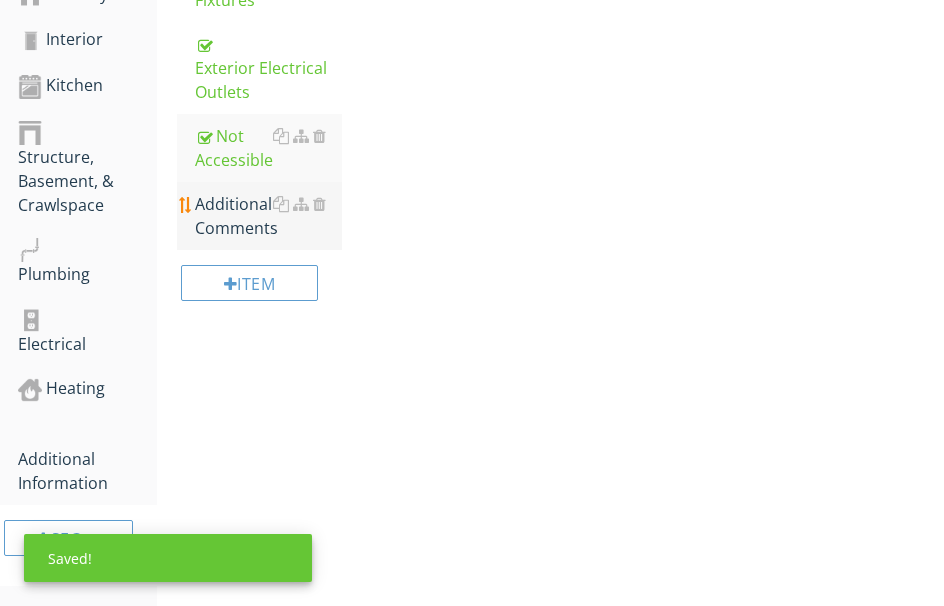 click on "Additional Comments" at bounding box center (268, 216) 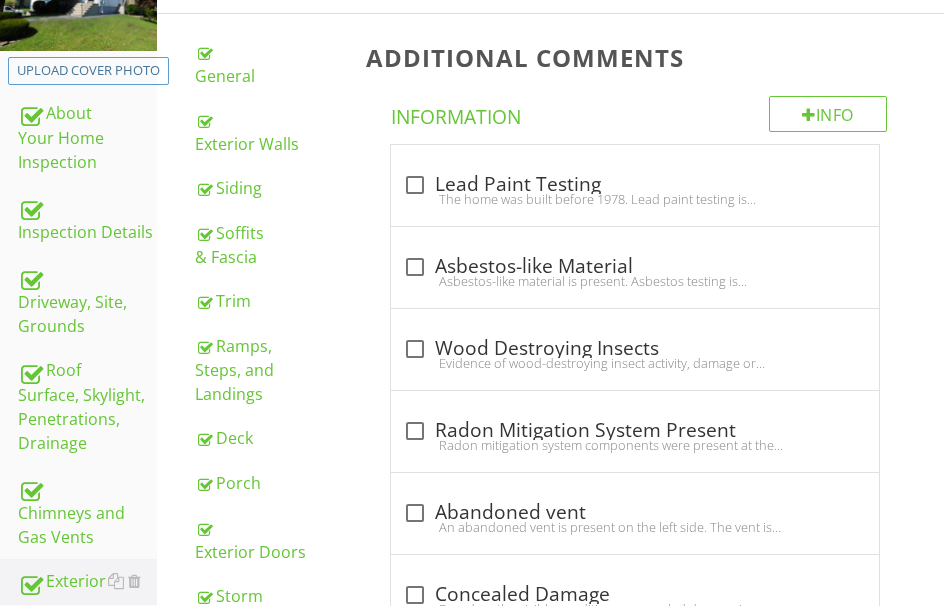 scroll, scrollTop: 287, scrollLeft: 0, axis: vertical 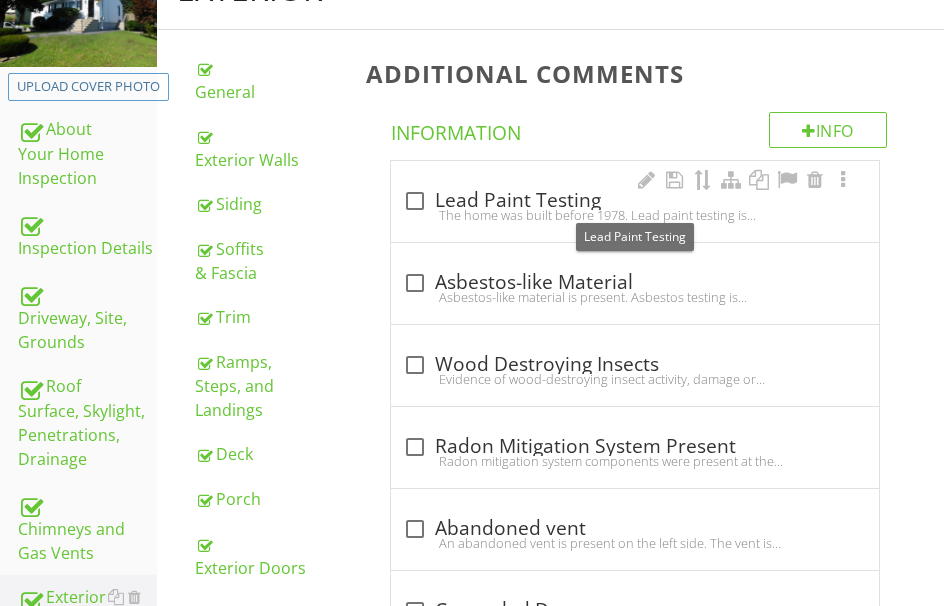 click on "check_box_outline_blank
Lead Paint Testing" at bounding box center (635, 201) 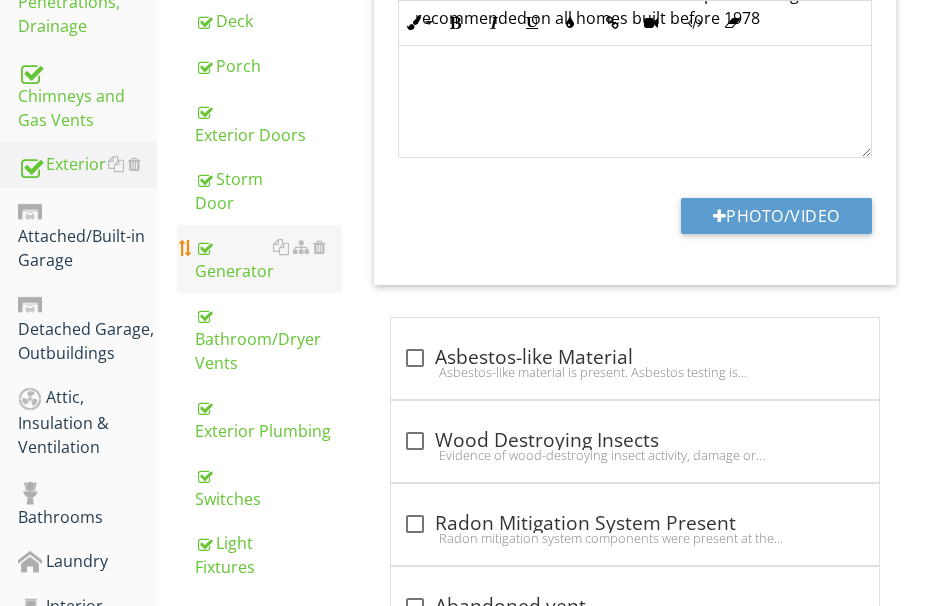 scroll, scrollTop: 687, scrollLeft: 0, axis: vertical 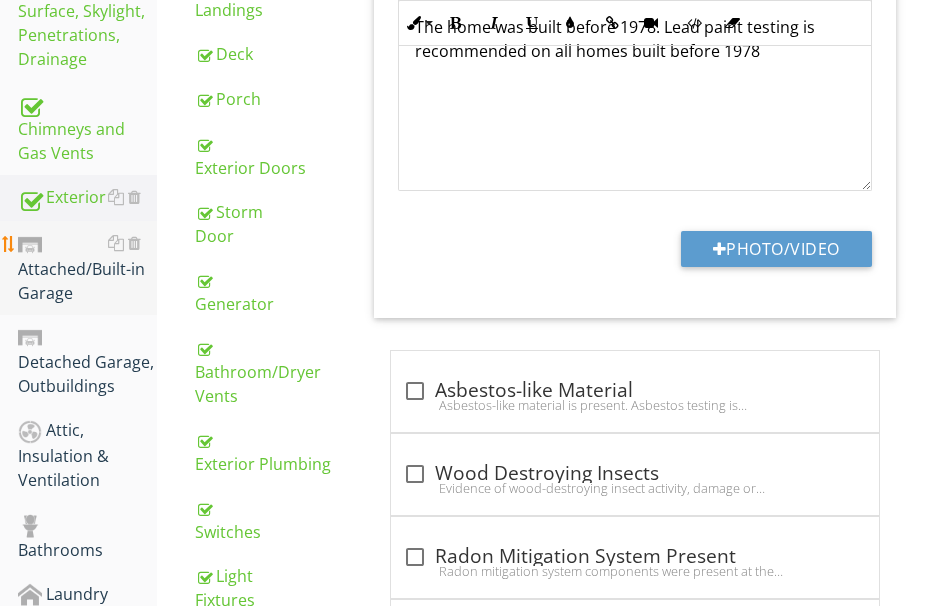 click on "Attached/Built-in Garage" at bounding box center (87, 268) 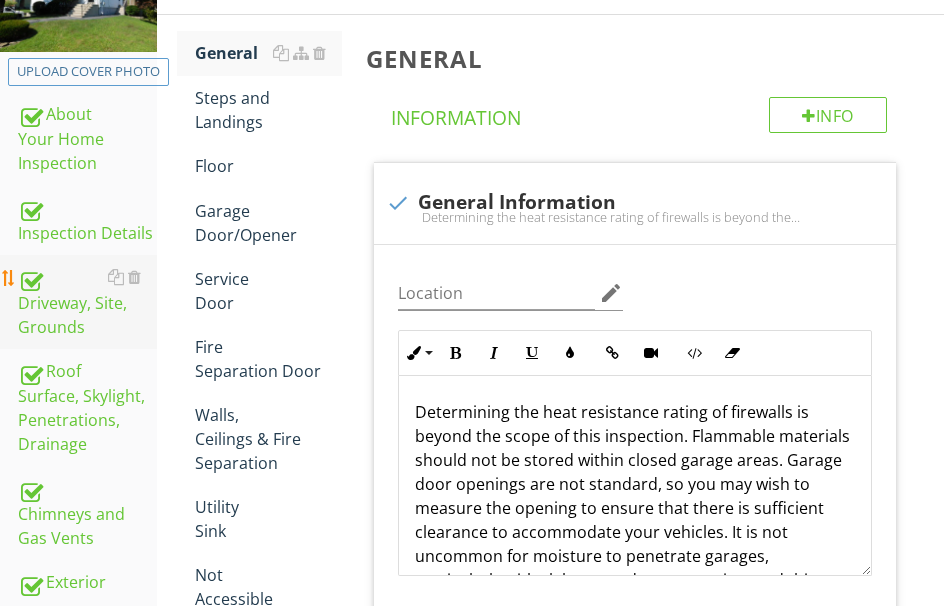 scroll, scrollTop: 287, scrollLeft: 0, axis: vertical 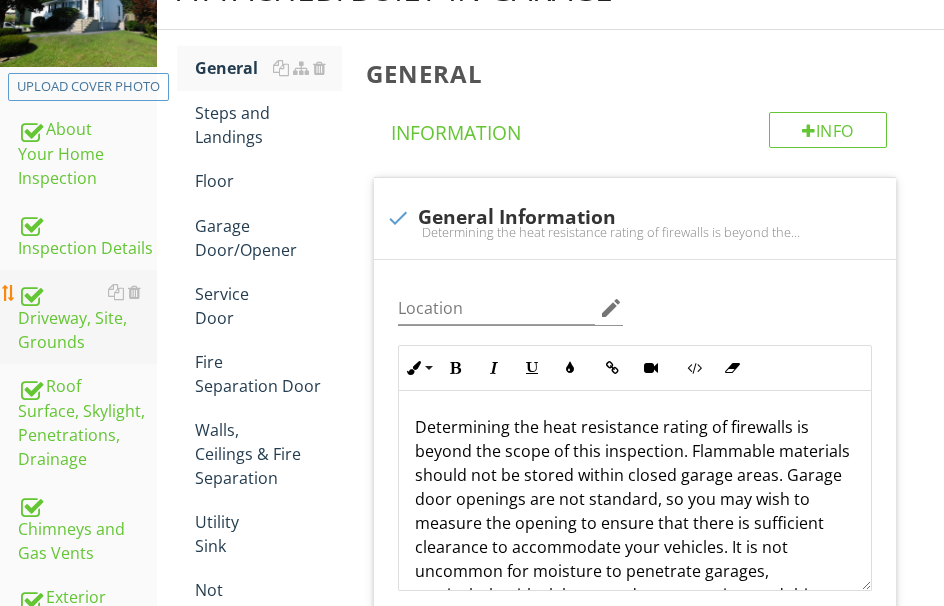 click on "Driveway, Site, Grounds" at bounding box center [87, 317] 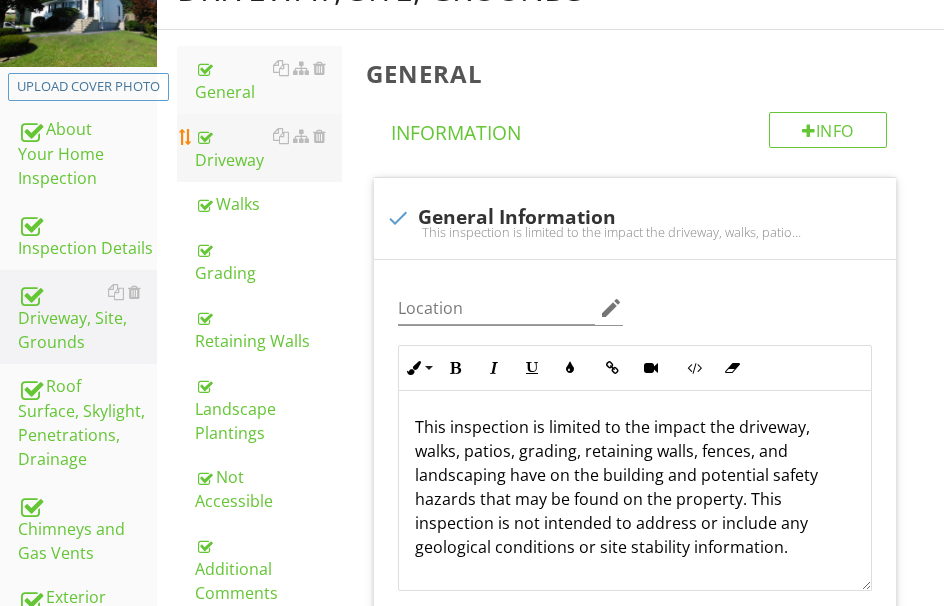 click on "Driveway" at bounding box center (268, 148) 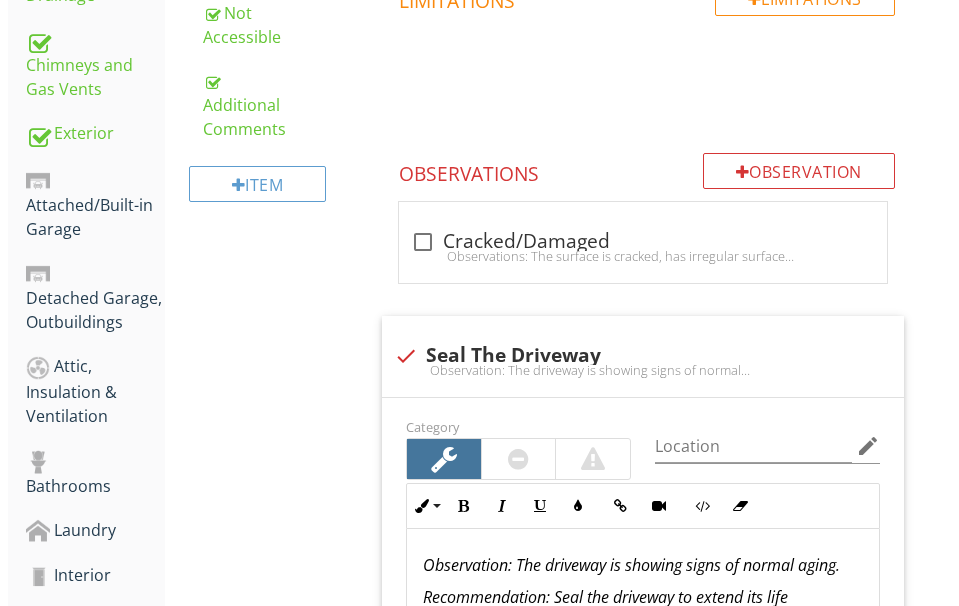 scroll, scrollTop: 575, scrollLeft: 0, axis: vertical 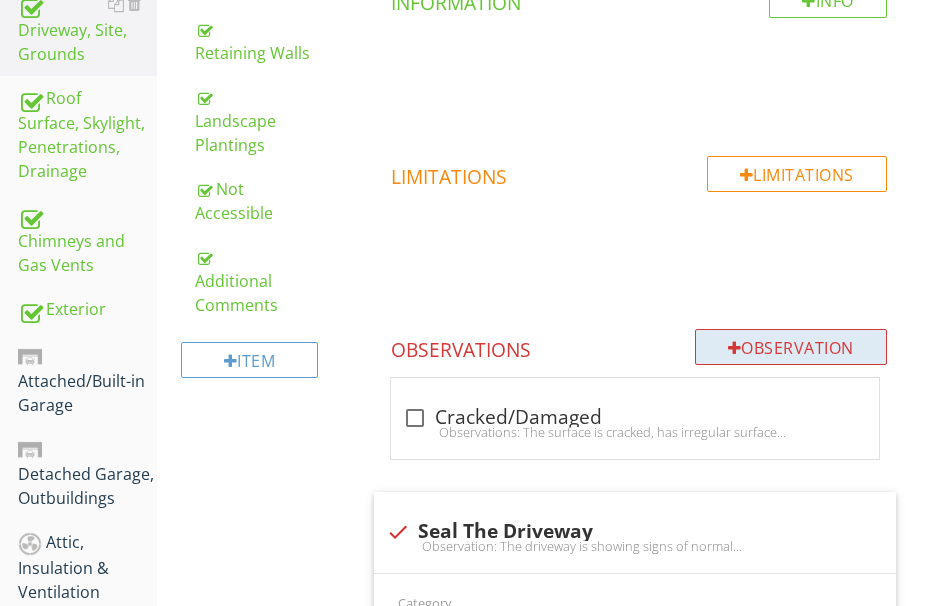 click on "Observation" at bounding box center (791, 347) 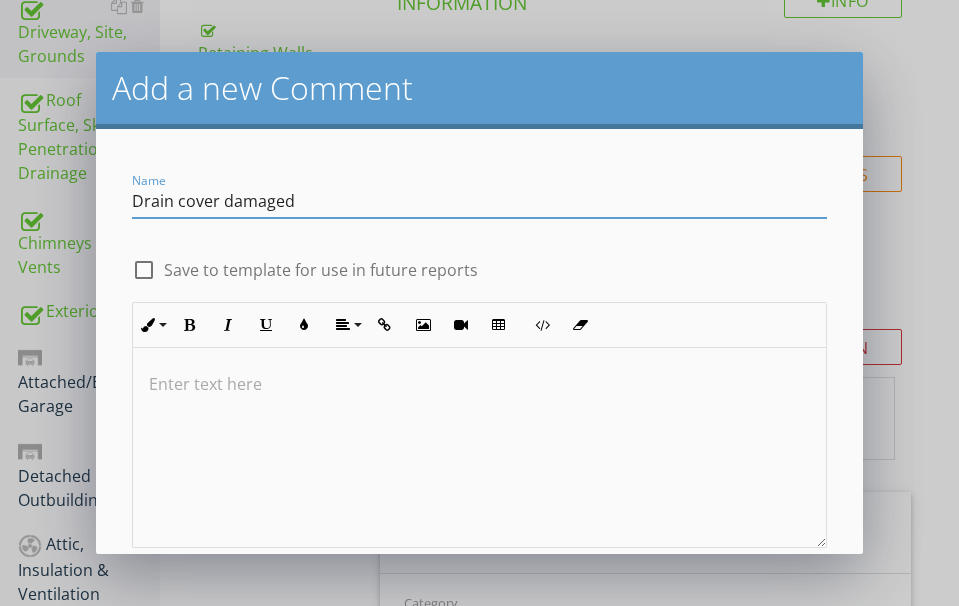 type on "Drain cover damaged" 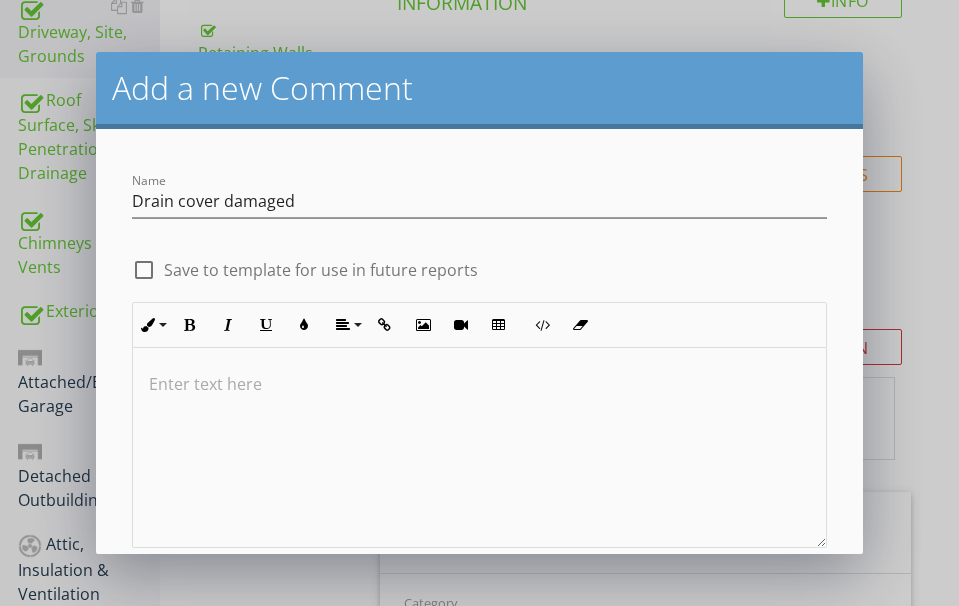 type 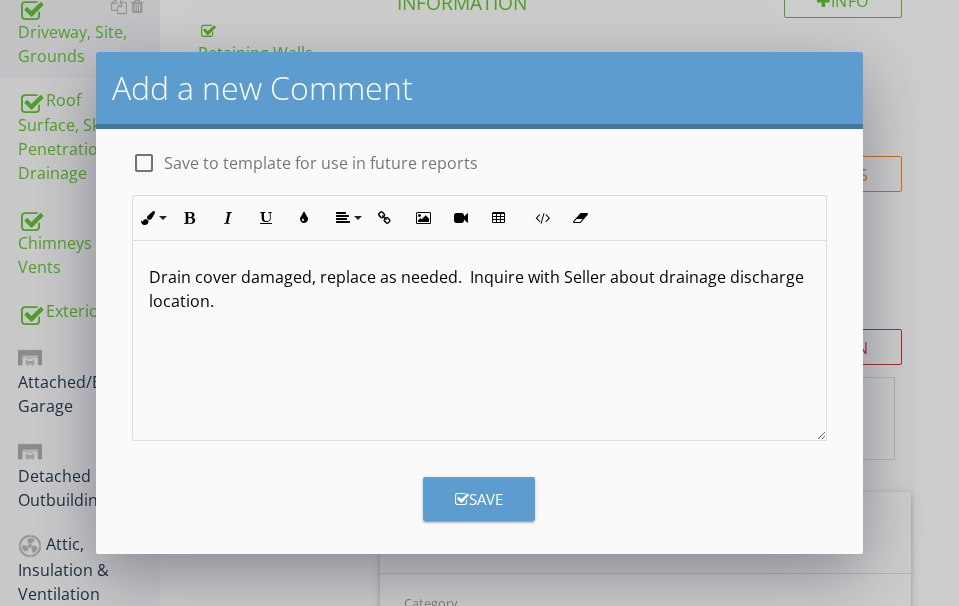 scroll, scrollTop: 118, scrollLeft: 0, axis: vertical 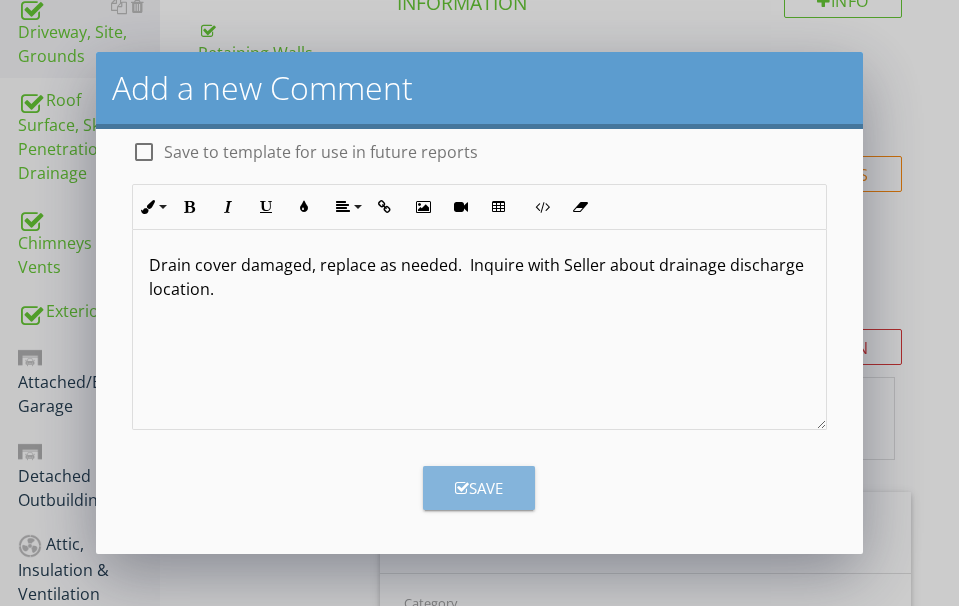 click on "Save" at bounding box center [479, 488] 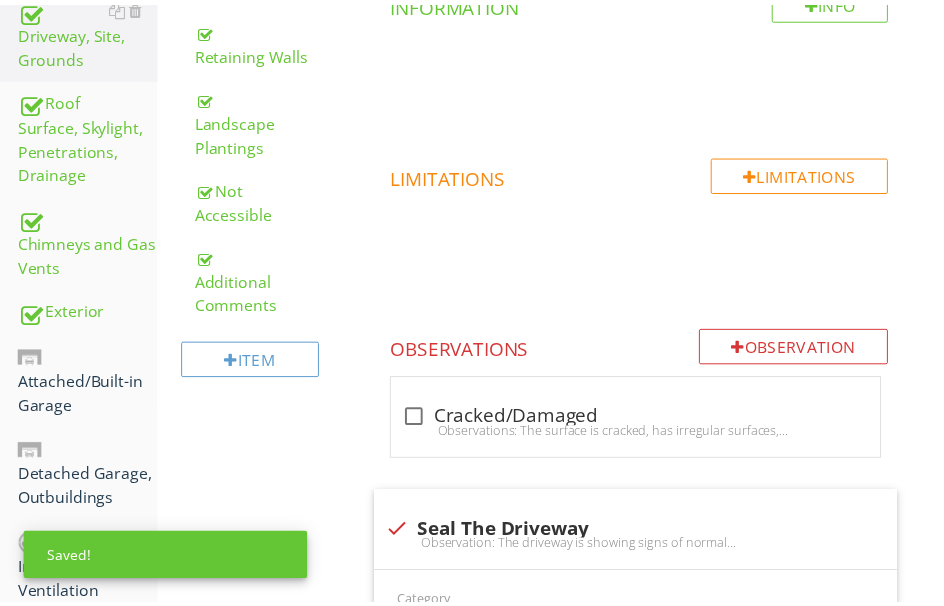 scroll, scrollTop: 22, scrollLeft: 0, axis: vertical 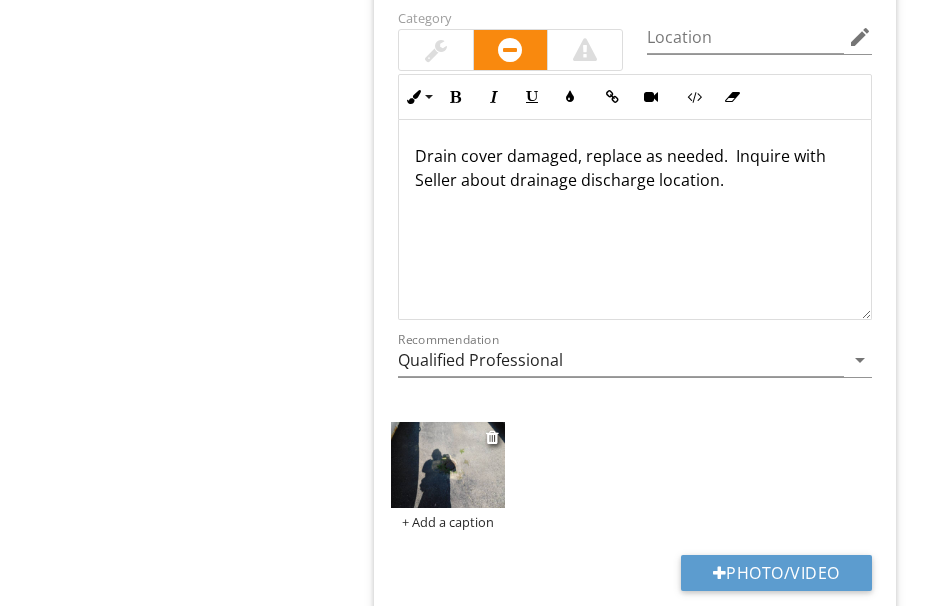 click at bounding box center [448, 465] 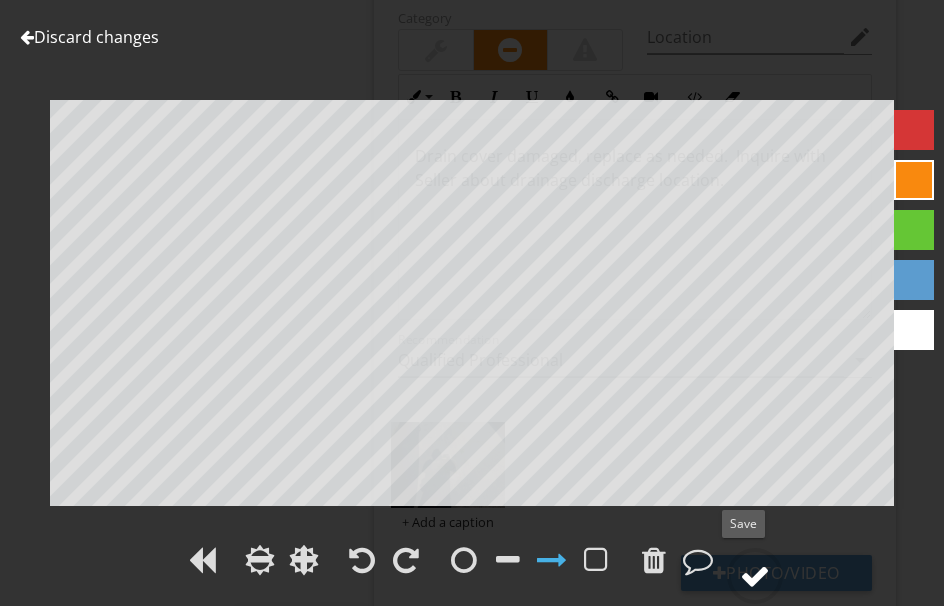 drag, startPoint x: 748, startPoint y: 569, endPoint x: 760, endPoint y: 555, distance: 18.439089 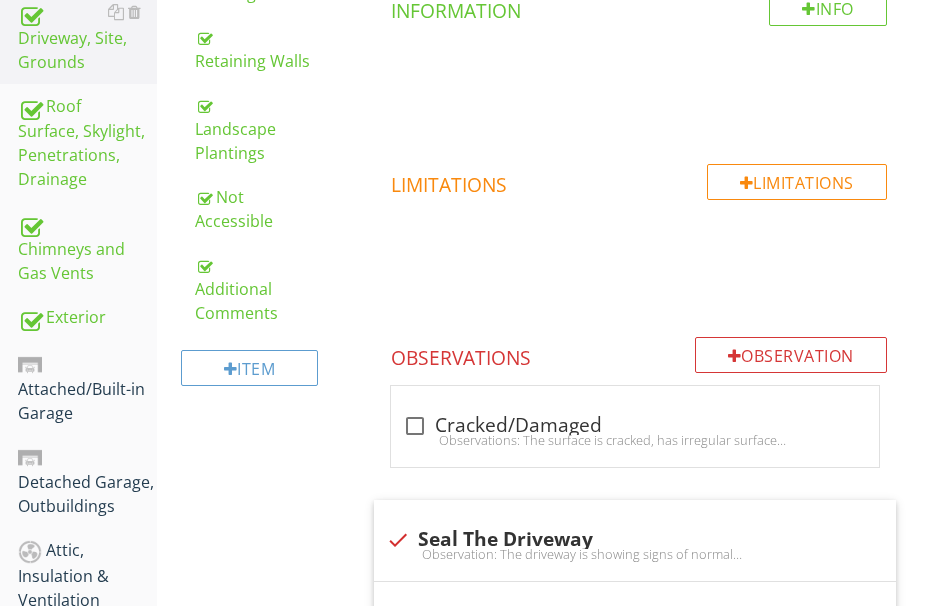 scroll, scrollTop: 475, scrollLeft: 0, axis: vertical 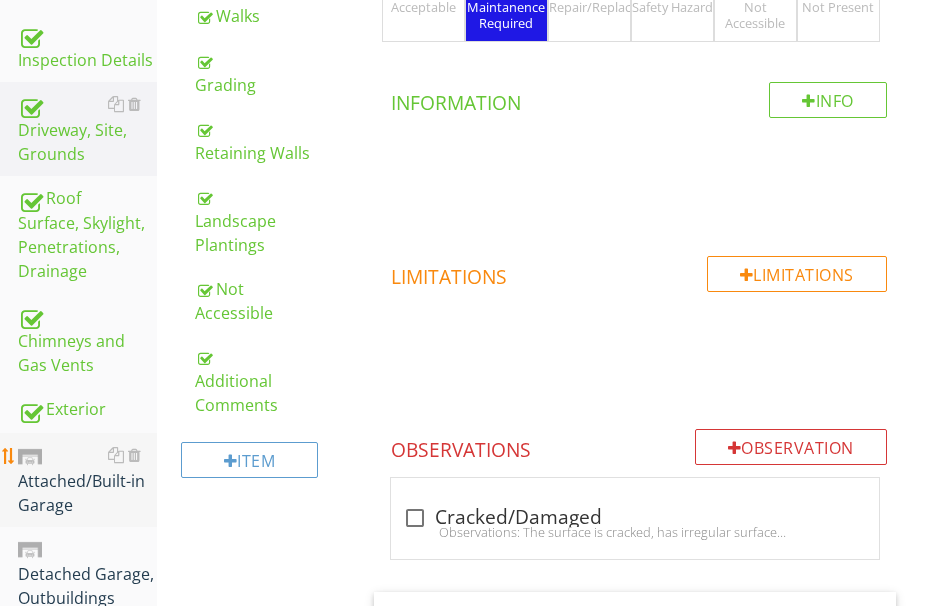 click on "Attached/Built-in Garage" at bounding box center (87, 480) 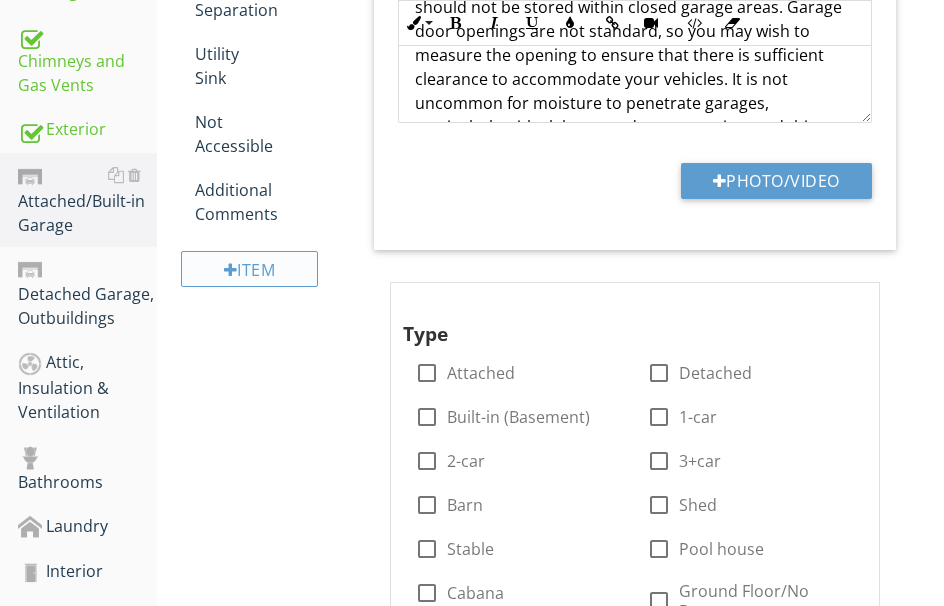 scroll, scrollTop: 875, scrollLeft: 0, axis: vertical 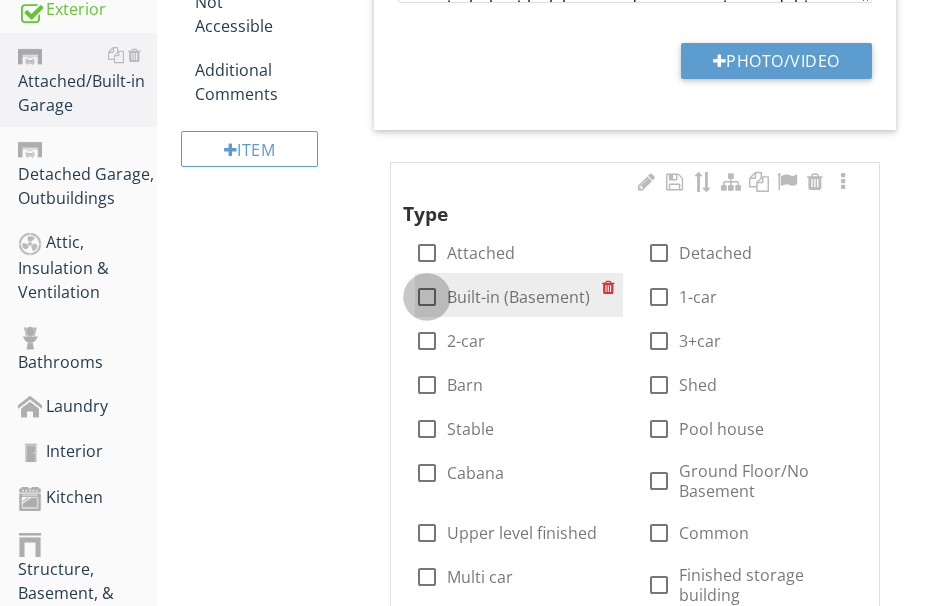 click at bounding box center [427, 297] 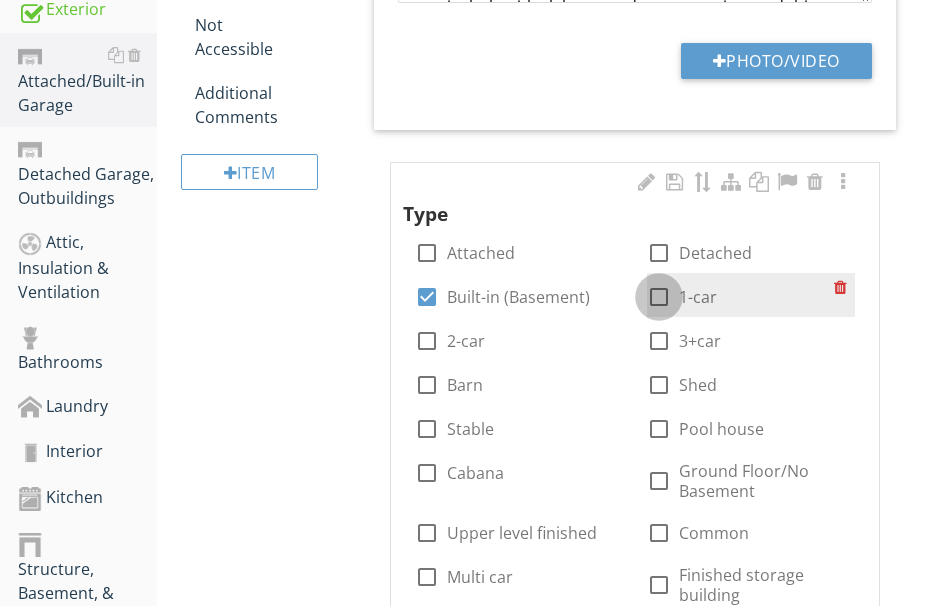 click at bounding box center [659, 297] 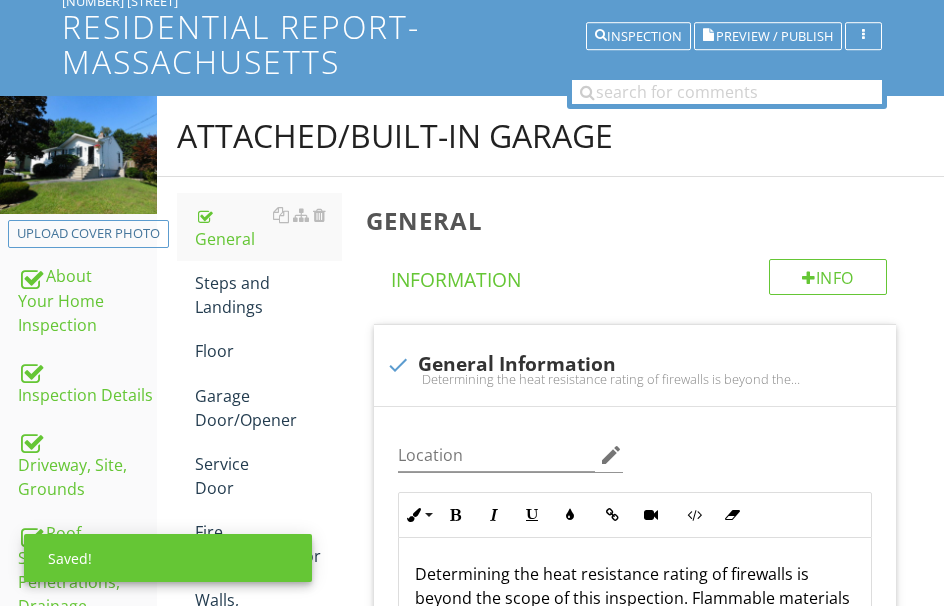 scroll, scrollTop: 87, scrollLeft: 0, axis: vertical 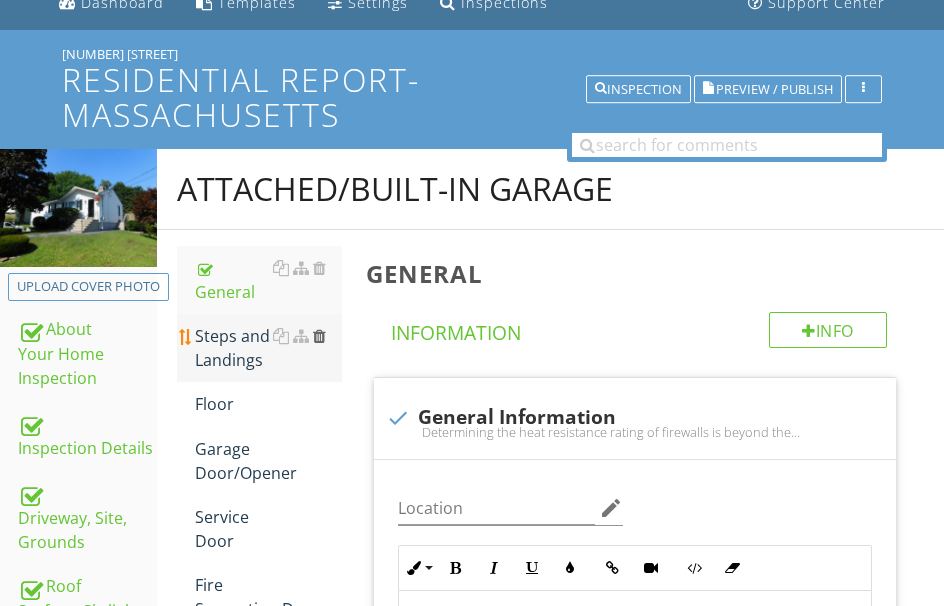 click at bounding box center [319, 336] 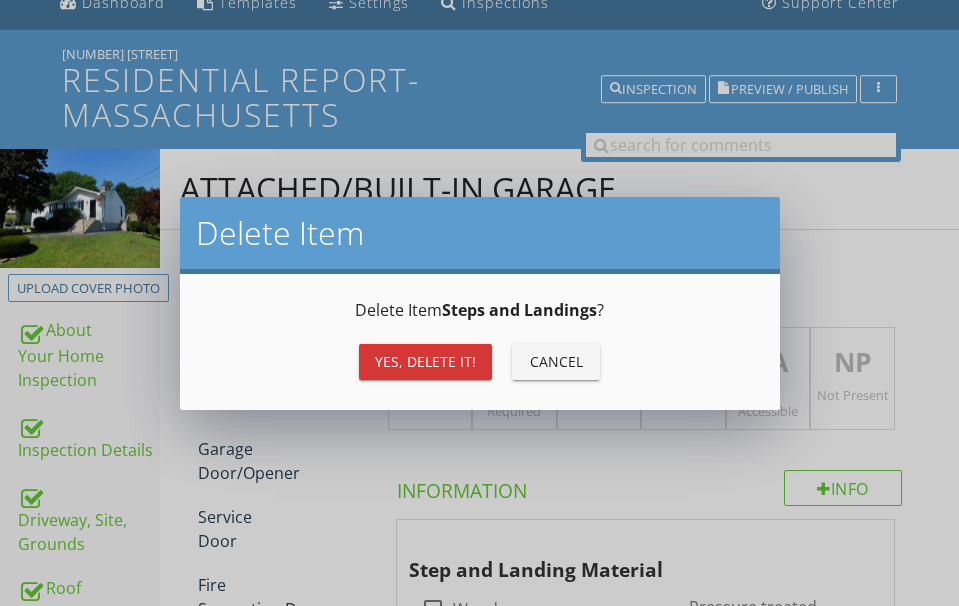click on "Yes, Delete it!" at bounding box center [425, 361] 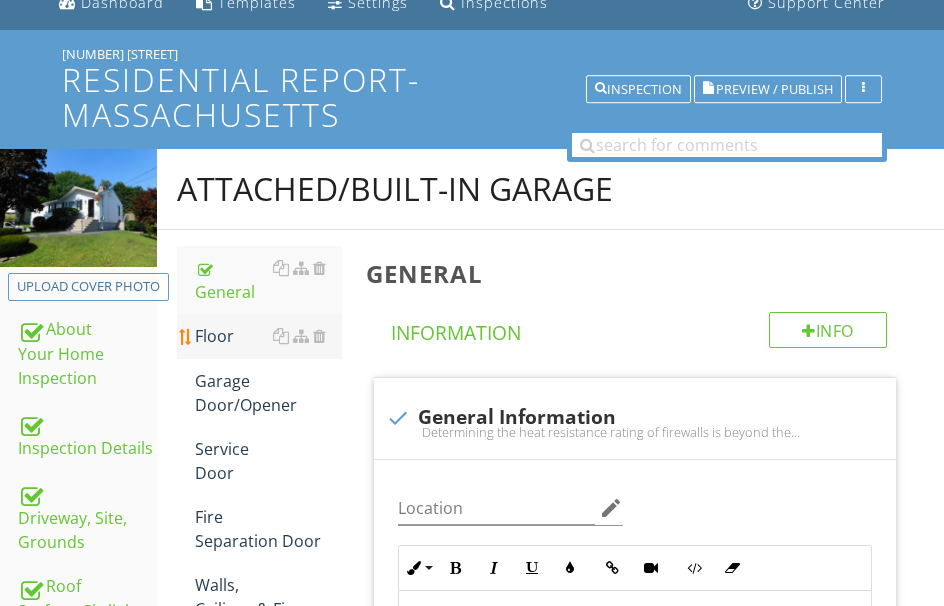 click on "Floor" at bounding box center [268, 336] 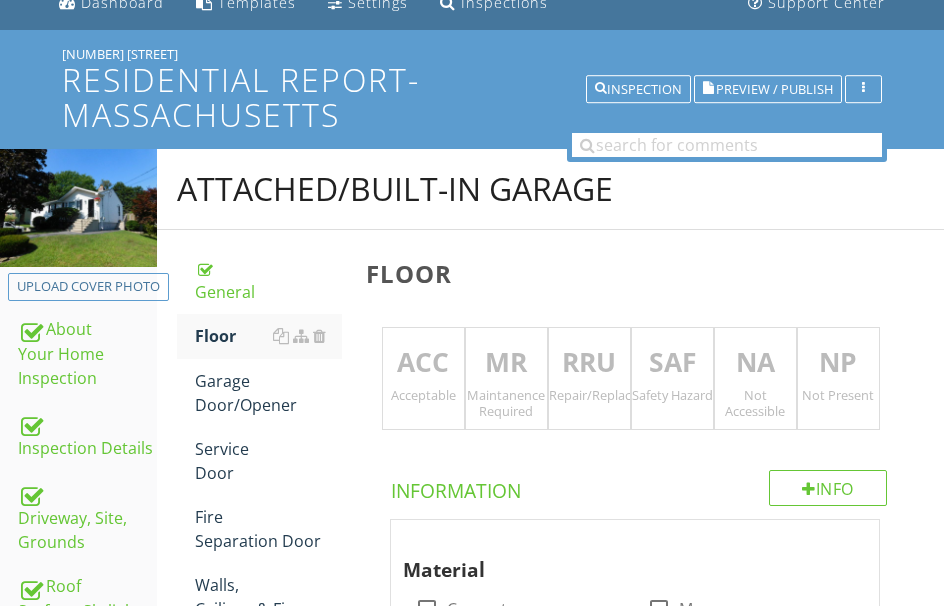 click on "RRU" at bounding box center (589, 363) 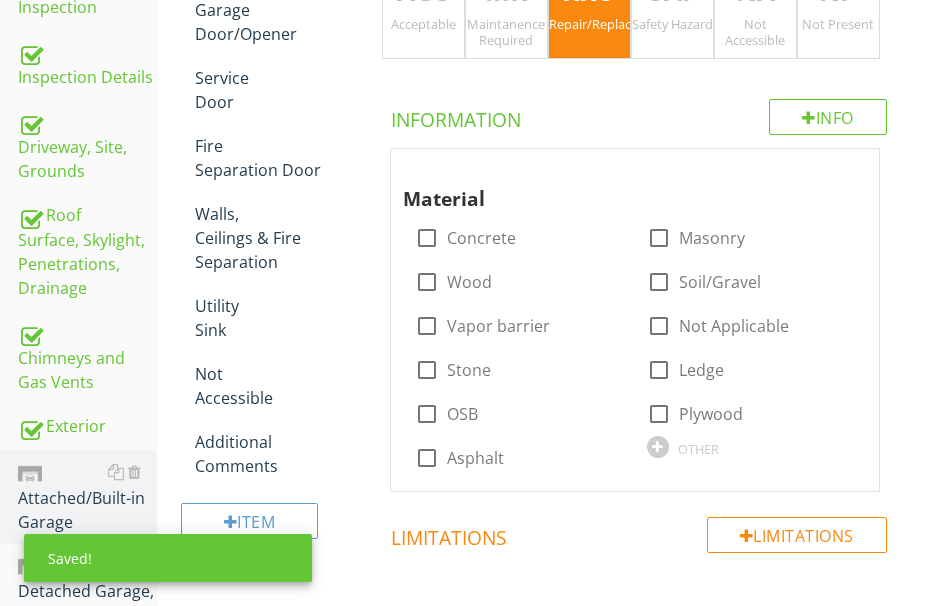 scroll, scrollTop: 487, scrollLeft: 0, axis: vertical 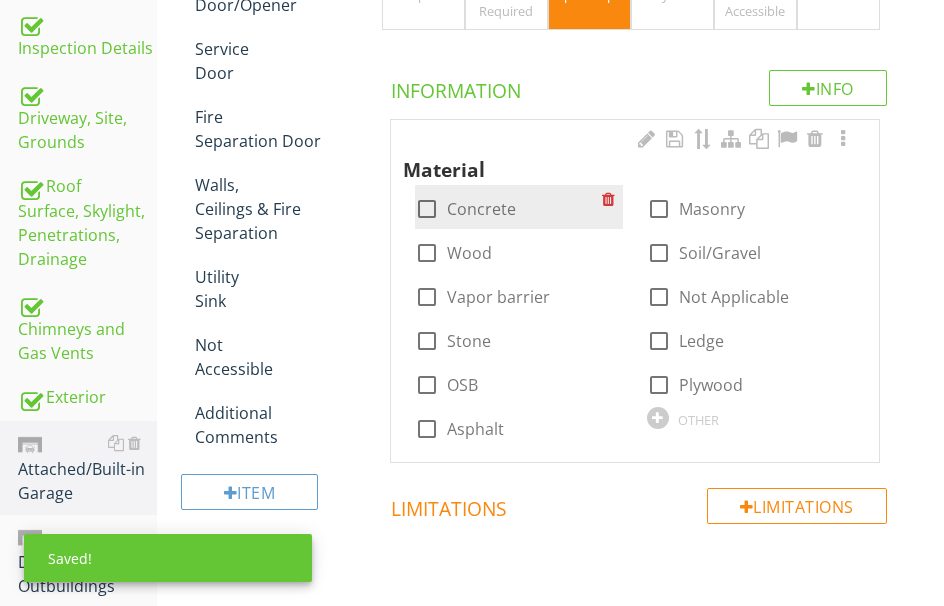 click at bounding box center (427, 209) 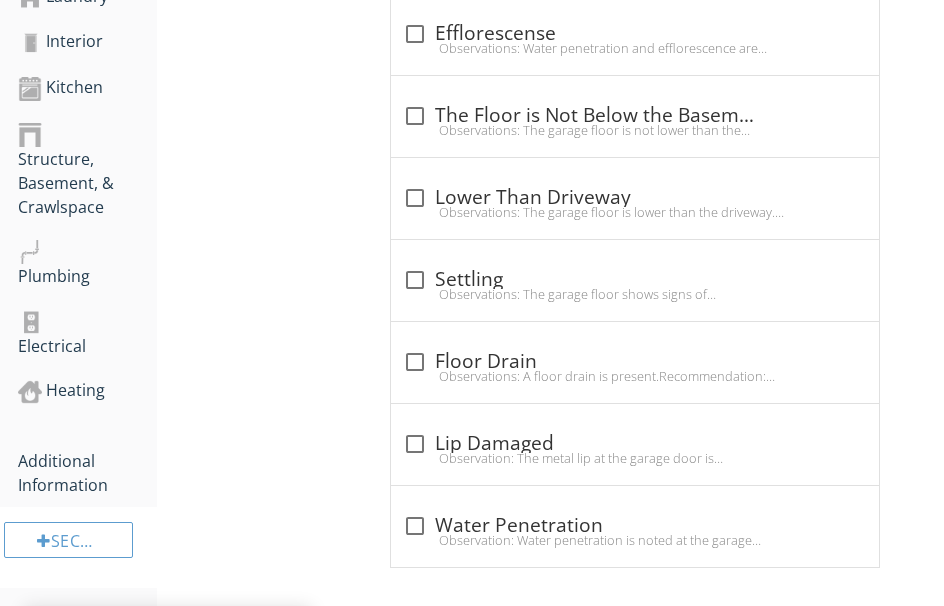 scroll, scrollTop: 1287, scrollLeft: 0, axis: vertical 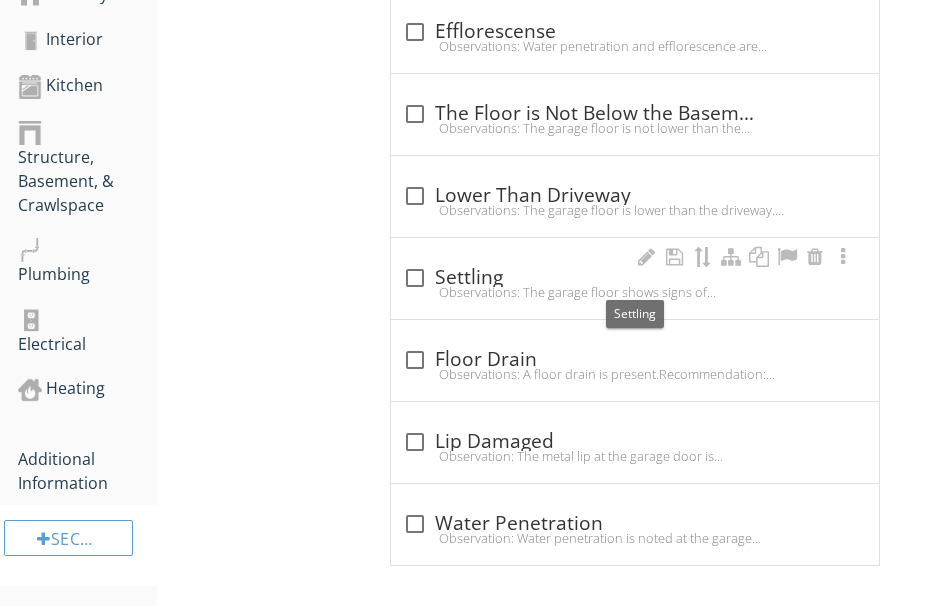 click on "check_box_outline_blank
Settling" at bounding box center [635, 278] 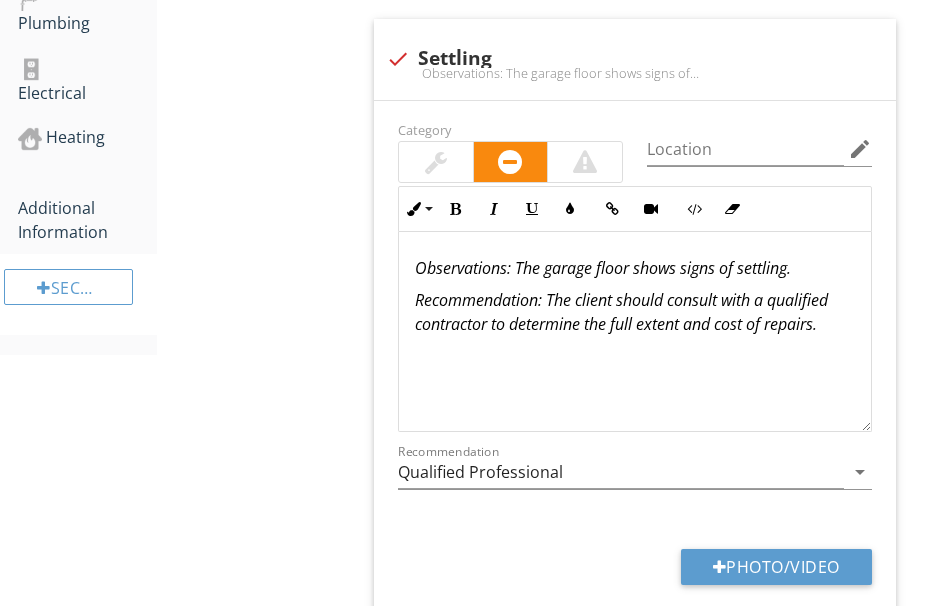 scroll, scrollTop: 1499, scrollLeft: 0, axis: vertical 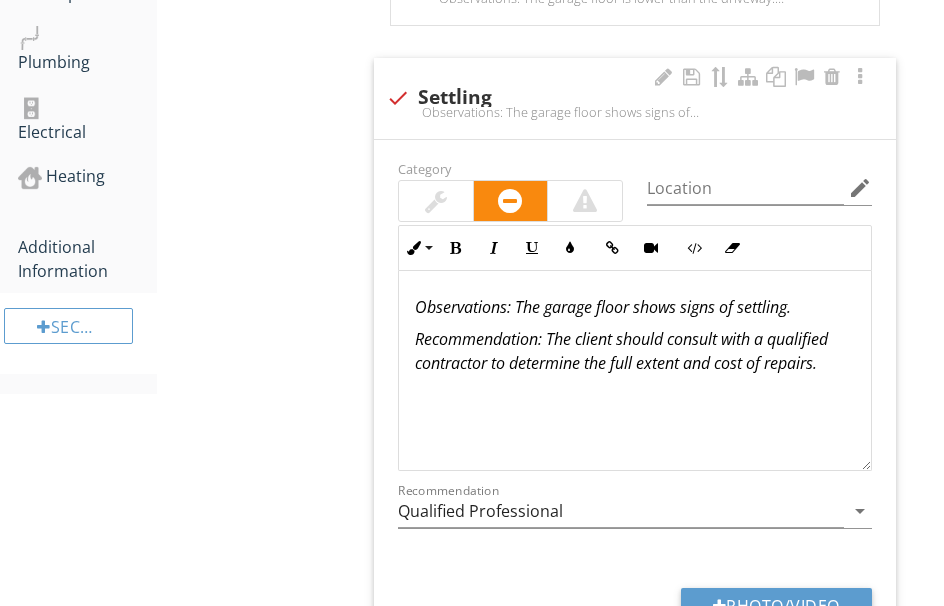 click on "Observations : The garage floor shows signs of settling." at bounding box center (635, 307) 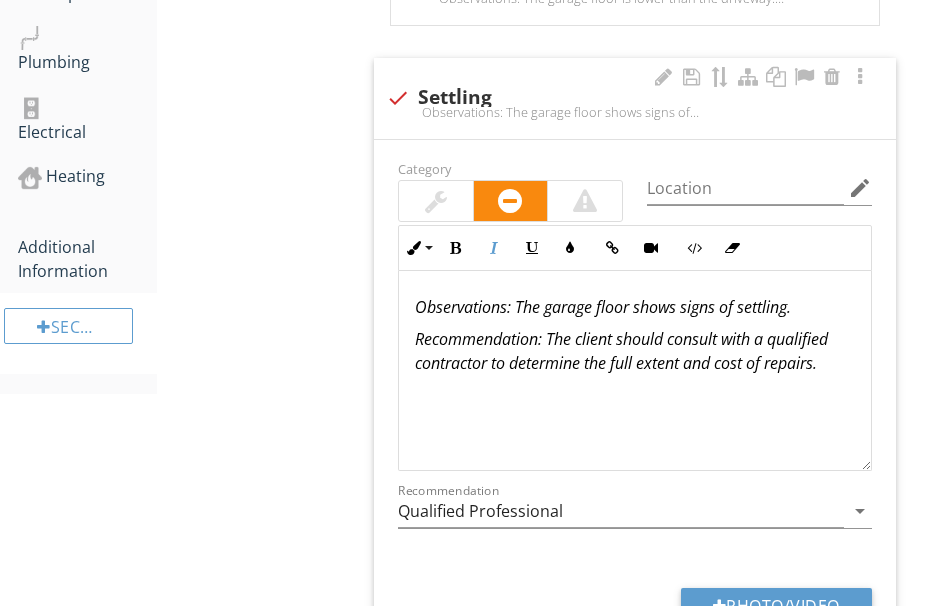 type 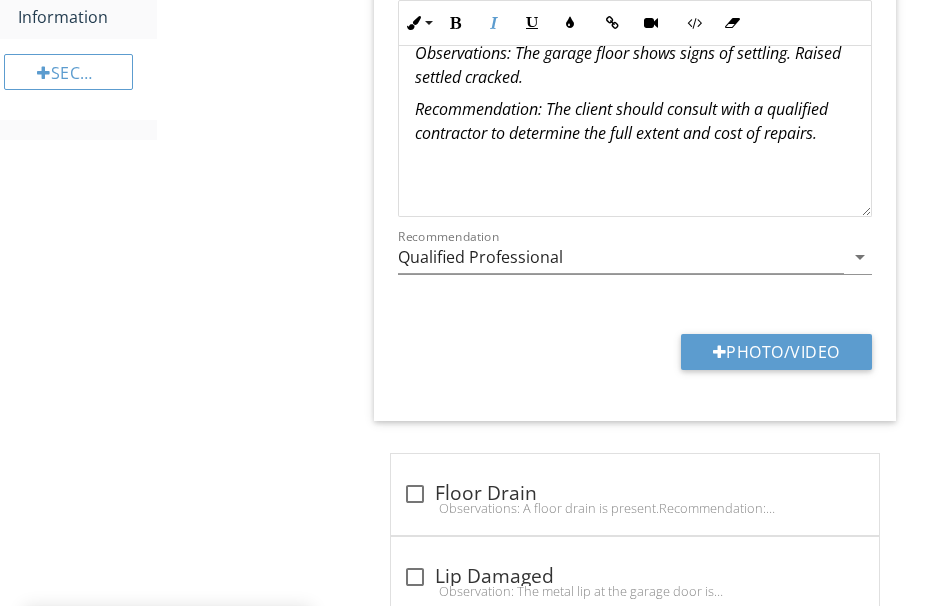 scroll, scrollTop: 1799, scrollLeft: 0, axis: vertical 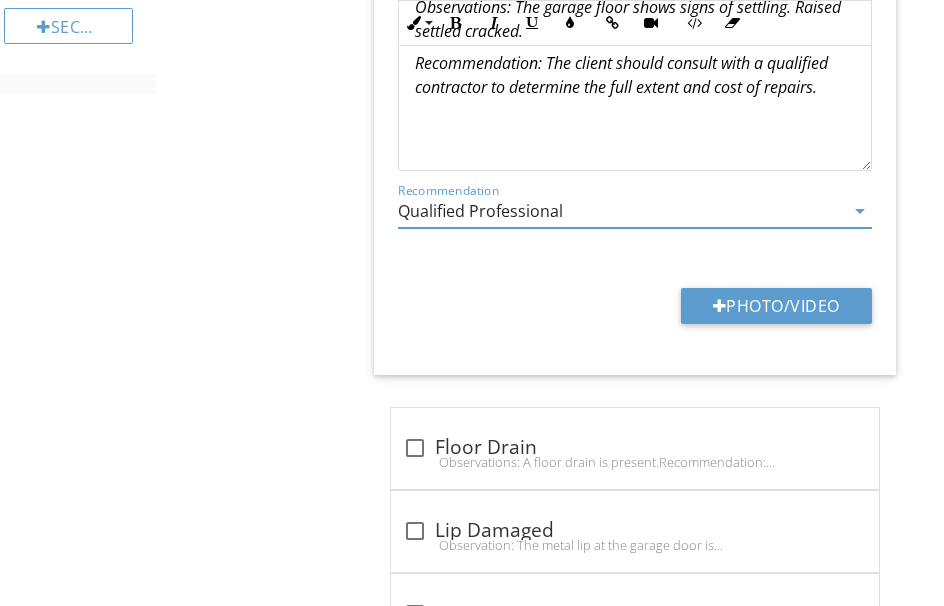 click on "Qualified Professional" at bounding box center (621, 211) 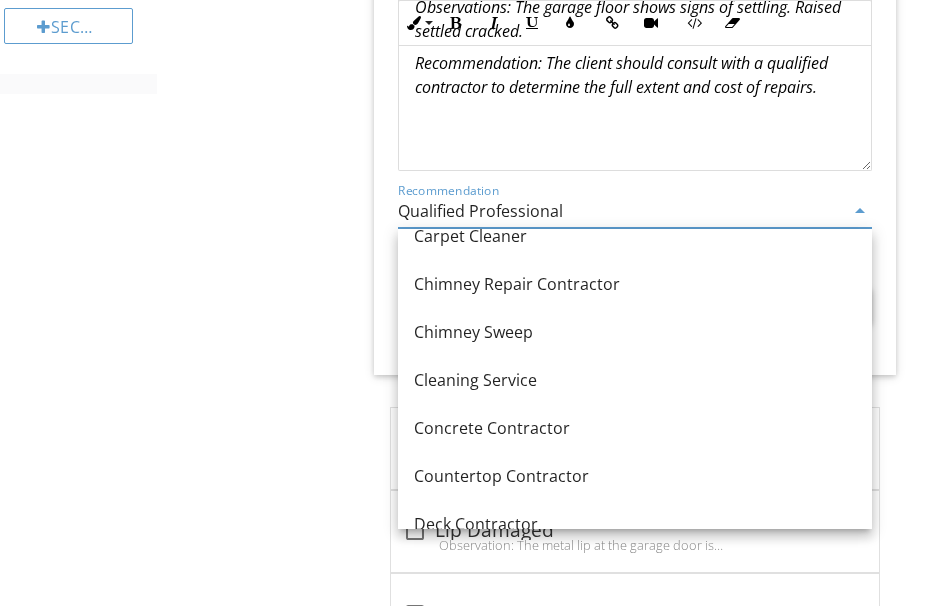 scroll, scrollTop: 300, scrollLeft: 0, axis: vertical 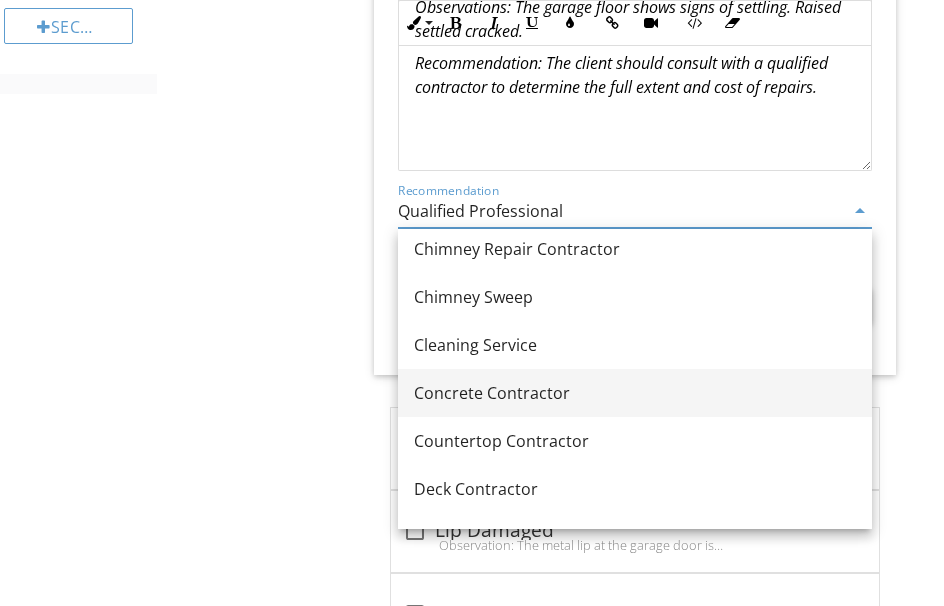 click on "Concrete Contractor" at bounding box center [635, 393] 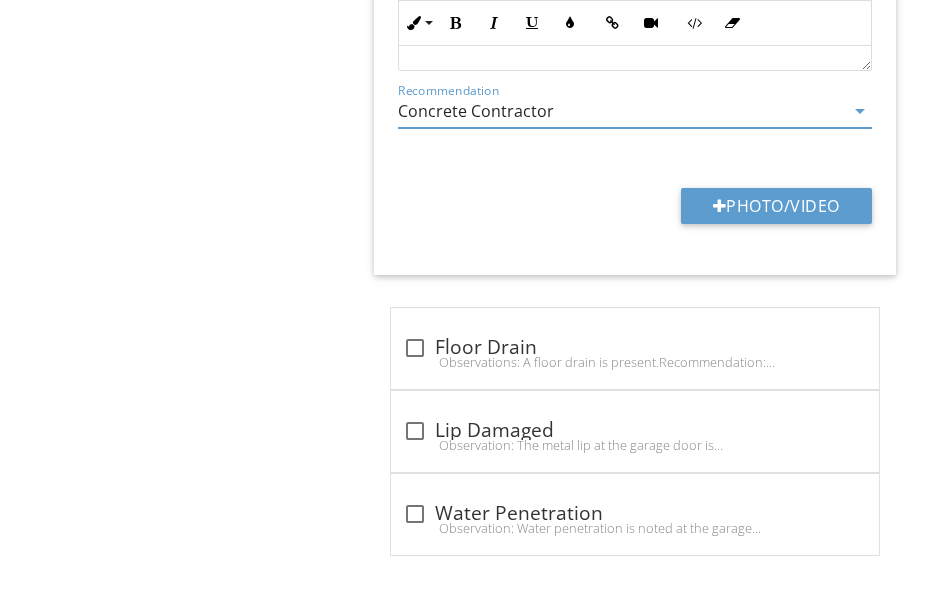 scroll, scrollTop: 1799, scrollLeft: 0, axis: vertical 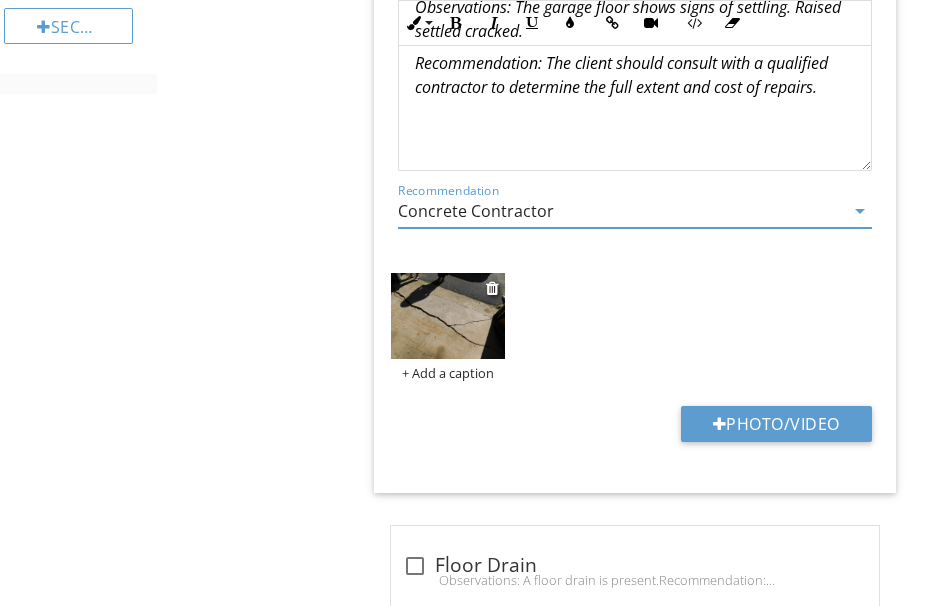 click at bounding box center (448, 316) 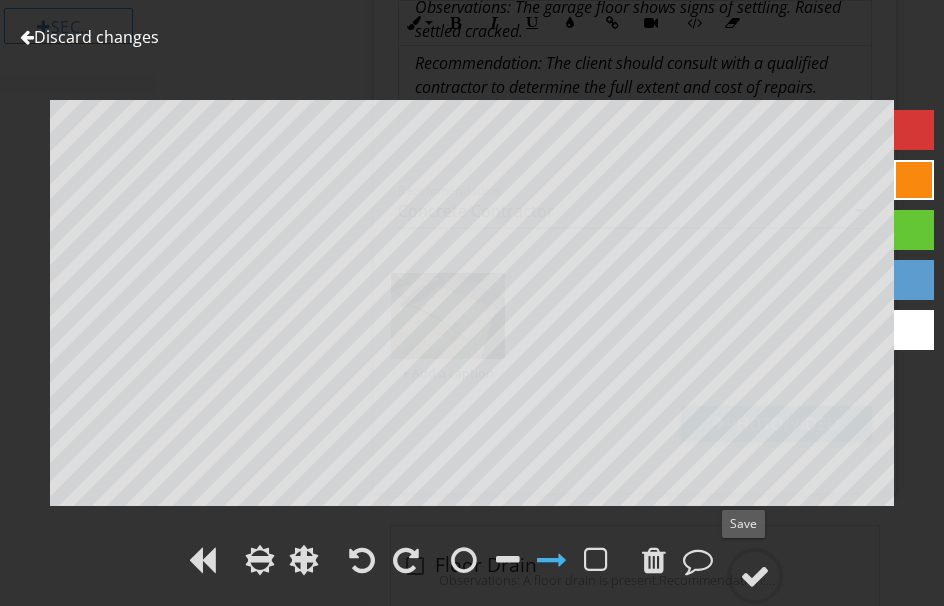 drag, startPoint x: 755, startPoint y: 566, endPoint x: 937, endPoint y: 457, distance: 212.14381 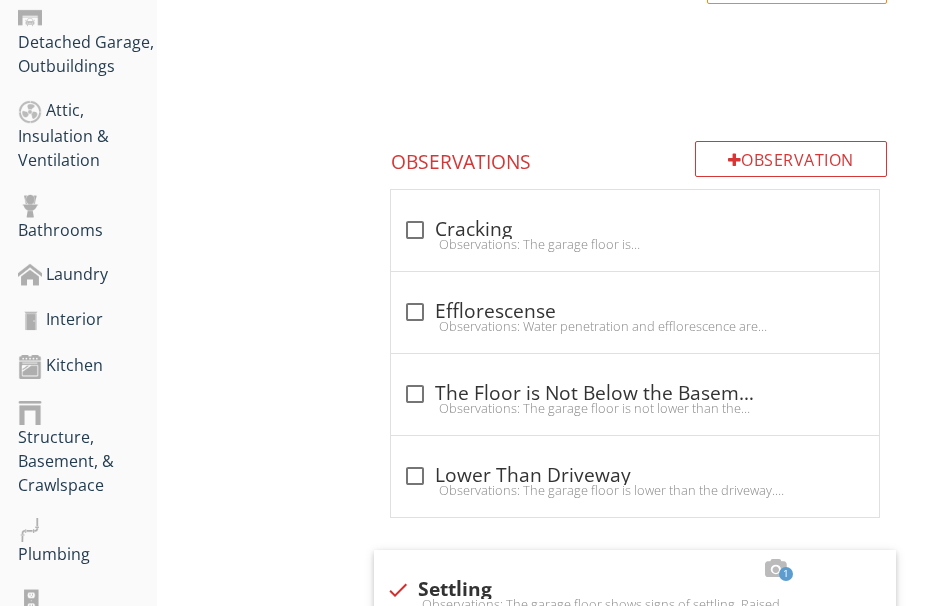 scroll, scrollTop: 999, scrollLeft: 0, axis: vertical 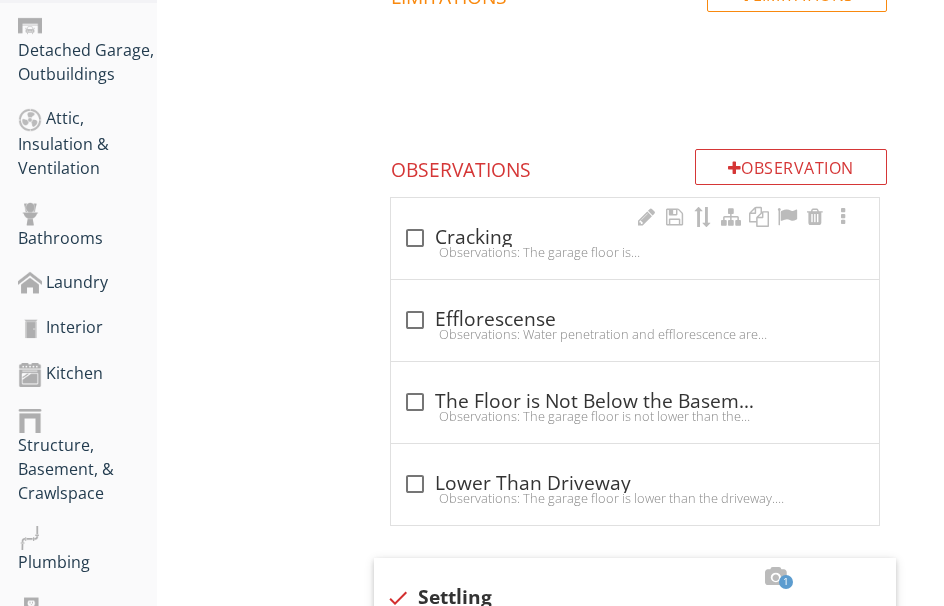 click on "Observations: The garage floor is cracked.Recommendation: The client should consult with a qualified contractor to determine the full extent and cost of repairs." at bounding box center [635, 252] 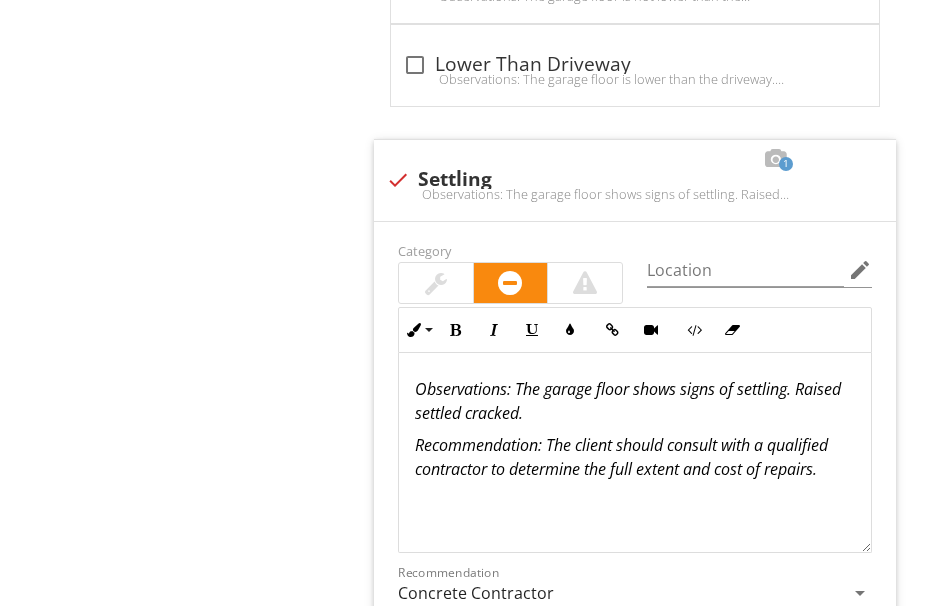 scroll, scrollTop: 1606, scrollLeft: 0, axis: vertical 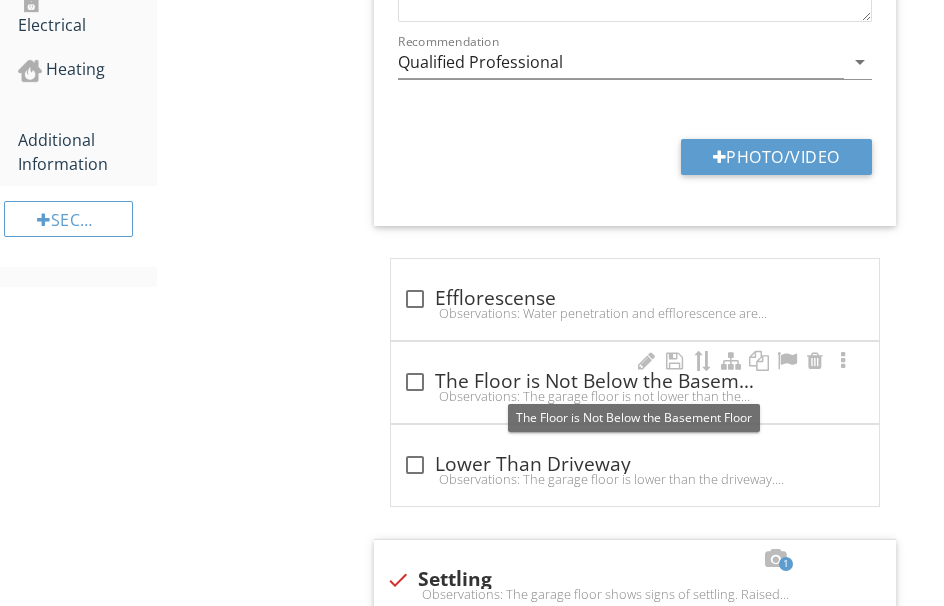click on "check_box_outline_blank
The Floor is Not Below the Basement Floor" at bounding box center [635, 382] 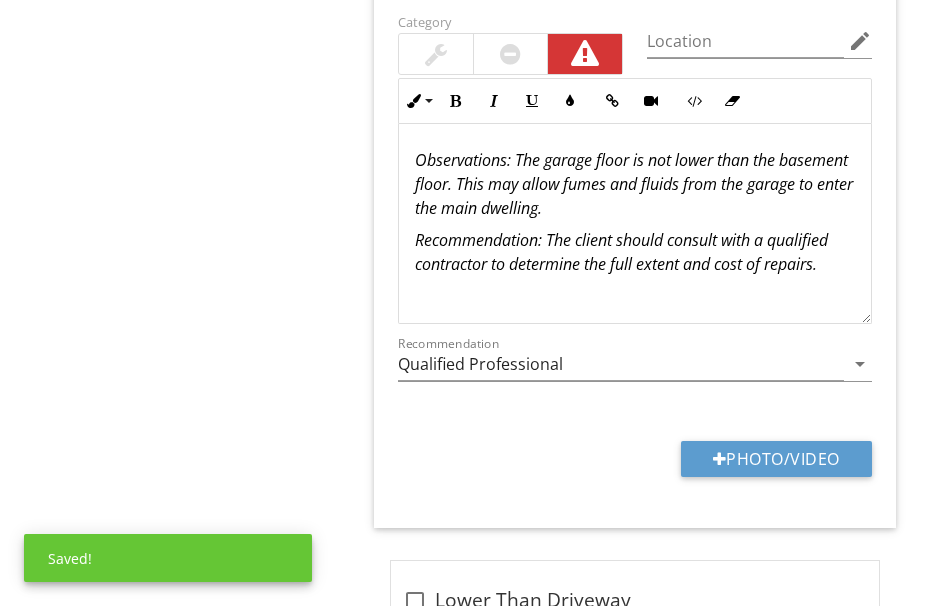 scroll, scrollTop: 2106, scrollLeft: 0, axis: vertical 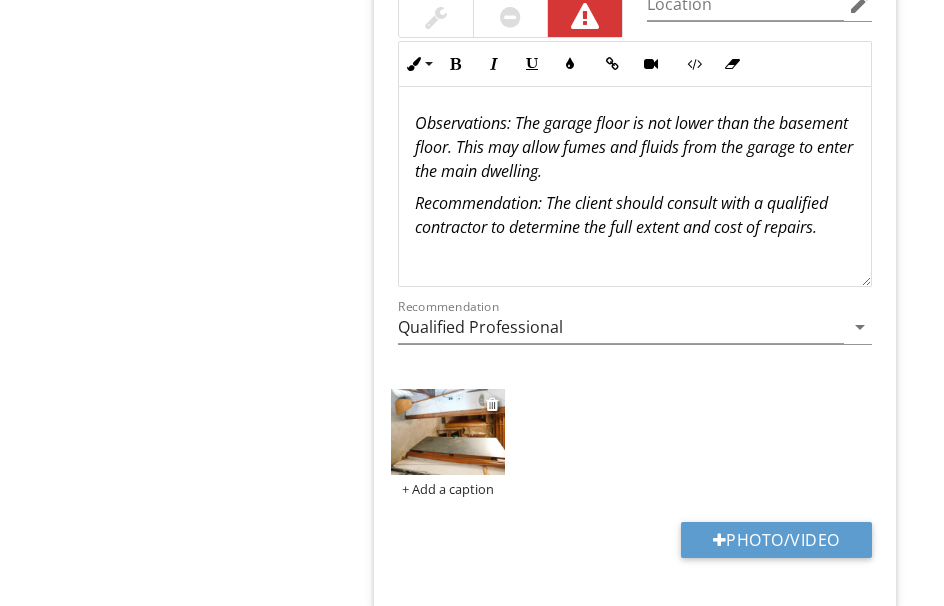 click at bounding box center [448, 432] 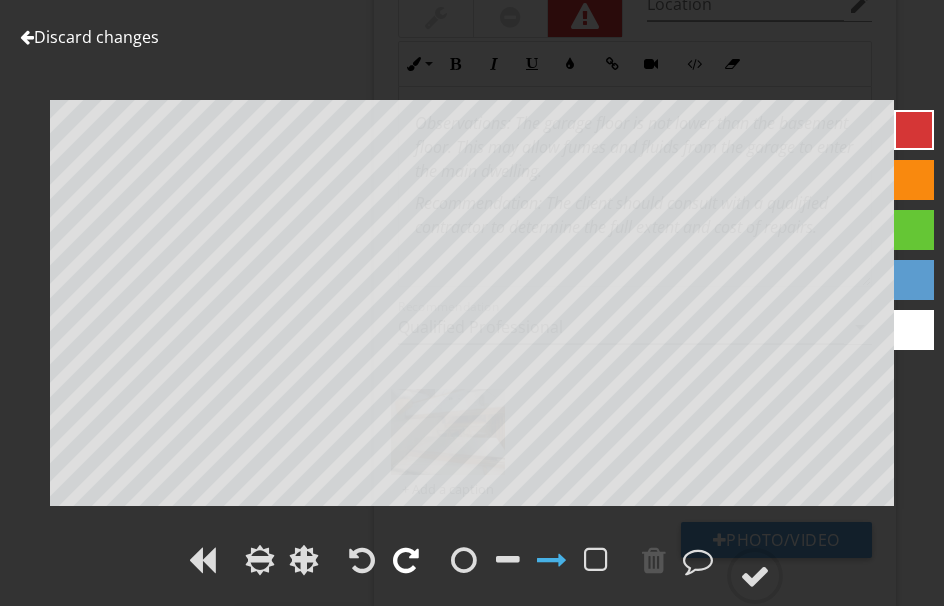 click at bounding box center [406, 560] 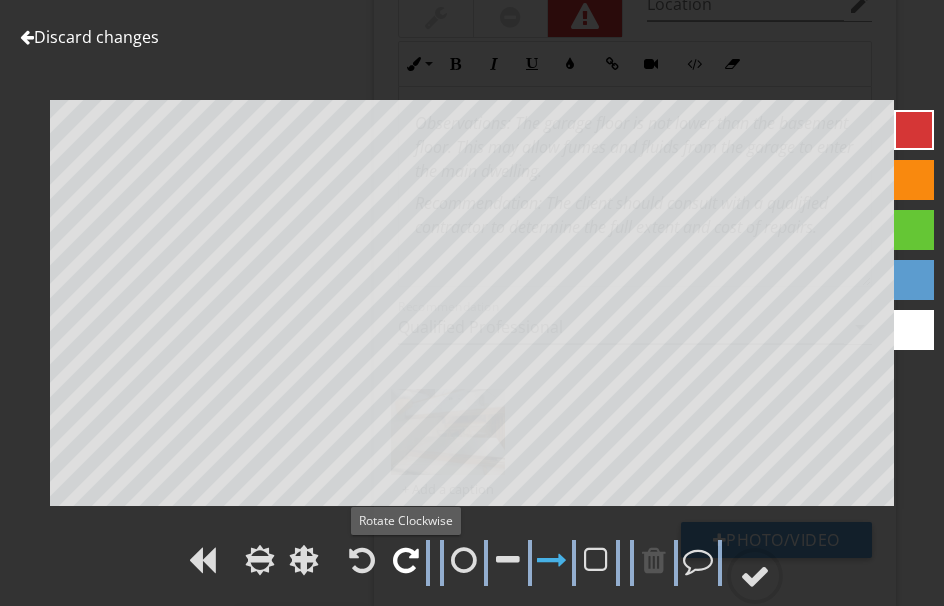 click at bounding box center (406, 560) 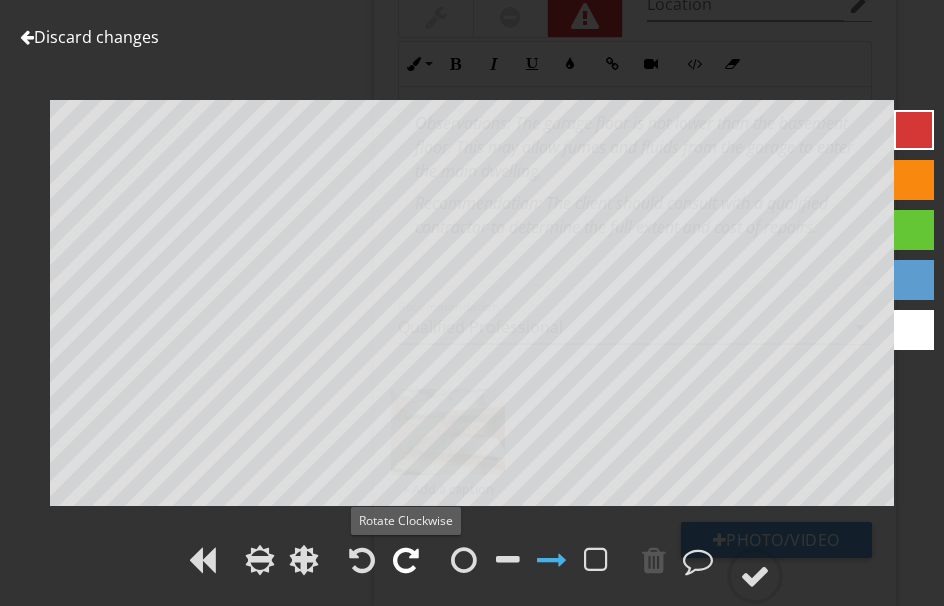 click at bounding box center (406, 560) 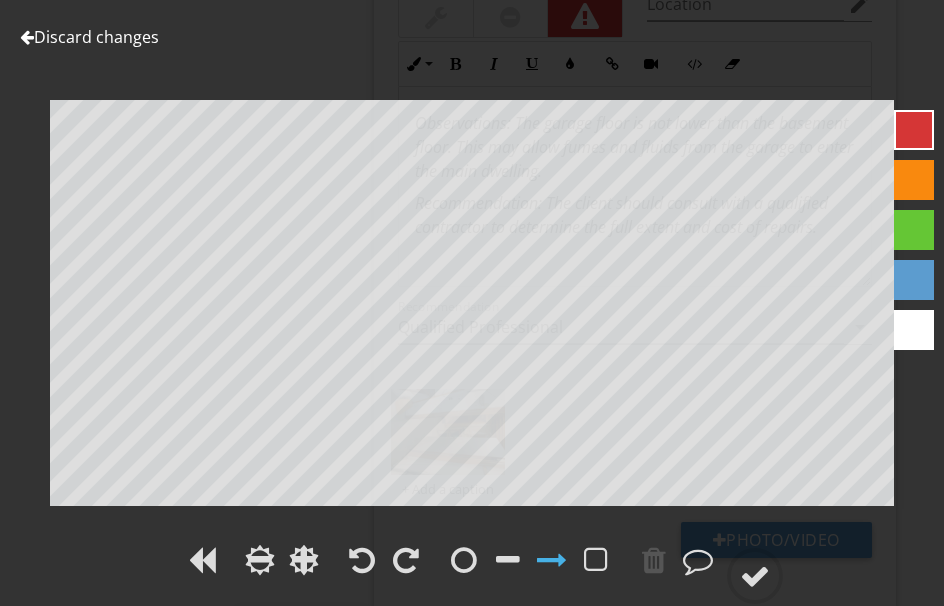 click on "Discard changes
Add Location" at bounding box center [472, 303] 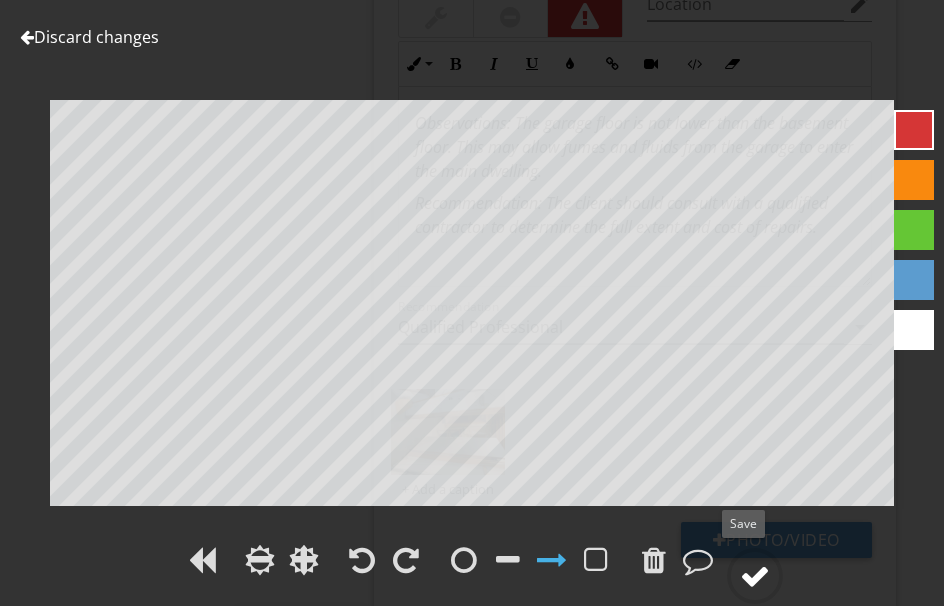 drag, startPoint x: 763, startPoint y: 566, endPoint x: 752, endPoint y: 556, distance: 14.866069 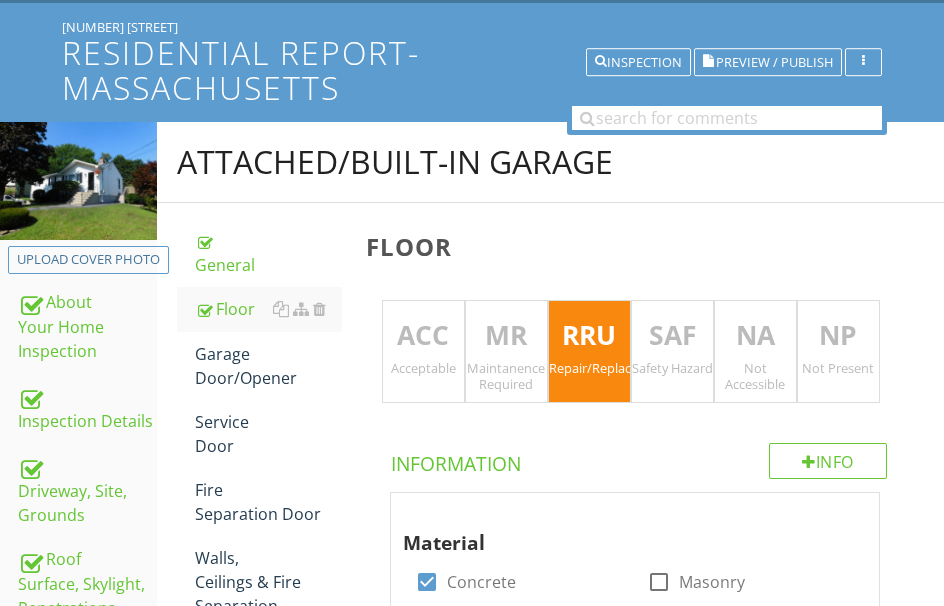 scroll, scrollTop: 6, scrollLeft: 0, axis: vertical 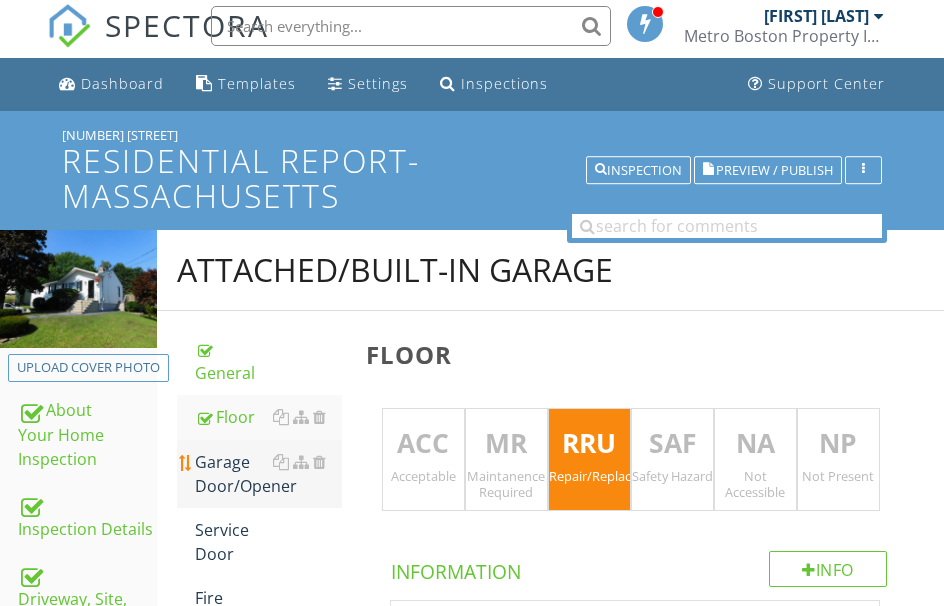 click on "Garage Door/Opener" at bounding box center [268, 474] 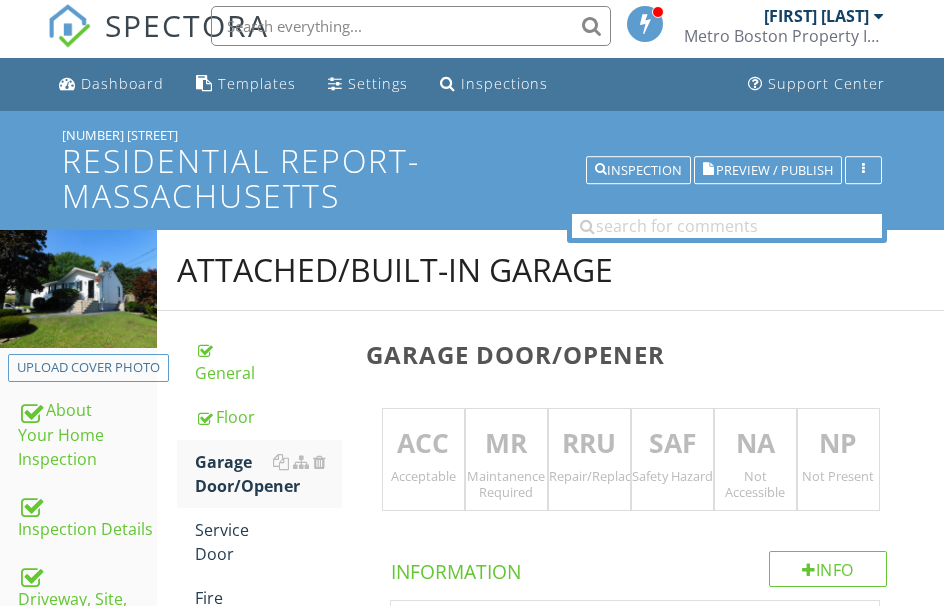 click on "NP" at bounding box center (838, 444) 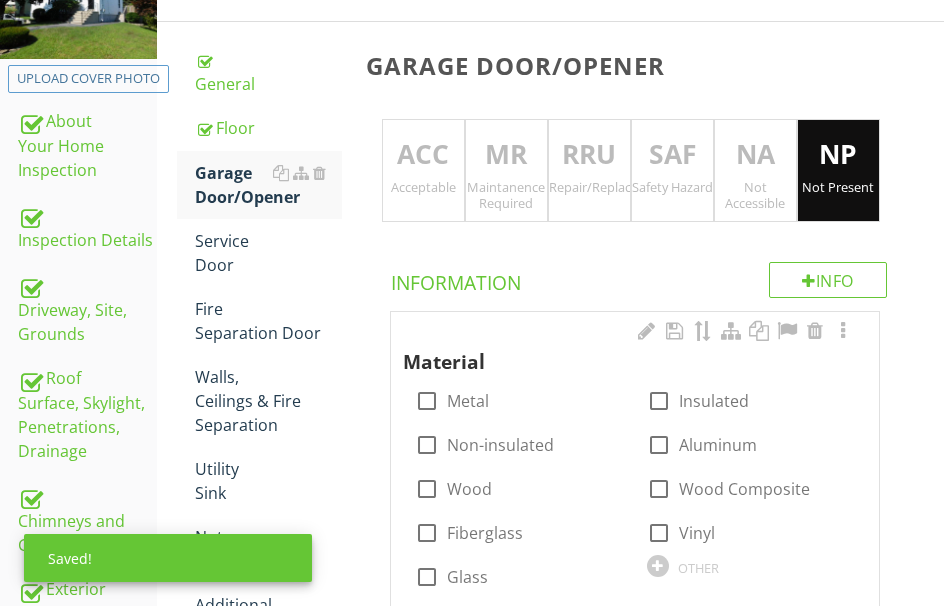 scroll, scrollTop: 306, scrollLeft: 0, axis: vertical 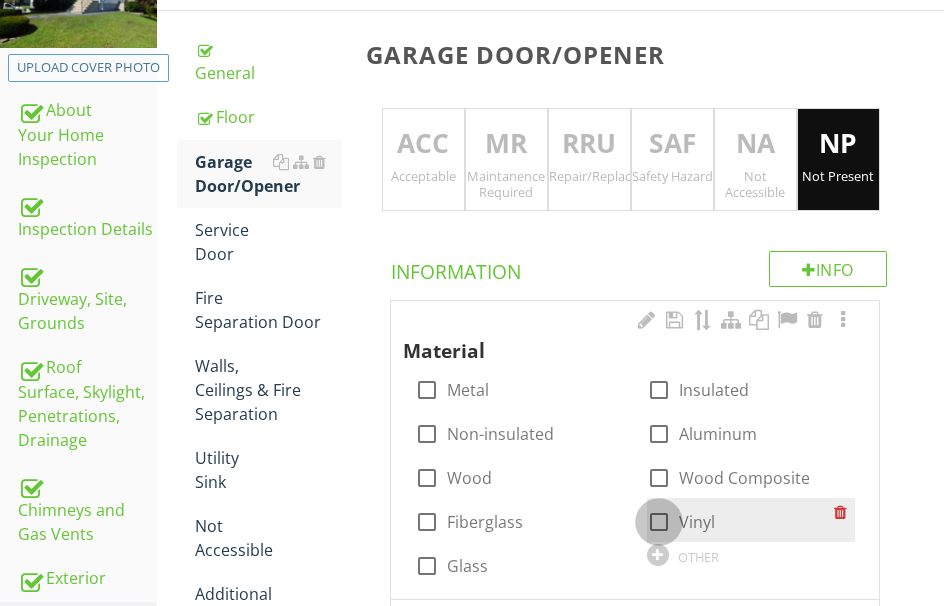 click at bounding box center [659, 522] 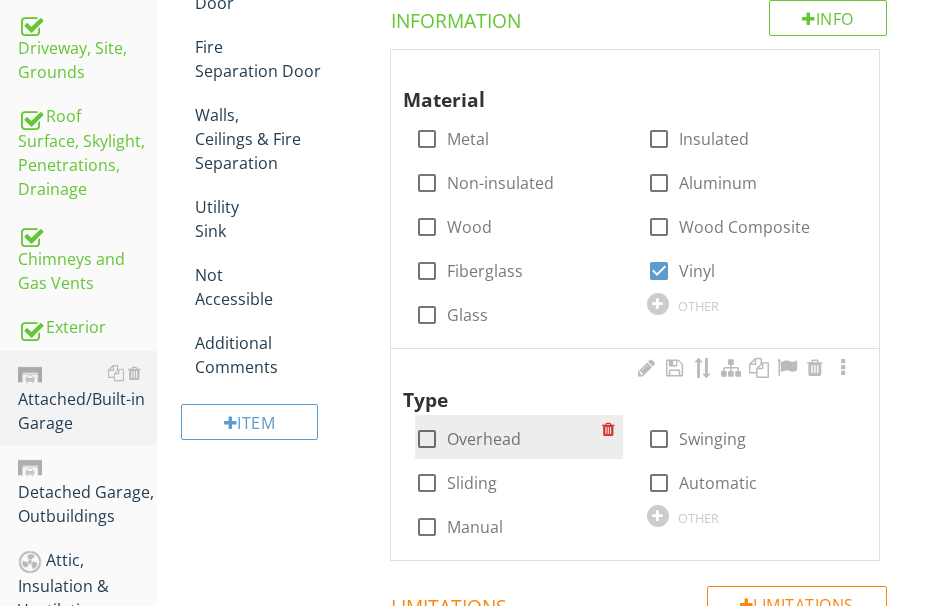 scroll, scrollTop: 606, scrollLeft: 0, axis: vertical 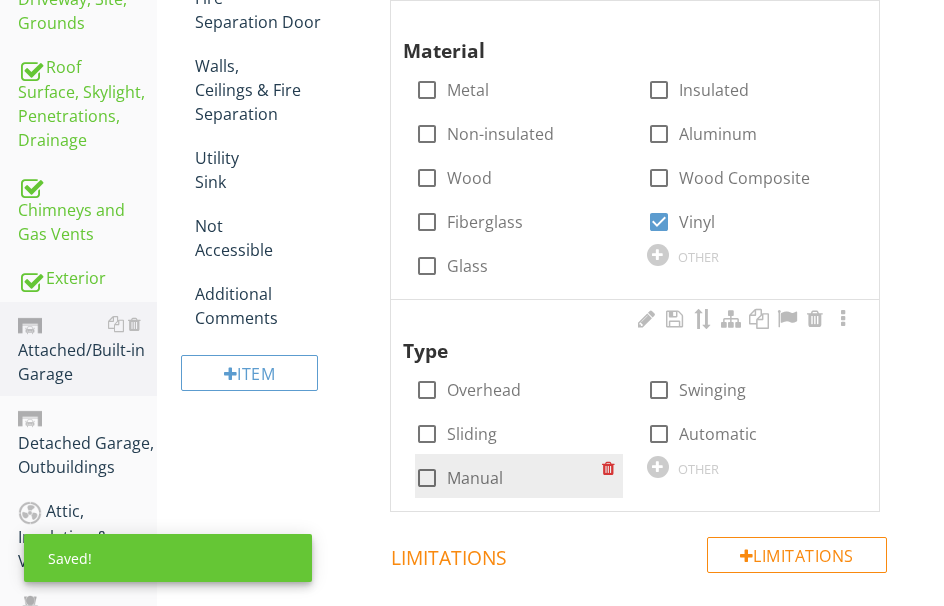 click at bounding box center (427, 478) 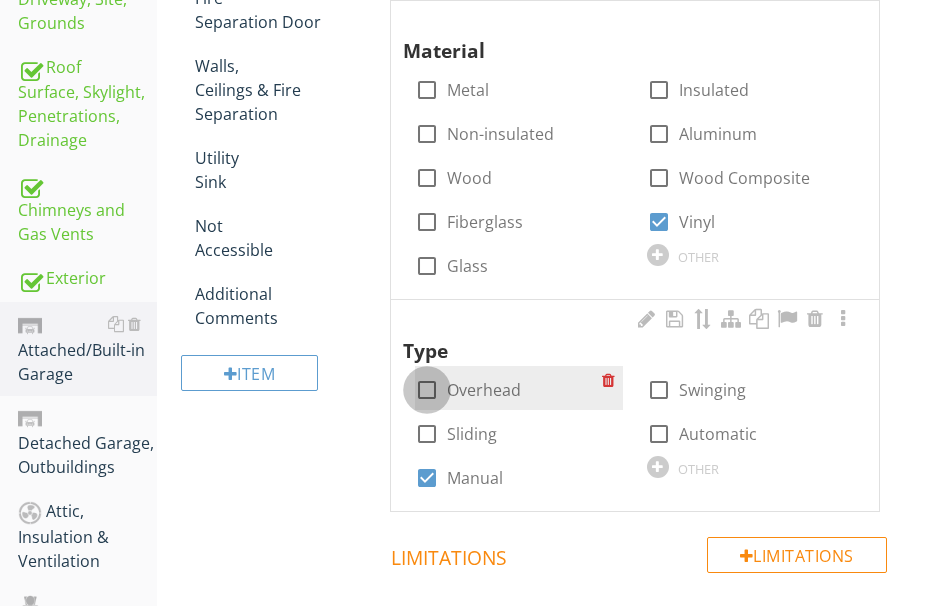 click at bounding box center (427, 390) 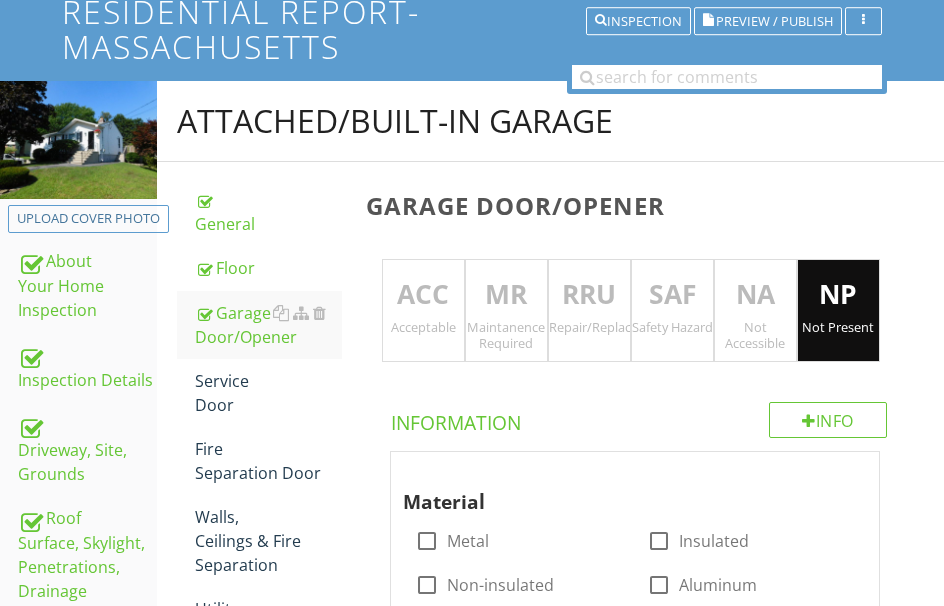 scroll, scrollTop: 106, scrollLeft: 0, axis: vertical 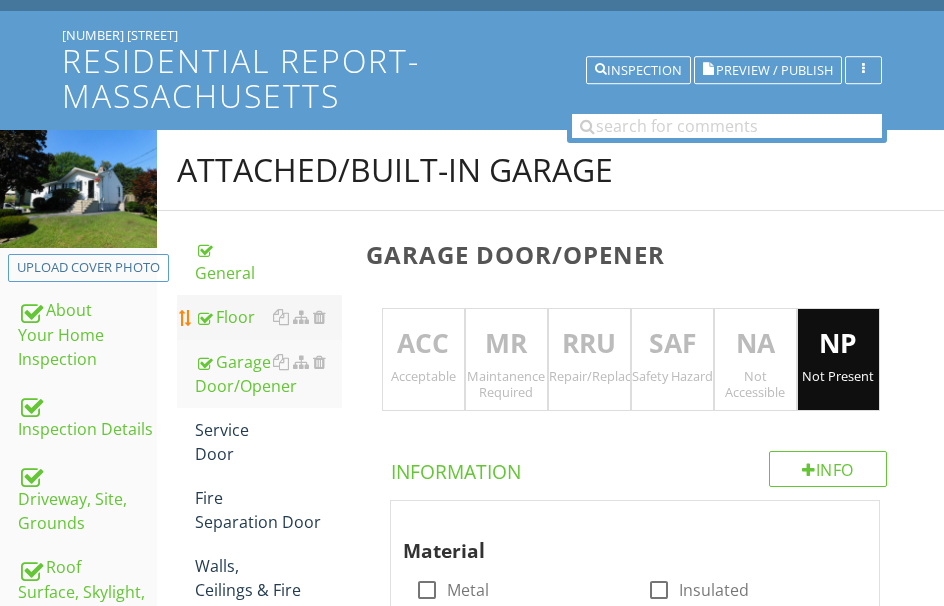 click on "Floor" at bounding box center (268, 317) 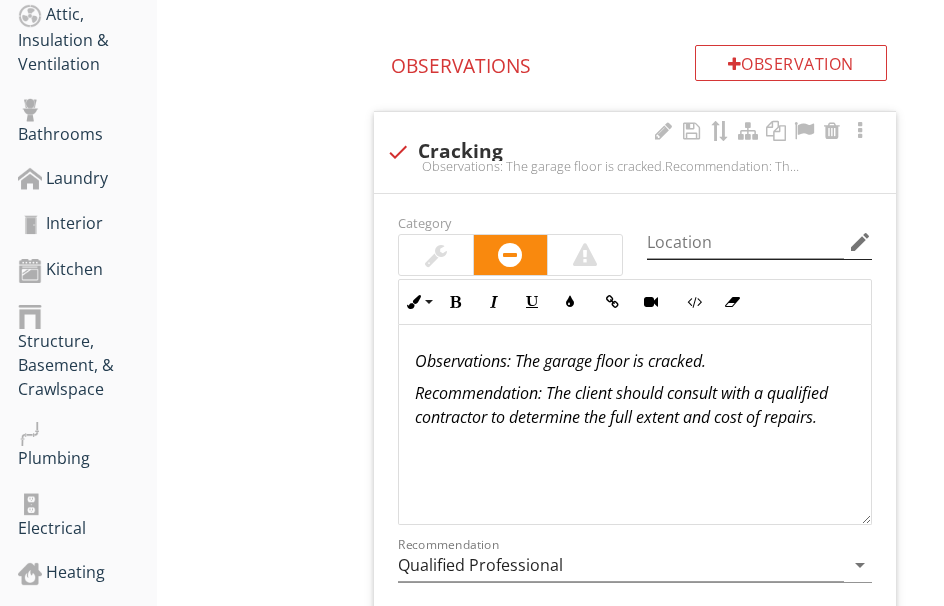 scroll, scrollTop: 1206, scrollLeft: 0, axis: vertical 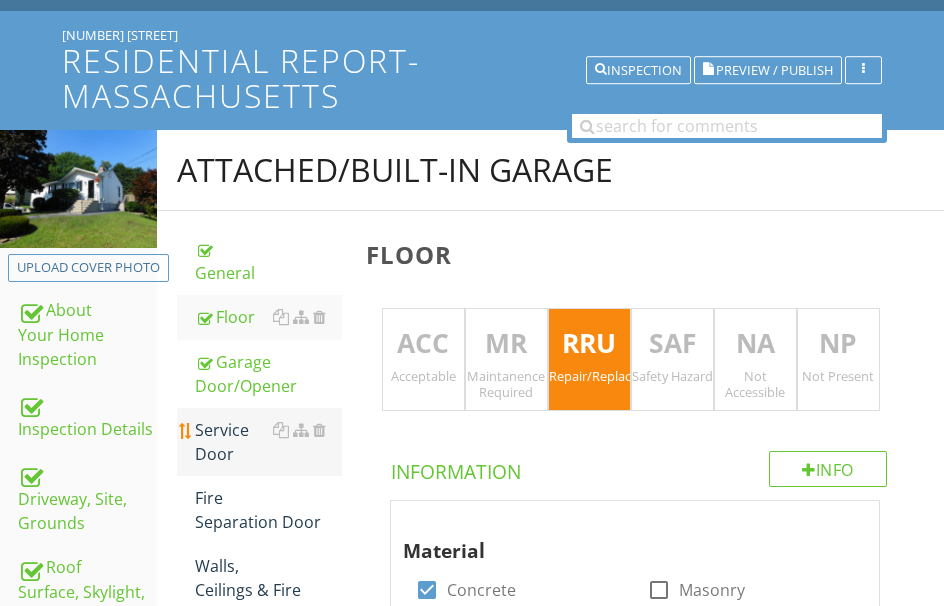 click on "Service Door" at bounding box center (268, 442) 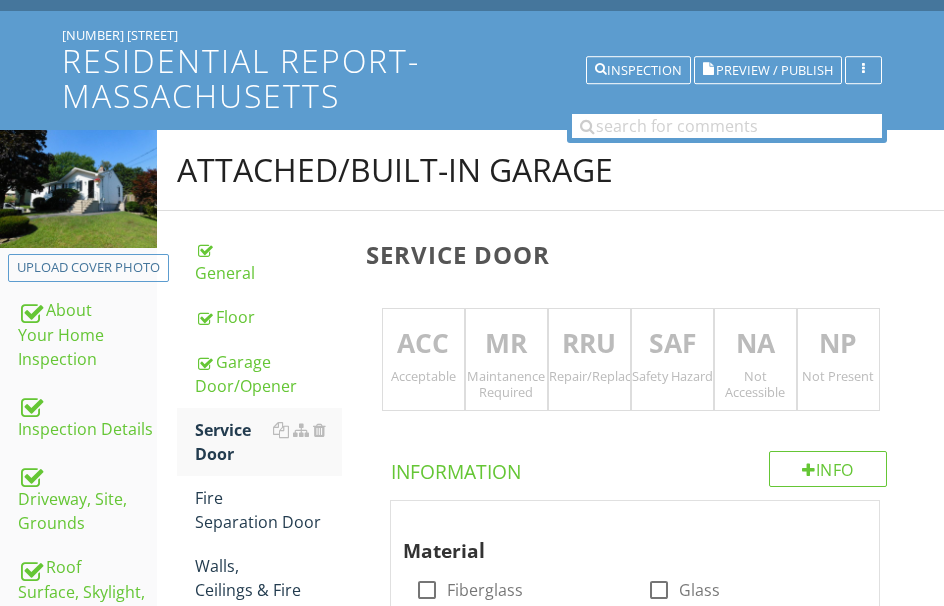 click on "NP" at bounding box center (838, 344) 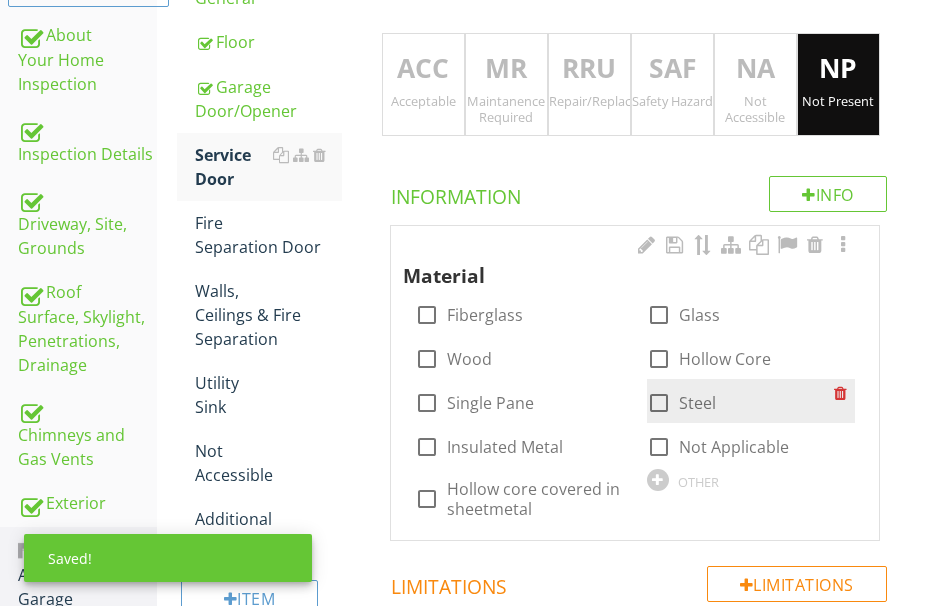 scroll, scrollTop: 406, scrollLeft: 0, axis: vertical 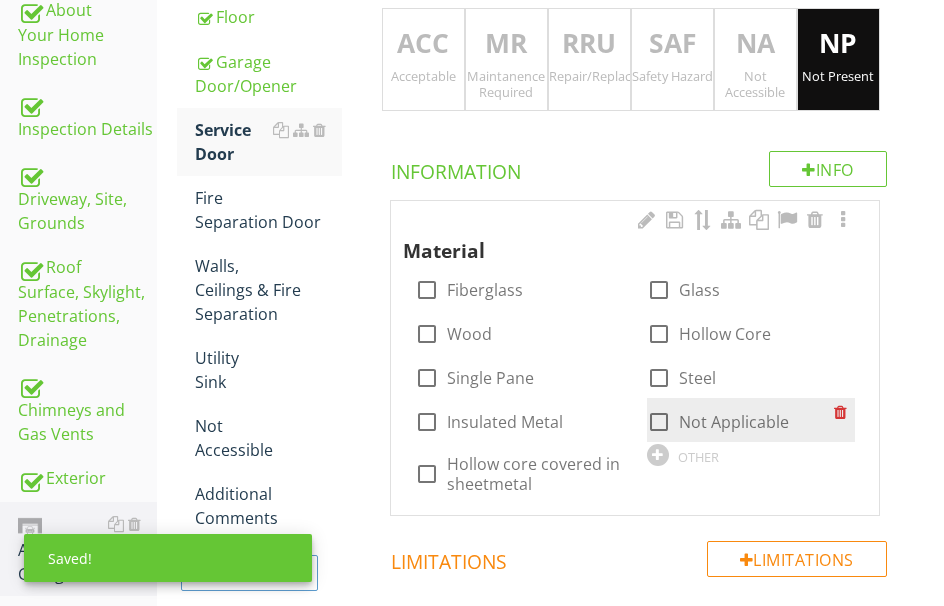 click at bounding box center [659, 422] 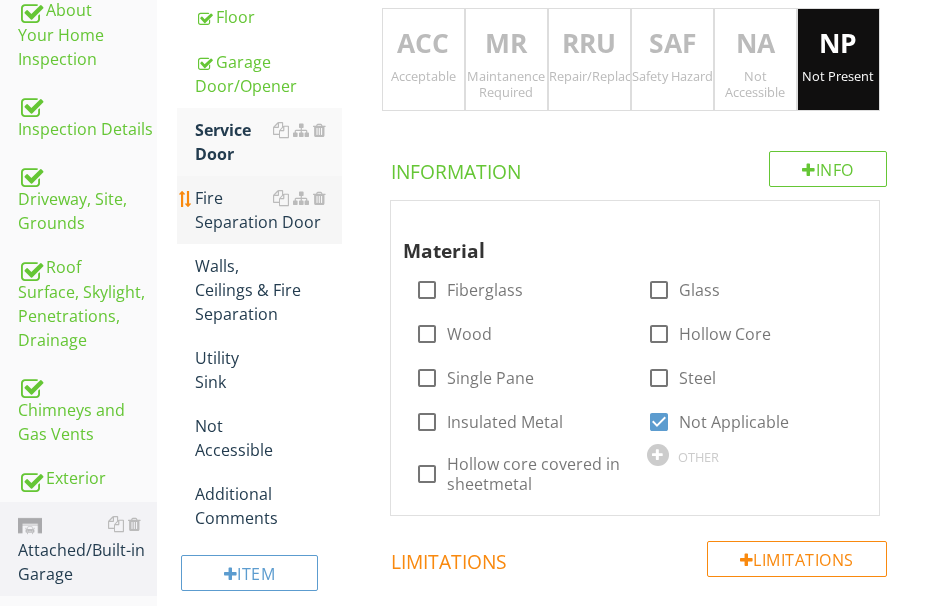 click on "Fire Separation Door" at bounding box center (268, 210) 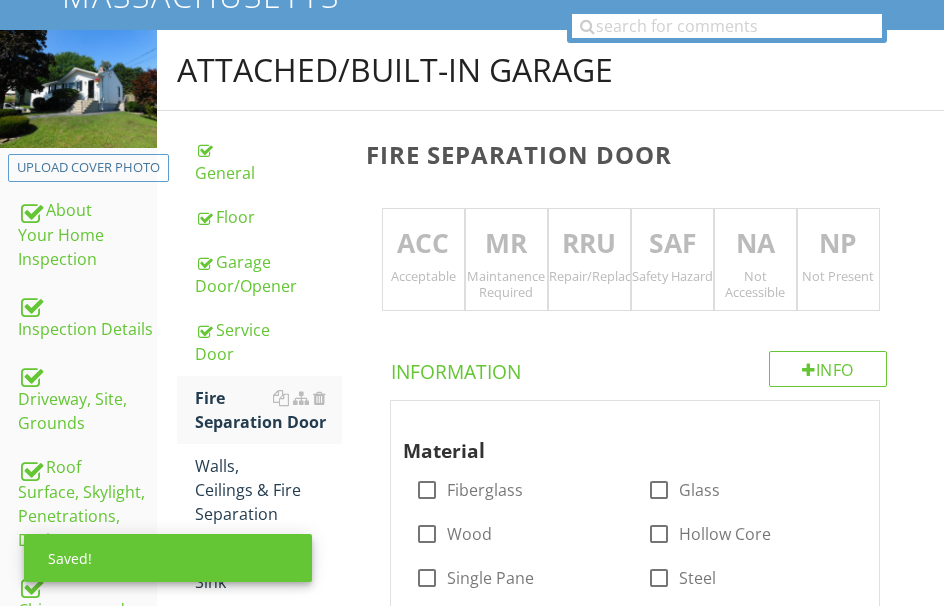 click on "RRU" at bounding box center [589, 244] 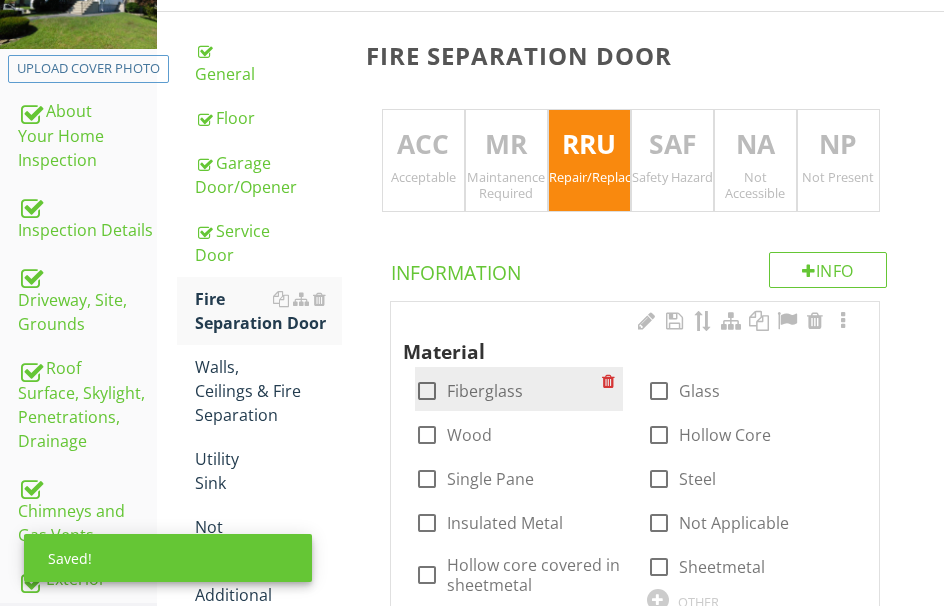scroll, scrollTop: 406, scrollLeft: 0, axis: vertical 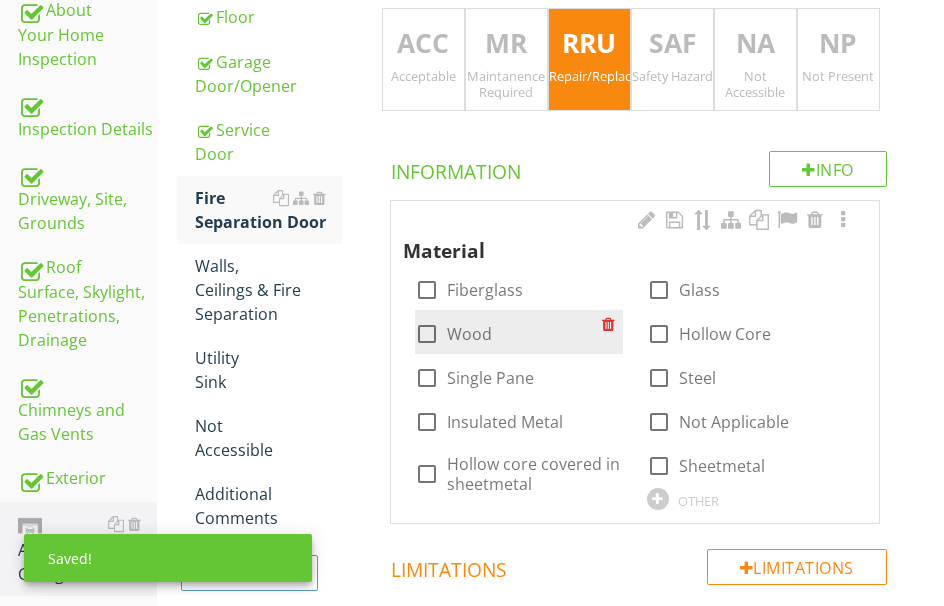 click at bounding box center (427, 334) 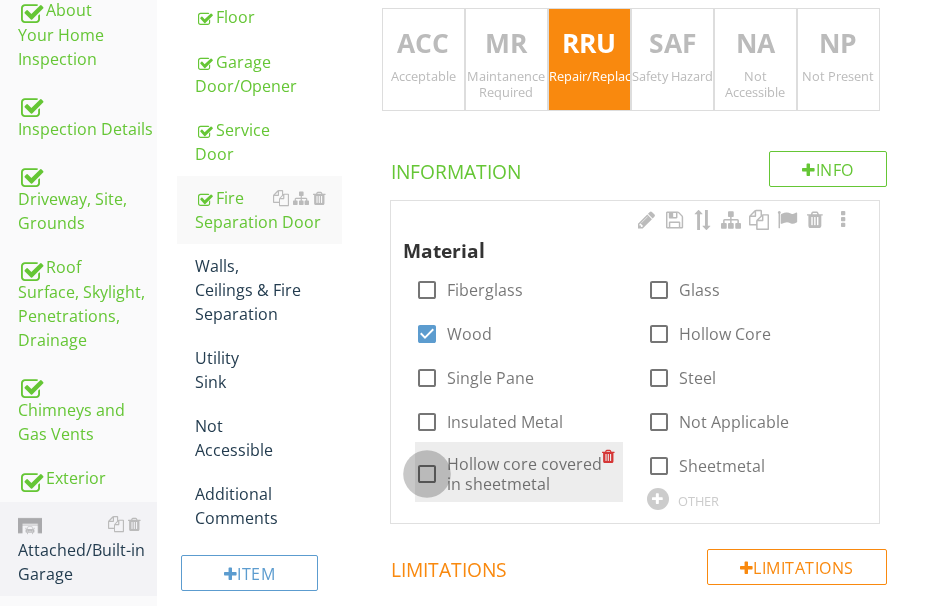 click at bounding box center (427, 474) 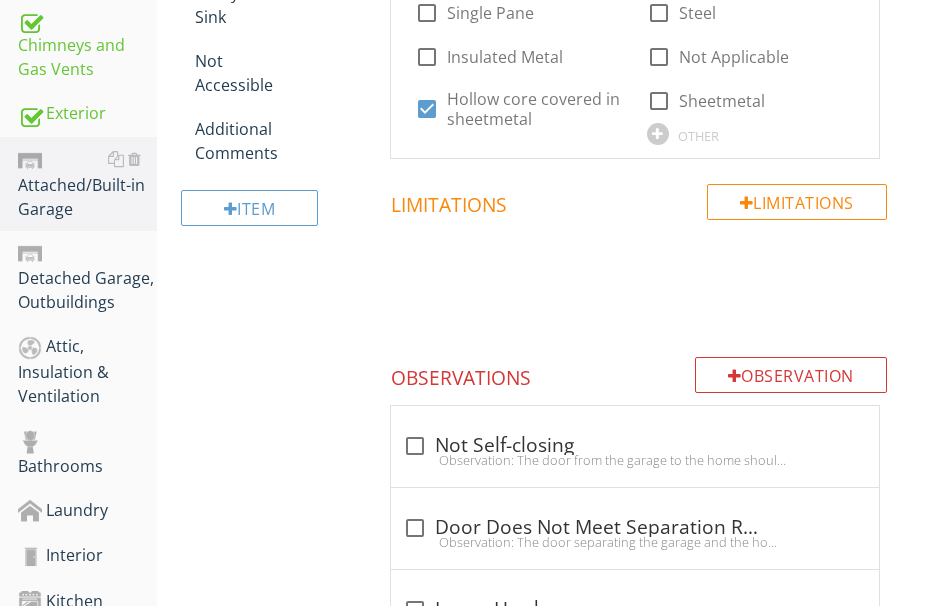 scroll, scrollTop: 806, scrollLeft: 0, axis: vertical 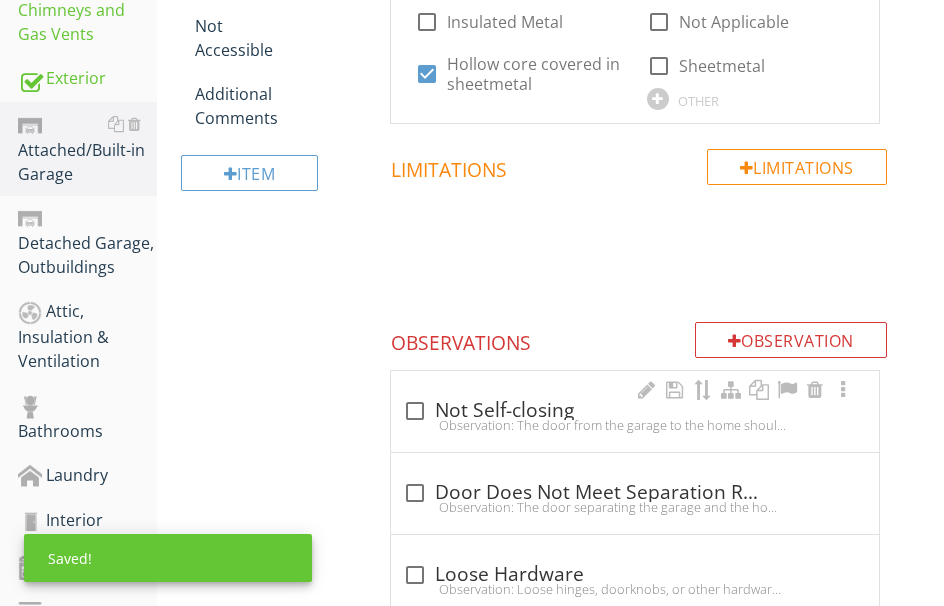click on "check_box_outline_blank
Not Self-closing" at bounding box center [635, 411] 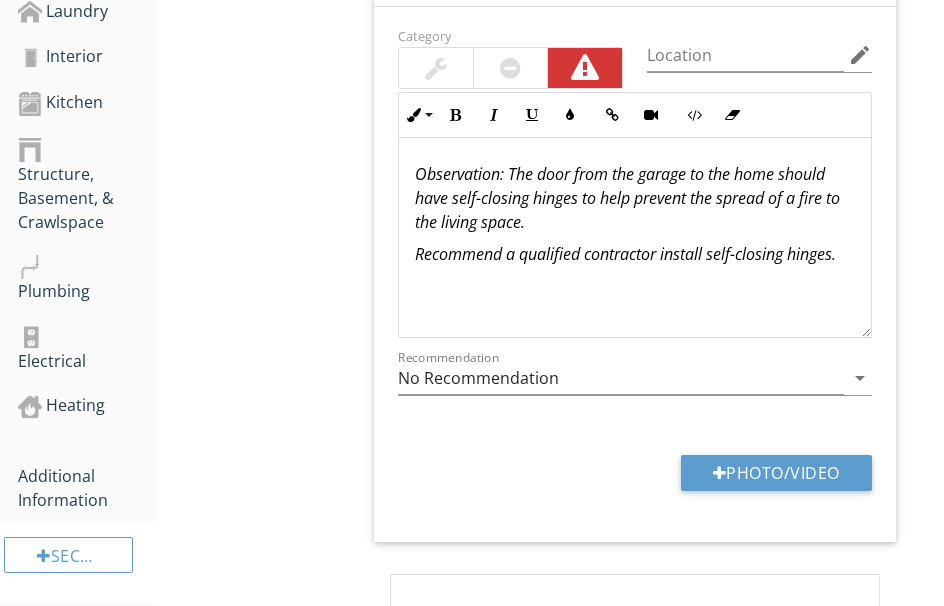 scroll, scrollTop: 1306, scrollLeft: 0, axis: vertical 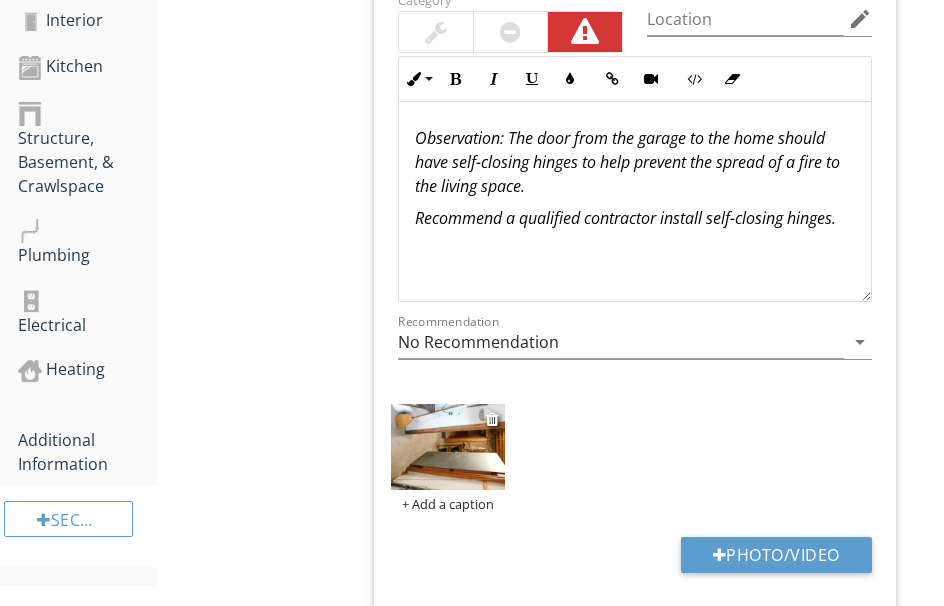 click at bounding box center [448, 447] 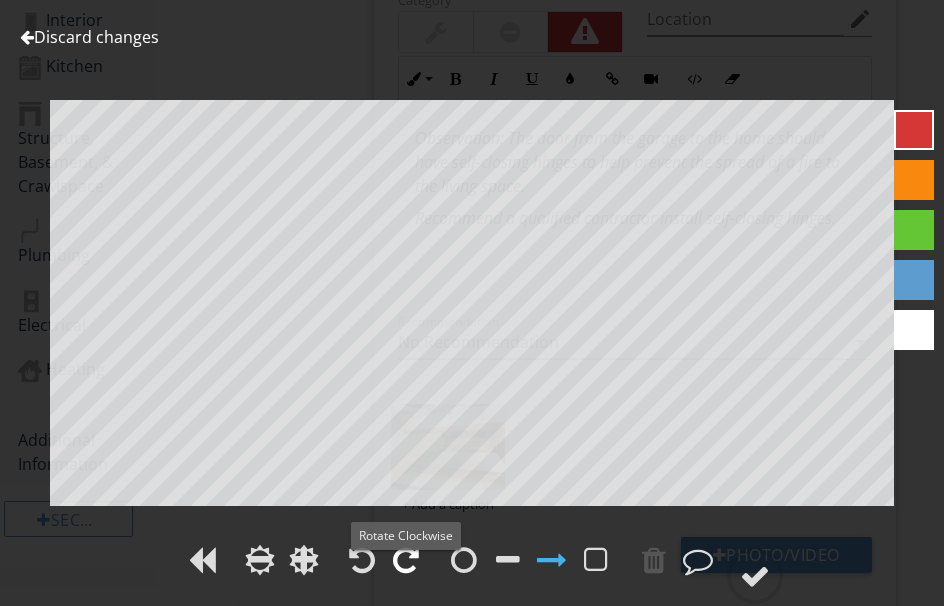 click at bounding box center [406, 560] 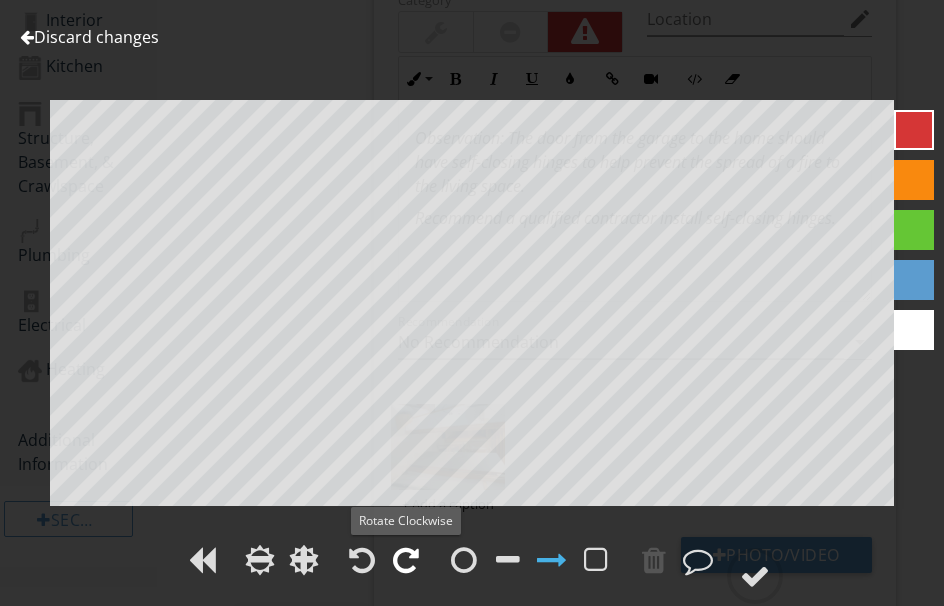 click at bounding box center [406, 560] 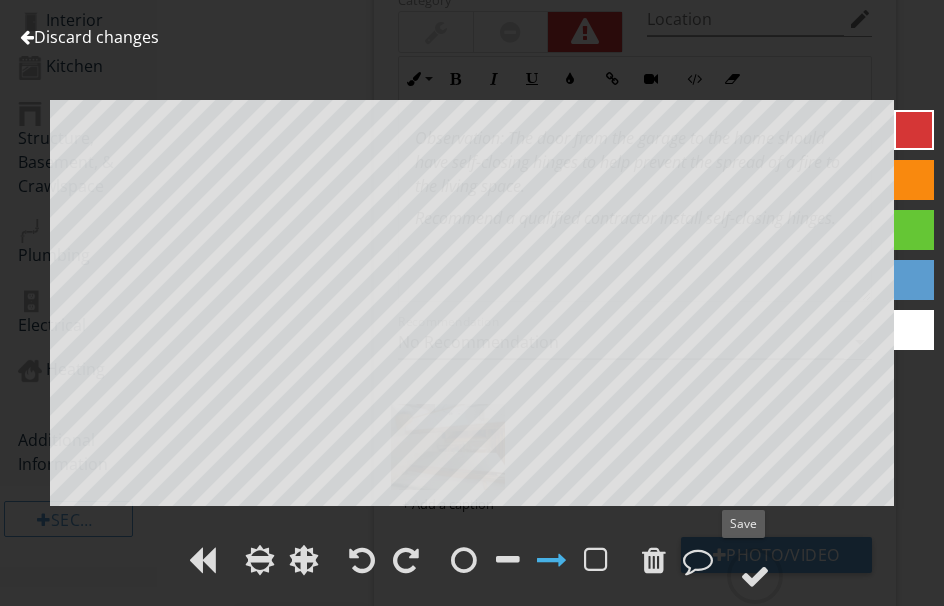 drag, startPoint x: 755, startPoint y: 571, endPoint x: 717, endPoint y: 515, distance: 67.6757 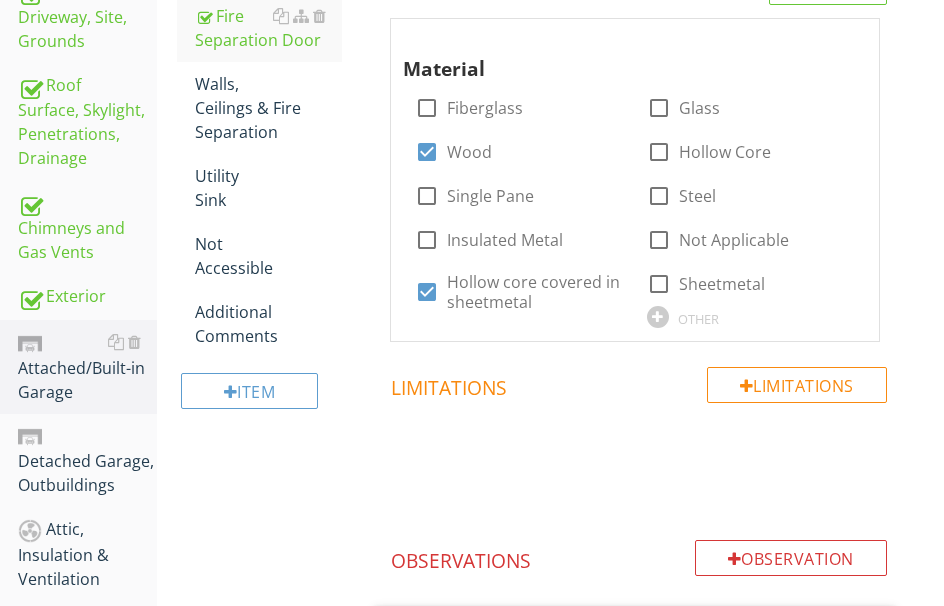 scroll, scrollTop: 288, scrollLeft: 0, axis: vertical 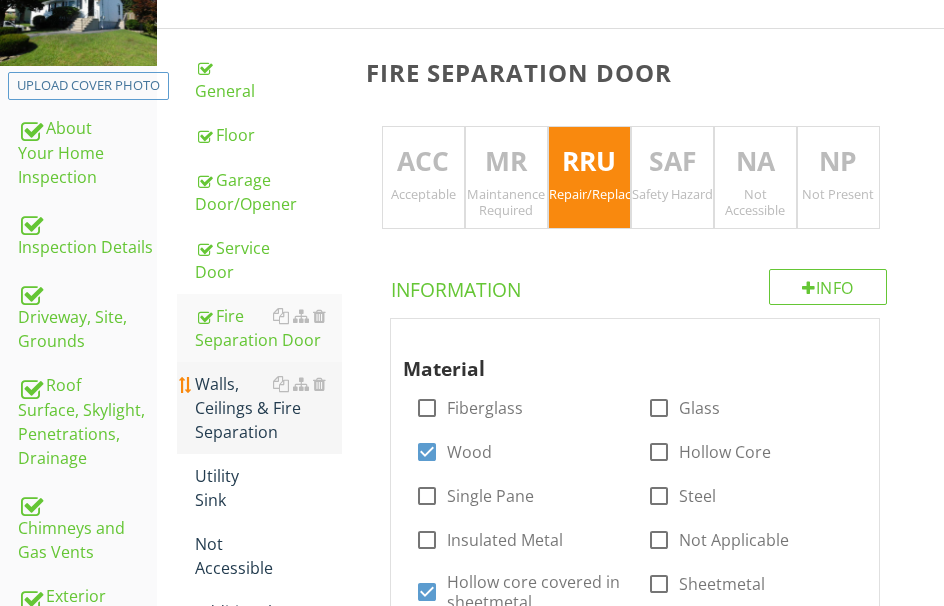 click on "Walls, Ceilings & Fire Separation" at bounding box center [268, 408] 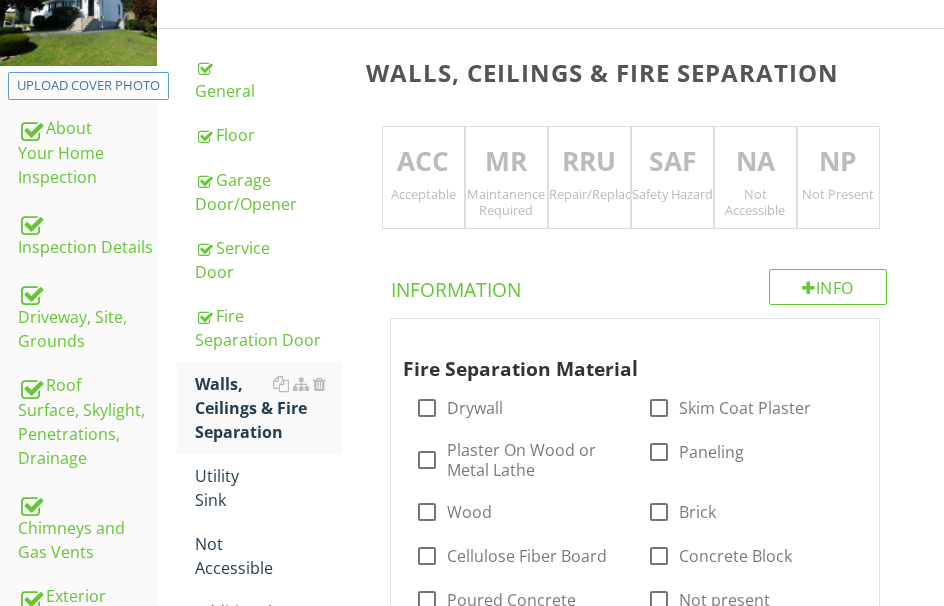click on "MR   Maintanence Required" at bounding box center (506, 178) 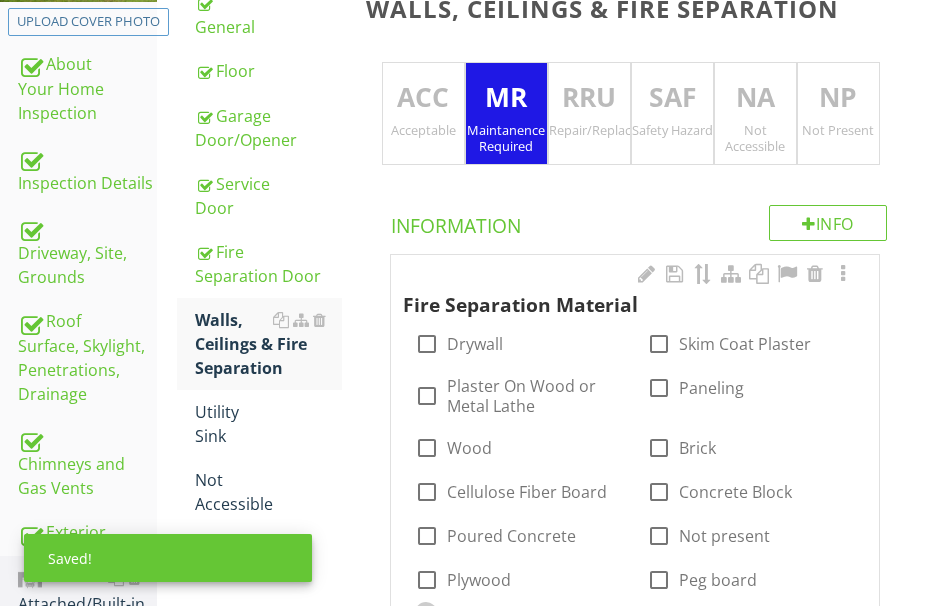 scroll, scrollTop: 388, scrollLeft: 0, axis: vertical 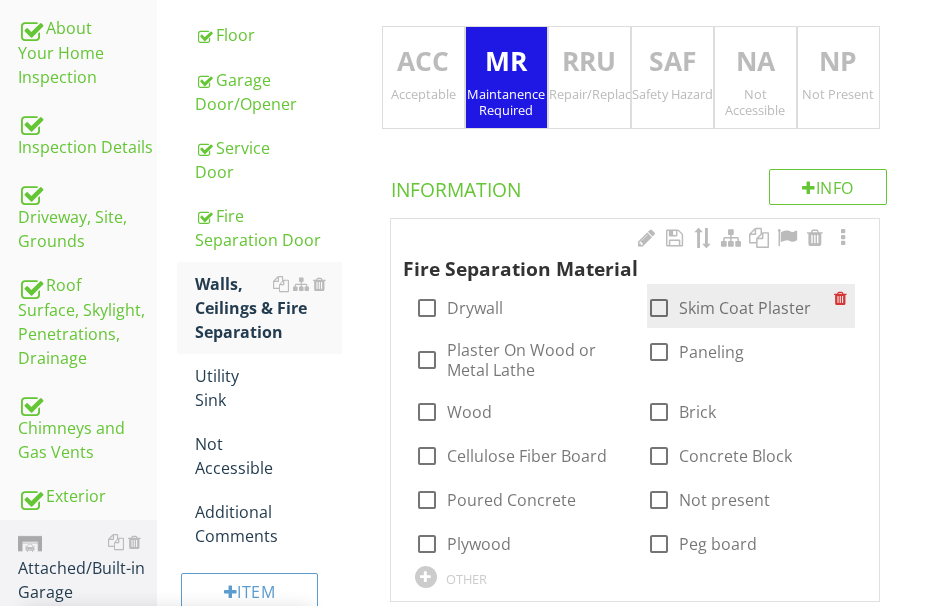 click at bounding box center [659, 308] 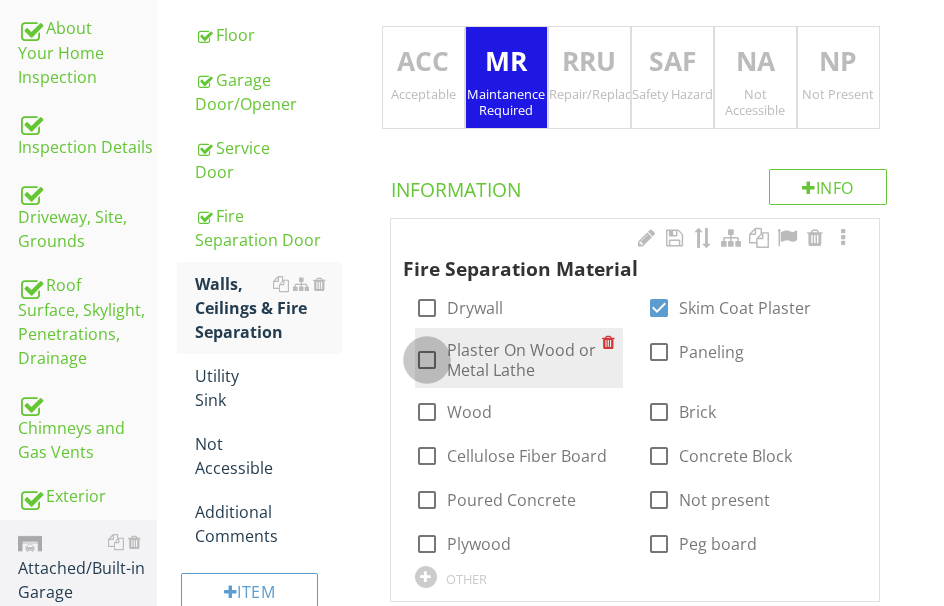 click at bounding box center [427, 360] 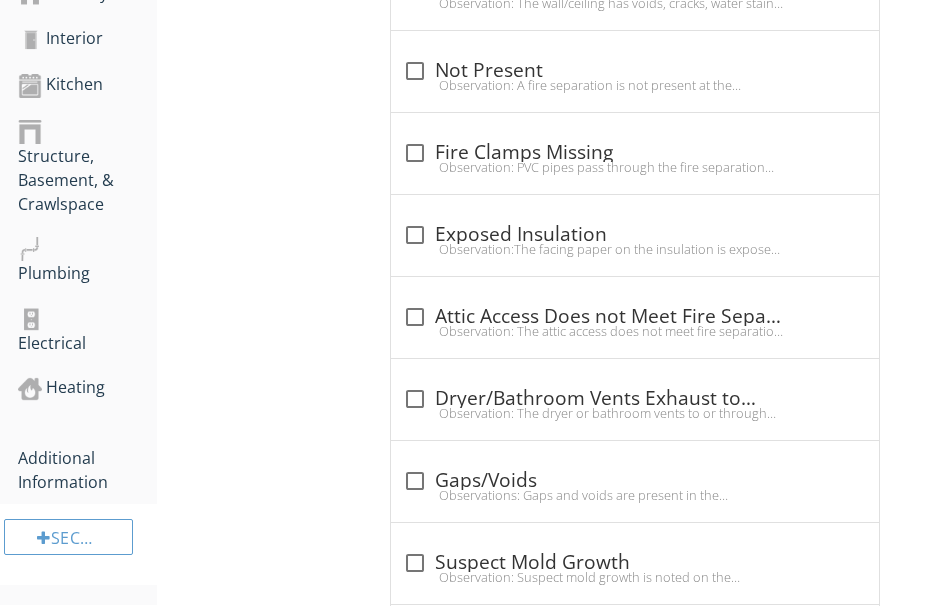 scroll, scrollTop: 1388, scrollLeft: 0, axis: vertical 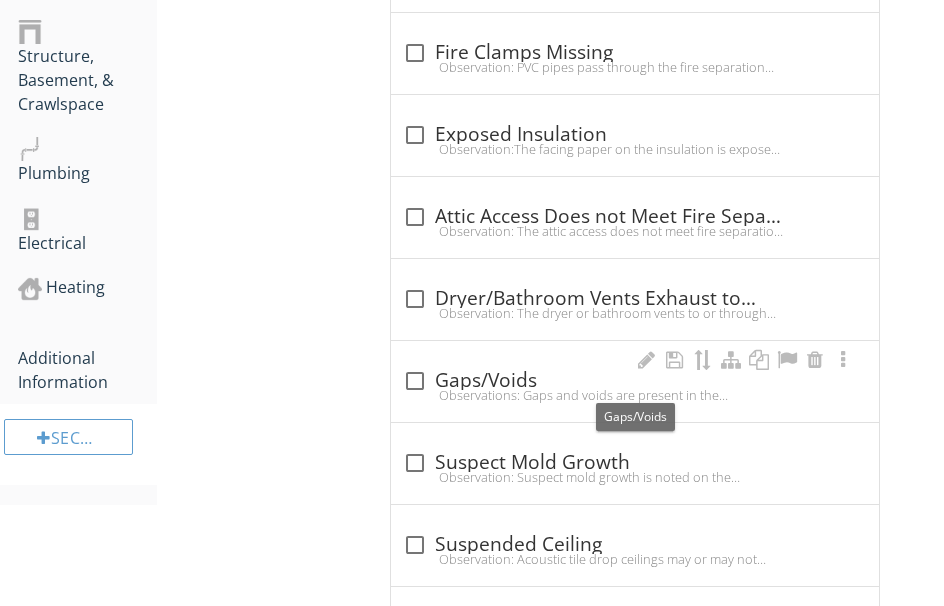 click on "check_box_outline_blank
Gaps/Voids" at bounding box center (635, 381) 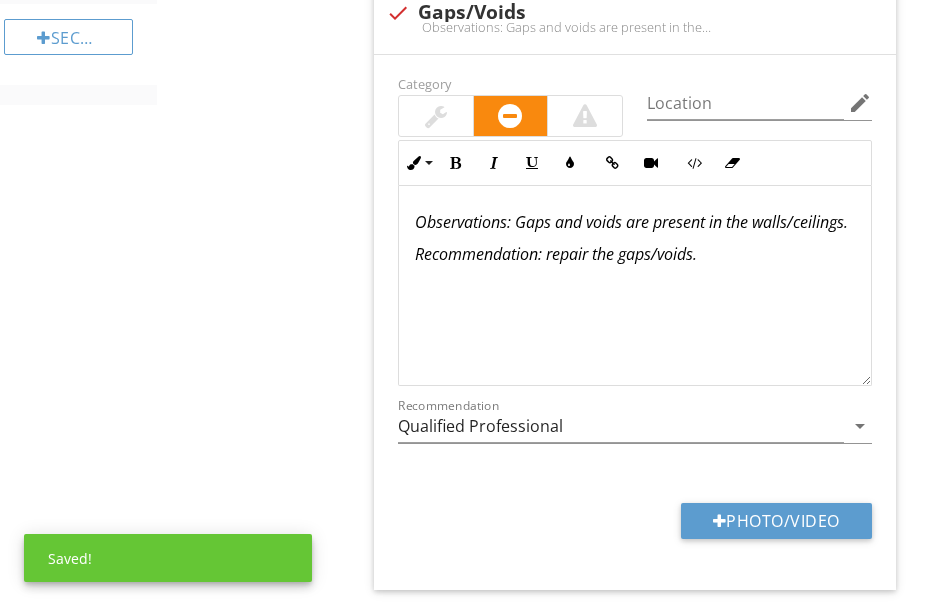scroll, scrollTop: 1888, scrollLeft: 0, axis: vertical 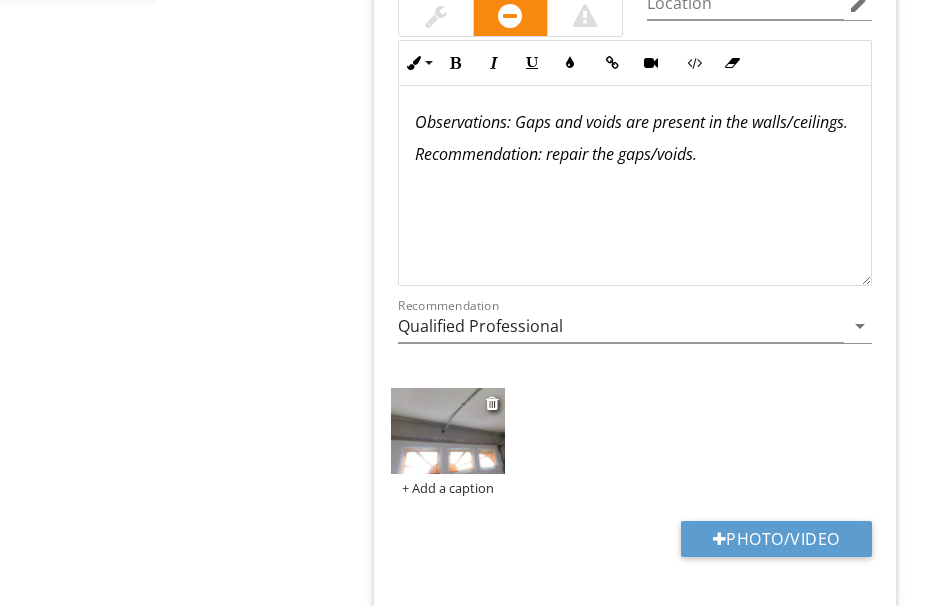 click at bounding box center (448, 431) 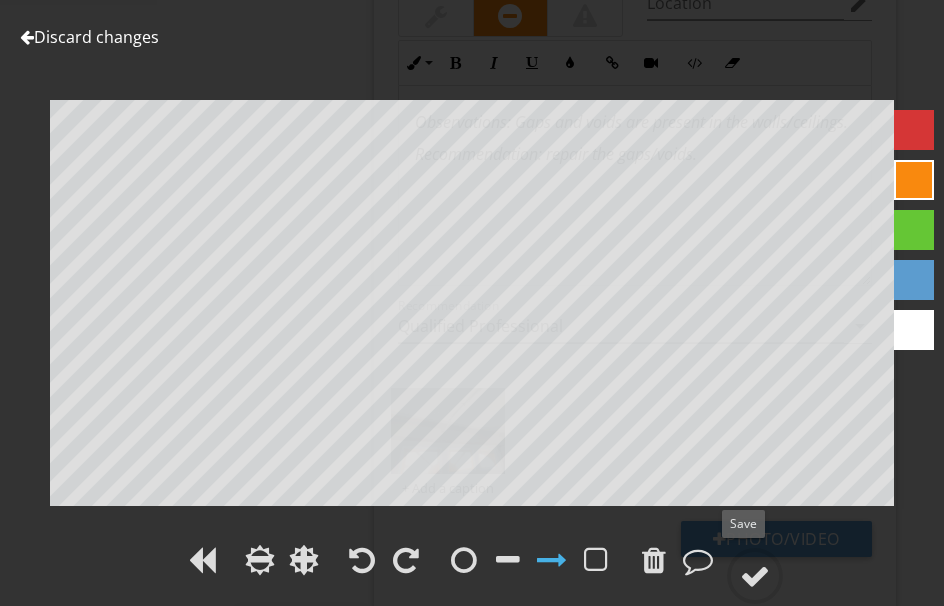 drag, startPoint x: 752, startPoint y: 570, endPoint x: 701, endPoint y: 513, distance: 76.48529 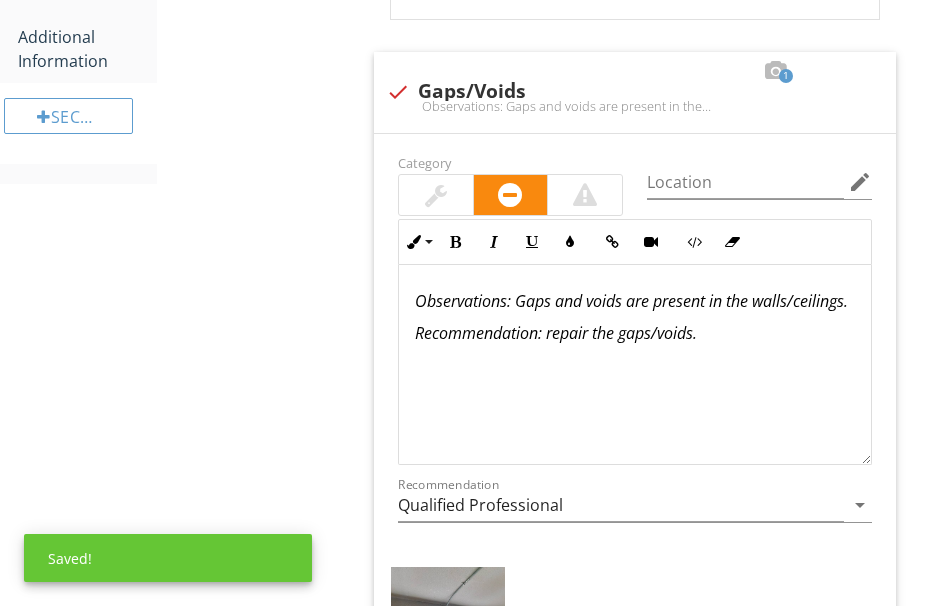 scroll, scrollTop: 1688, scrollLeft: 0, axis: vertical 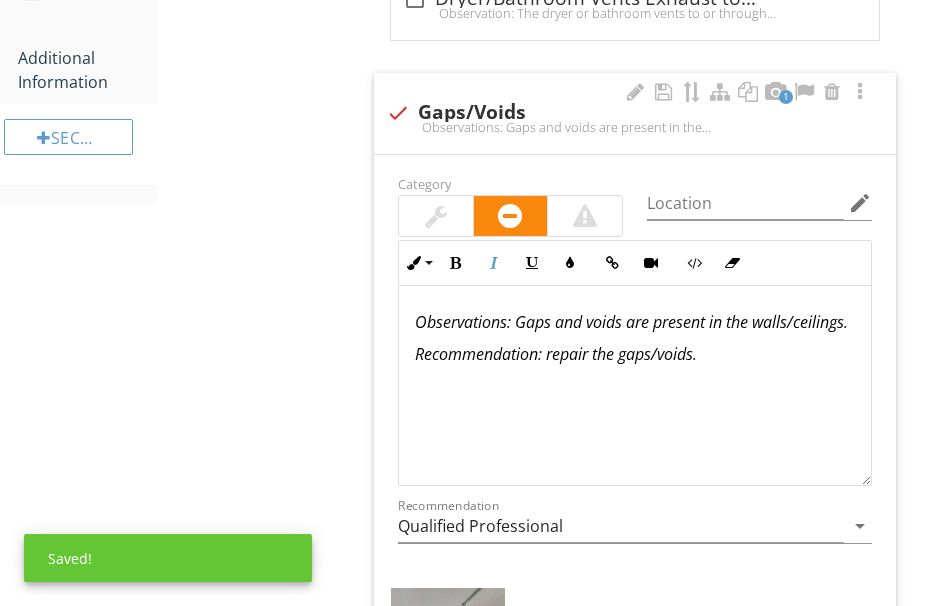 click on "Observations: Gaps and voids are present in the walls/ceilings." at bounding box center (635, 322) 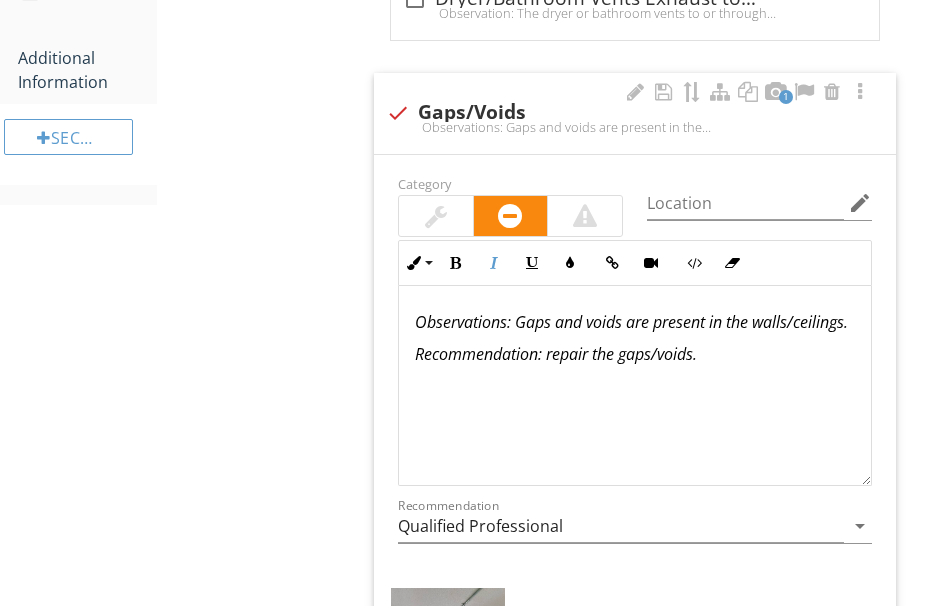 type 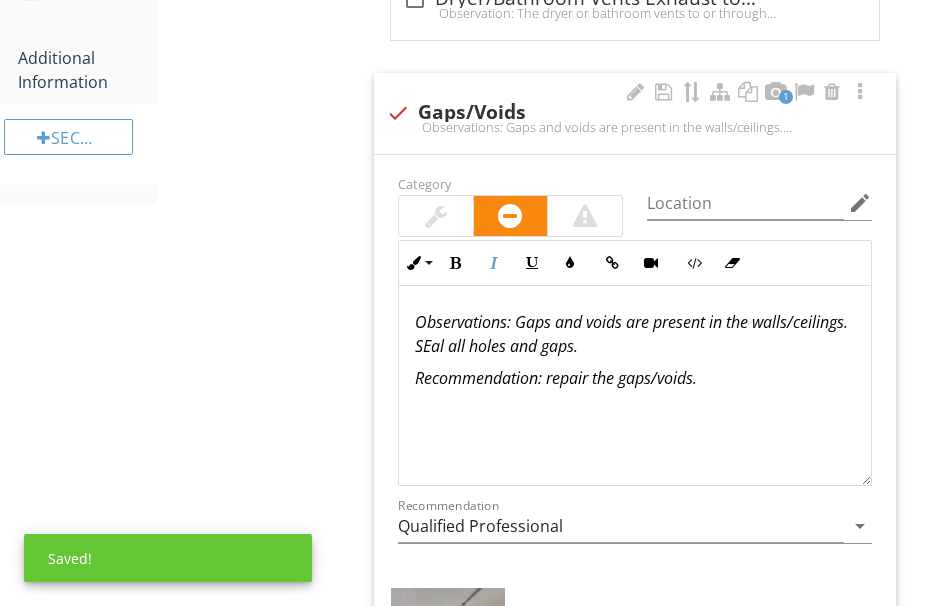 click on "Observations: Gaps and voids are present in the walls/ceilings.  SEal all holes and gaps." at bounding box center [633, 334] 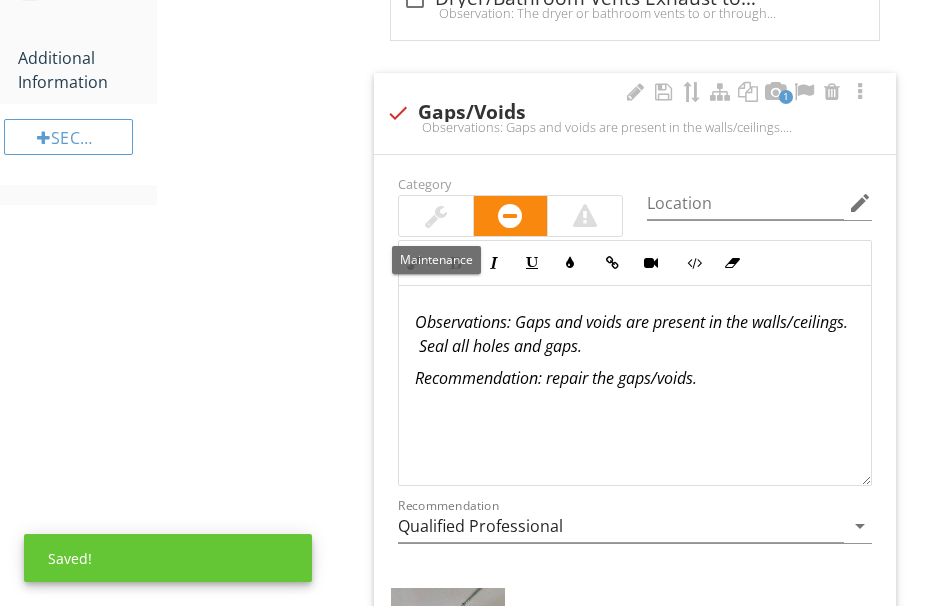 click at bounding box center [436, 216] 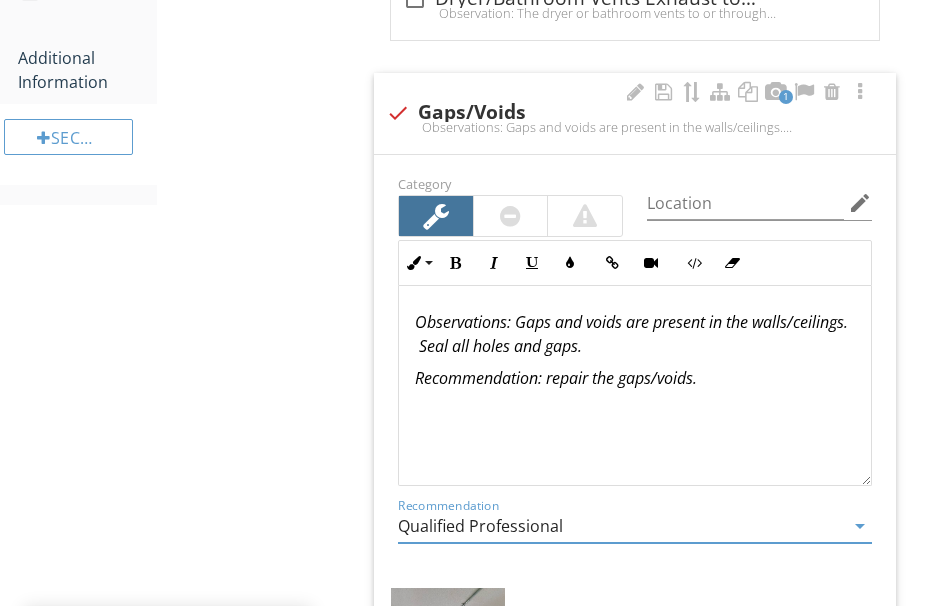 click on "Qualified Professional" at bounding box center (621, 526) 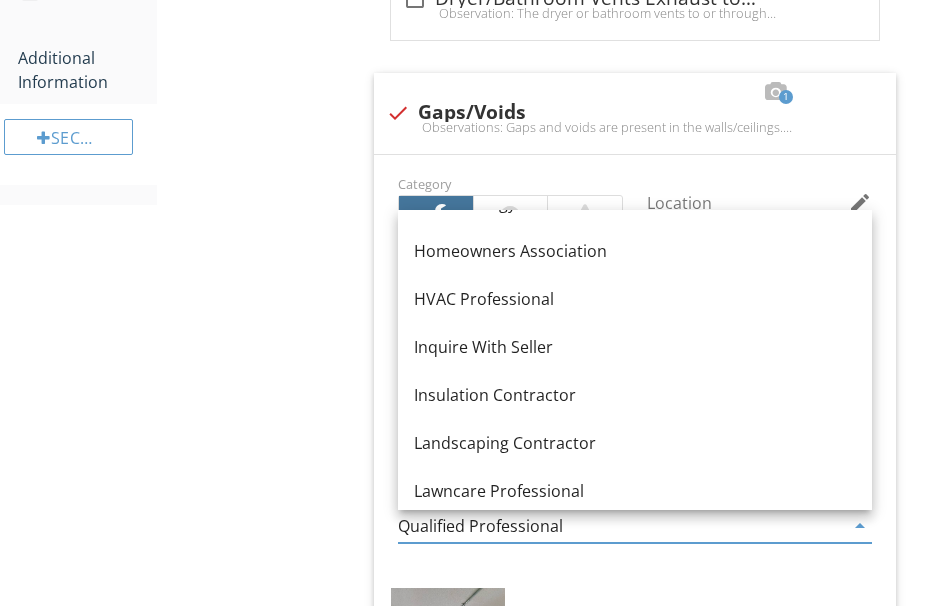 scroll, scrollTop: 1200, scrollLeft: 0, axis: vertical 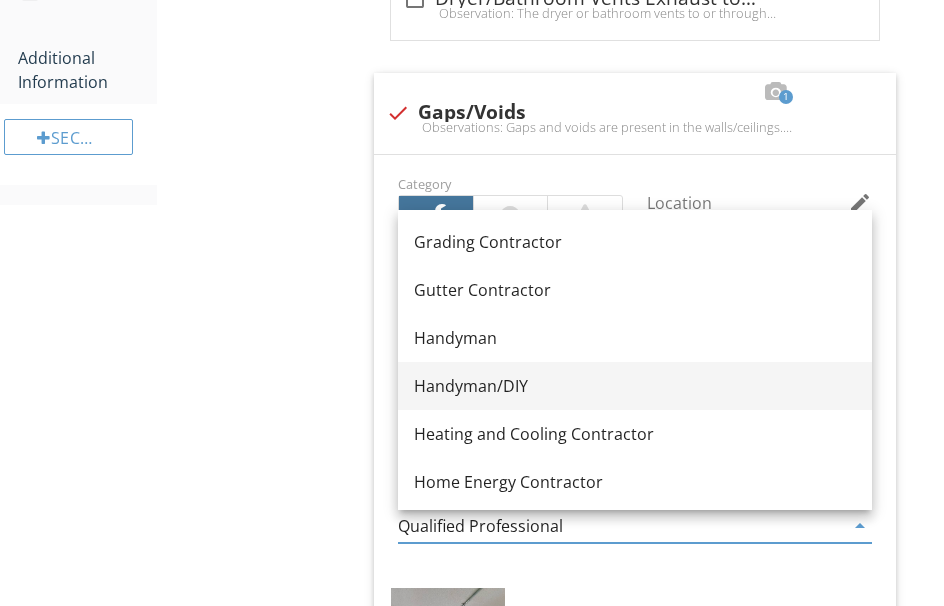click on "Handyman/DIY" at bounding box center (635, 386) 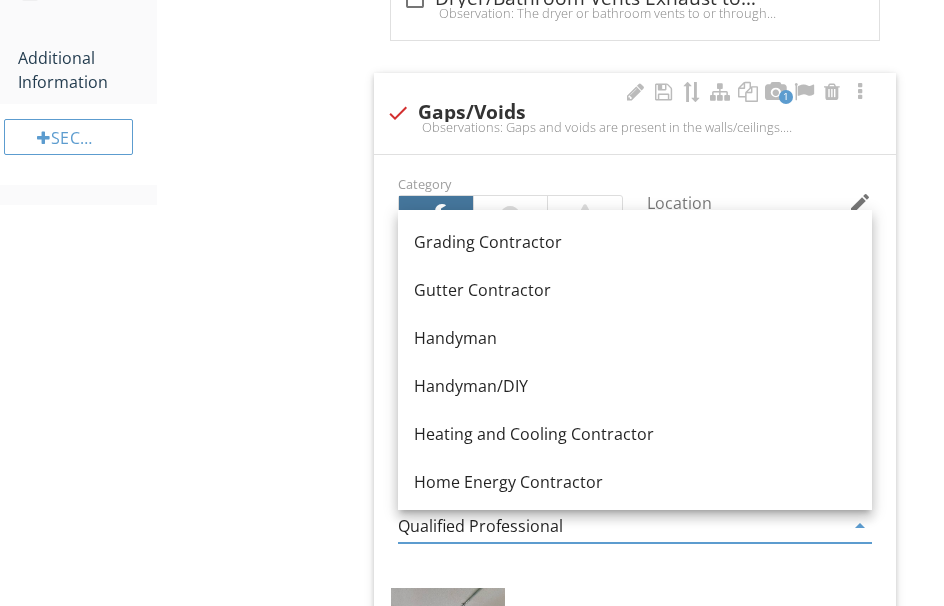 type on "Handyman/DIY" 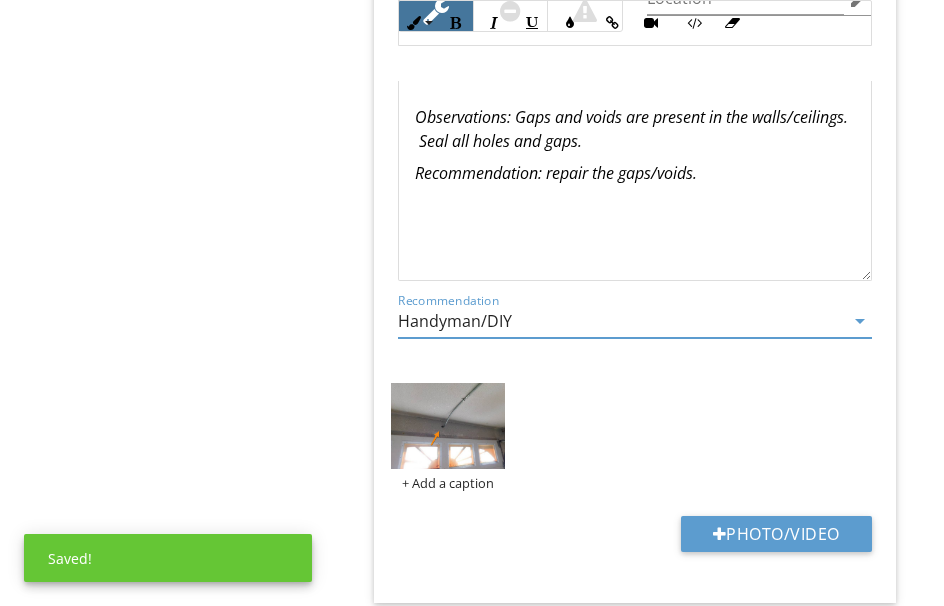 scroll, scrollTop: 1788, scrollLeft: 0, axis: vertical 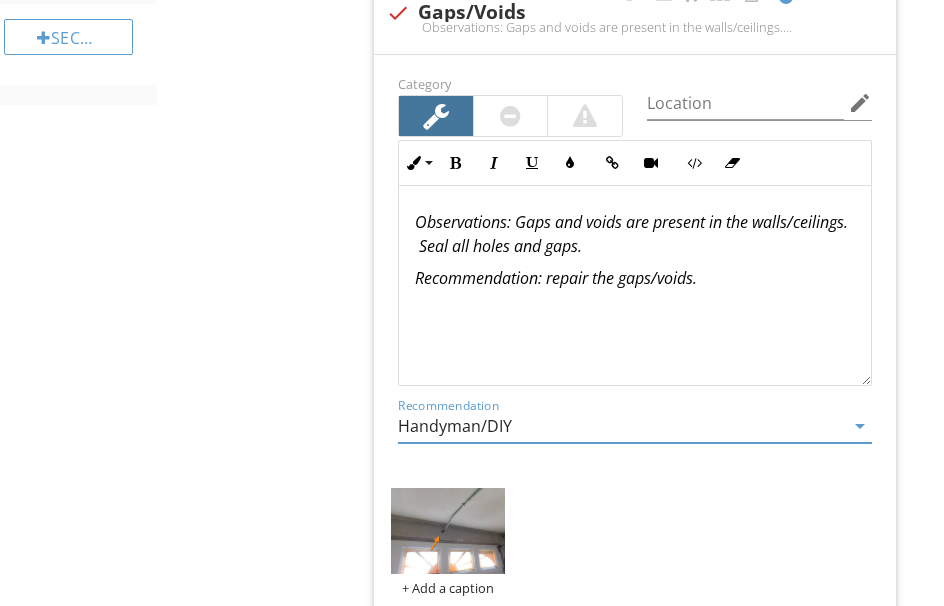 click on "Recommendation: repair the gaps/voids." at bounding box center (556, 278) 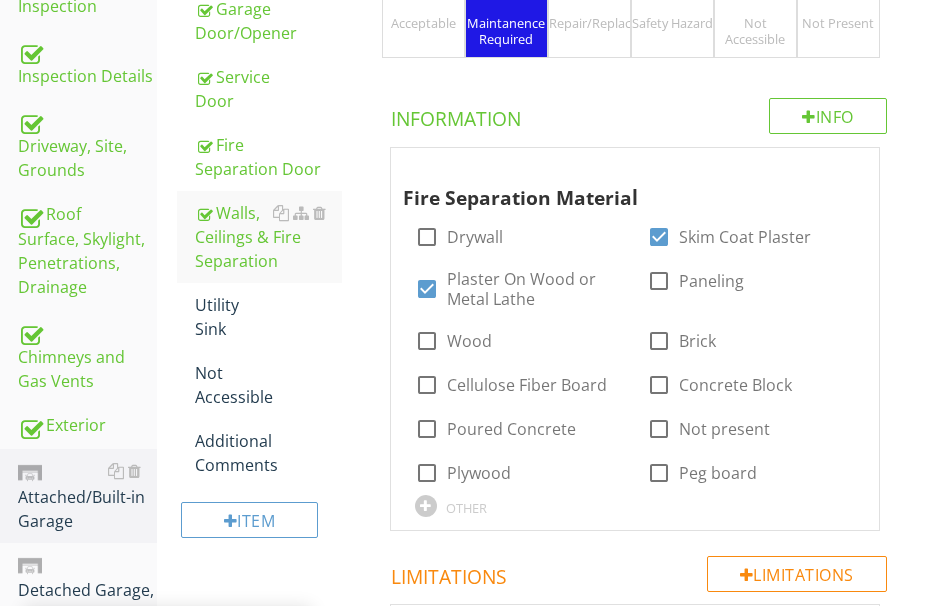 scroll, scrollTop: 488, scrollLeft: 0, axis: vertical 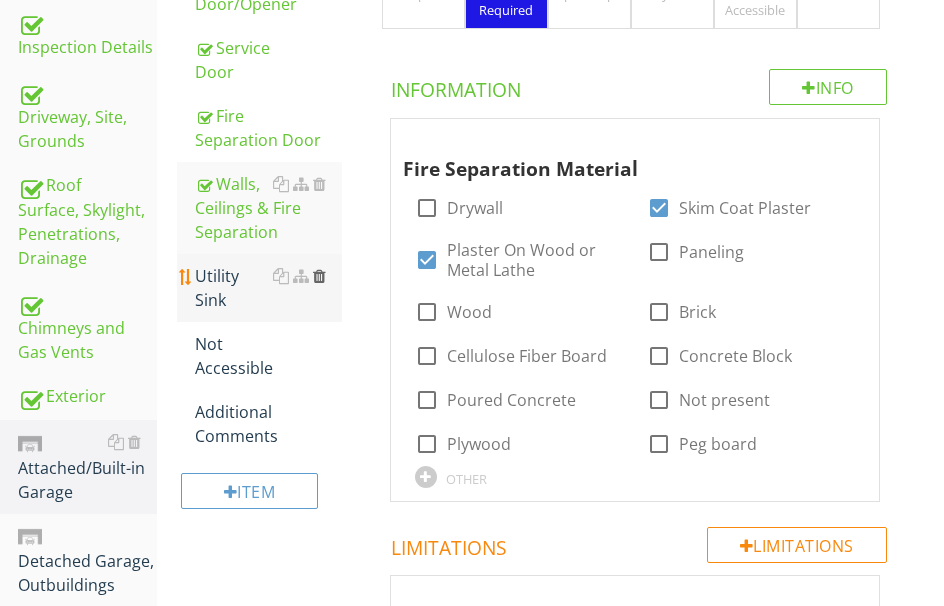 click at bounding box center (319, 276) 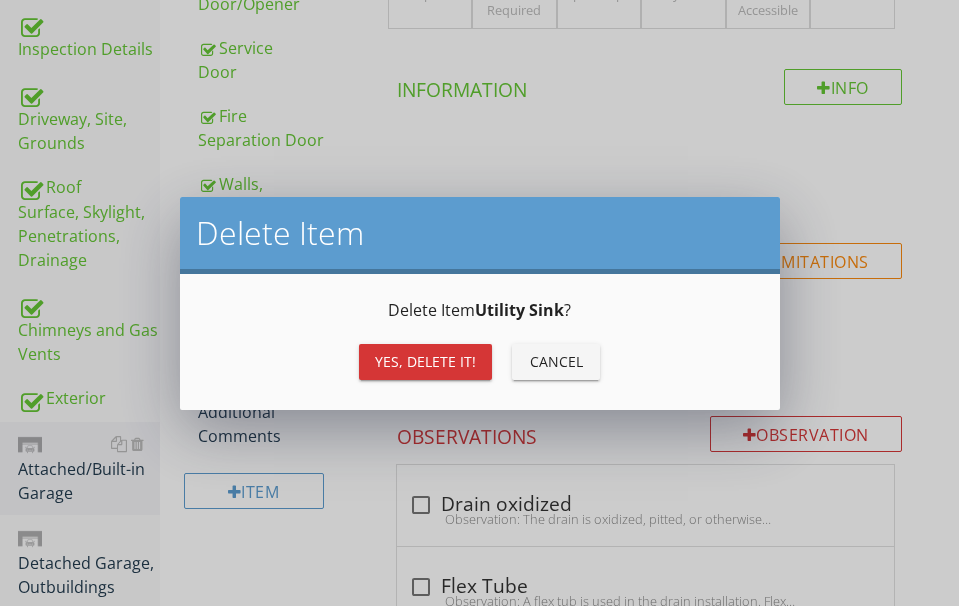 click on "Yes, Delete it!" at bounding box center [425, 361] 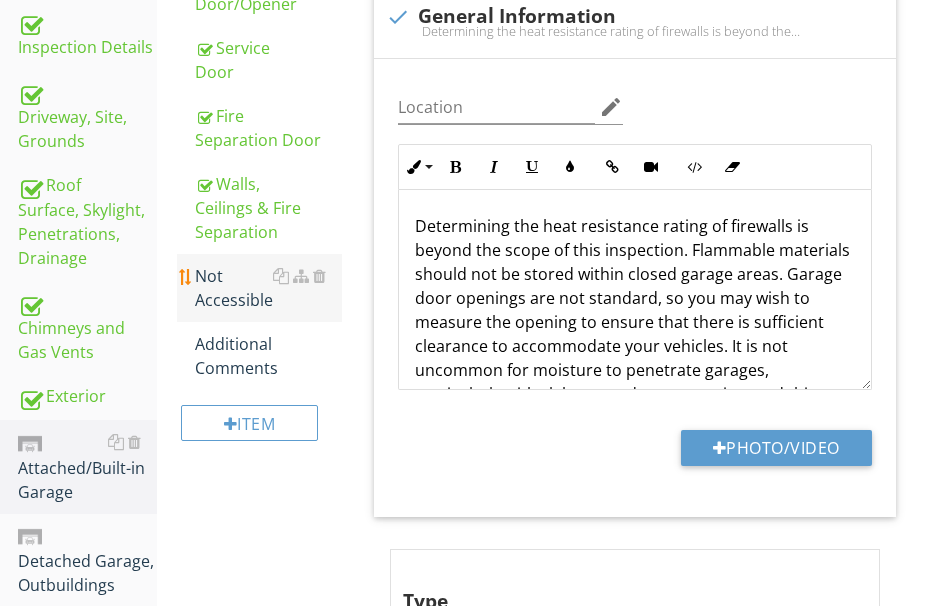 click on "Not Accessible" at bounding box center (268, 288) 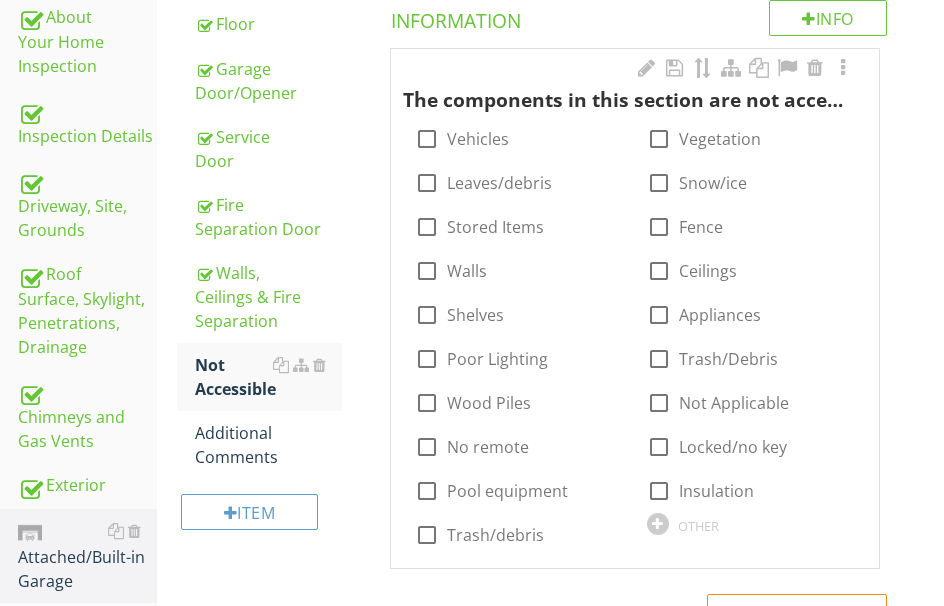 scroll, scrollTop: 288, scrollLeft: 0, axis: vertical 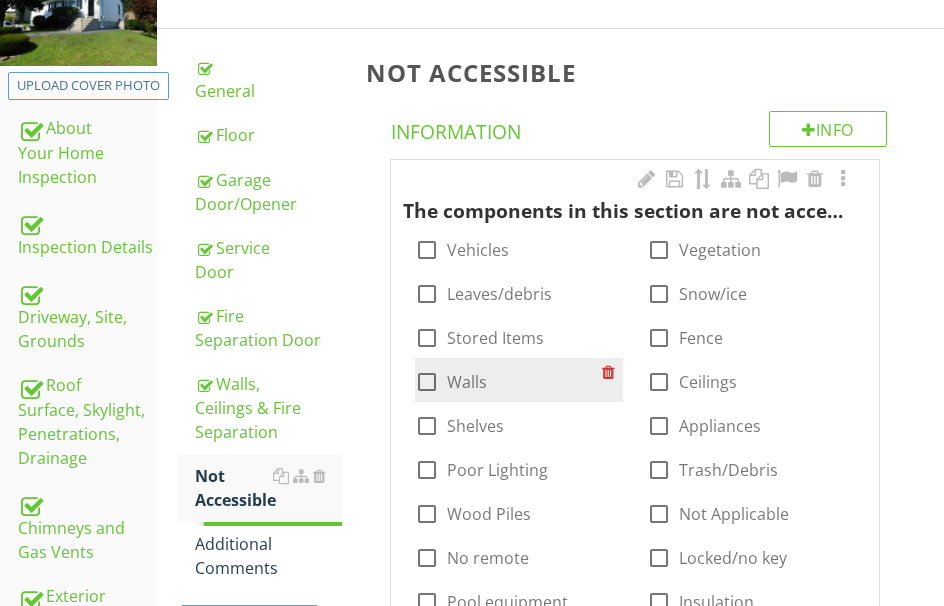 click at bounding box center (427, 382) 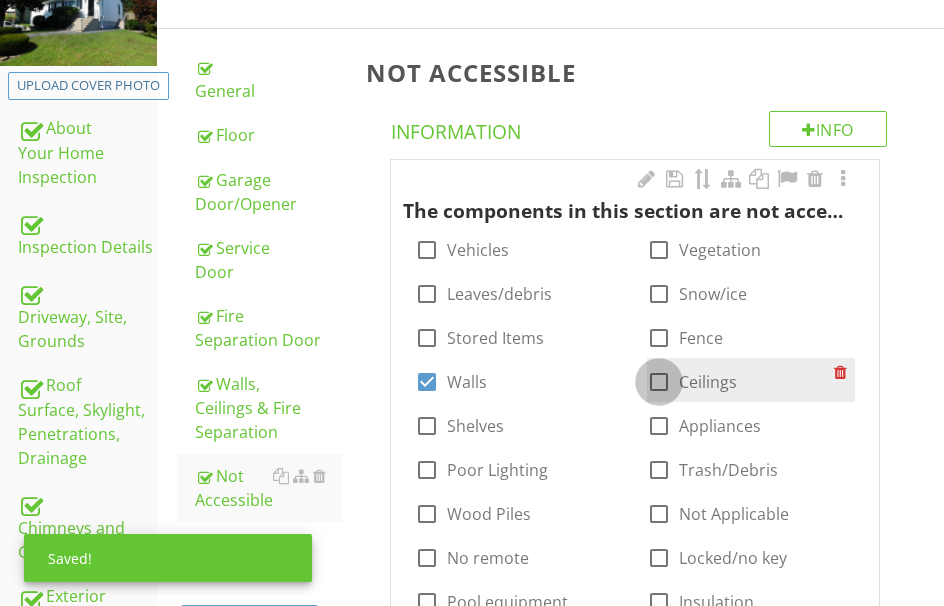 click at bounding box center (659, 382) 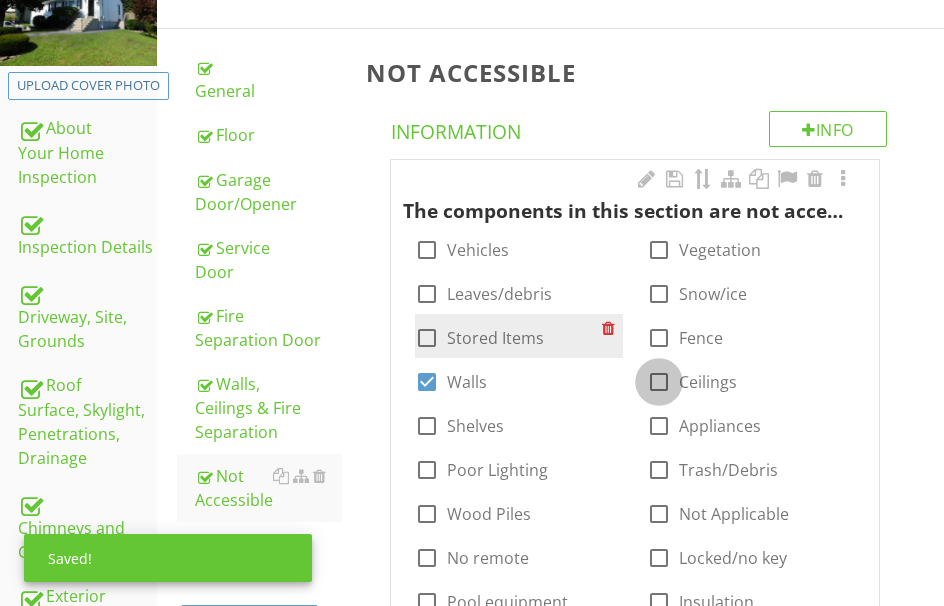 checkbox on "true" 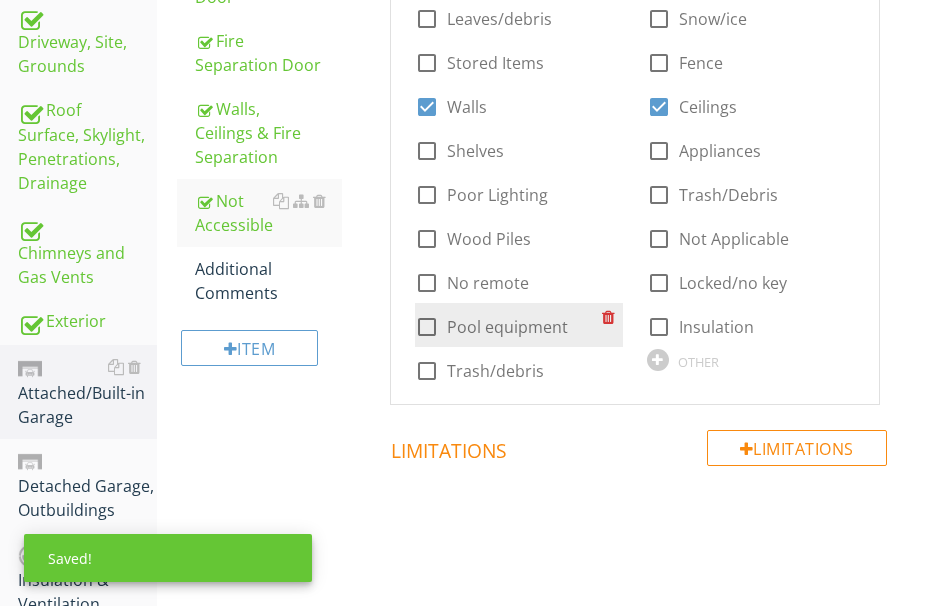 scroll, scrollTop: 588, scrollLeft: 0, axis: vertical 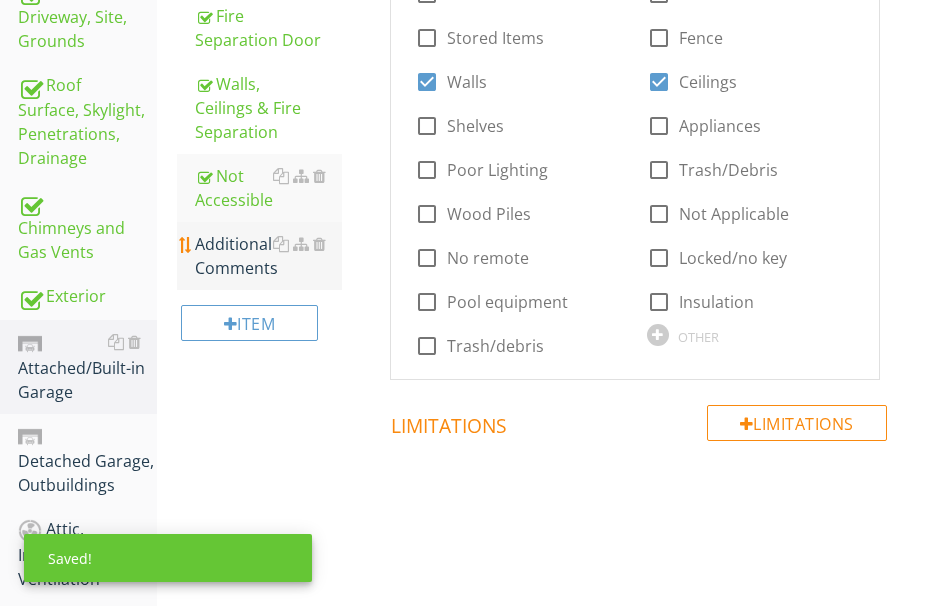 click on "Additional Comments" at bounding box center [268, 256] 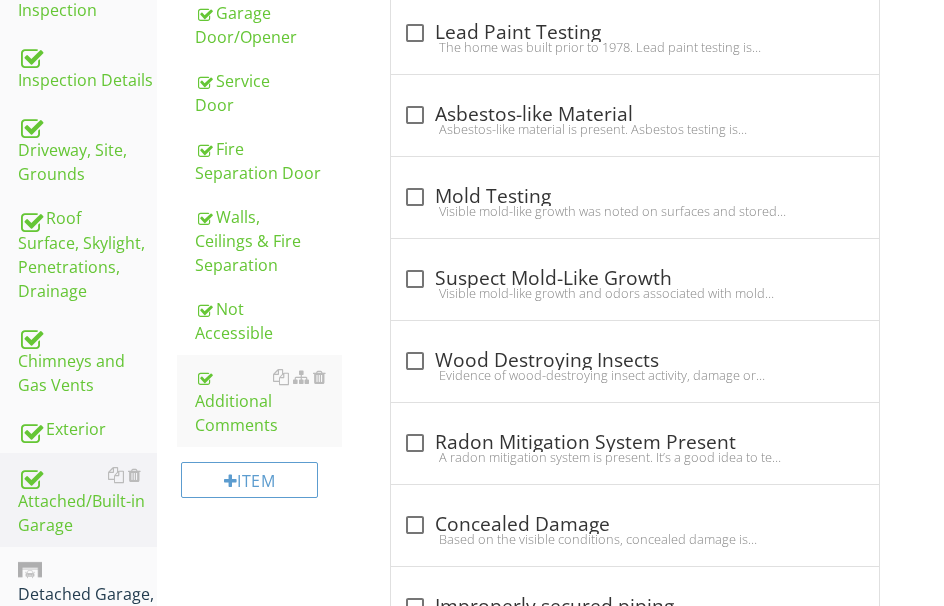 scroll, scrollTop: 488, scrollLeft: 0, axis: vertical 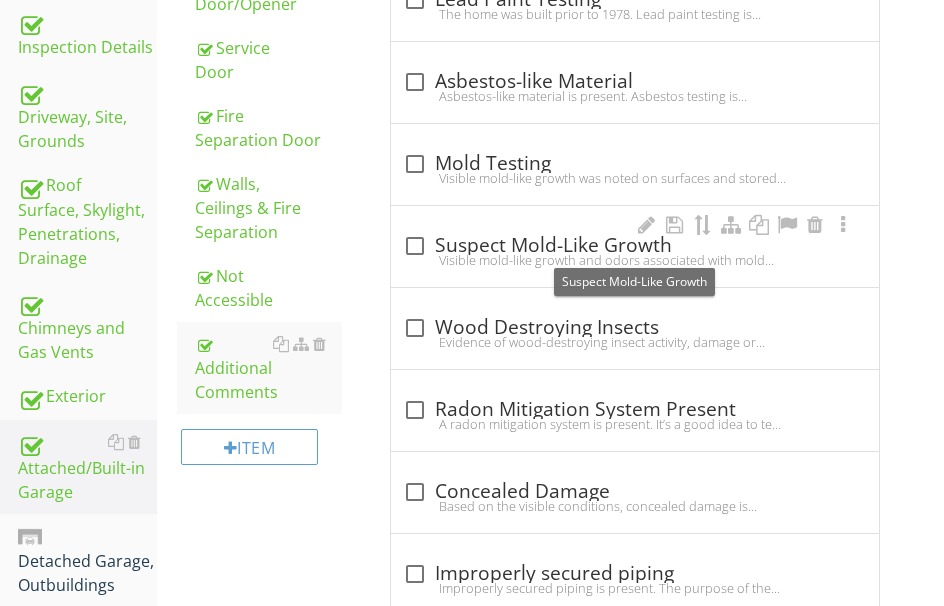 click on "check_box_outline_blank
Suspect Mold-Like Growth" at bounding box center (635, 246) 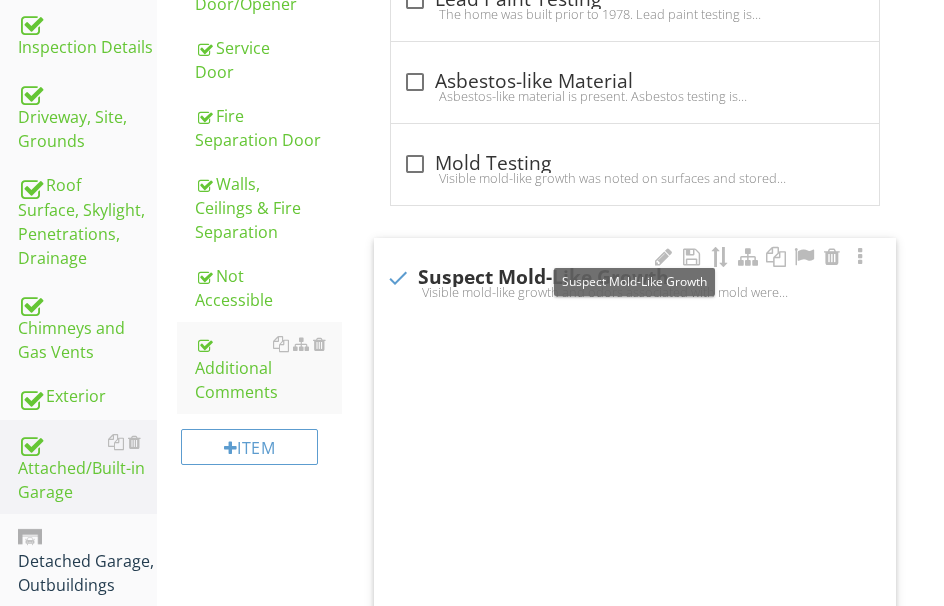 checkbox on "true" 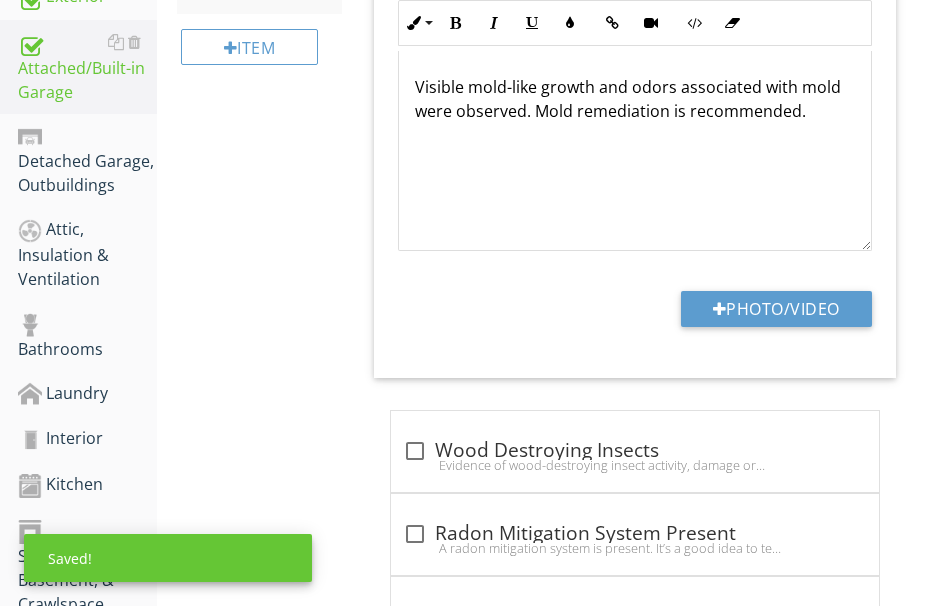 scroll, scrollTop: 988, scrollLeft: 0, axis: vertical 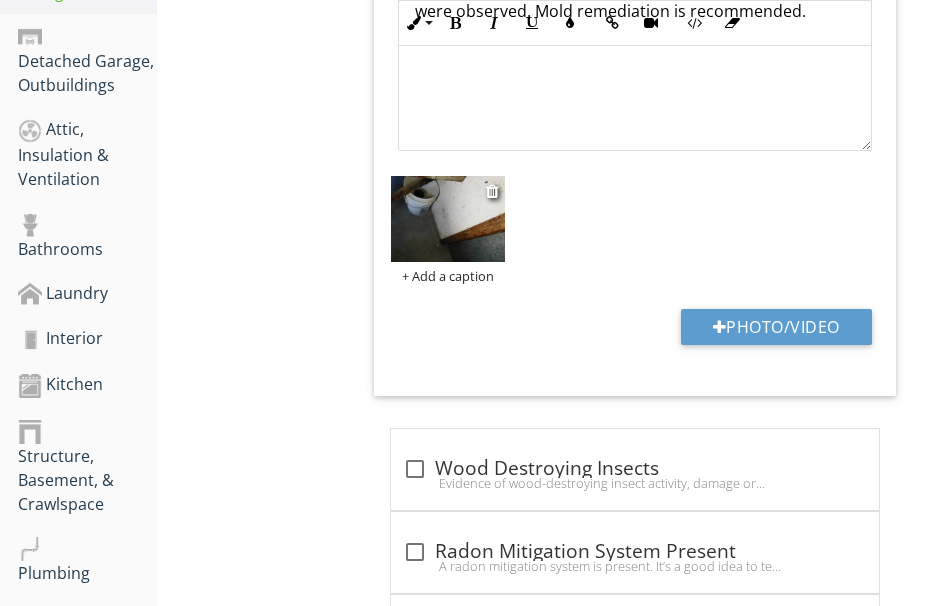 click at bounding box center [448, 219] 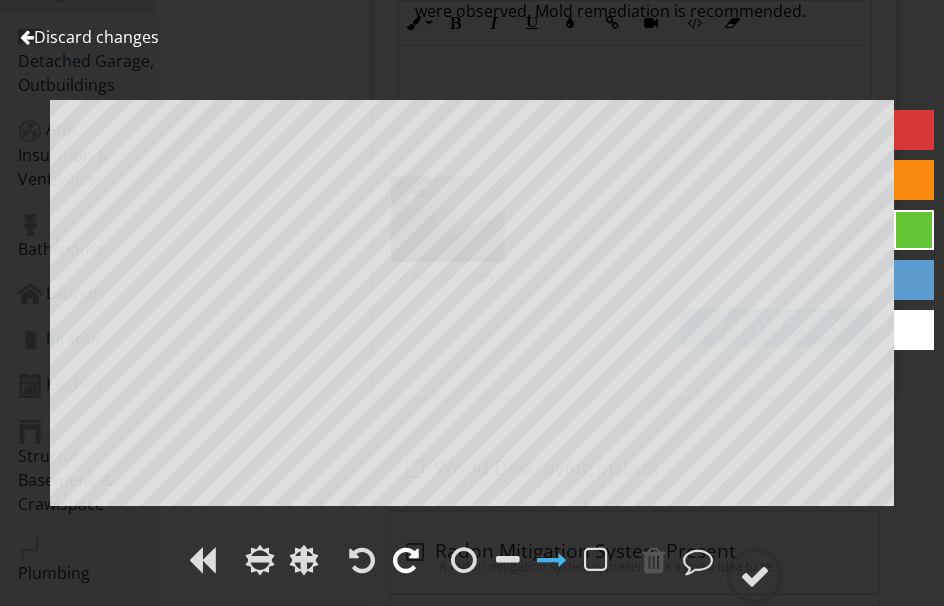 click at bounding box center [406, 560] 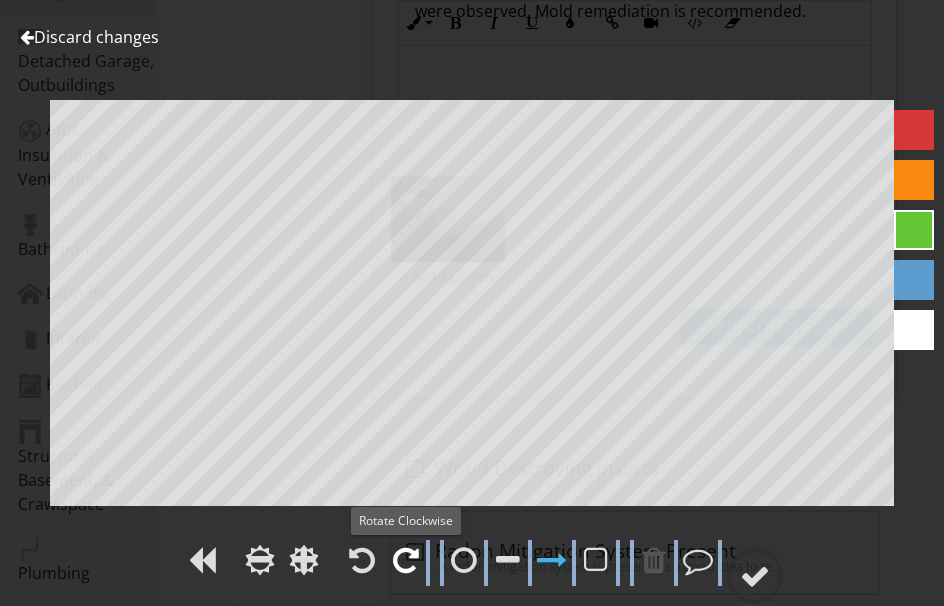 click at bounding box center [406, 560] 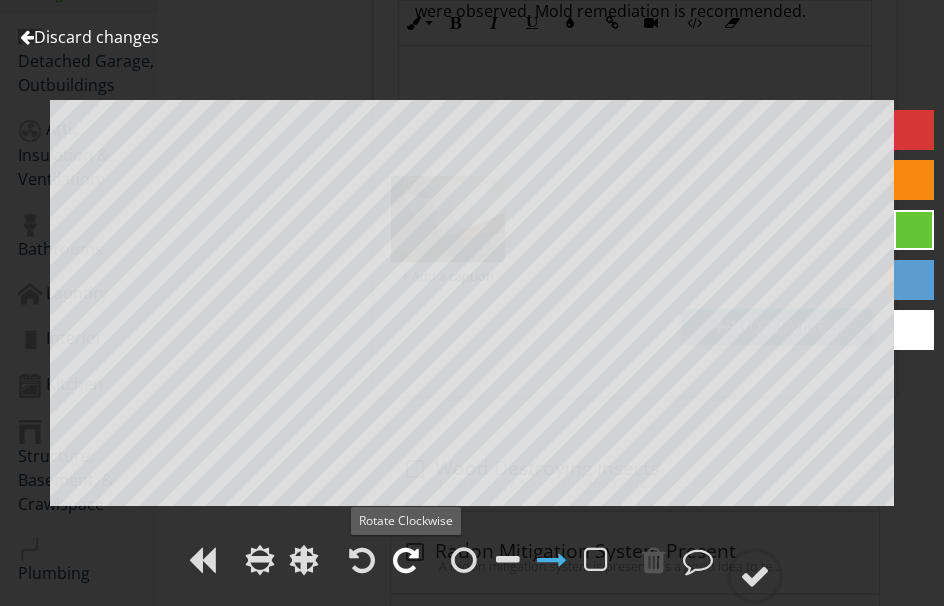 click at bounding box center [406, 560] 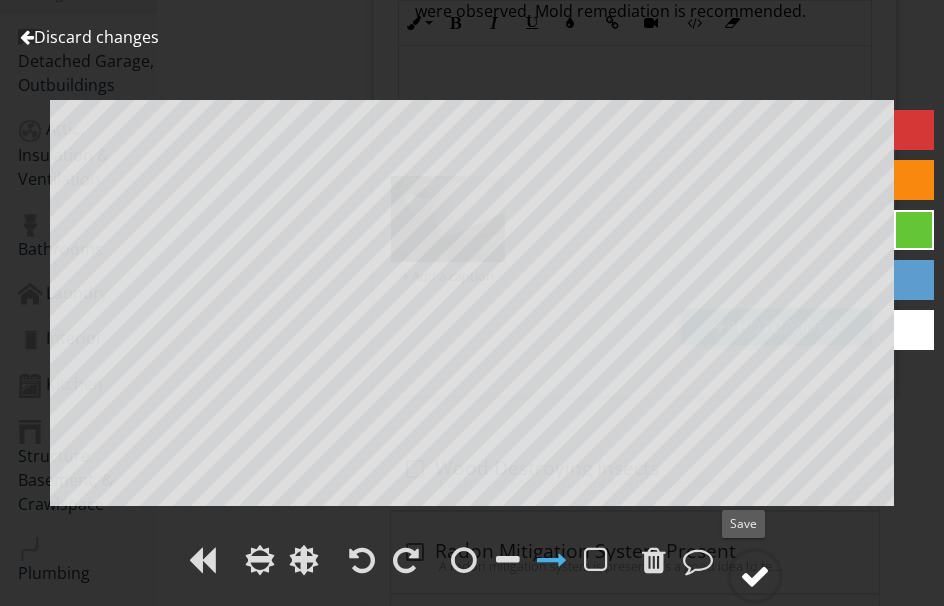 click at bounding box center (755, 576) 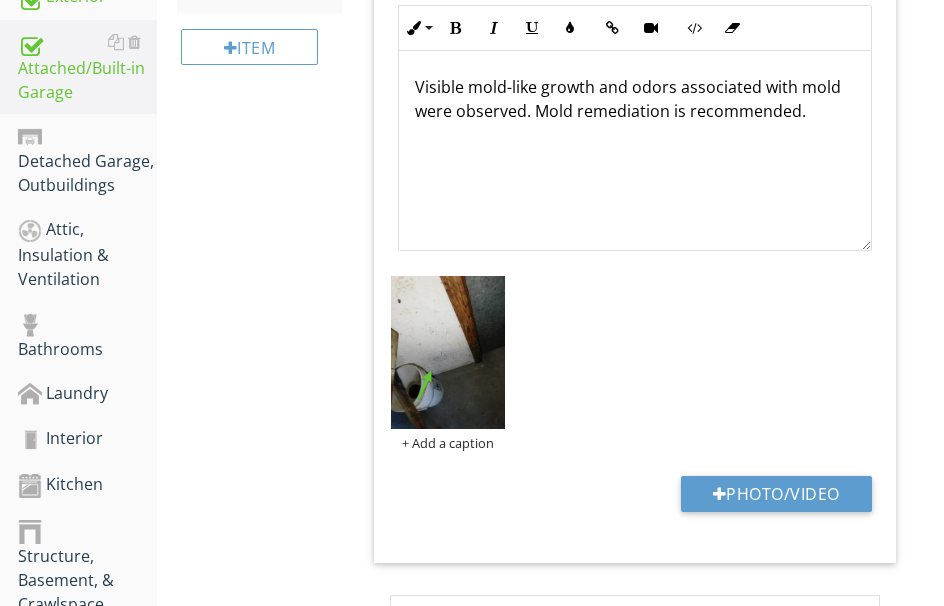 scroll, scrollTop: 688, scrollLeft: 0, axis: vertical 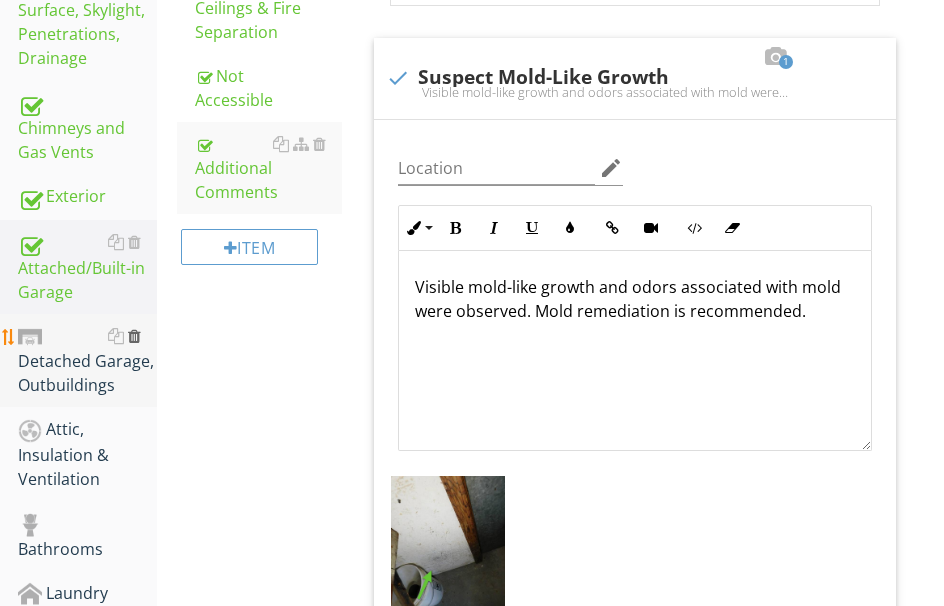 click at bounding box center [134, 336] 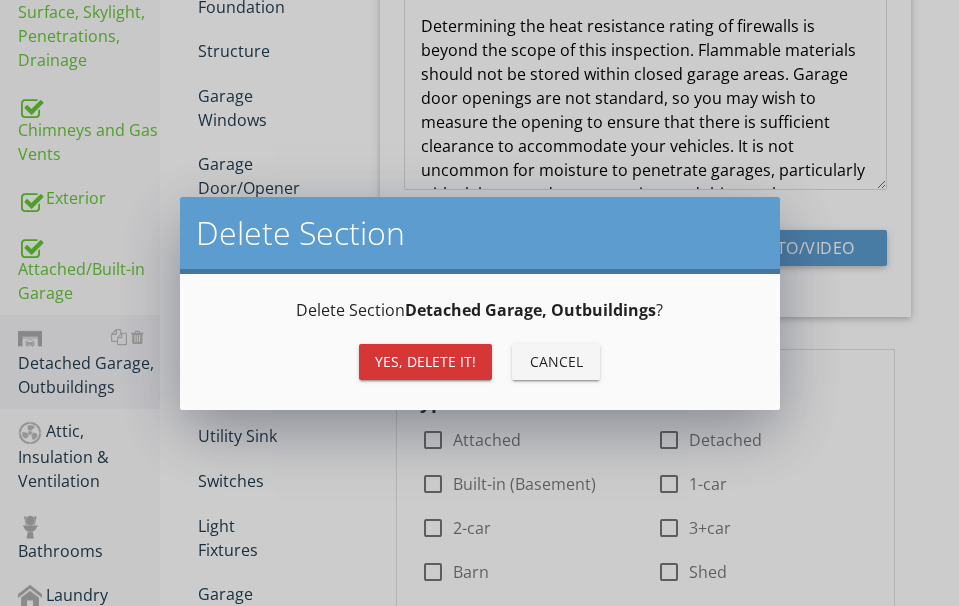 click on "Yes, Delete it!" at bounding box center (425, 361) 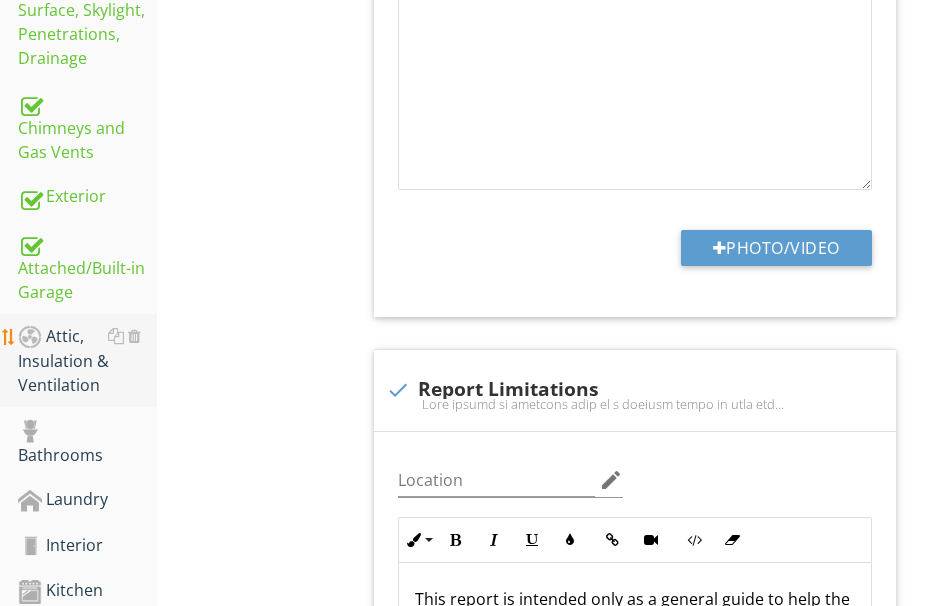 click on "Attic, Insulation & Ventilation" at bounding box center (87, 361) 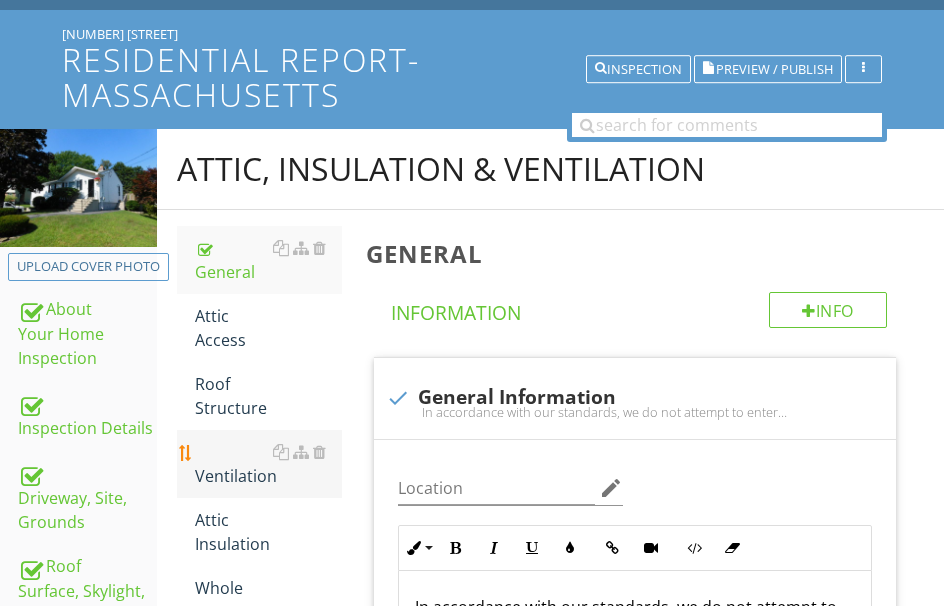 scroll, scrollTop: 88, scrollLeft: 0, axis: vertical 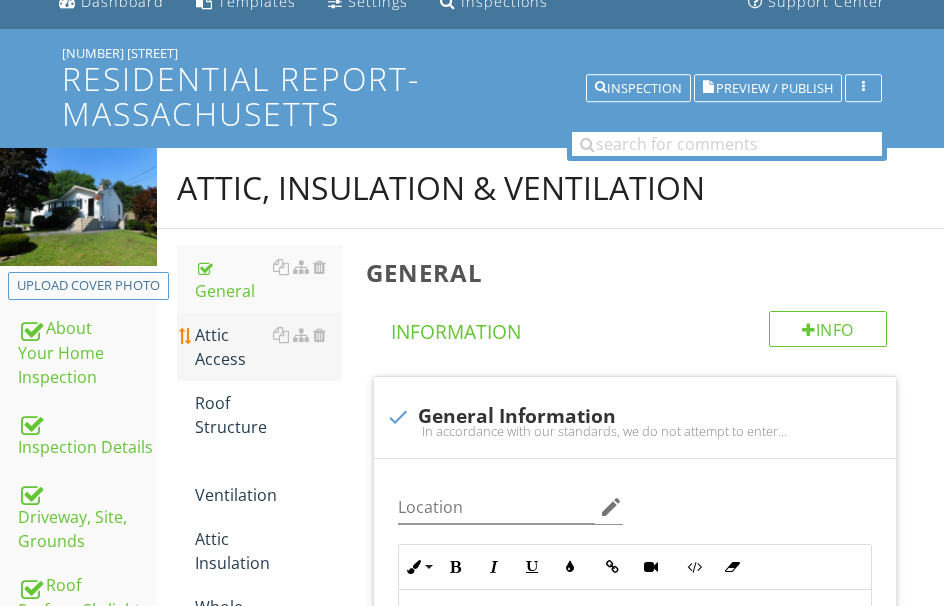 click on "Attic Access" at bounding box center (268, 347) 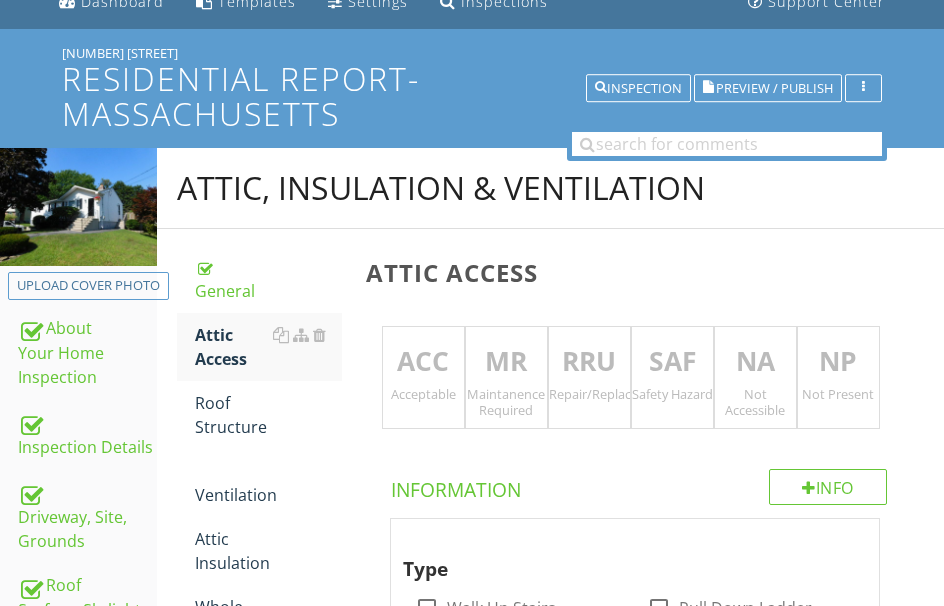 click on "MR" at bounding box center [506, 362] 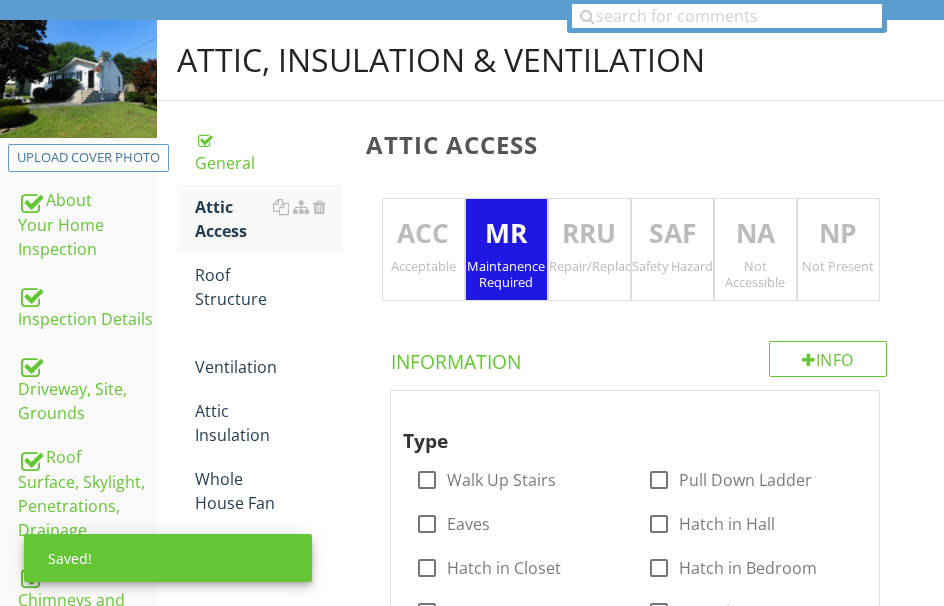 scroll, scrollTop: 188, scrollLeft: 0, axis: vertical 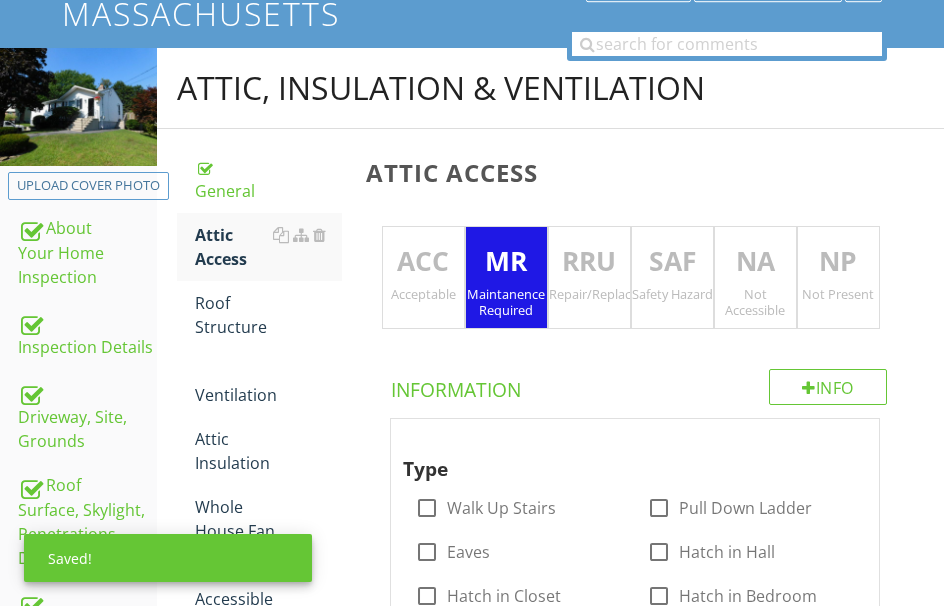 click on "Repair/Replace/Upgrade" at bounding box center [589, 294] 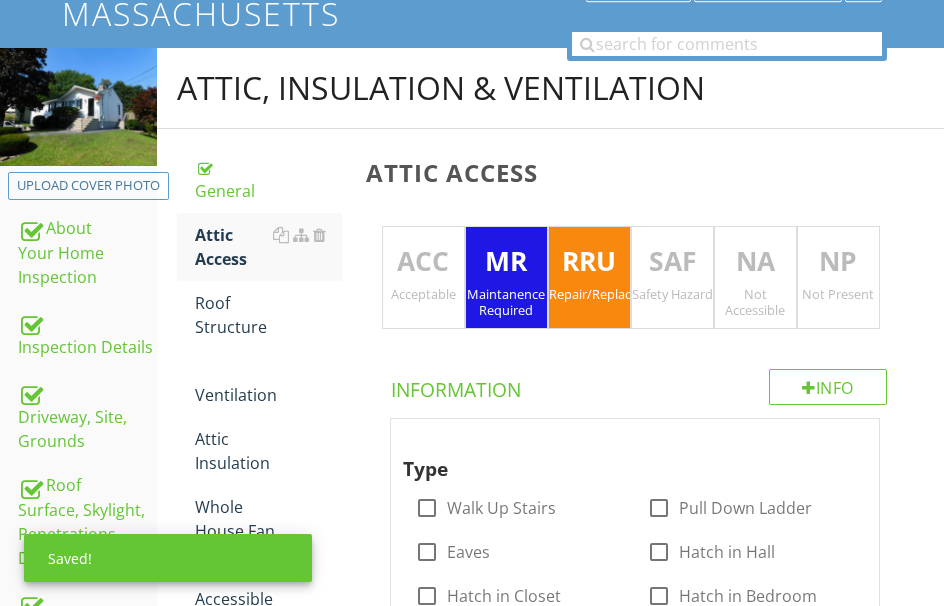 click on "MR" at bounding box center [506, 262] 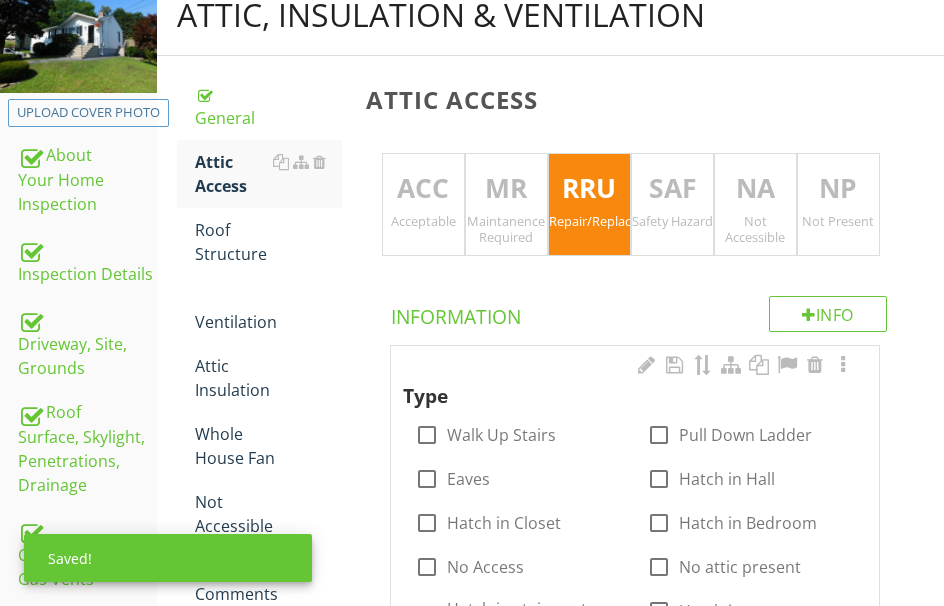 scroll, scrollTop: 388, scrollLeft: 0, axis: vertical 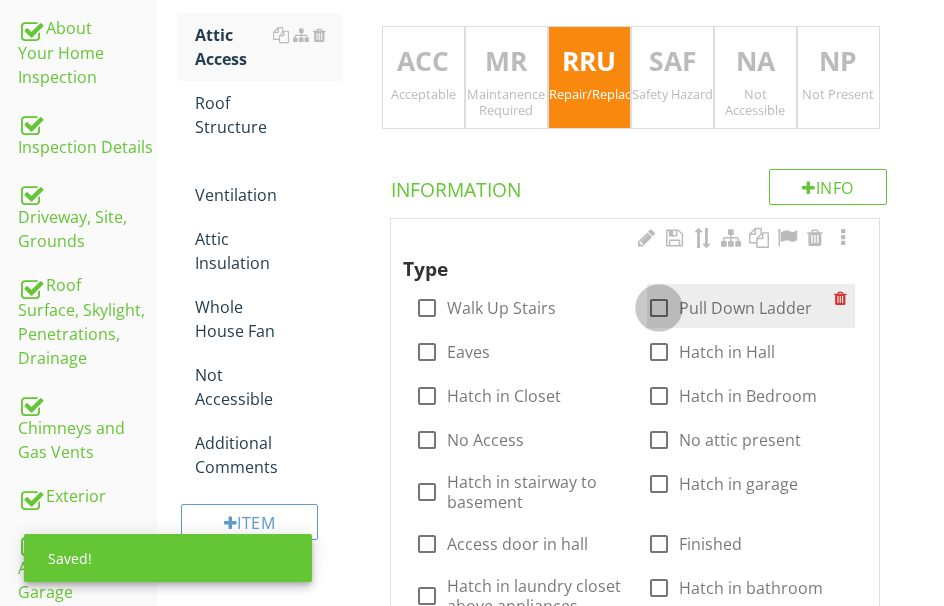 click at bounding box center (659, 308) 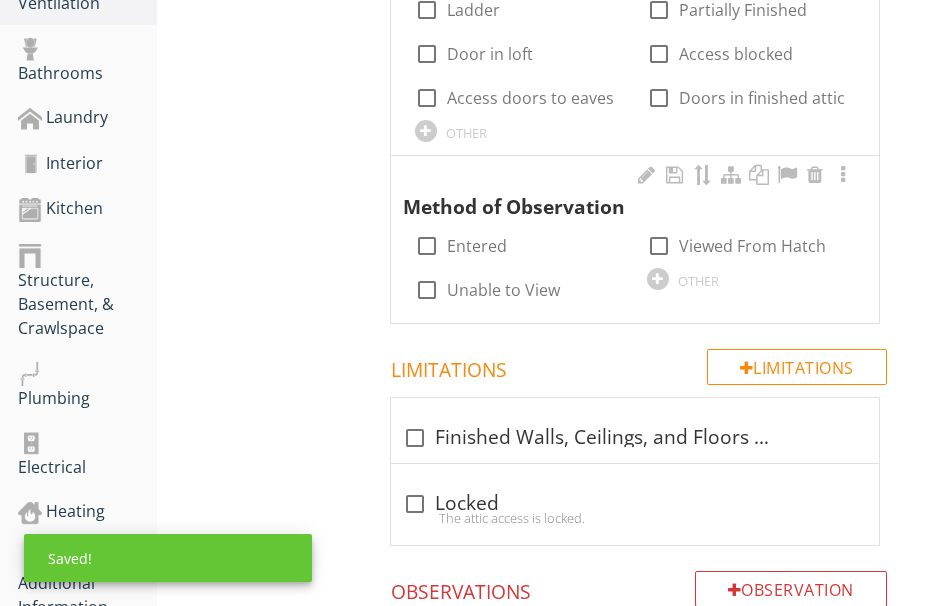 scroll, scrollTop: 1088, scrollLeft: 0, axis: vertical 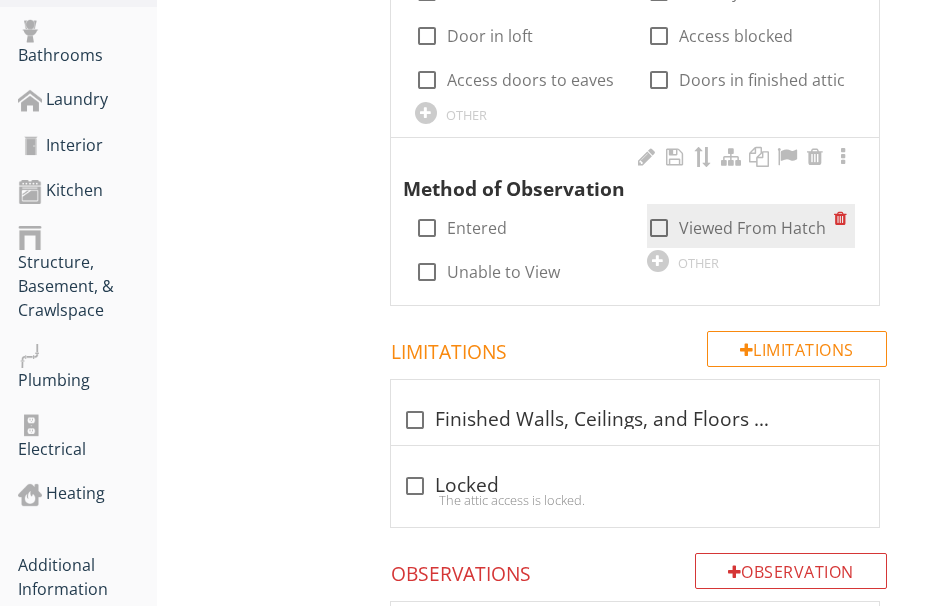 drag, startPoint x: 662, startPoint y: 224, endPoint x: 649, endPoint y: 224, distance: 13 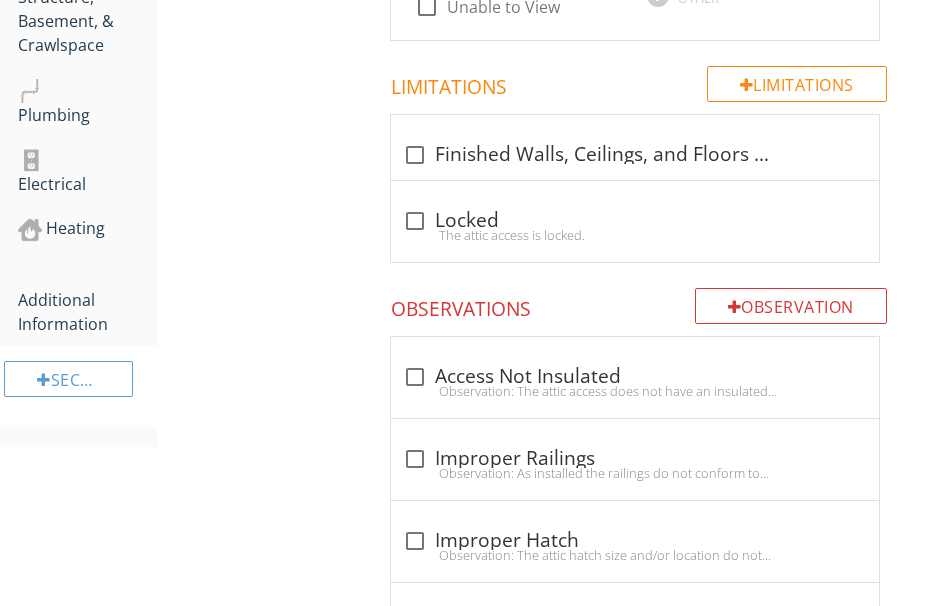 scroll, scrollTop: 1488, scrollLeft: 0, axis: vertical 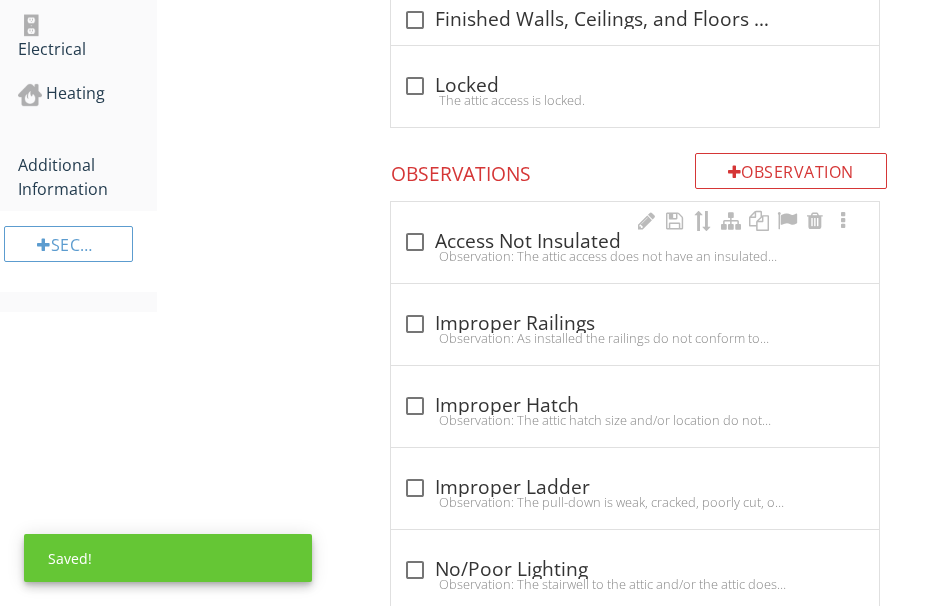 click on "check_box_outline_blank
Access Not Insulated" at bounding box center (635, 242) 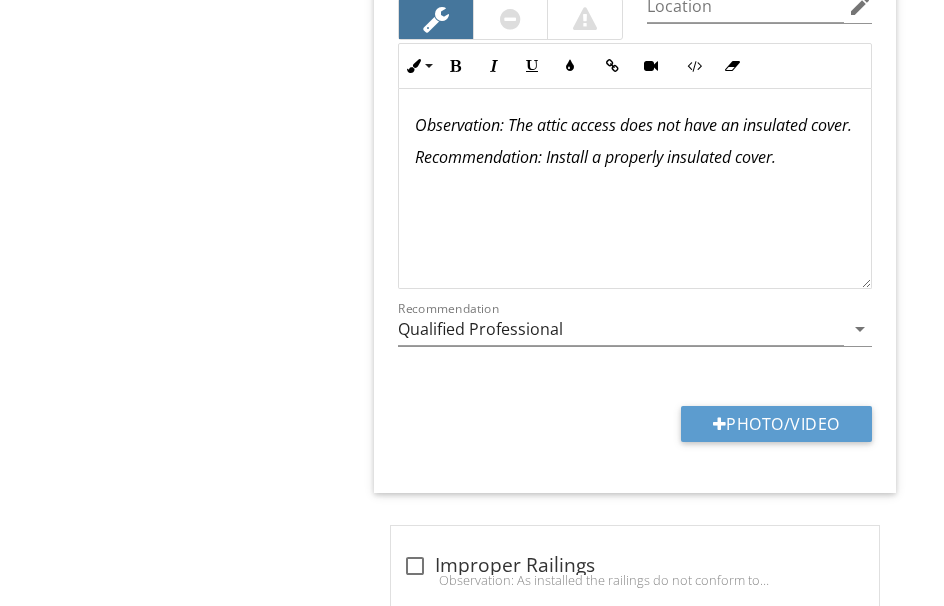 scroll, scrollTop: 1788, scrollLeft: 0, axis: vertical 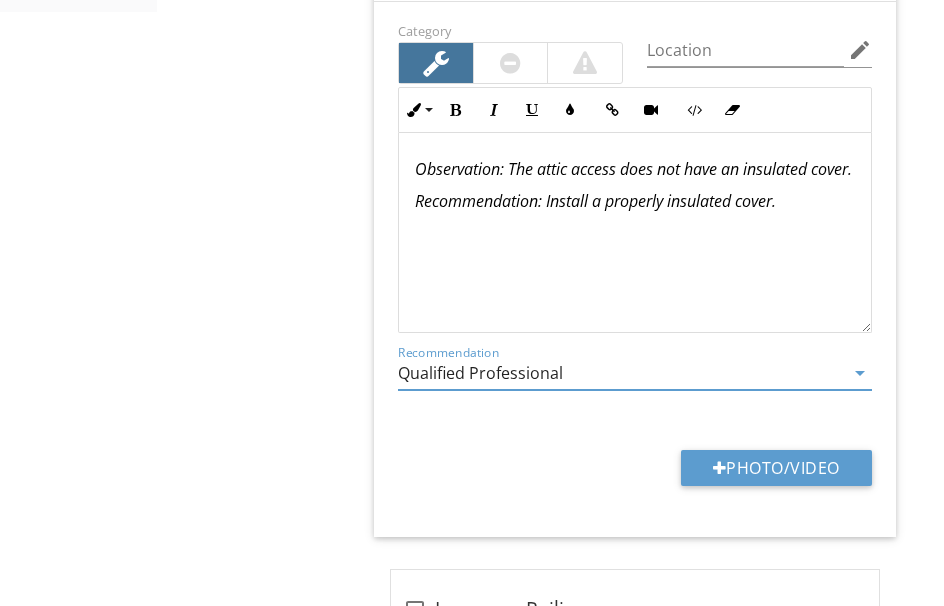 click on "Qualified Professional" at bounding box center [621, 373] 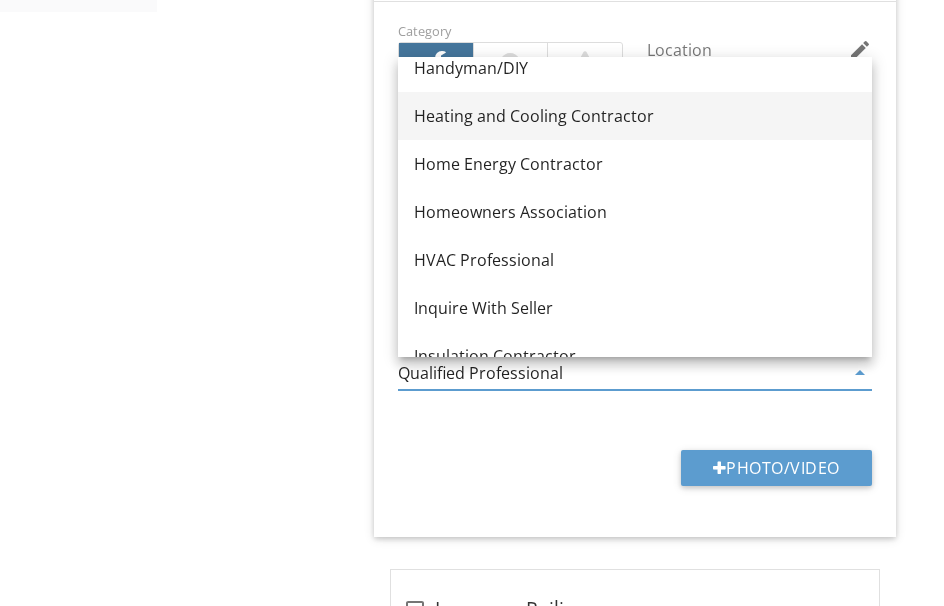scroll, scrollTop: 1400, scrollLeft: 0, axis: vertical 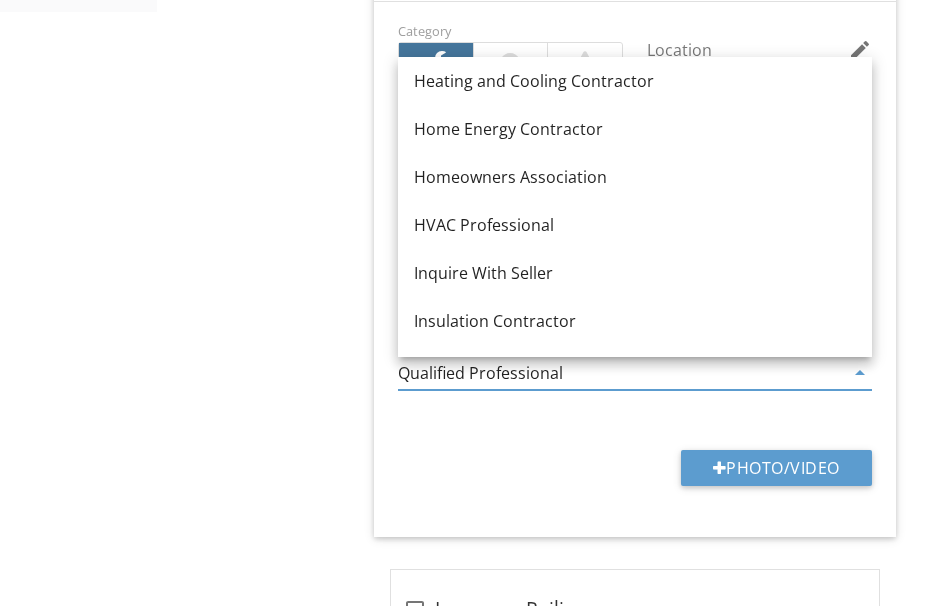 drag, startPoint x: 550, startPoint y: 317, endPoint x: 475, endPoint y: 321, distance: 75.10659 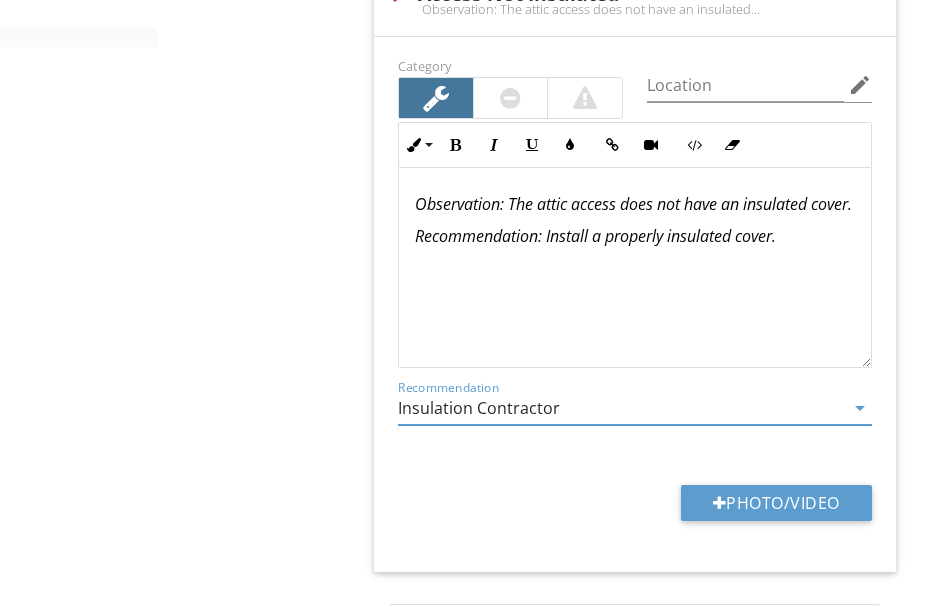 scroll, scrollTop: 1788, scrollLeft: 0, axis: vertical 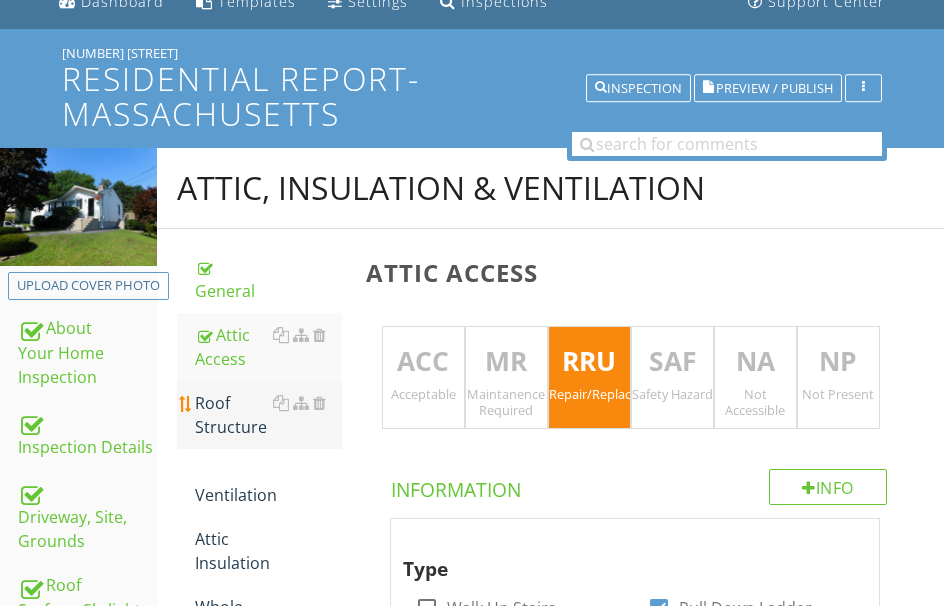 click on "Roof Structure" at bounding box center [268, 415] 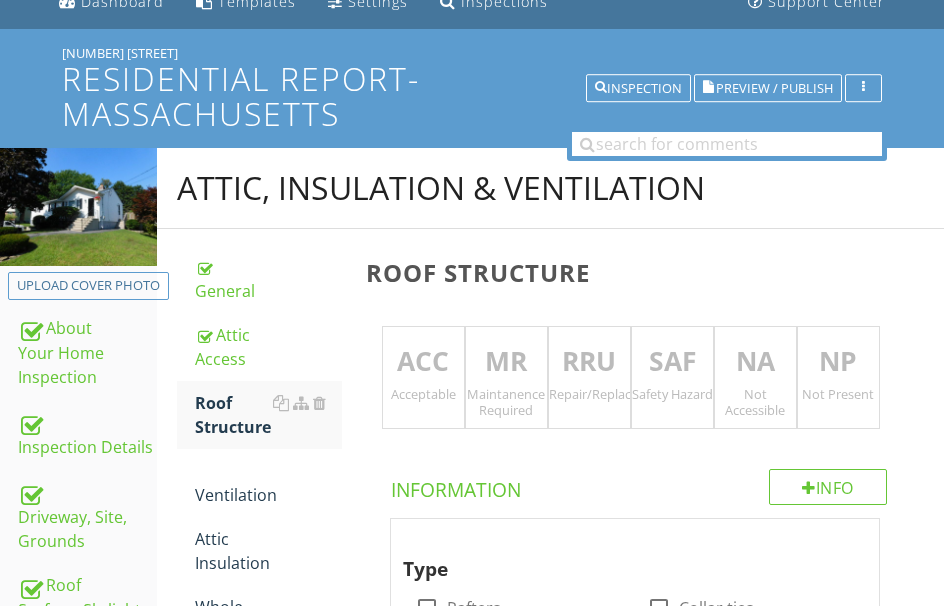 click on "ACC" at bounding box center [423, 362] 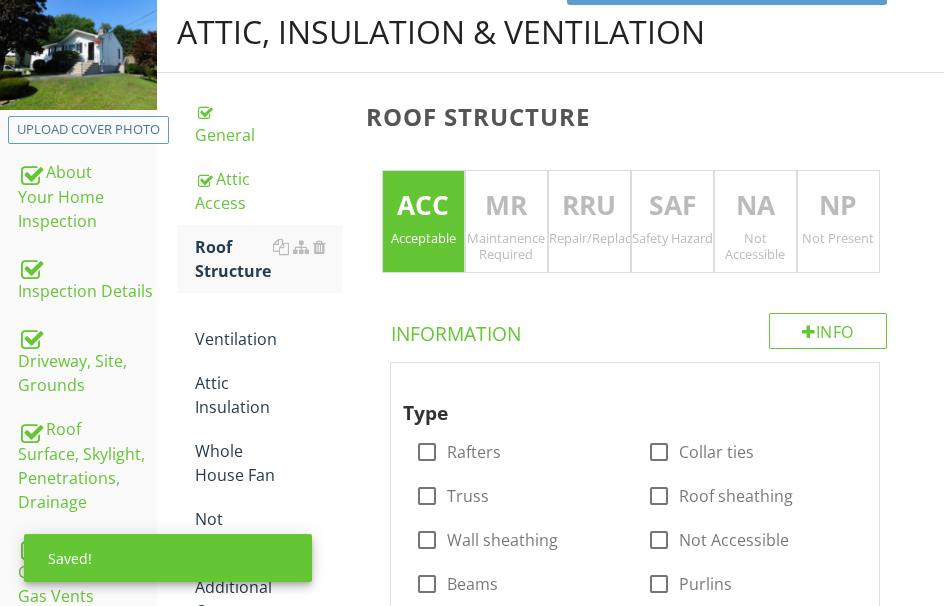 scroll, scrollTop: 288, scrollLeft: 0, axis: vertical 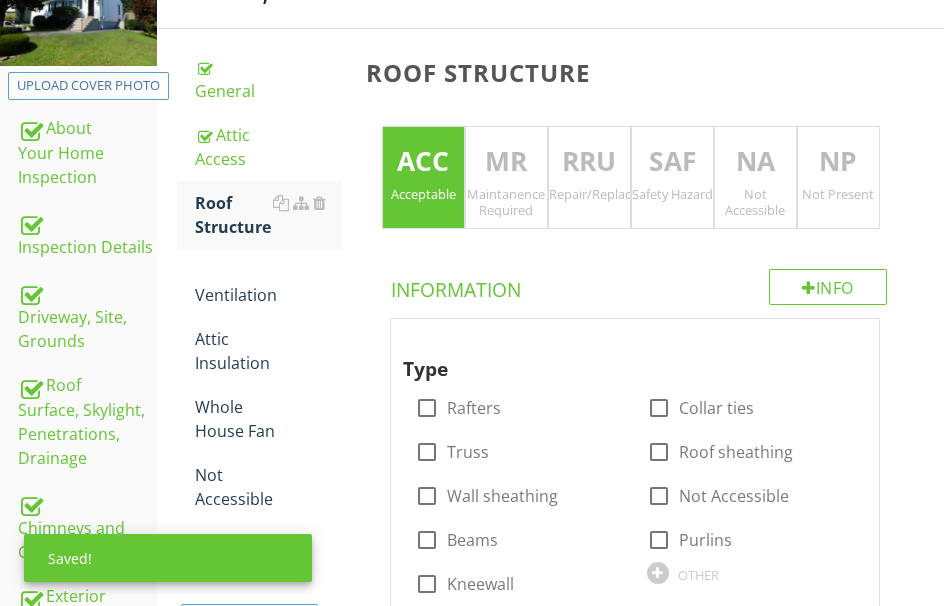 click on "NA   Not Accessible" at bounding box center [755, 178] 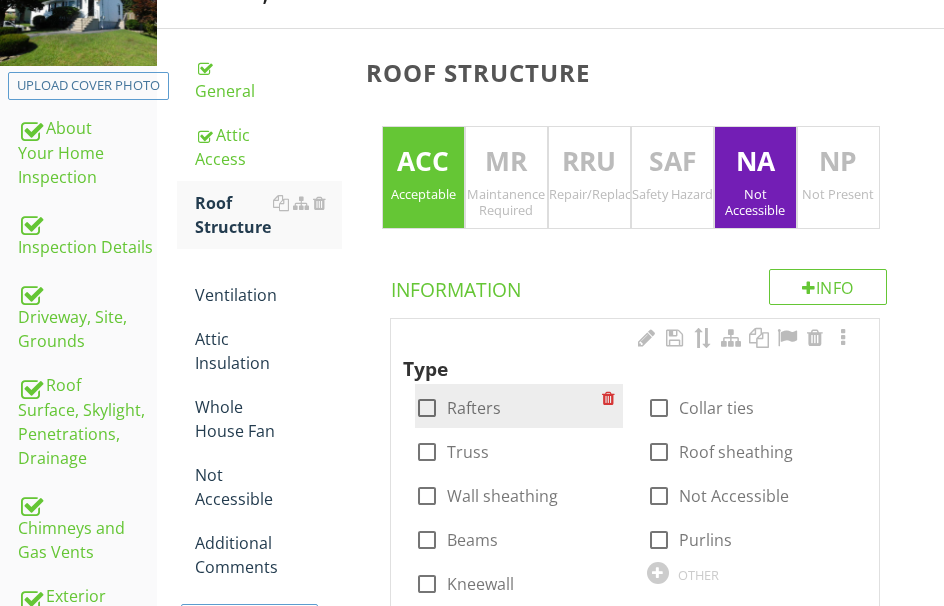 click at bounding box center [427, 408] 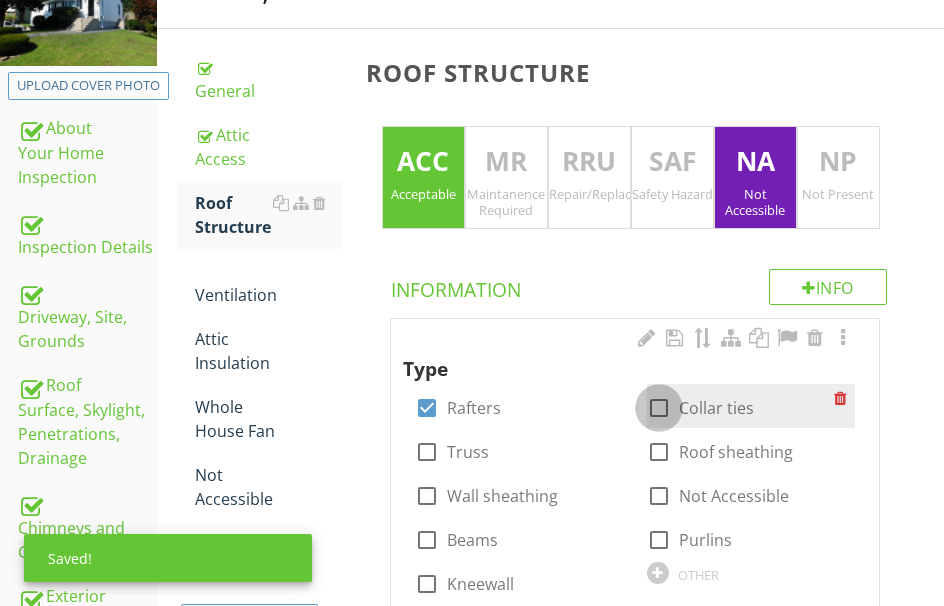 click at bounding box center (659, 408) 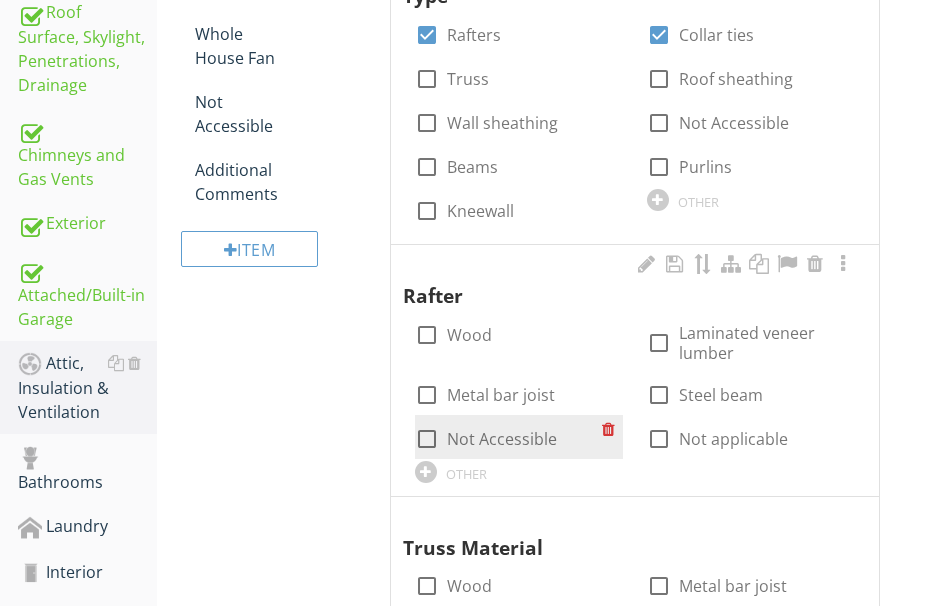 scroll, scrollTop: 688, scrollLeft: 0, axis: vertical 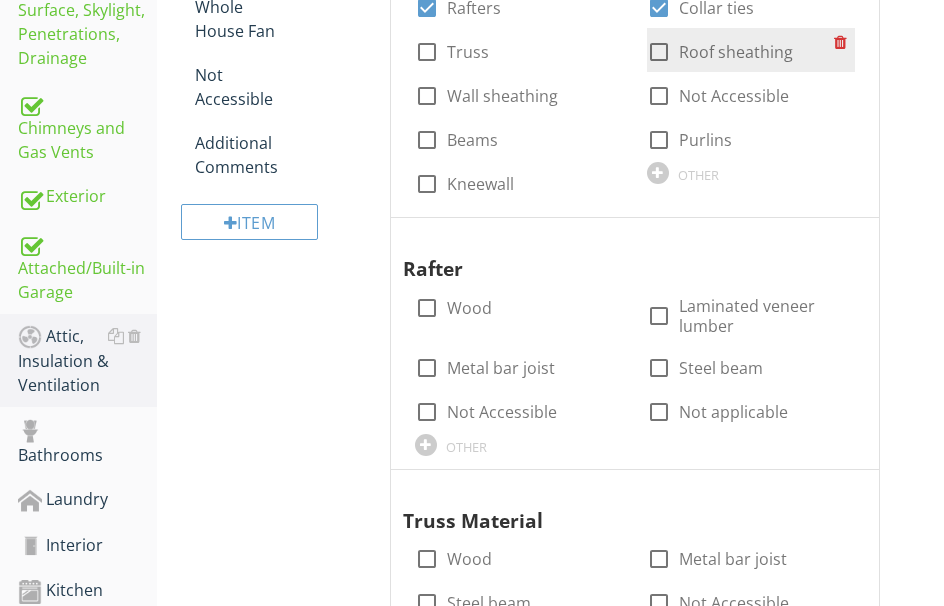 click at bounding box center [659, 52] 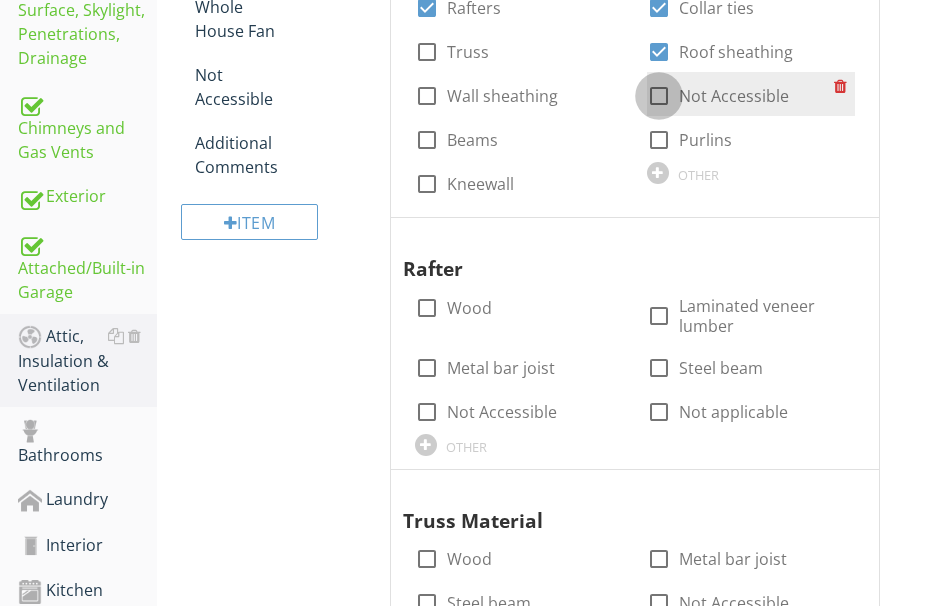 click at bounding box center (659, 96) 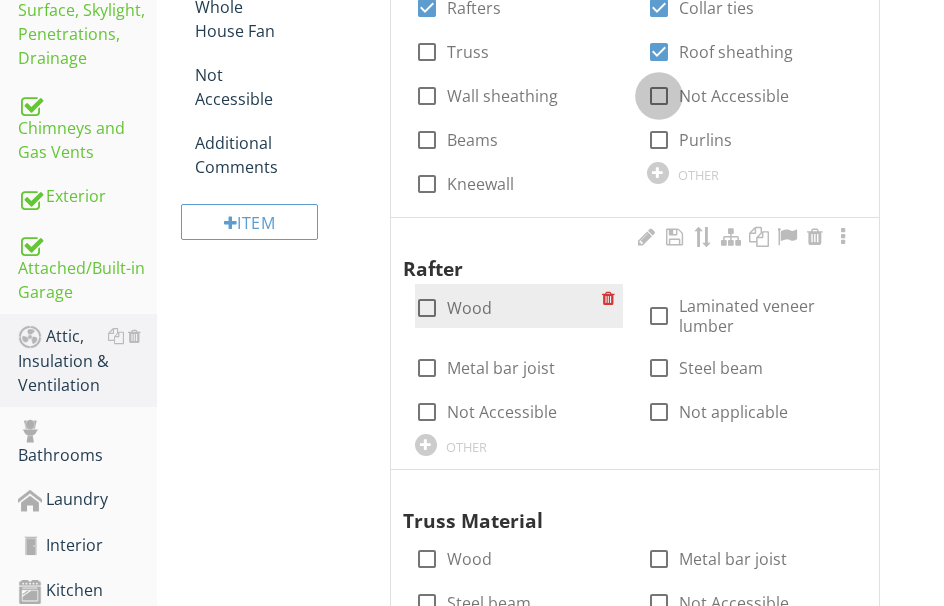 checkbox on "true" 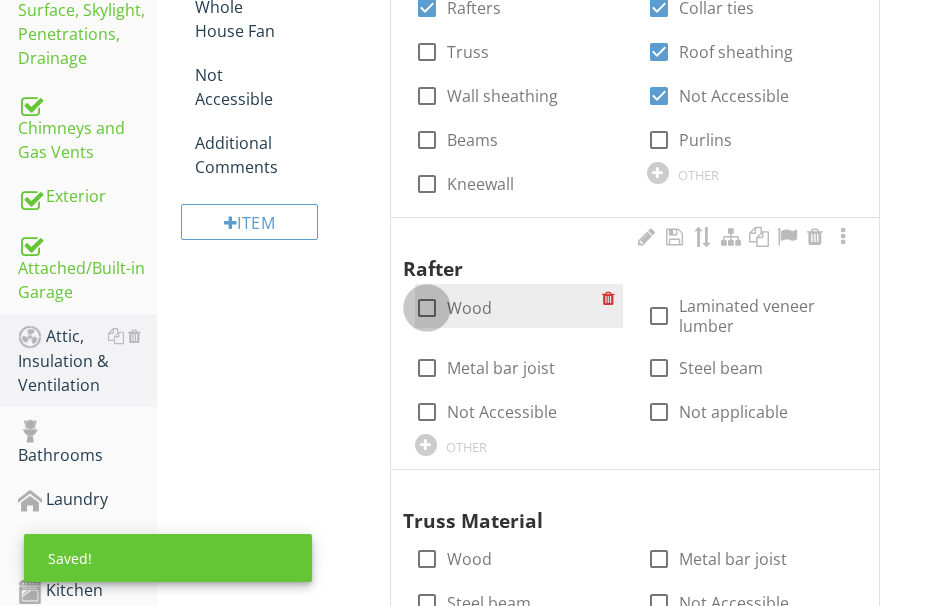 click at bounding box center [427, 308] 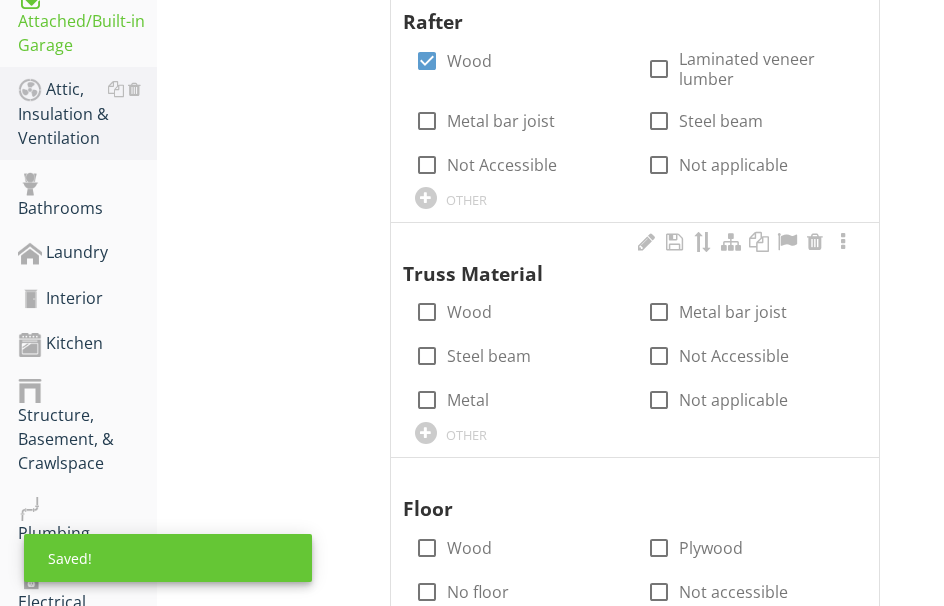 scroll, scrollTop: 988, scrollLeft: 0, axis: vertical 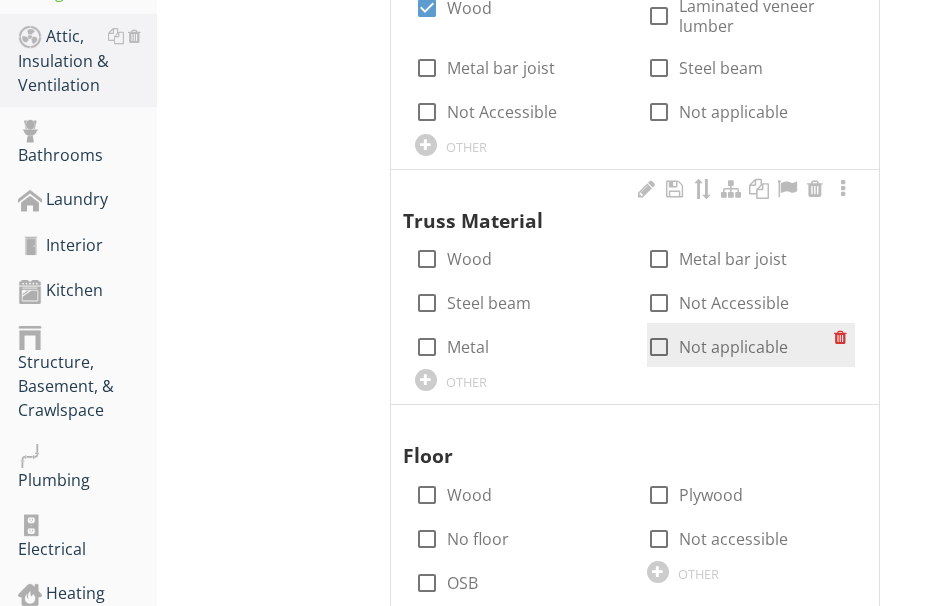 click at bounding box center (659, 347) 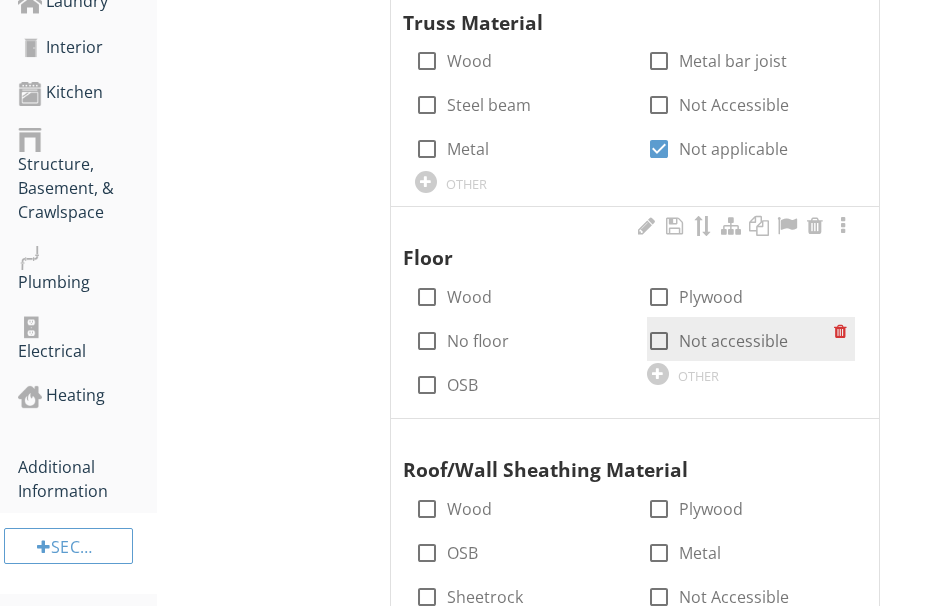 scroll, scrollTop: 1188, scrollLeft: 0, axis: vertical 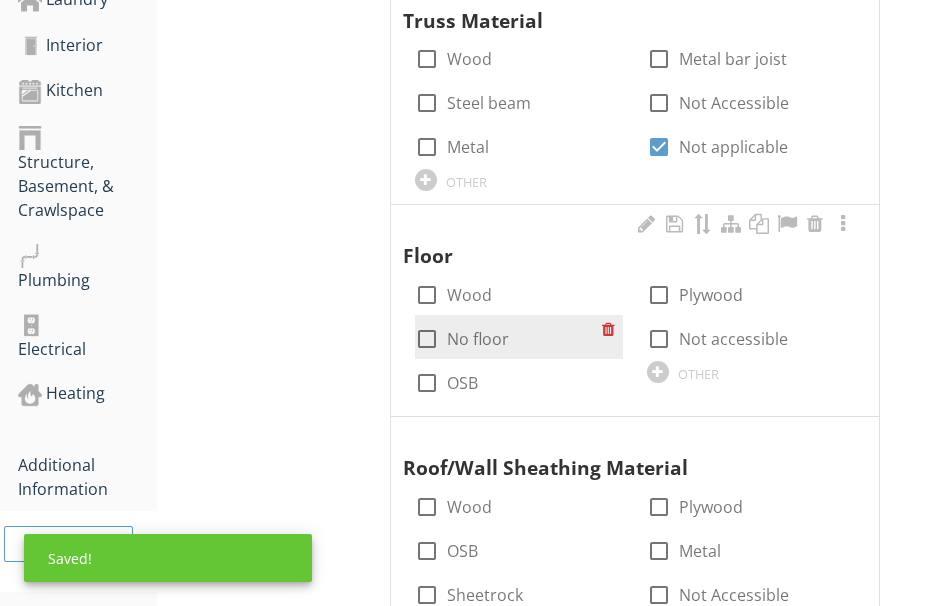 click at bounding box center (427, 339) 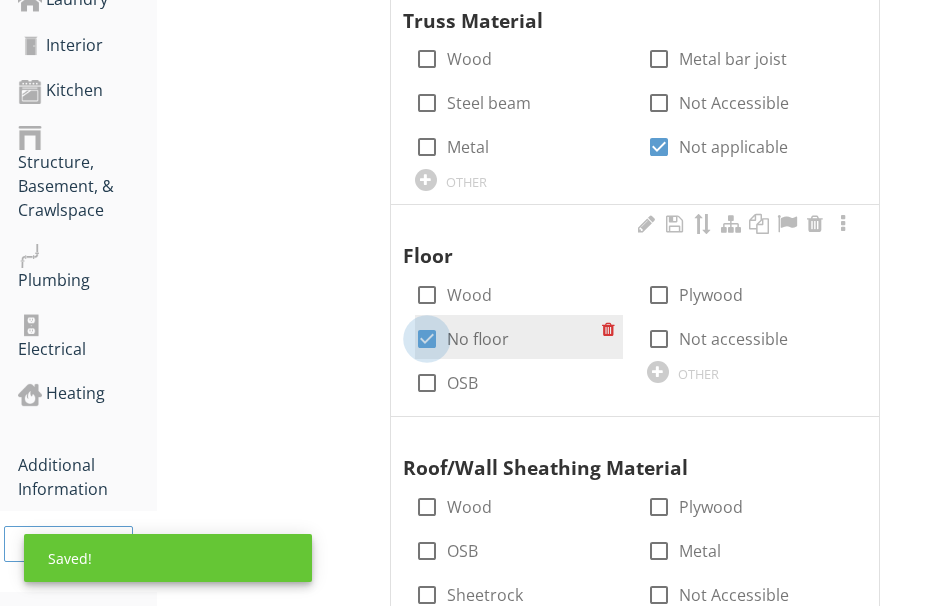 checkbox on "true" 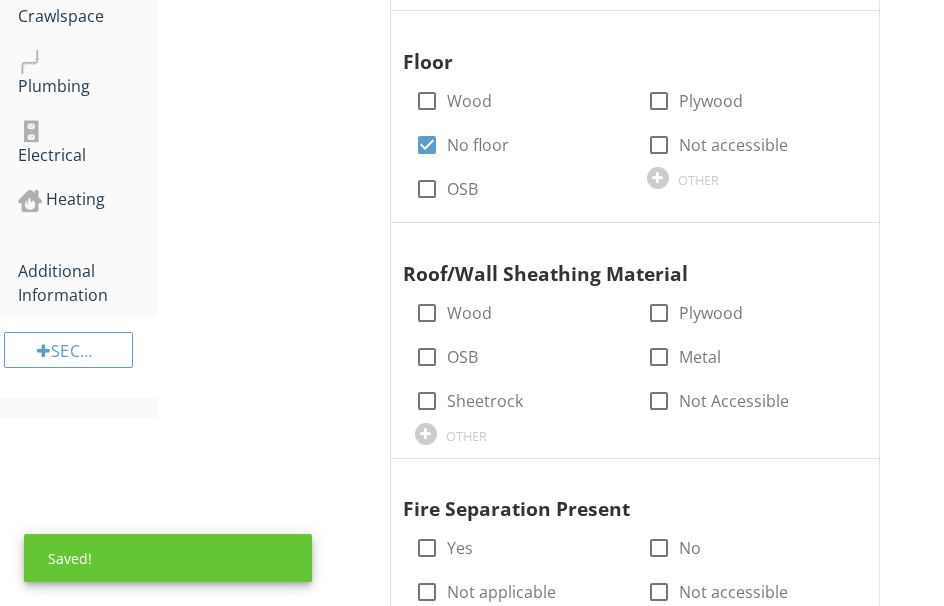 scroll, scrollTop: 1388, scrollLeft: 0, axis: vertical 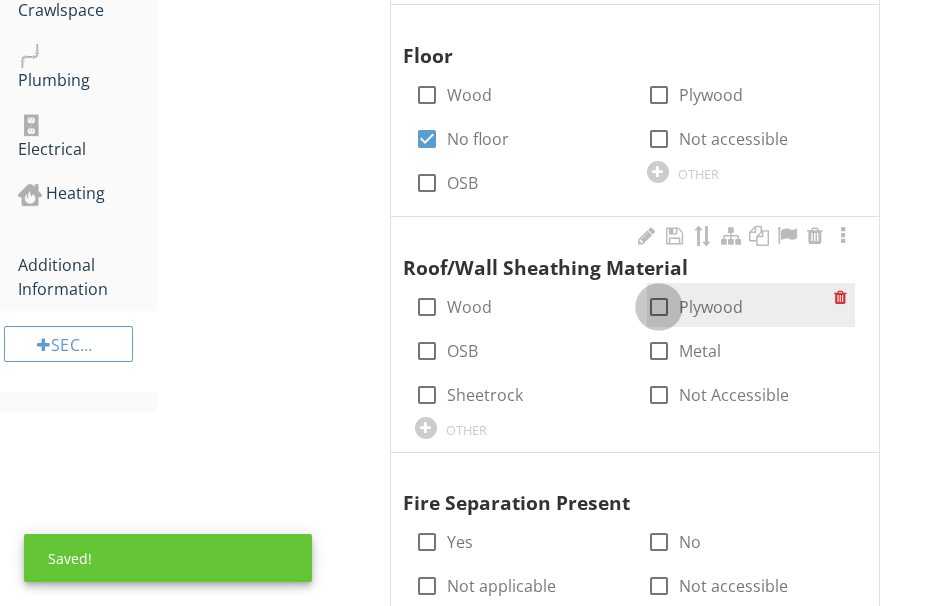 click at bounding box center (659, 307) 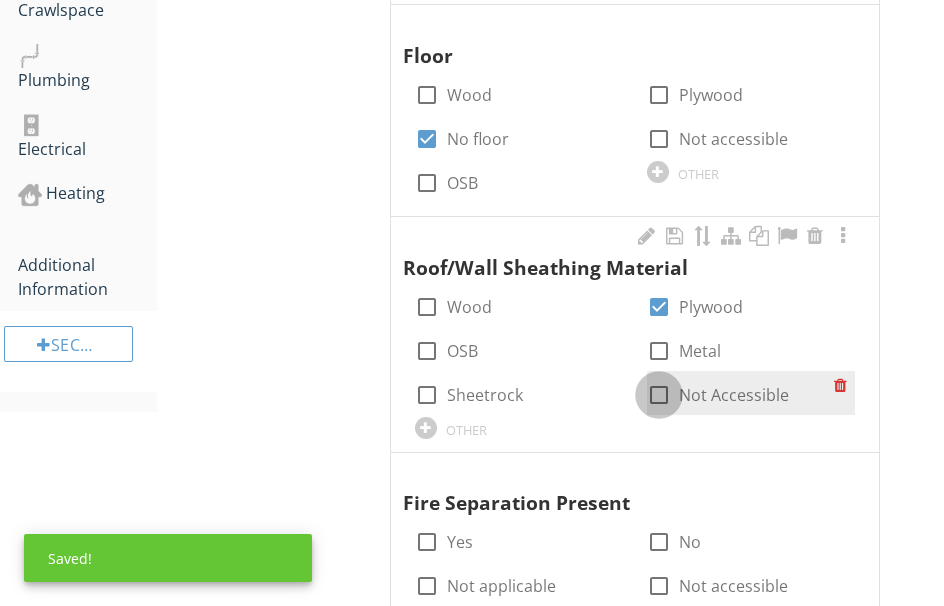 click at bounding box center [659, 395] 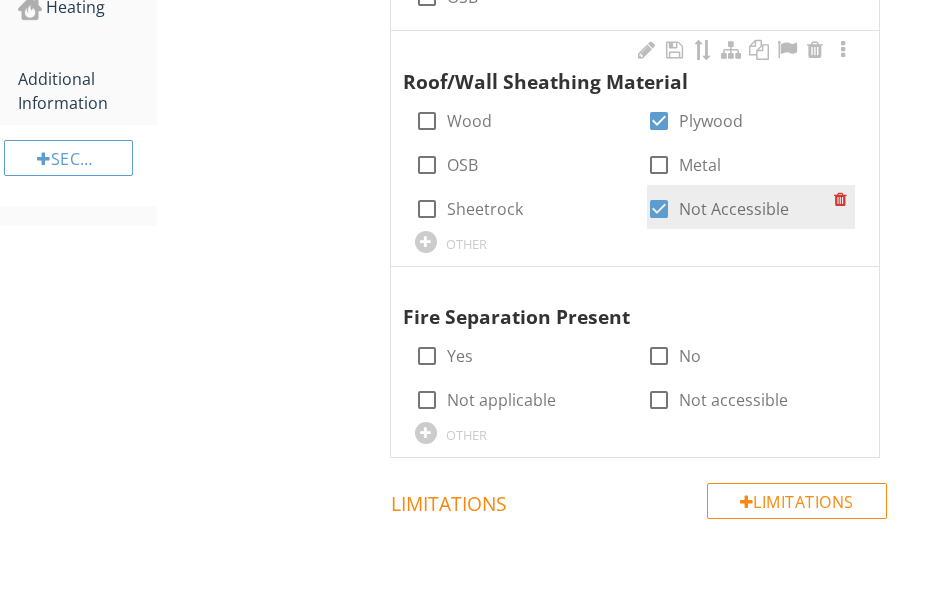 scroll, scrollTop: 1588, scrollLeft: 0, axis: vertical 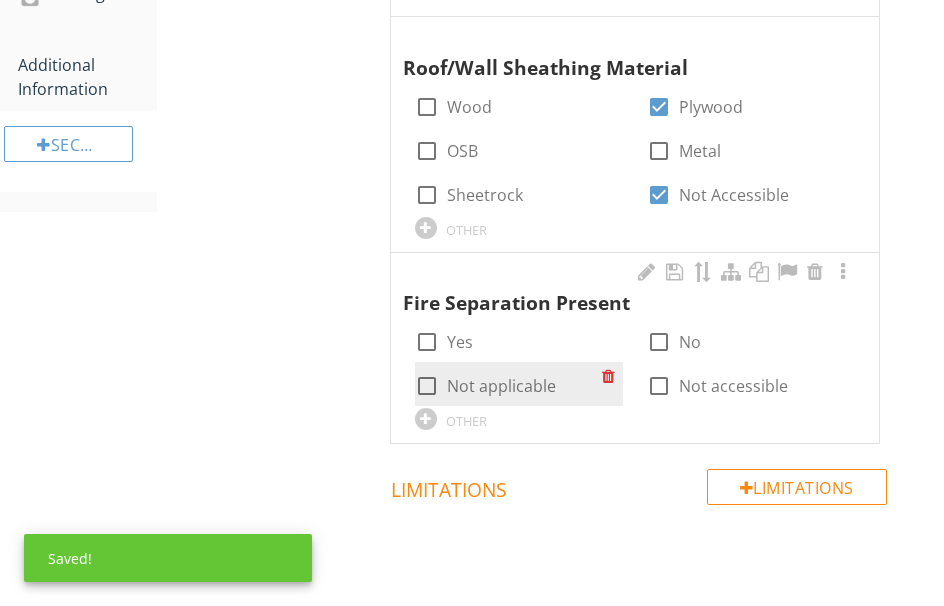 click at bounding box center [427, 386] 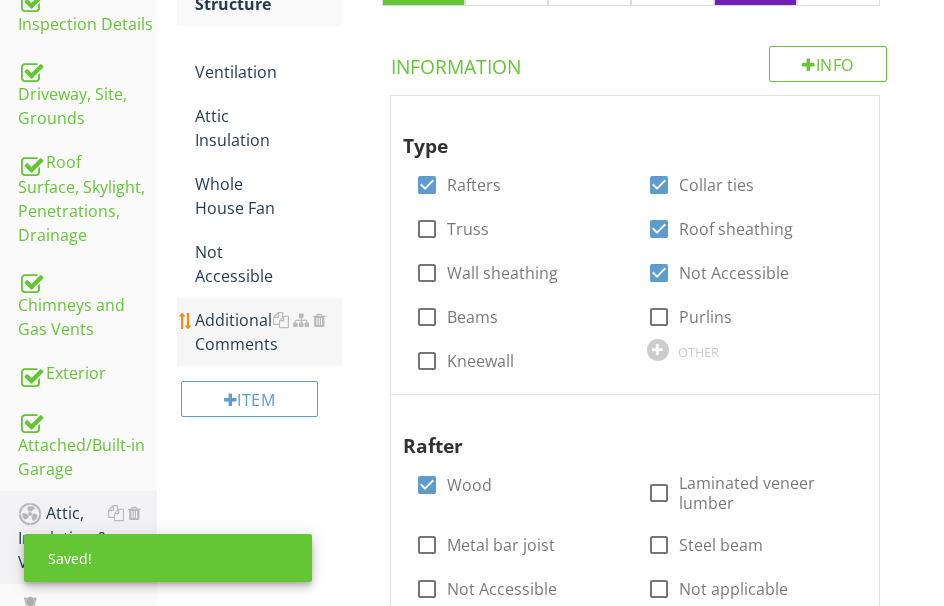 scroll, scrollTop: 288, scrollLeft: 0, axis: vertical 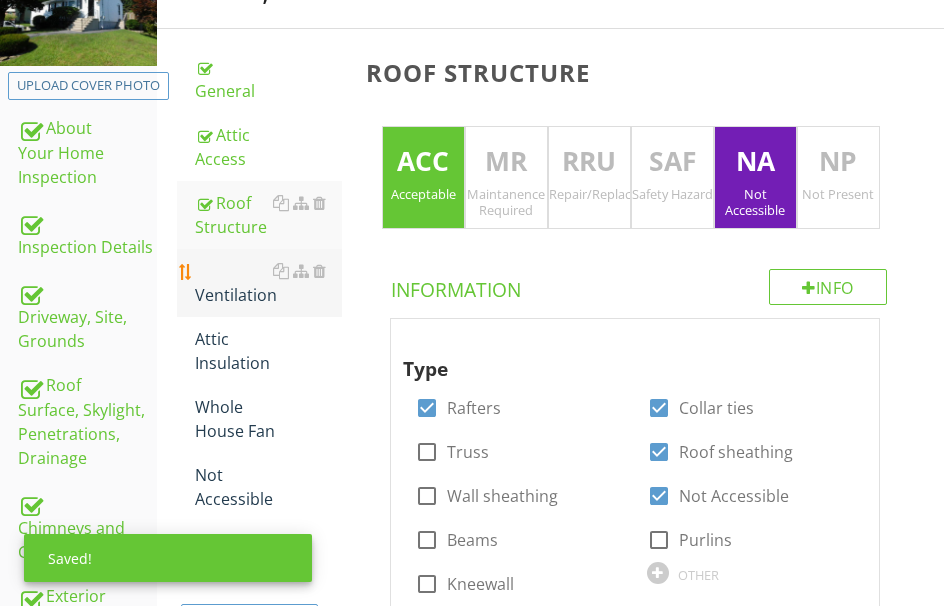 click on "Ventilation" at bounding box center [268, 283] 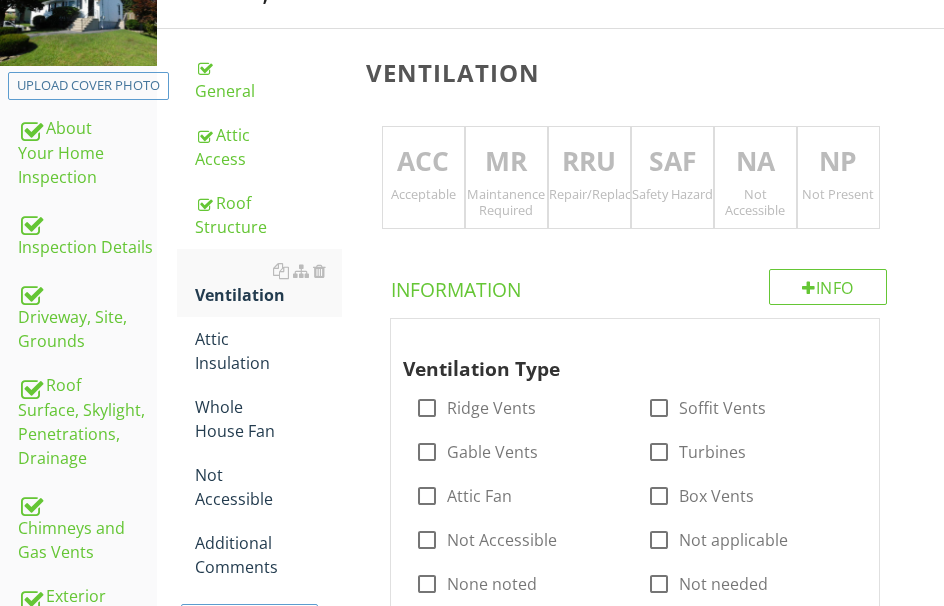 scroll, scrollTop: 188, scrollLeft: 0, axis: vertical 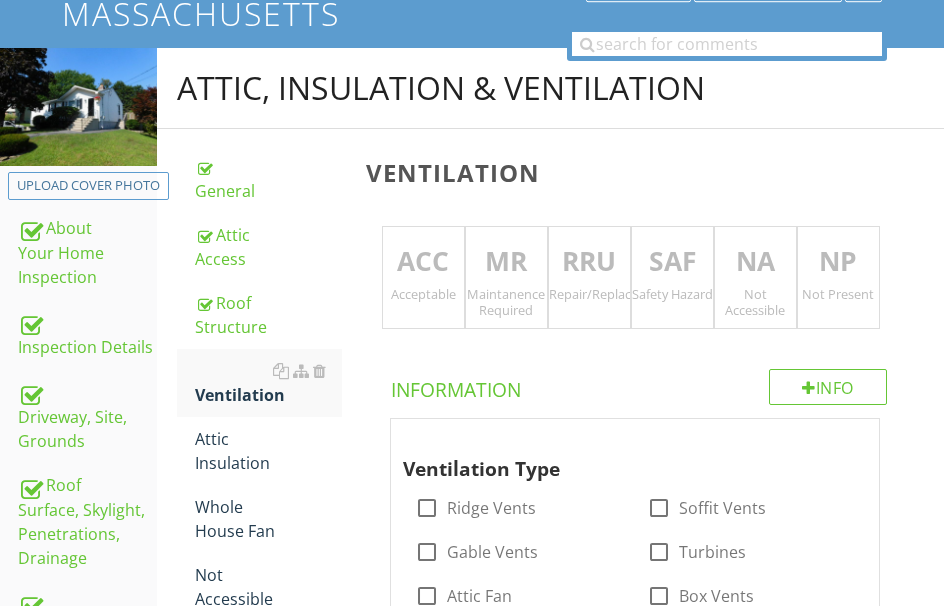 click on "RRU" at bounding box center [589, 262] 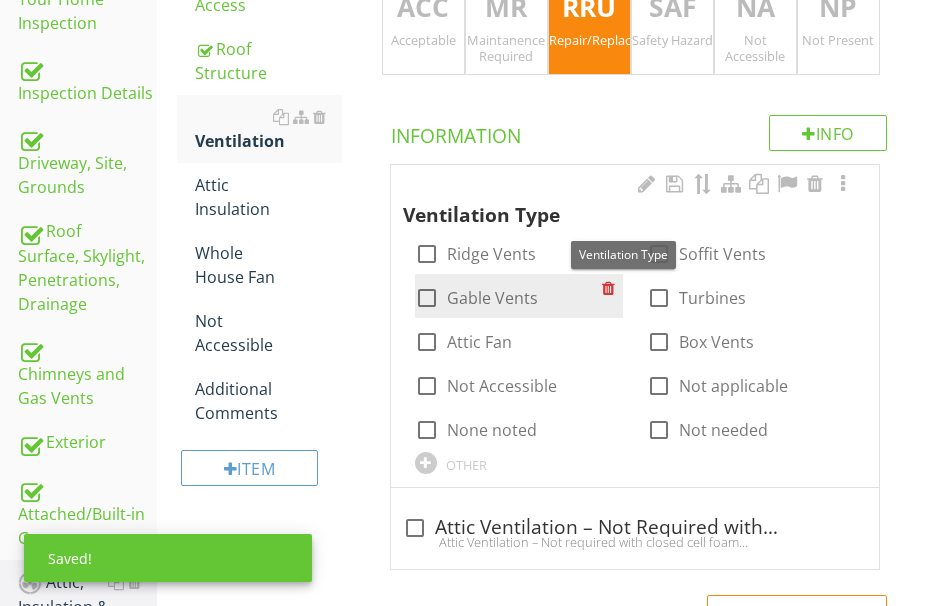 scroll, scrollTop: 488, scrollLeft: 0, axis: vertical 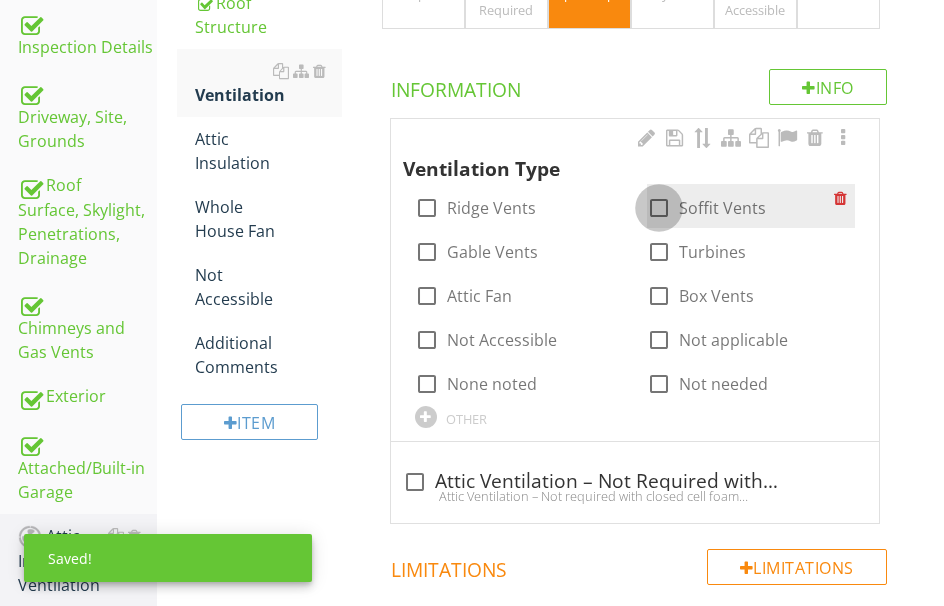 click at bounding box center [659, 208] 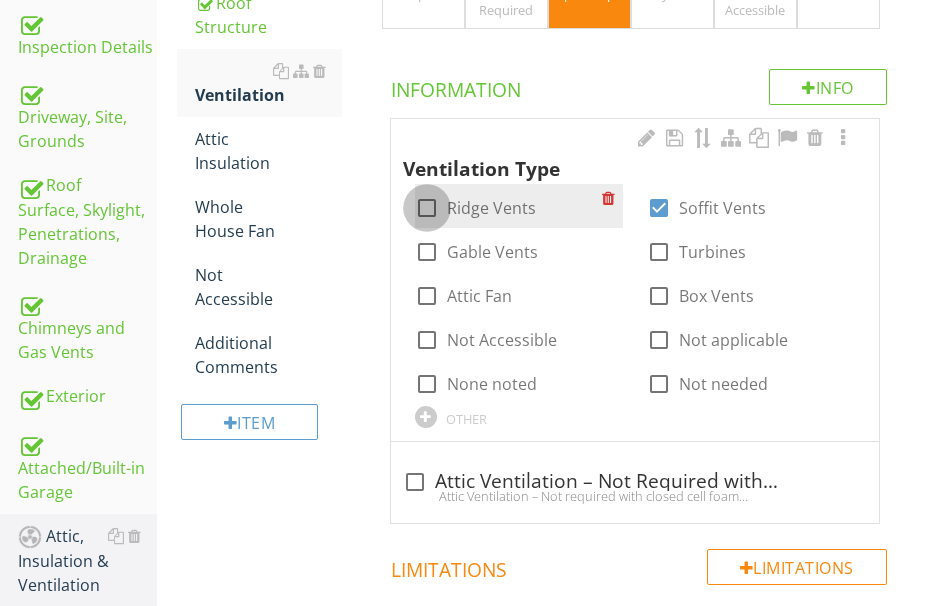 click at bounding box center (427, 208) 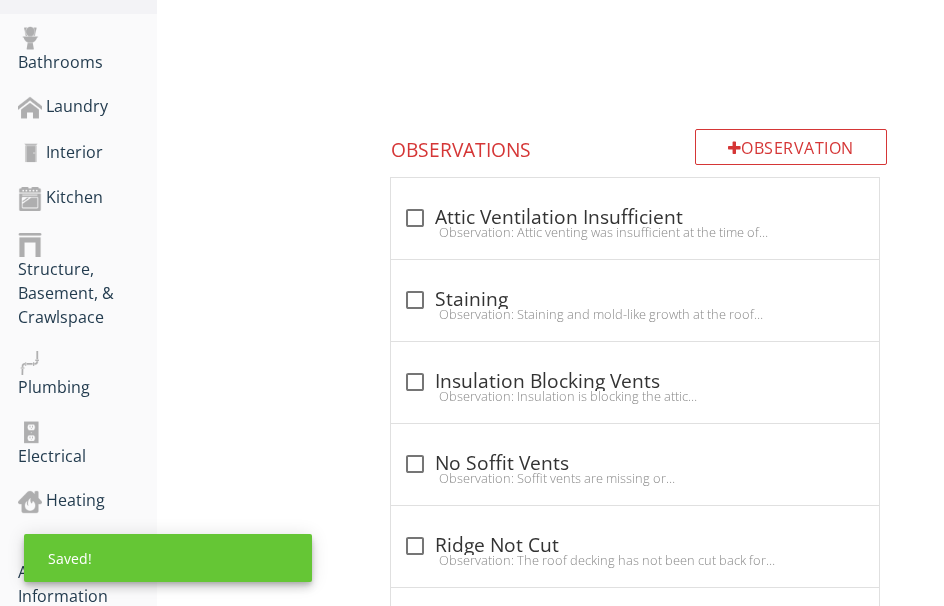 scroll, scrollTop: 1088, scrollLeft: 0, axis: vertical 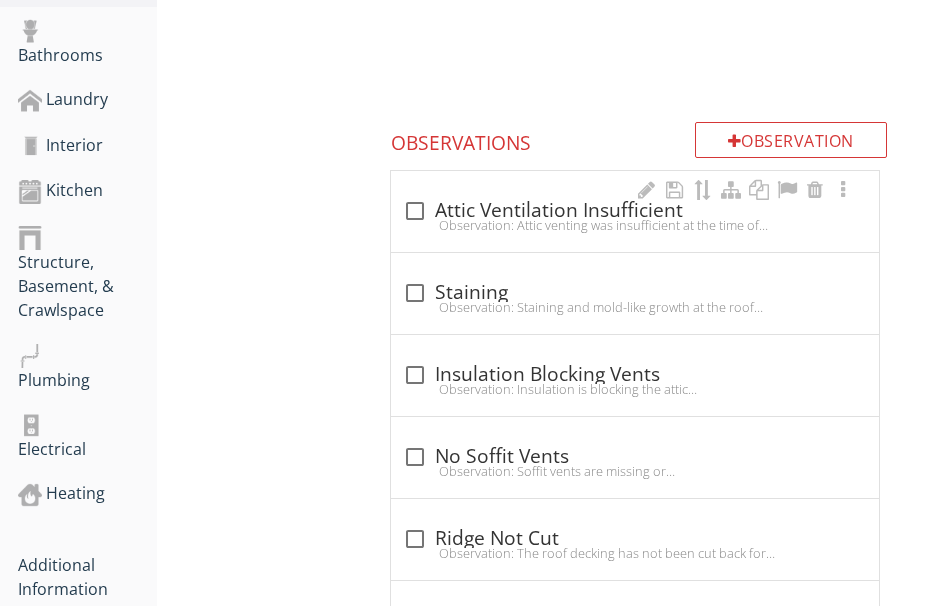 click on "Observation: Attic venting was insufficient at the time of inspection.Recommendation: Modern standards recommend 1.5 square feet of venting area for every 300 square feet of attic floor space. Recommend an attic contractor evaluate and remedy." at bounding box center (635, 225) 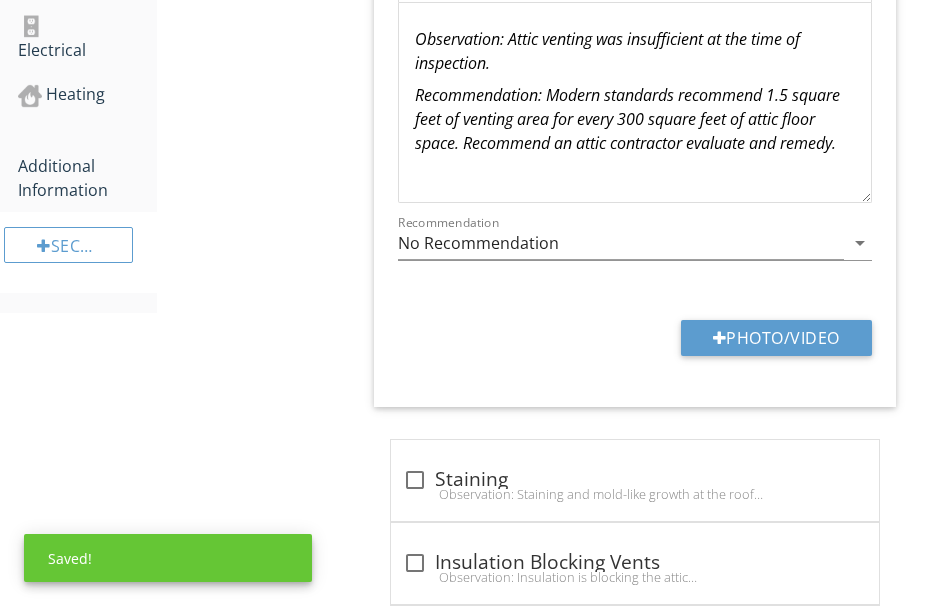 scroll, scrollTop: 1488, scrollLeft: 0, axis: vertical 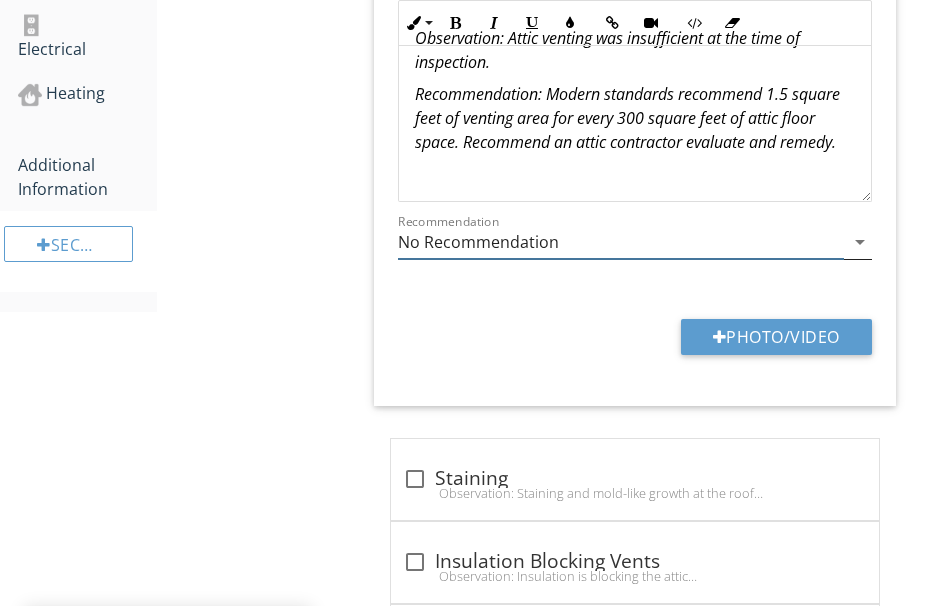 click on "No Recommendation" at bounding box center (621, 242) 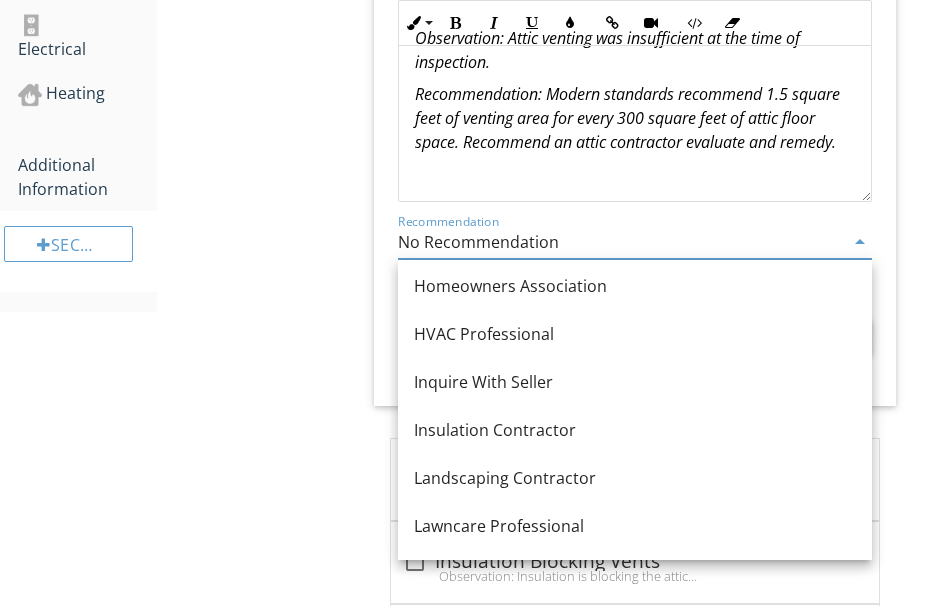 scroll, scrollTop: 1500, scrollLeft: 0, axis: vertical 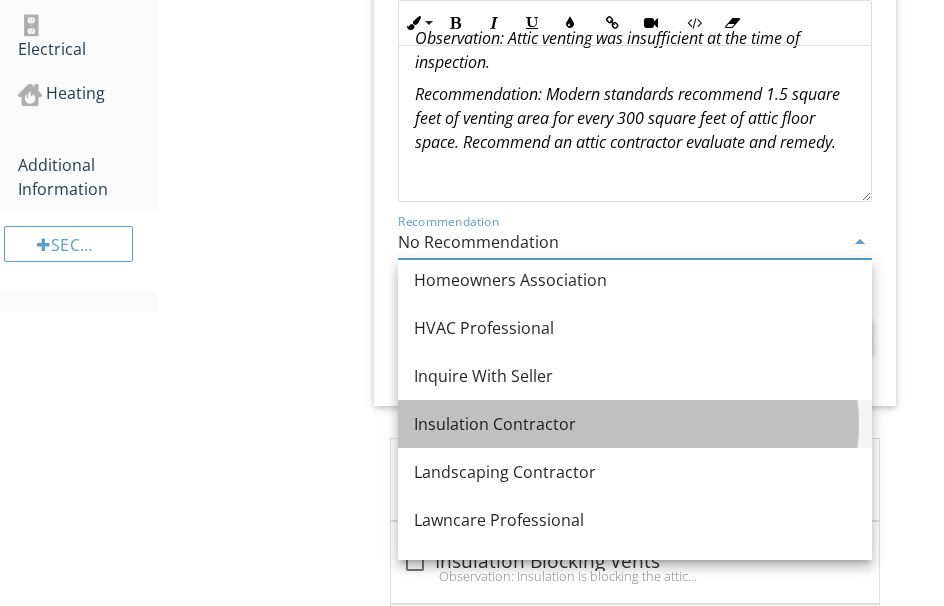 click on "Insulation Contractor" at bounding box center [635, 424] 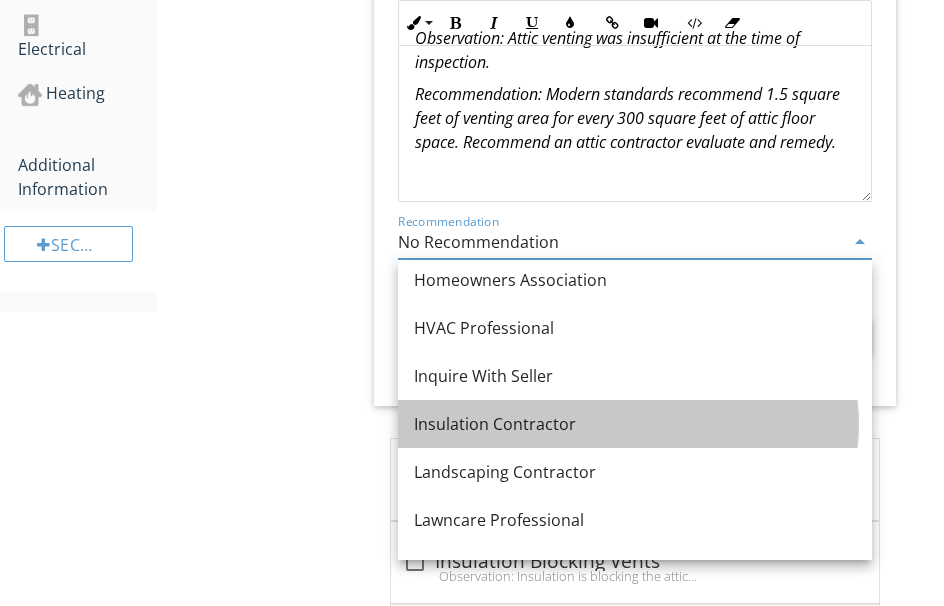 type on "Insulation Contractor" 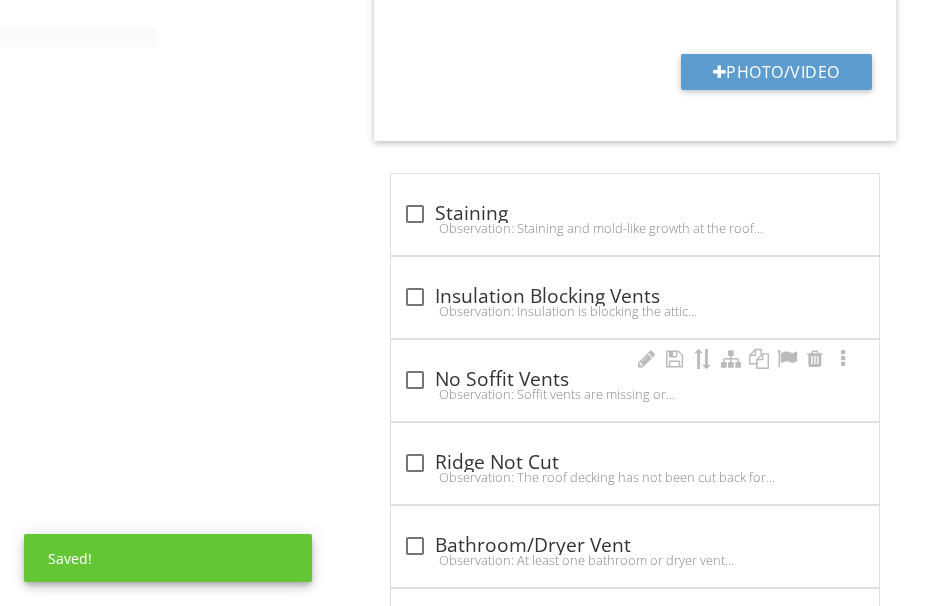 scroll, scrollTop: 1788, scrollLeft: 0, axis: vertical 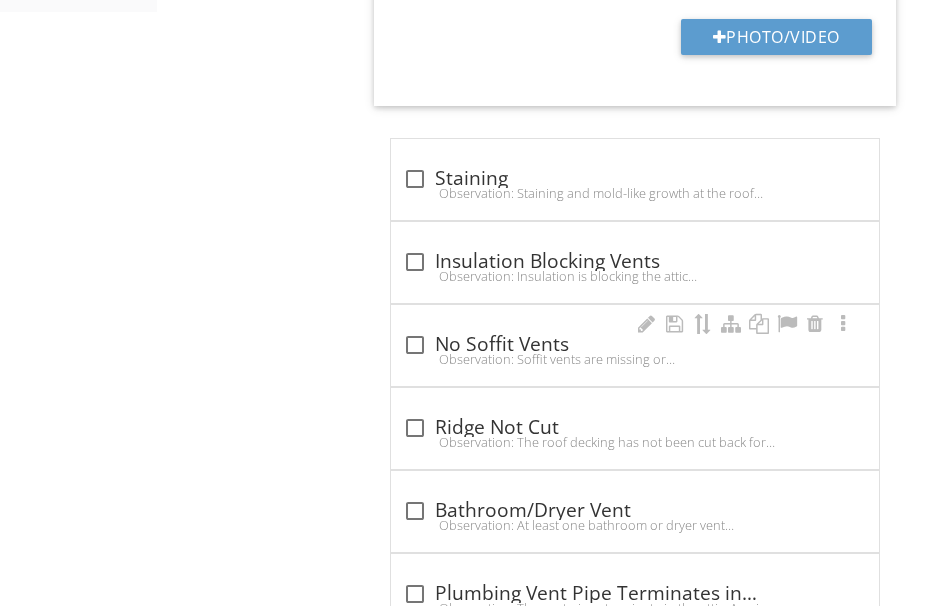 click on "Observation: Soffit vents are missing or inadequate.Recommendation: Install a continuous soffit vent." at bounding box center (635, 359) 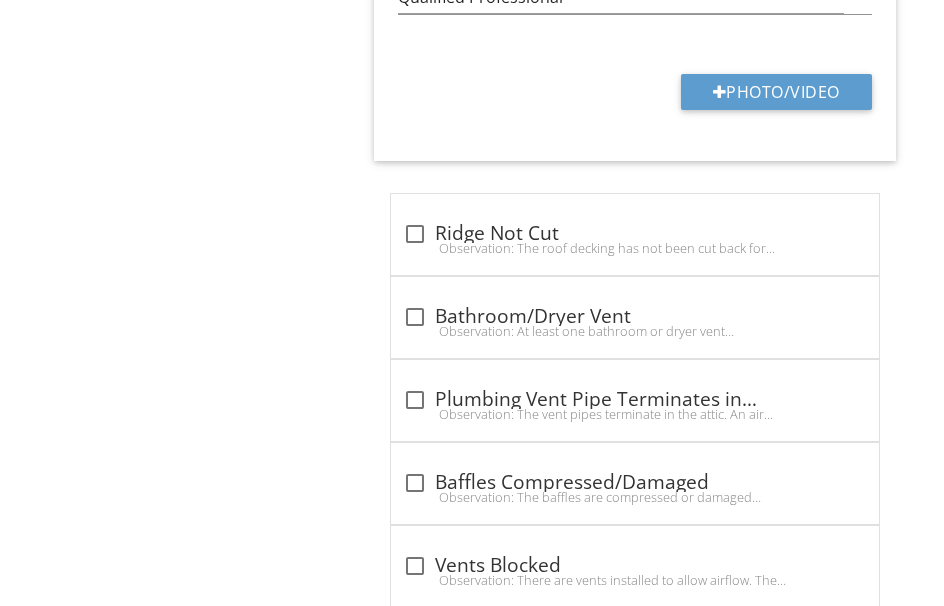 scroll, scrollTop: 2582, scrollLeft: 0, axis: vertical 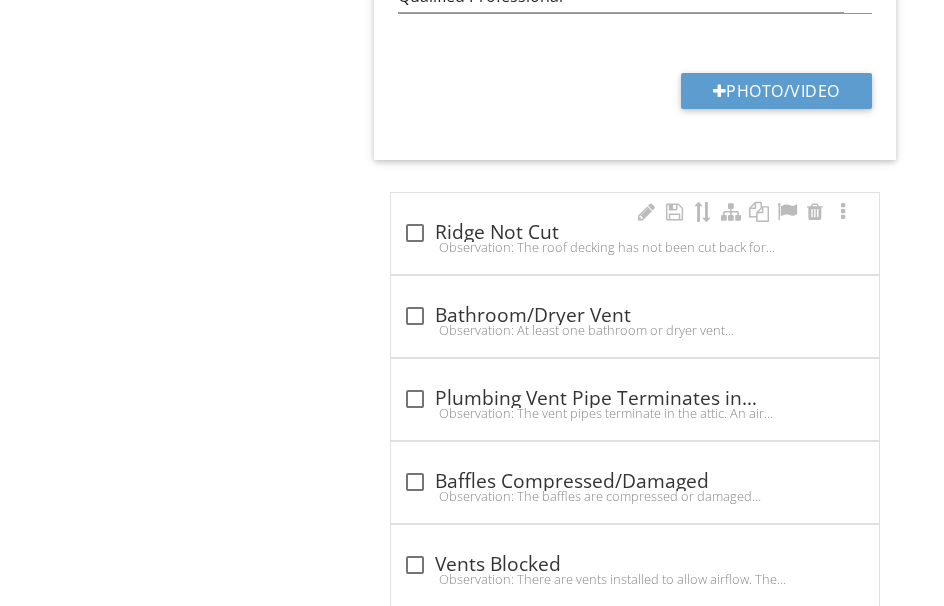 click on "Observation: The roof decking has not been cut back for the ridge vent. The ridge vent is not able to function as intended.Recommendation: A qualified contractor is recommended to determine the full extent and estimated cost, of repairs." at bounding box center [635, 247] 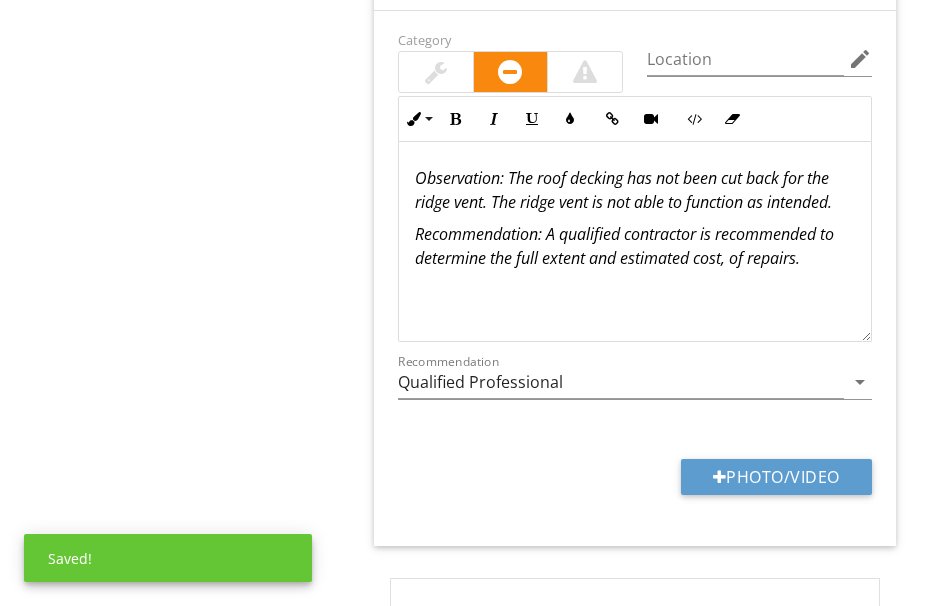 scroll, scrollTop: 2882, scrollLeft: 0, axis: vertical 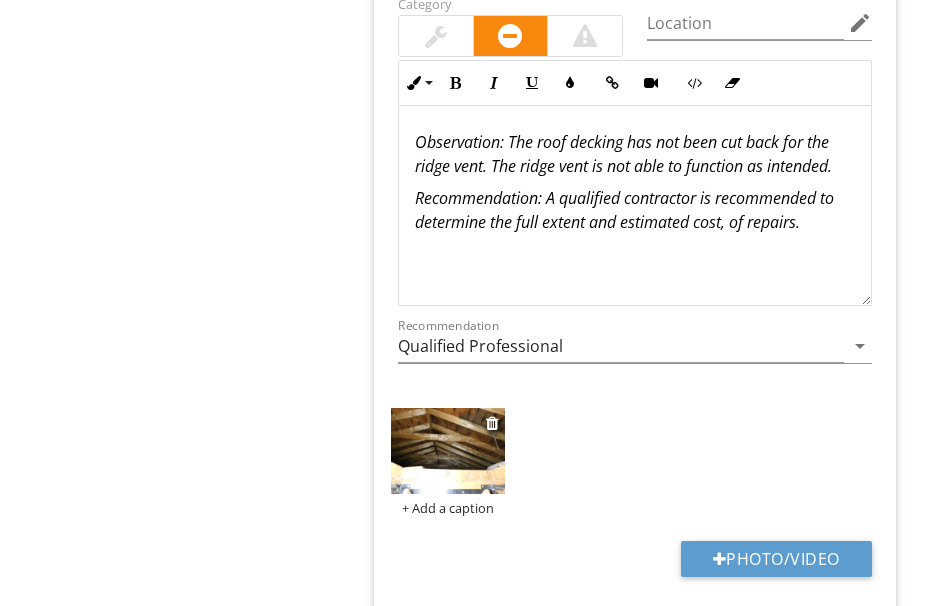 click at bounding box center [448, 451] 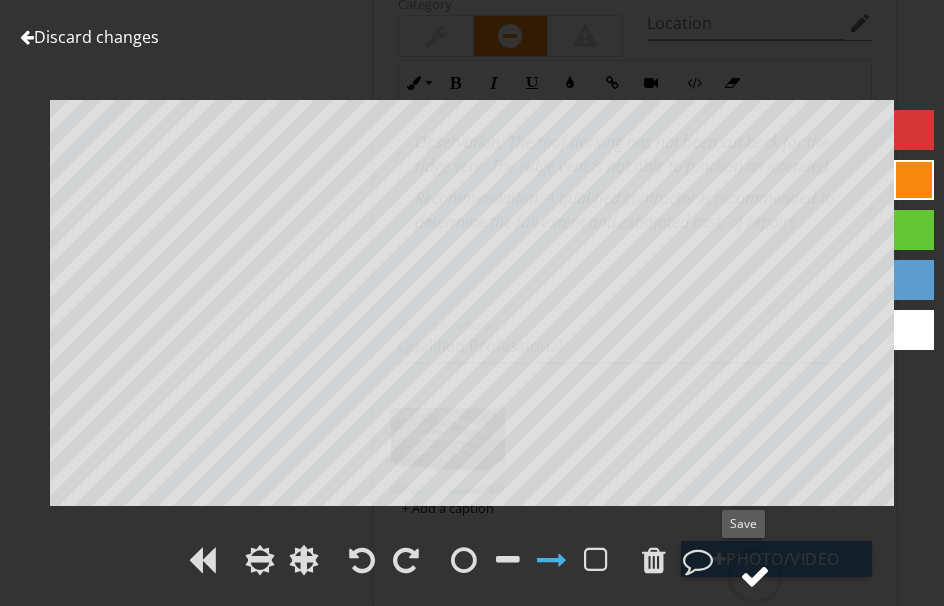 click at bounding box center (755, 576) 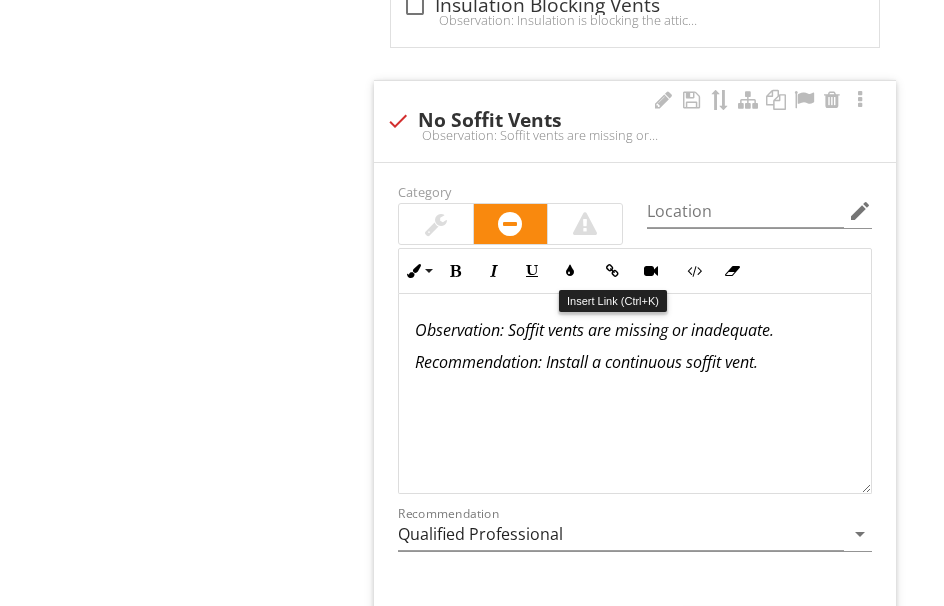 scroll, scrollTop: 2067, scrollLeft: 0, axis: vertical 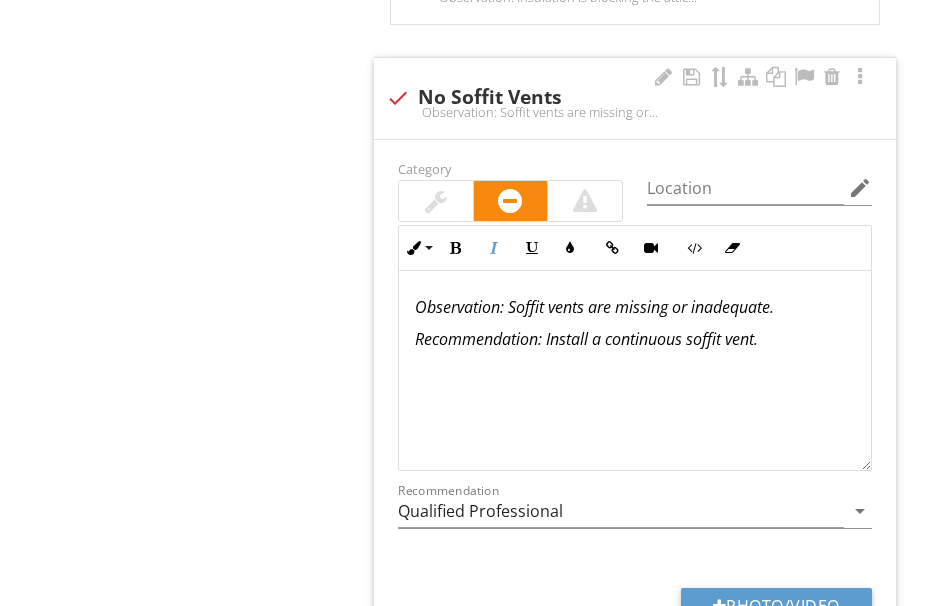 click on "Observation: Soffit vents are missing or inadequate." at bounding box center (635, 307) 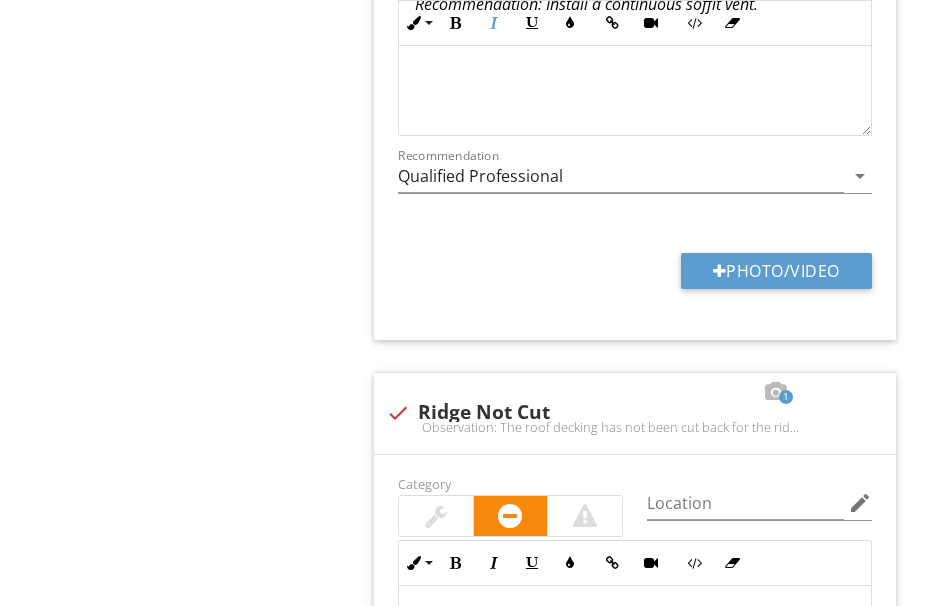 scroll, scrollTop: 2367, scrollLeft: 0, axis: vertical 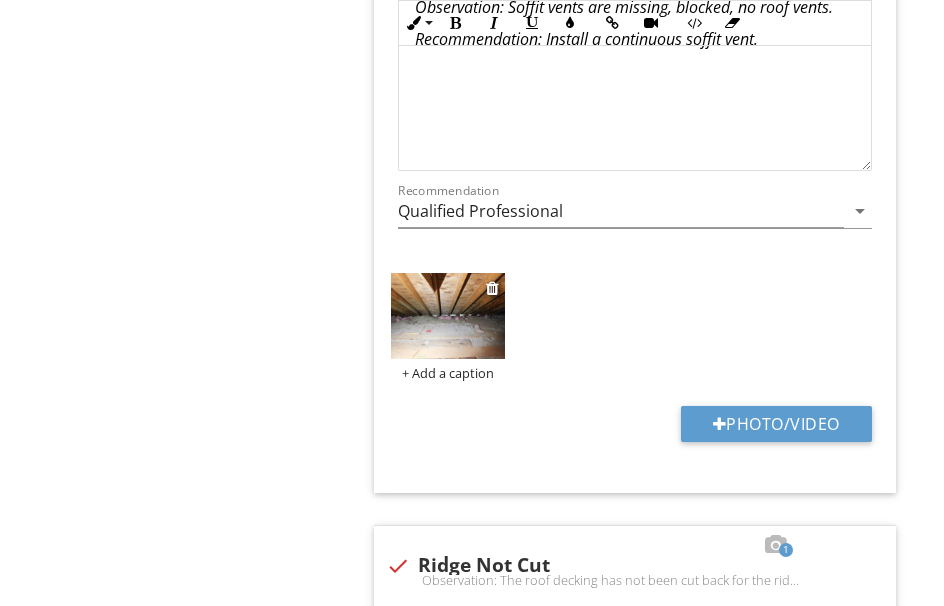 click at bounding box center (448, 316) 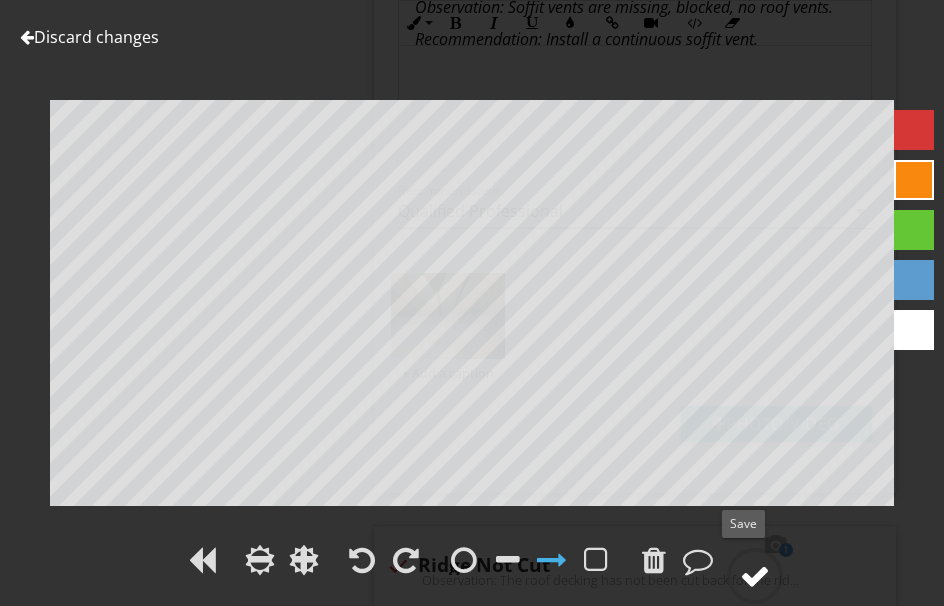 click at bounding box center [755, 576] 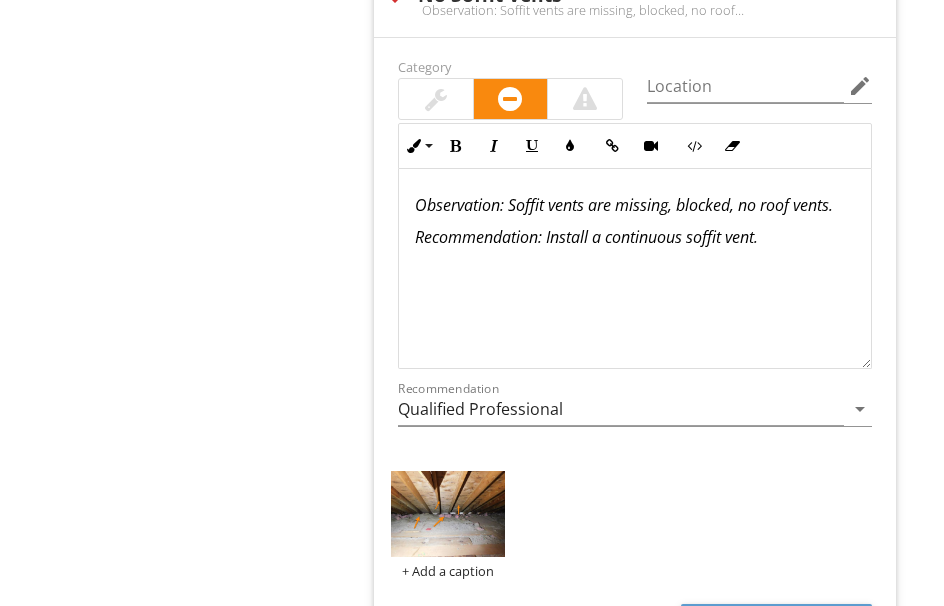 scroll, scrollTop: 2167, scrollLeft: 0, axis: vertical 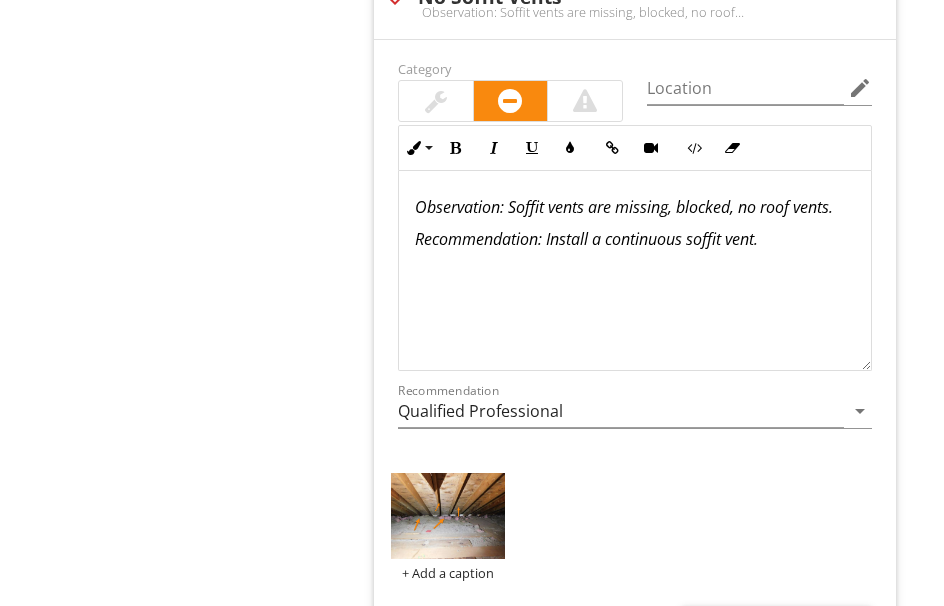 click on "Observation: Soffit vents are missing, blocked, no roof vents." at bounding box center (624, 207) 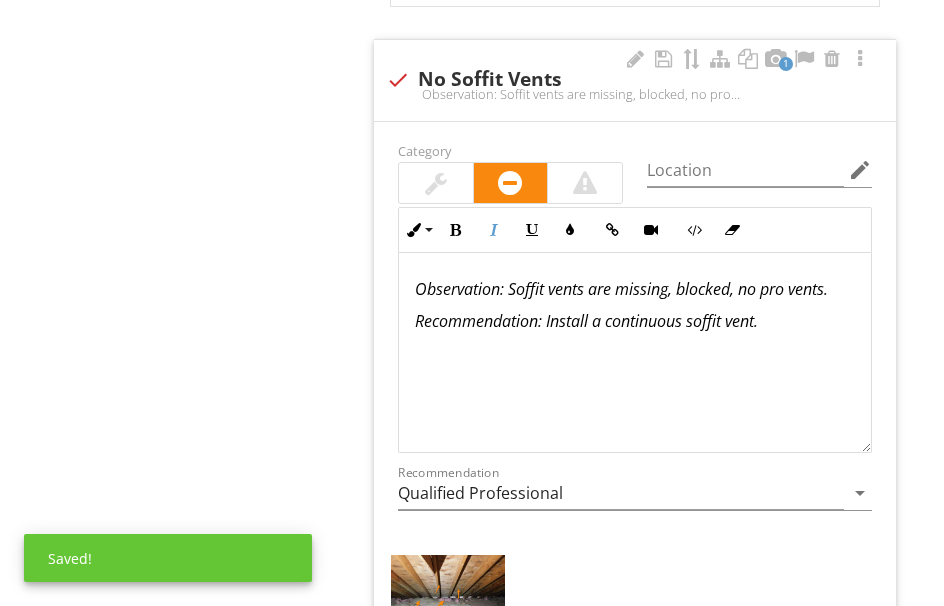scroll, scrollTop: 2067, scrollLeft: 0, axis: vertical 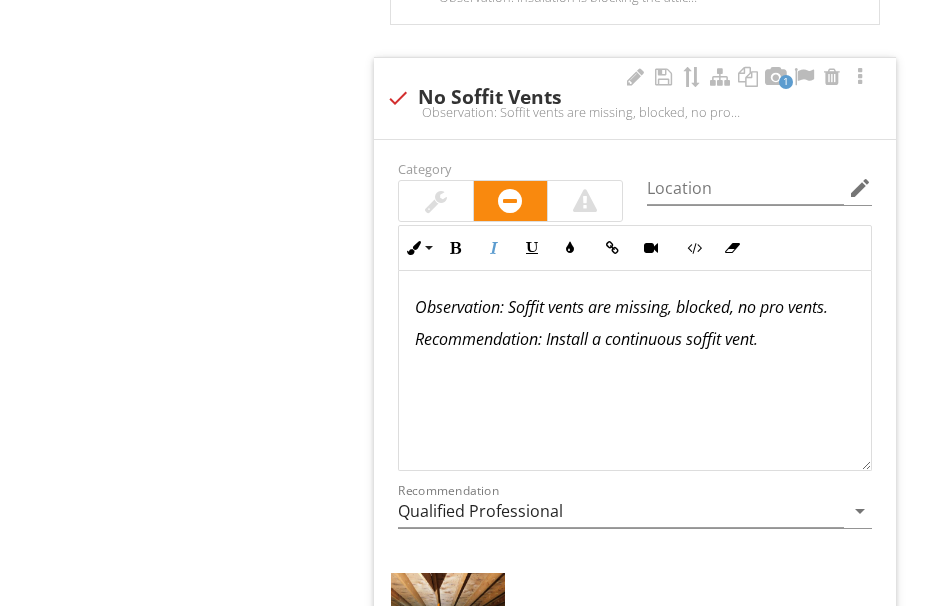 click on "Recommendation: Install a continuous soffit vent." at bounding box center [586, 339] 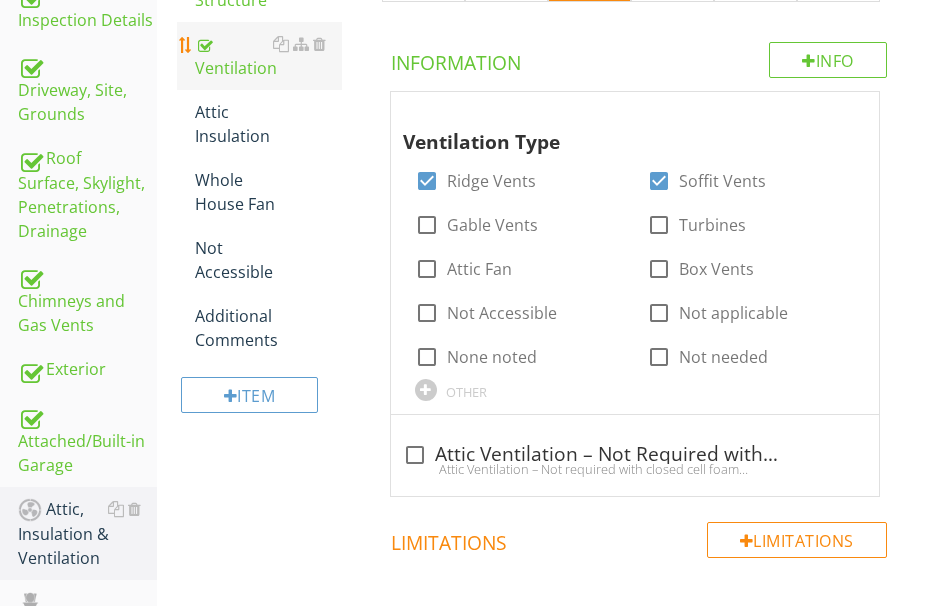 scroll, scrollTop: 467, scrollLeft: 0, axis: vertical 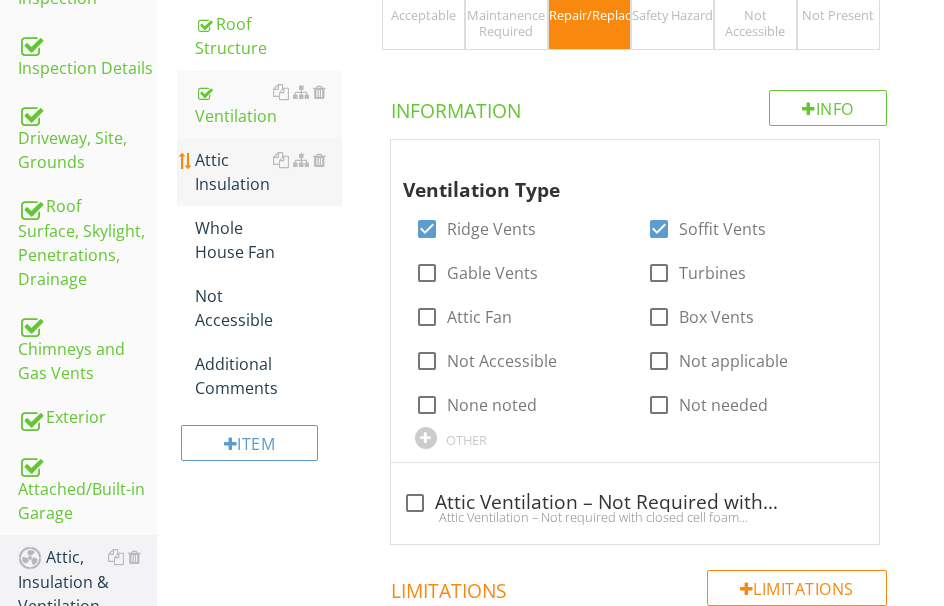 click on "Attic Insulation" at bounding box center [268, 172] 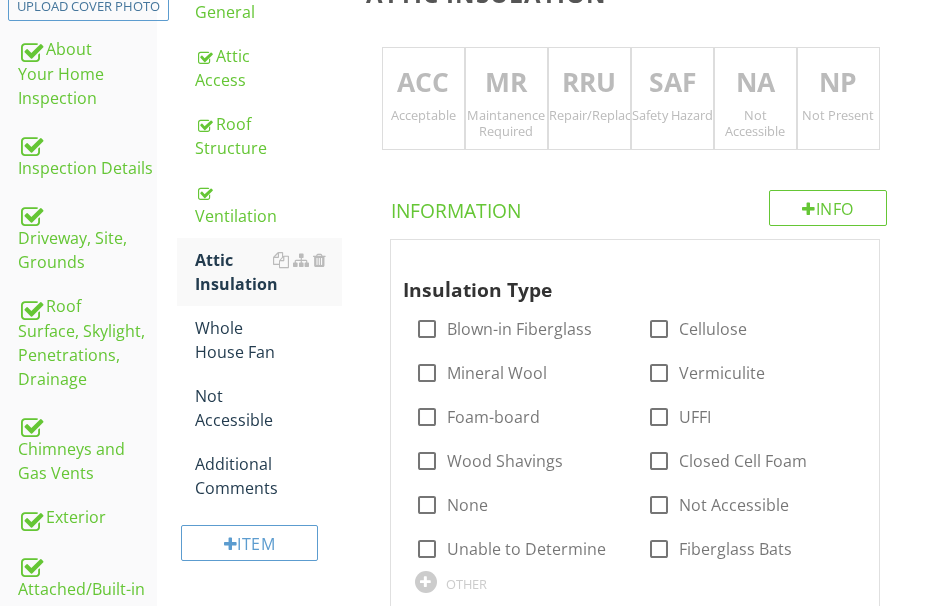 click on "RRU" at bounding box center (589, 83) 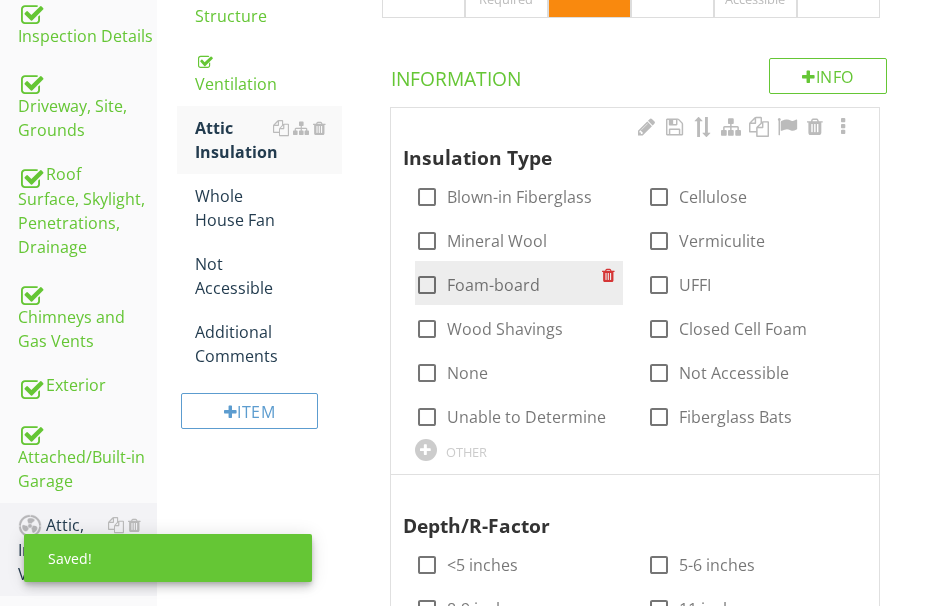 scroll, scrollTop: 667, scrollLeft: 0, axis: vertical 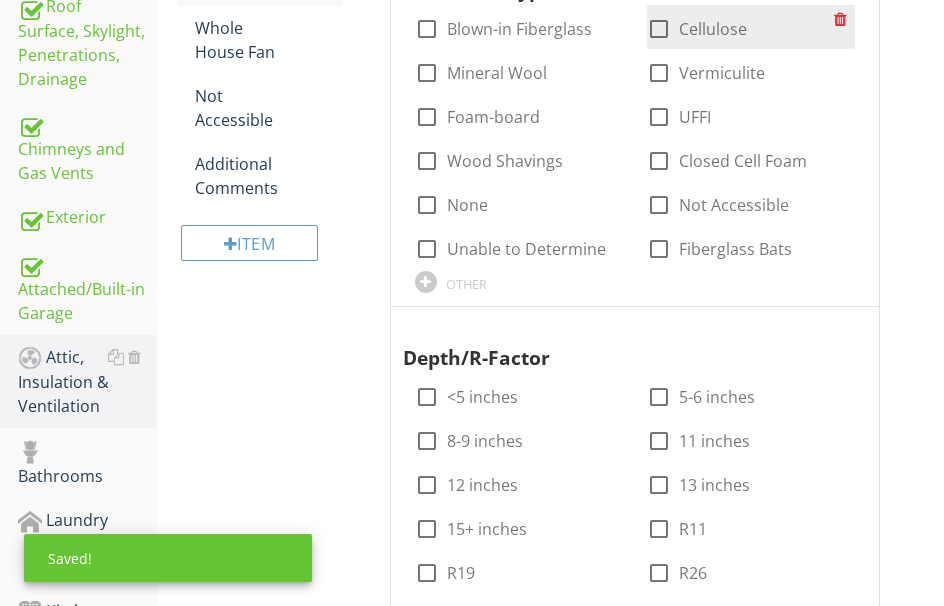click at bounding box center (659, 29) 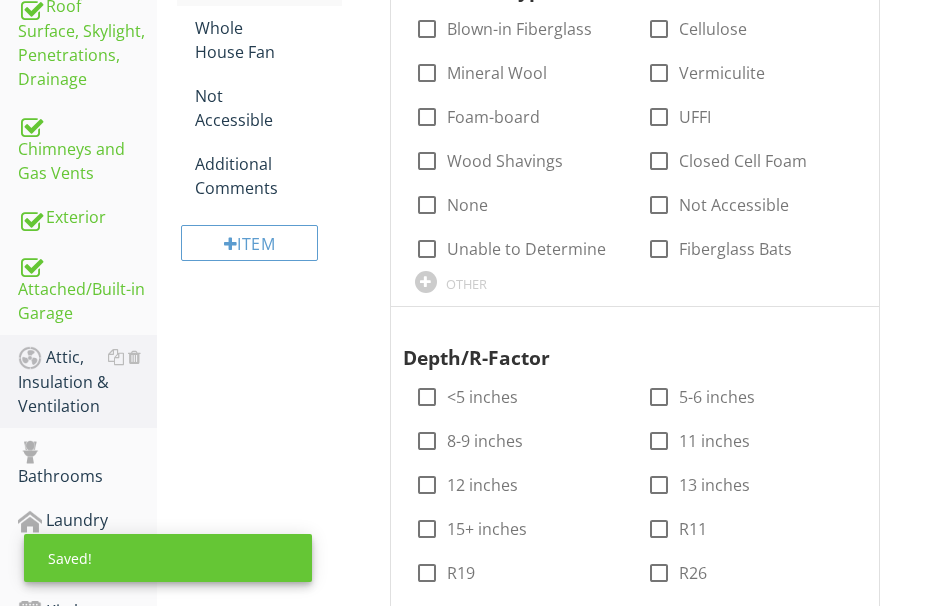 checkbox on "true" 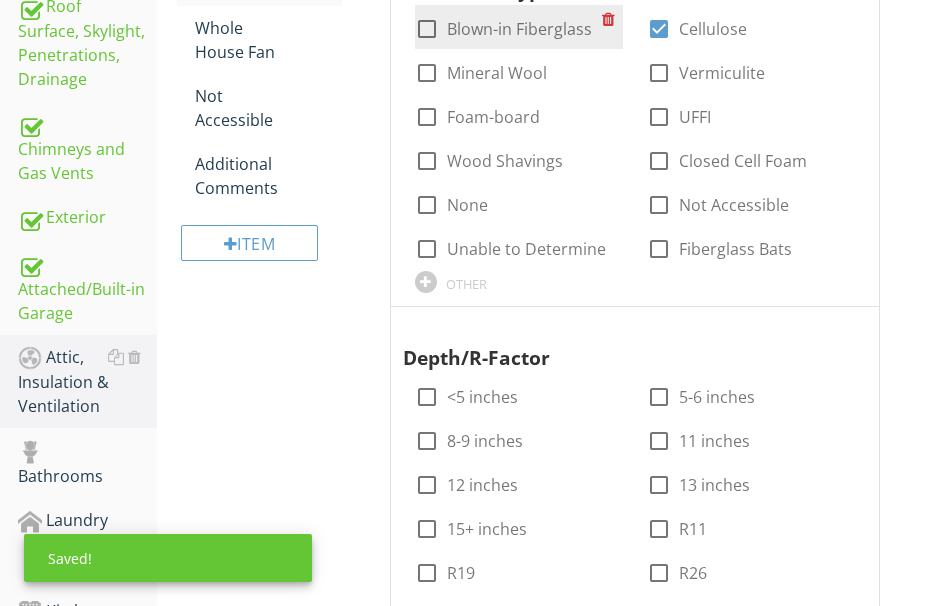 drag, startPoint x: 431, startPoint y: 28, endPoint x: 422, endPoint y: 35, distance: 11.401754 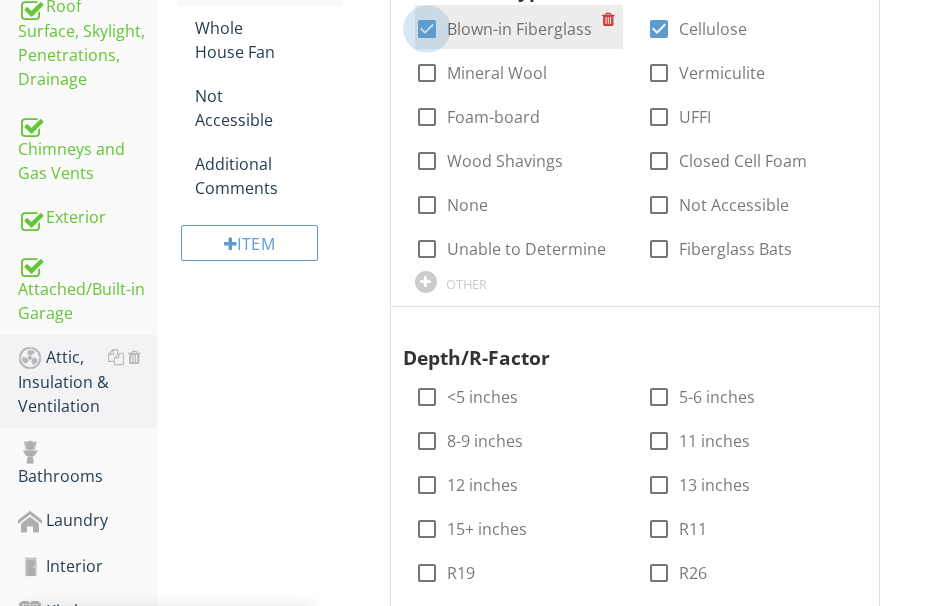 checkbox on "true" 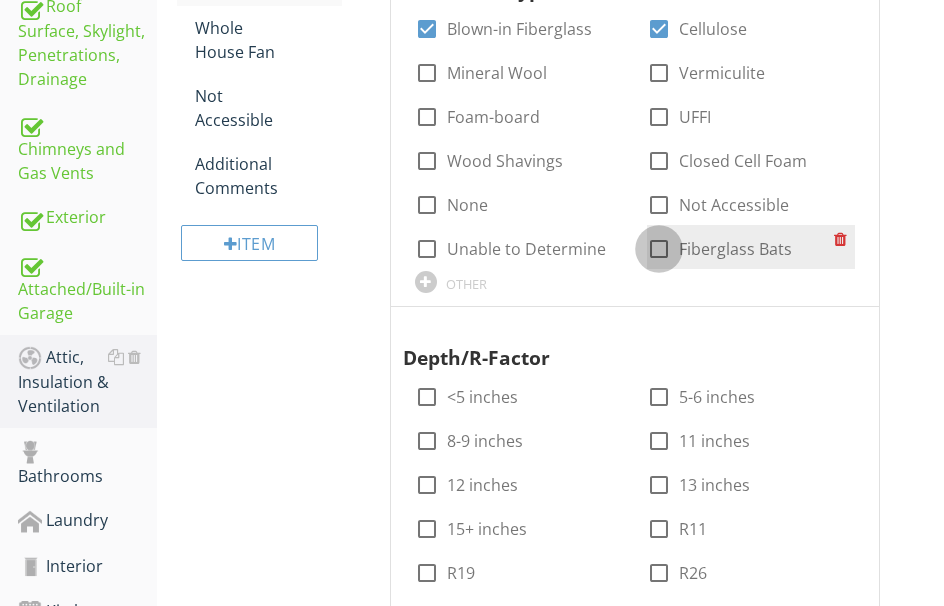 click at bounding box center (659, 249) 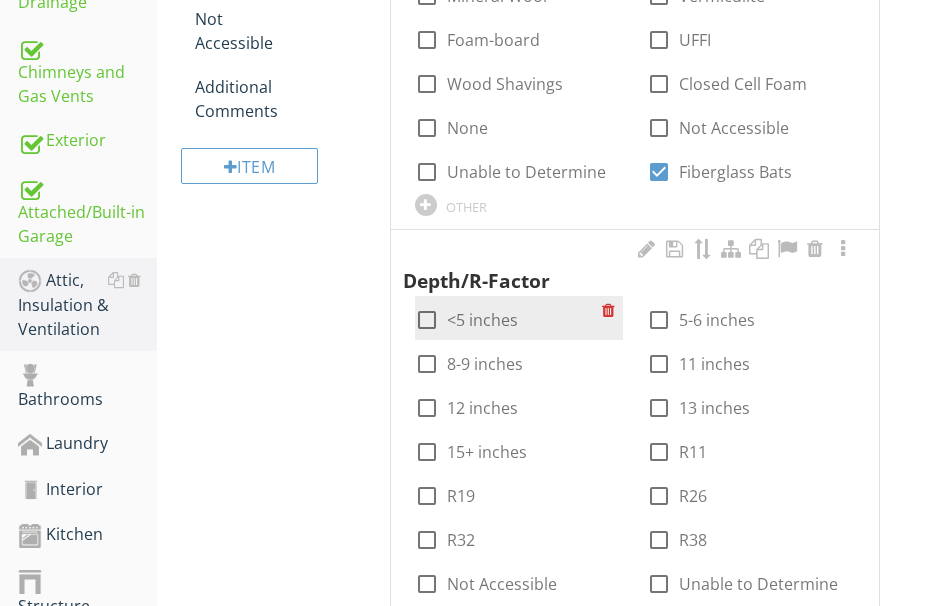 scroll, scrollTop: 867, scrollLeft: 0, axis: vertical 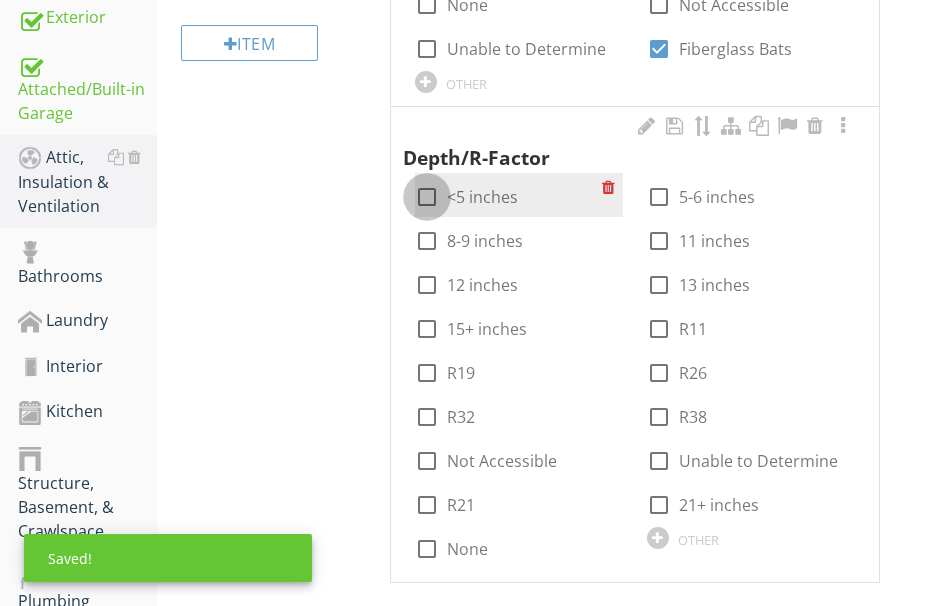click at bounding box center [427, 197] 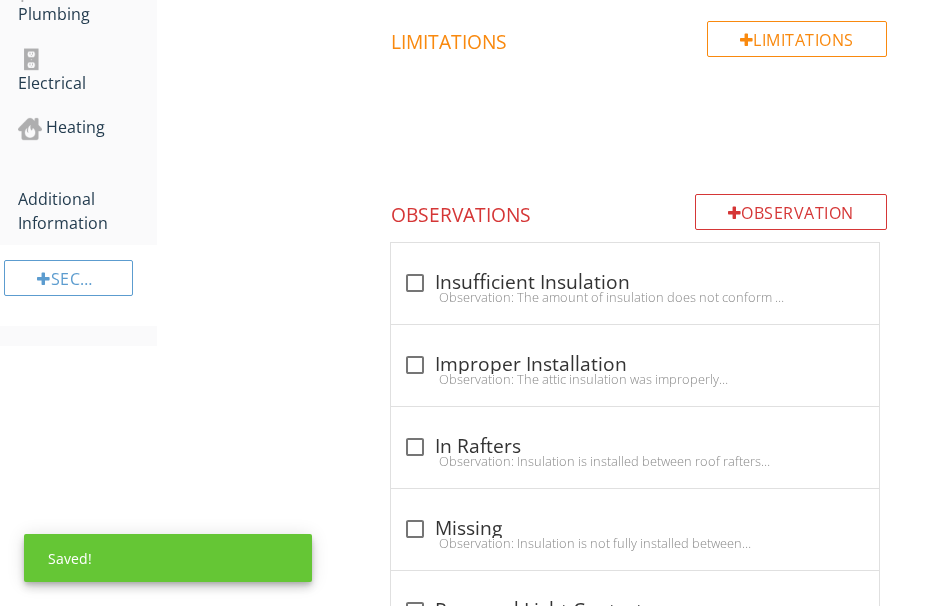 scroll, scrollTop: 1467, scrollLeft: 0, axis: vertical 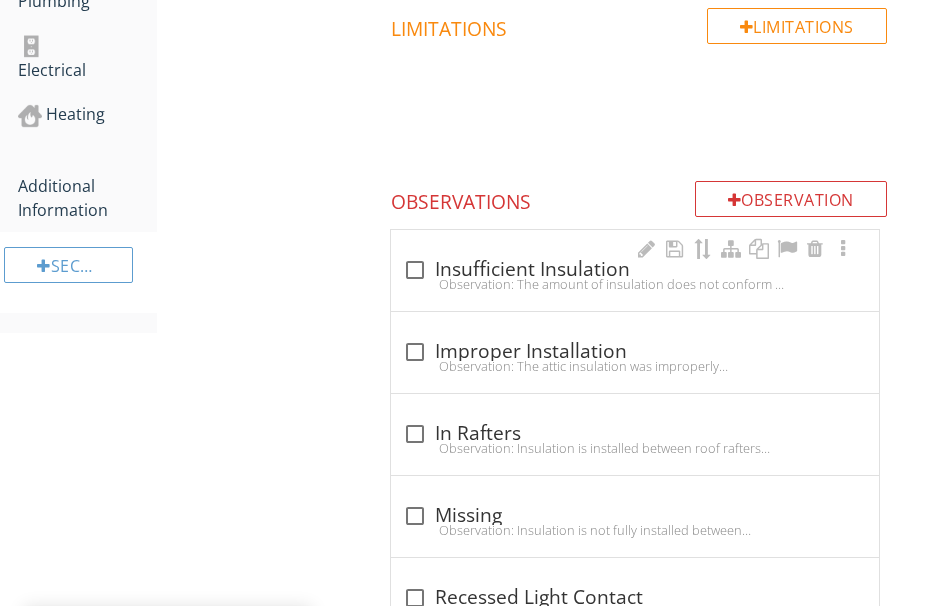 click on "check_box_outline_blank
Insufficient Insulation" at bounding box center [635, 270] 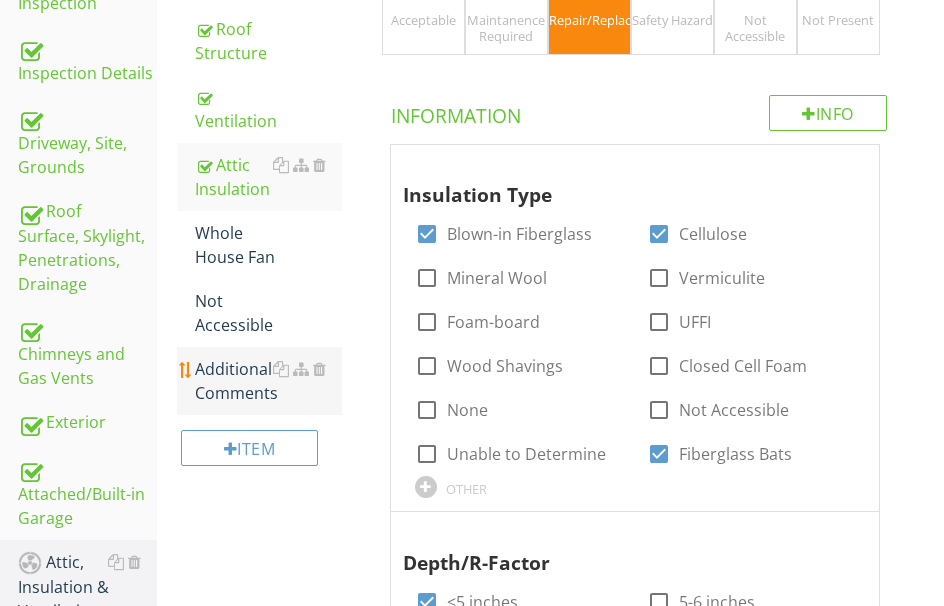 scroll, scrollTop: 367, scrollLeft: 0, axis: vertical 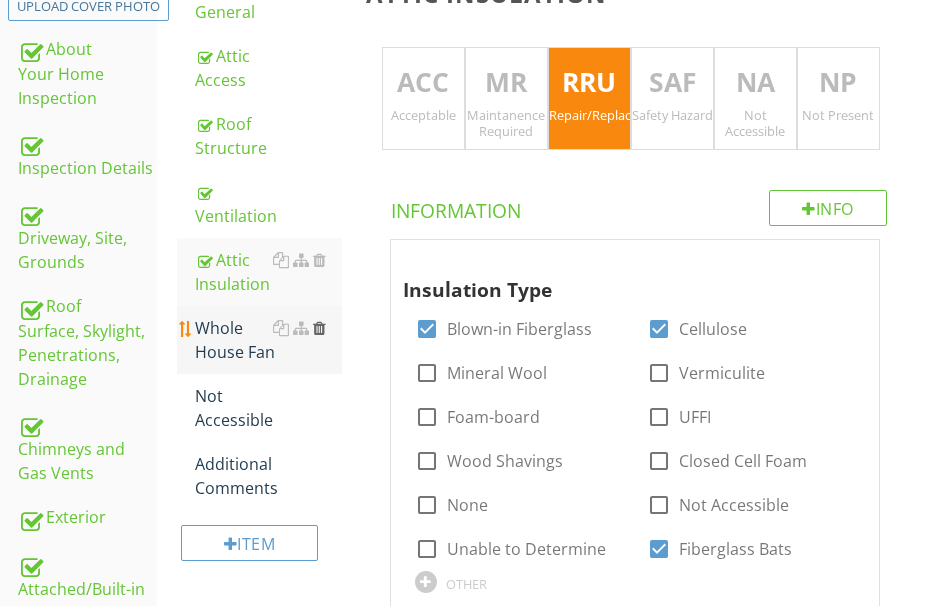 click at bounding box center (319, 328) 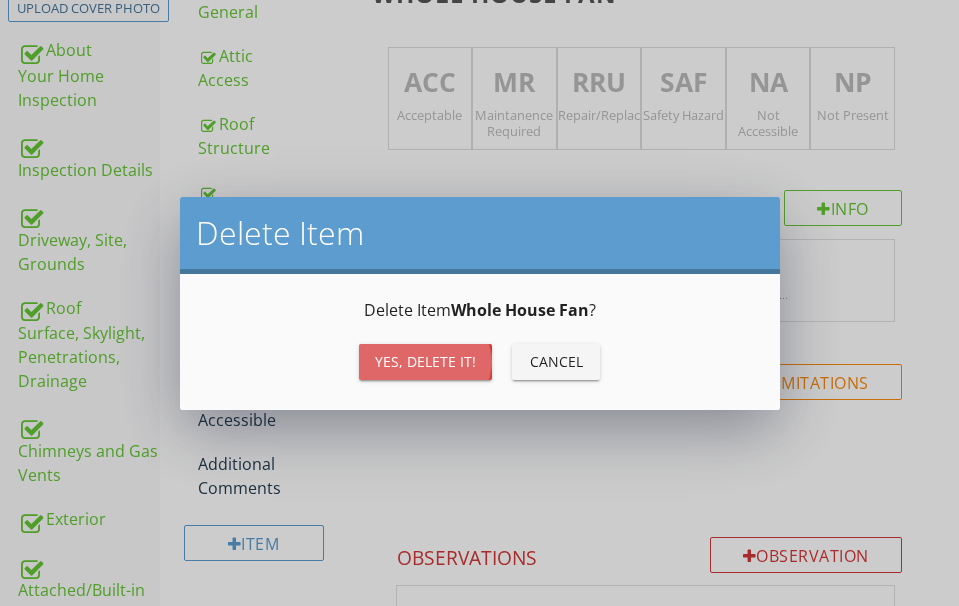 click on "Yes, Delete it!" at bounding box center (425, 361) 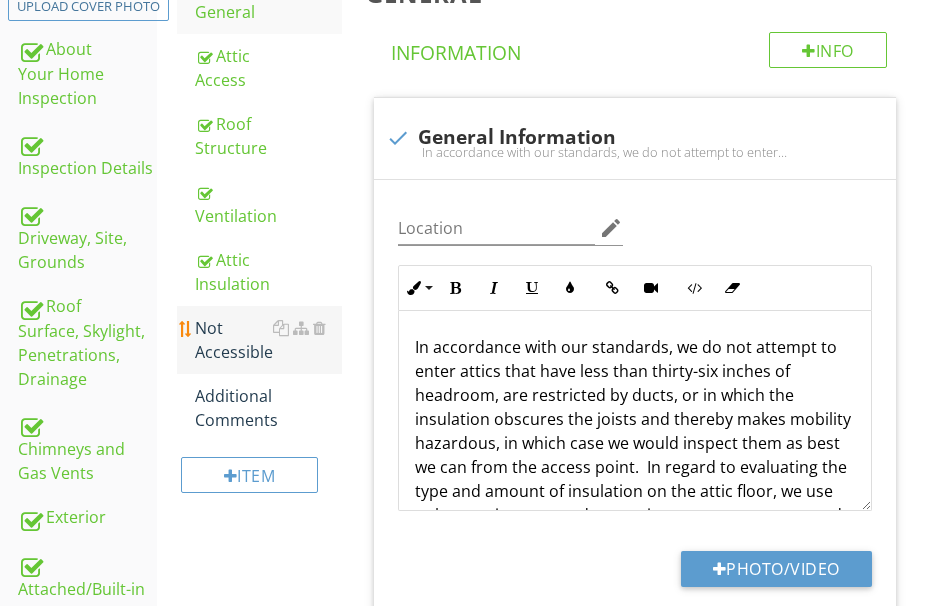 click on "Not Accessible" at bounding box center (268, 340) 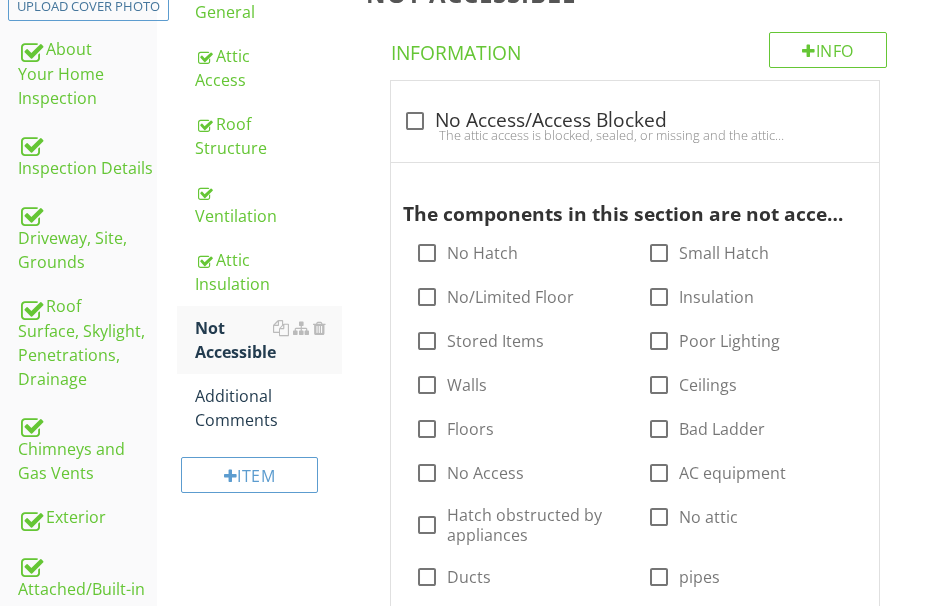 scroll, scrollTop: 467, scrollLeft: 0, axis: vertical 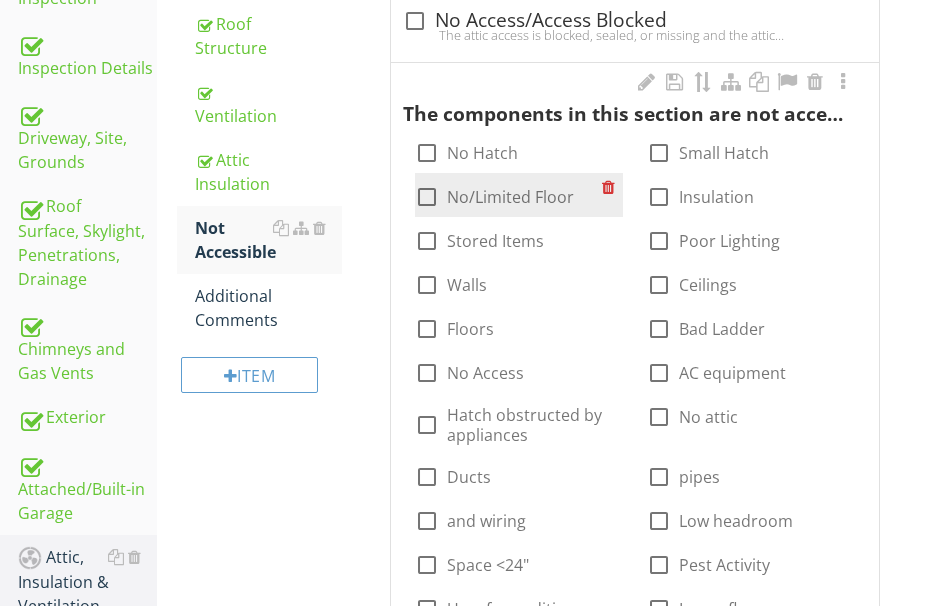 click at bounding box center (427, 197) 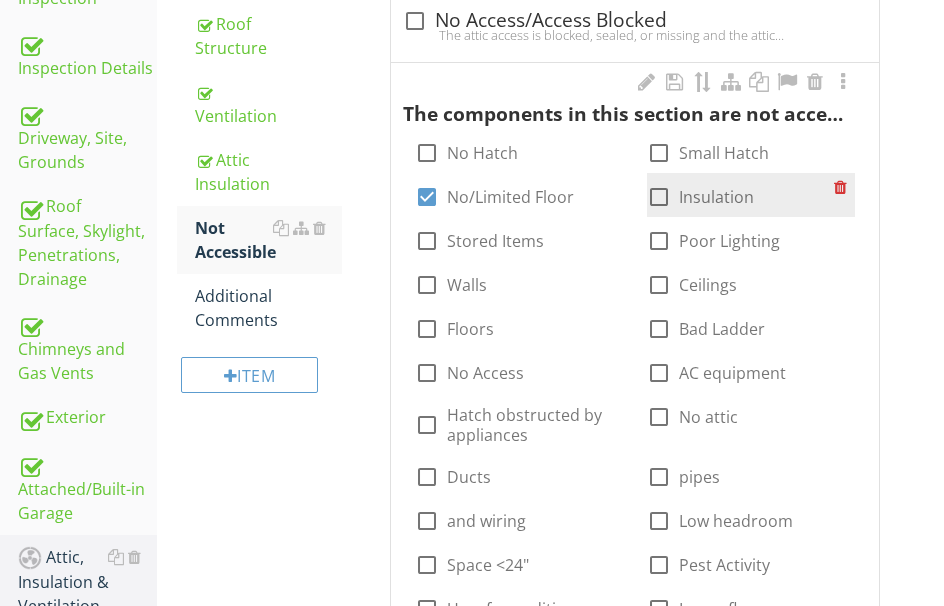 click at bounding box center [659, 197] 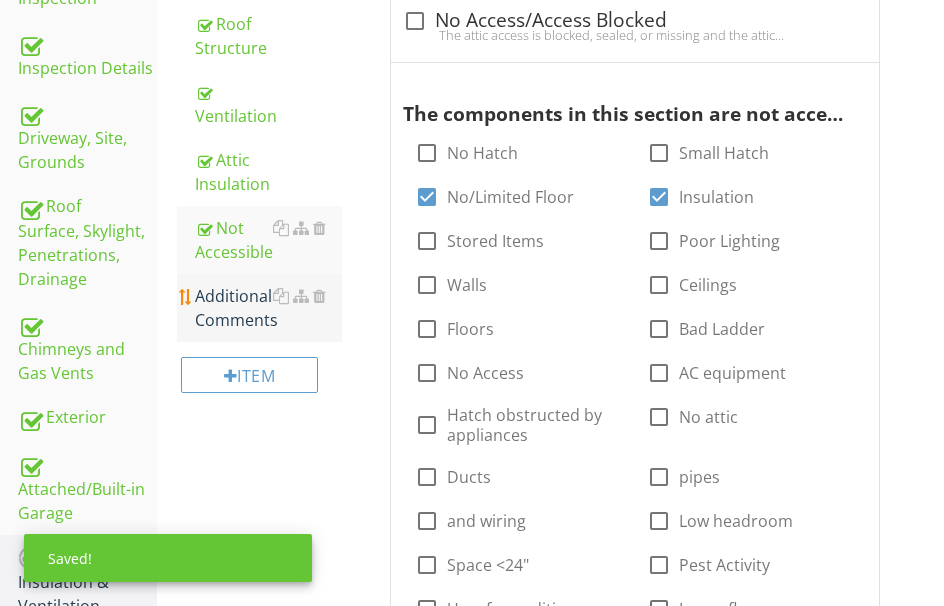 click on "Additional Comments" at bounding box center [268, 308] 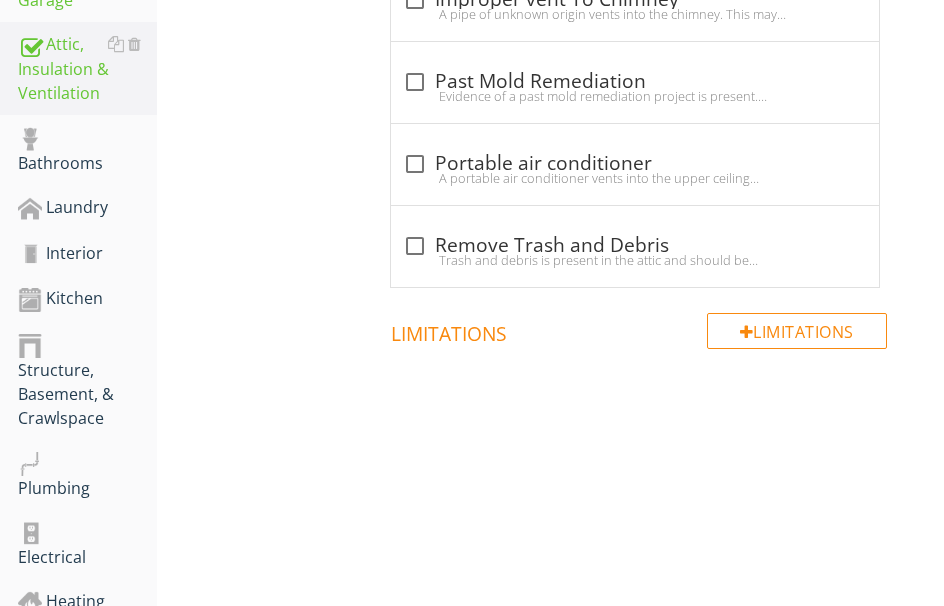 scroll, scrollTop: 867, scrollLeft: 0, axis: vertical 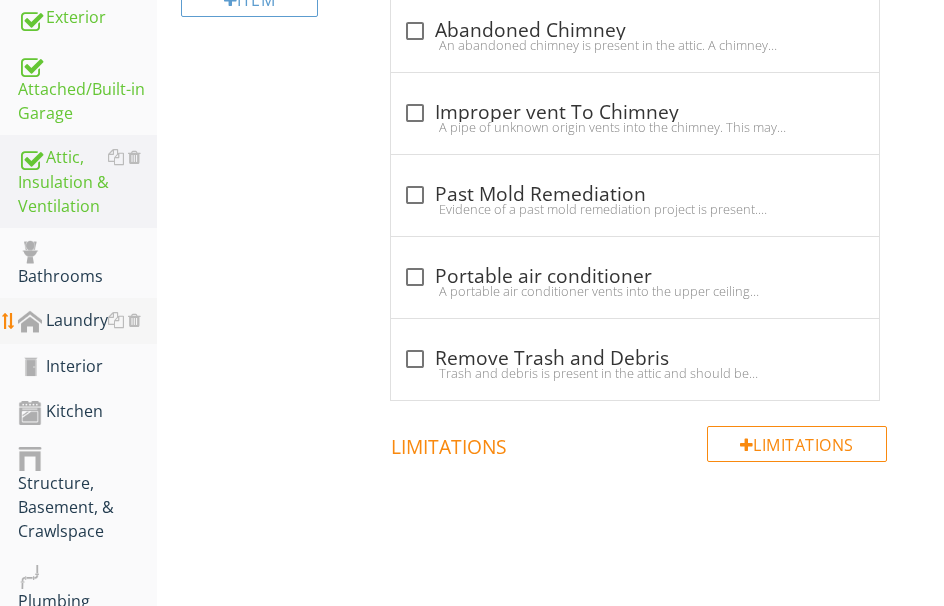click on "Laundry" at bounding box center [87, 321] 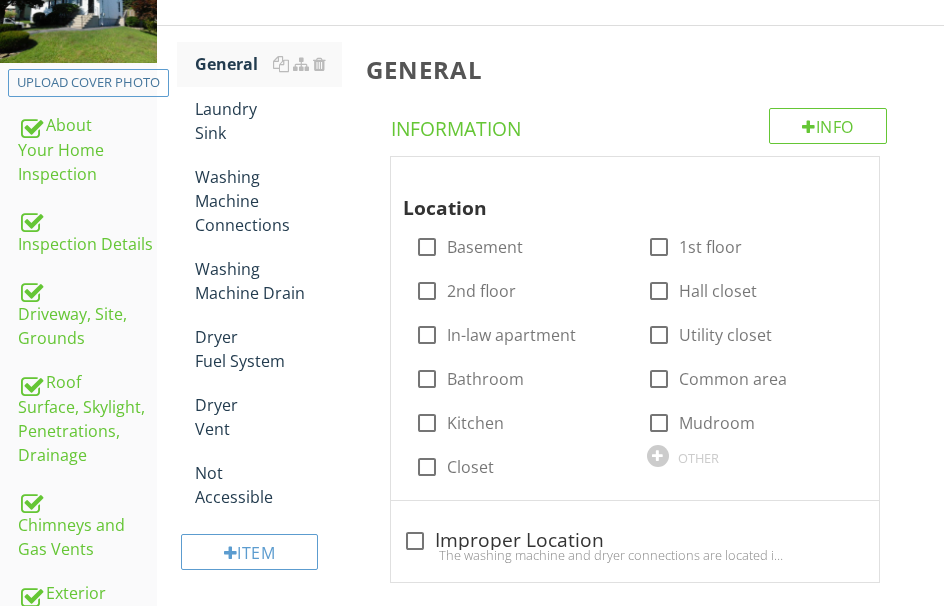 scroll, scrollTop: 167, scrollLeft: 0, axis: vertical 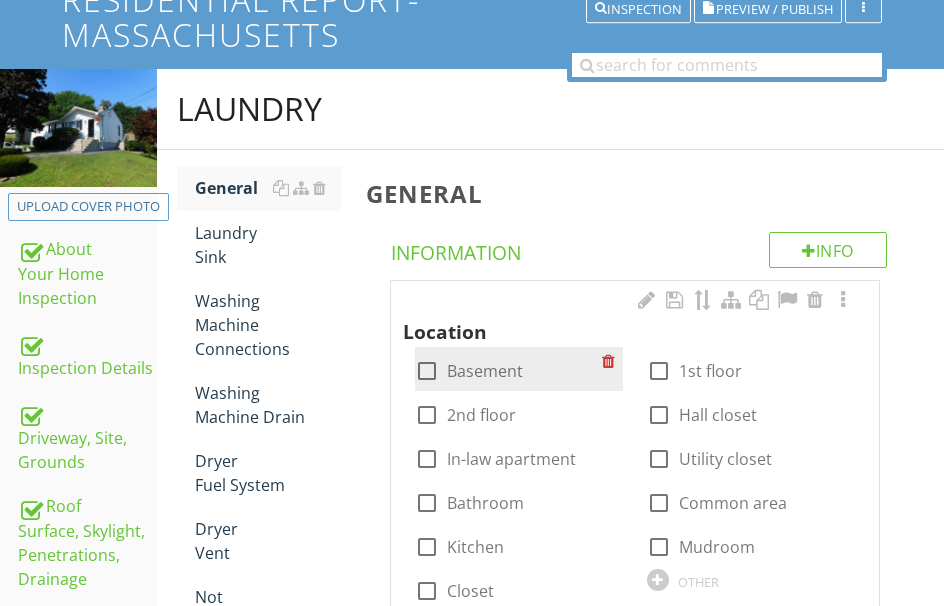 click at bounding box center [427, 371] 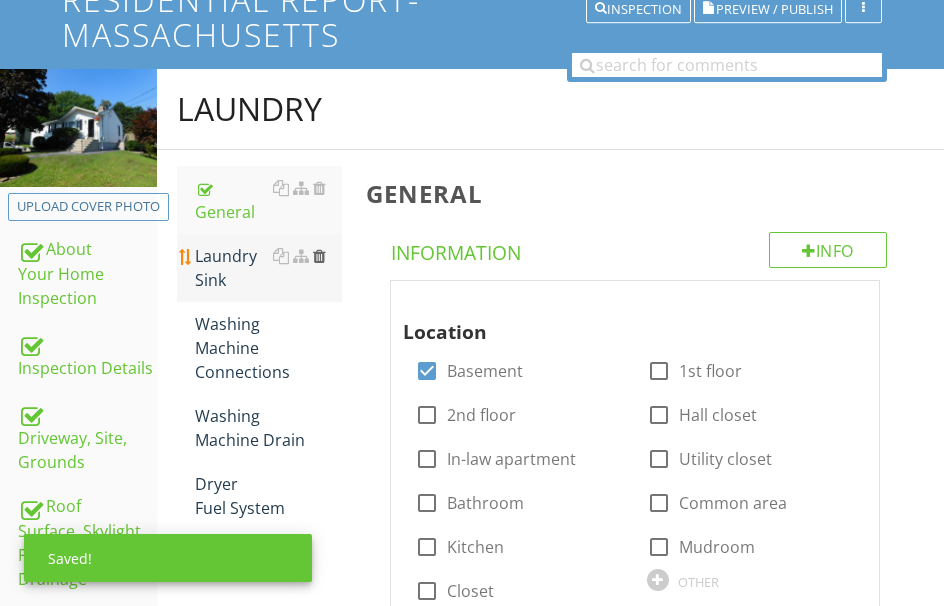 click at bounding box center [319, 256] 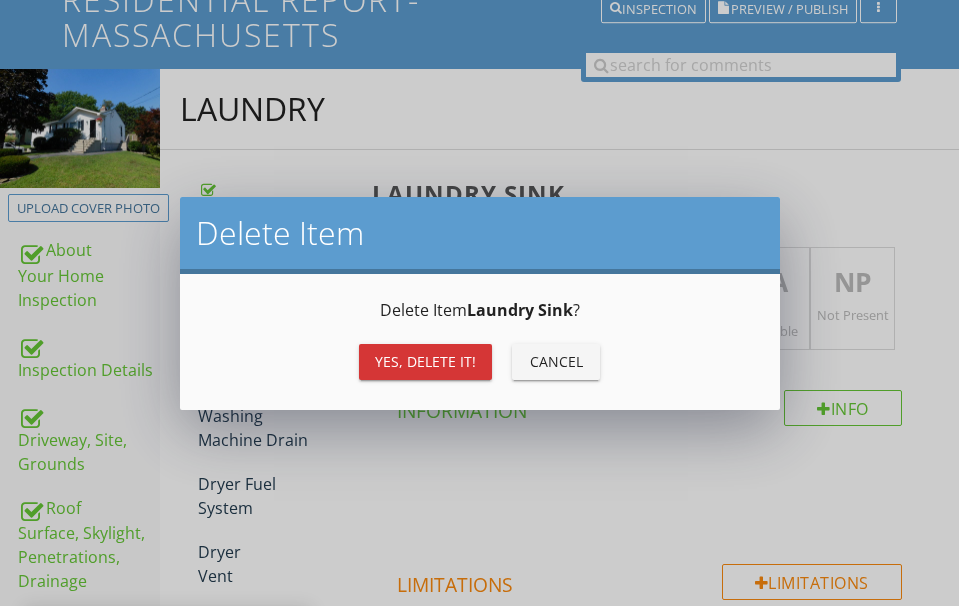 click on "Yes, Delete it!" at bounding box center (425, 362) 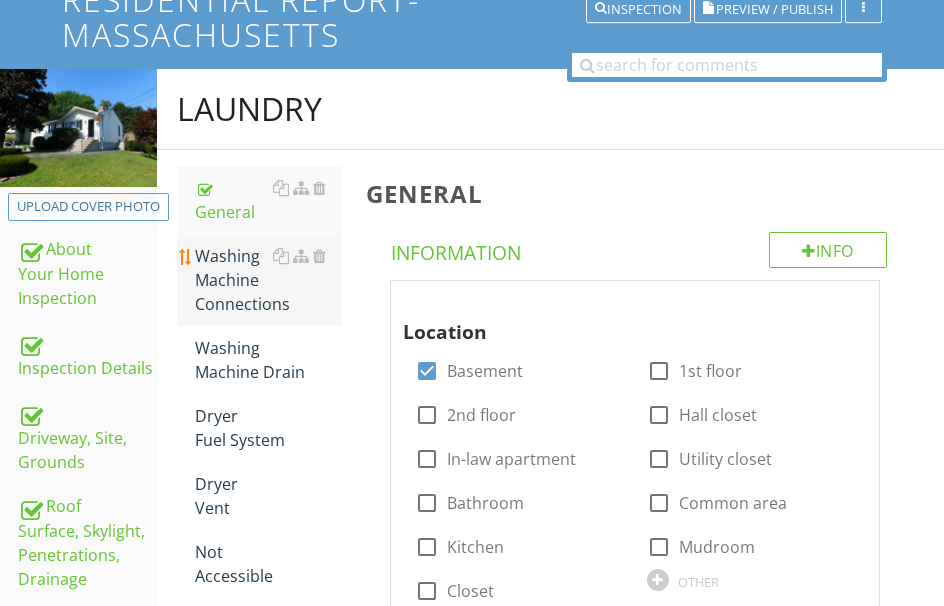 click on "Washing Machine Connections" at bounding box center (268, 280) 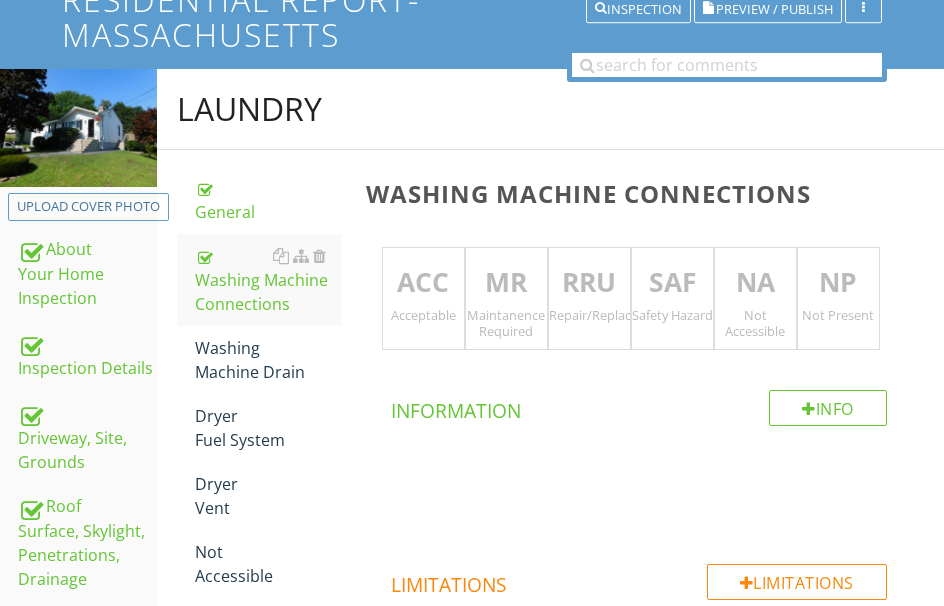 click on "RRU" at bounding box center [589, 283] 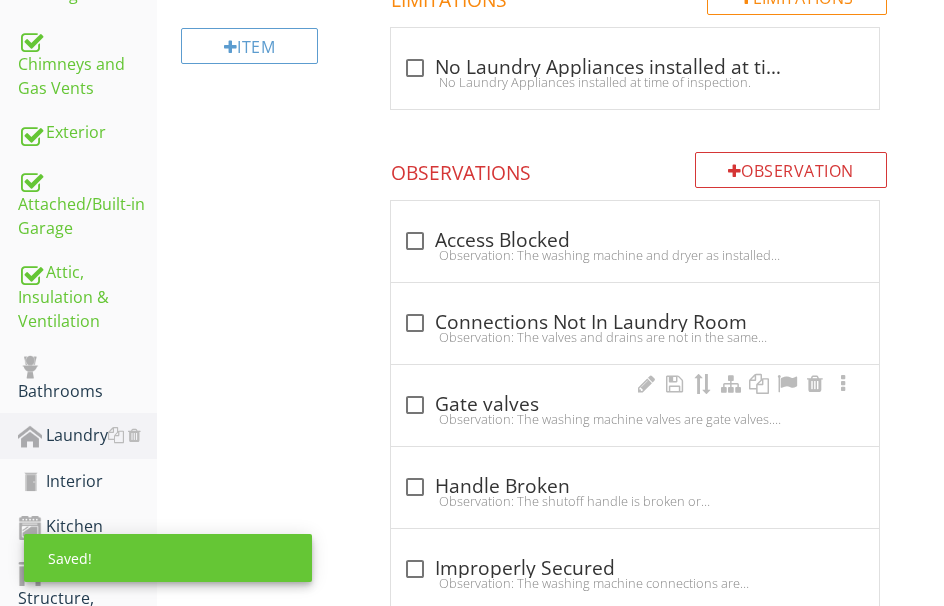 scroll, scrollTop: 867, scrollLeft: 0, axis: vertical 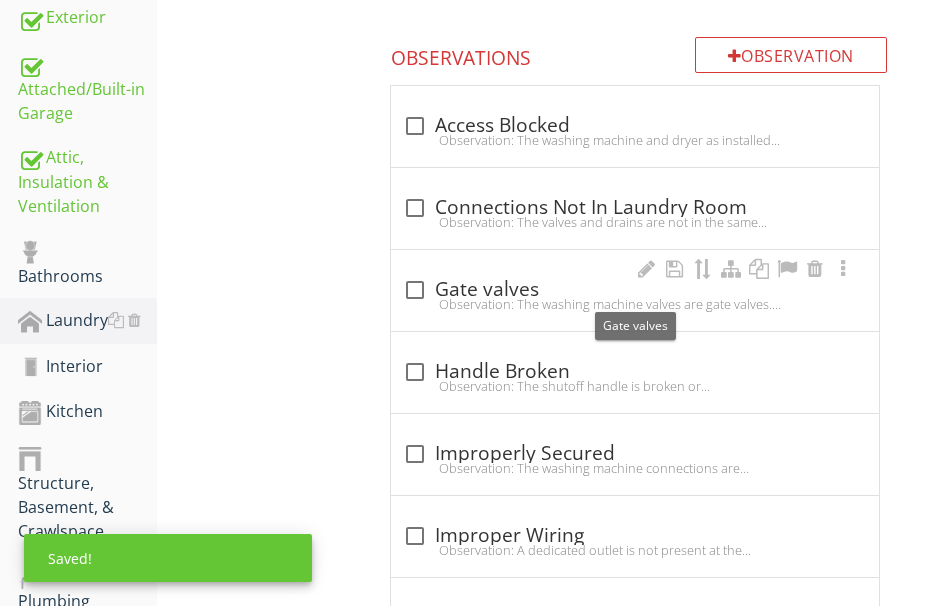 click on "check_box_outline_blank
Gate valves" at bounding box center (635, 290) 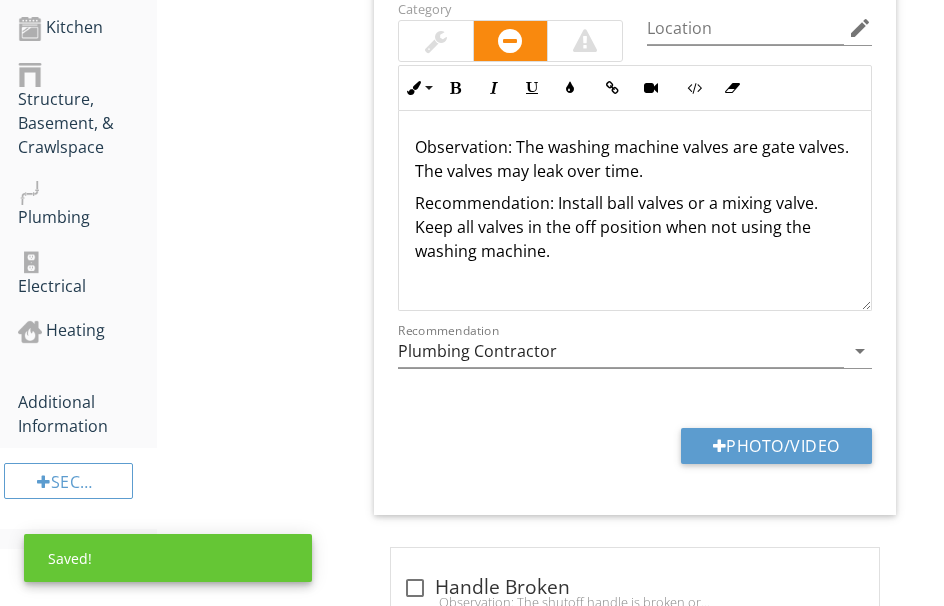 scroll, scrollTop: 1267, scrollLeft: 0, axis: vertical 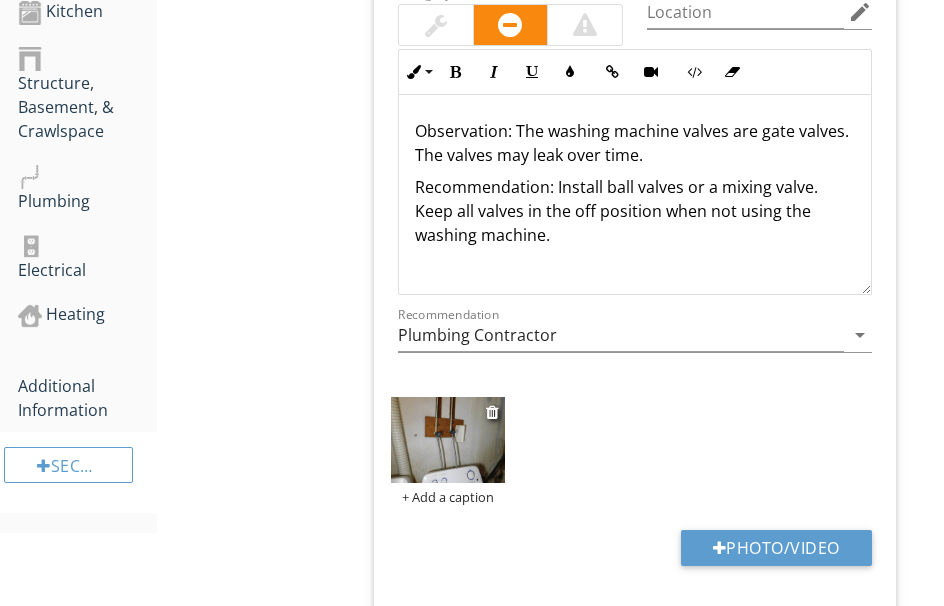 click at bounding box center (448, 440) 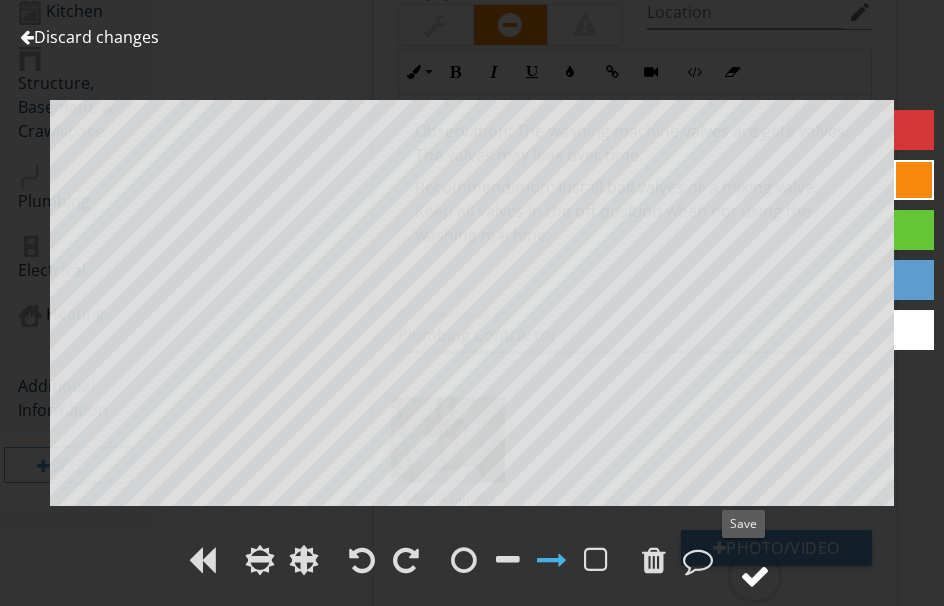 click at bounding box center (755, 576) 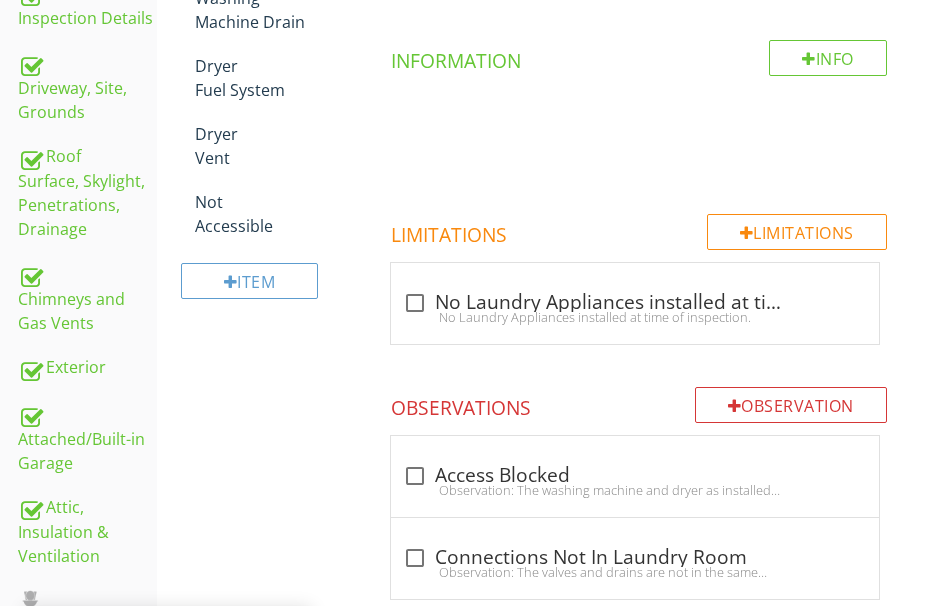 scroll, scrollTop: 267, scrollLeft: 0, axis: vertical 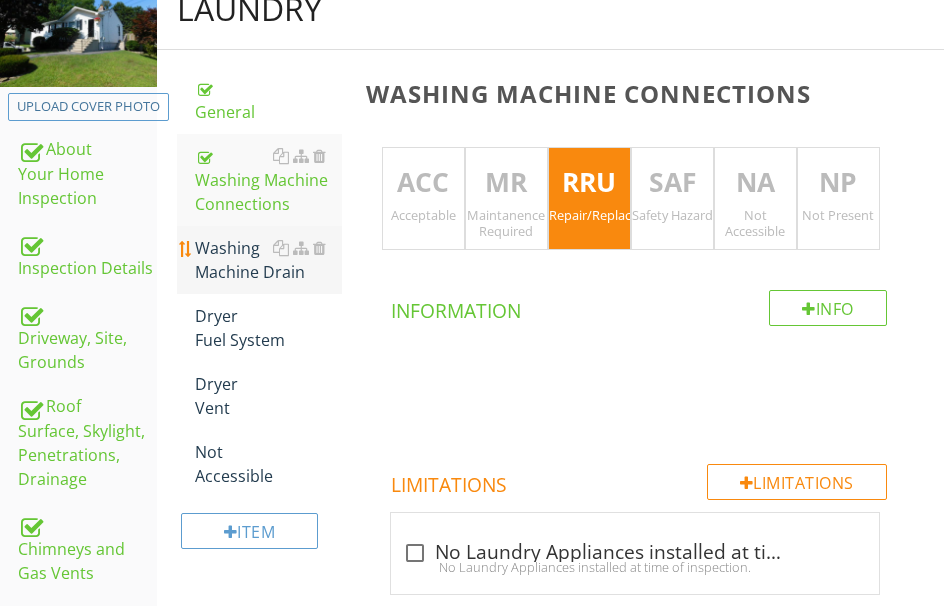 click on "Washing Machine Drain" at bounding box center (268, 260) 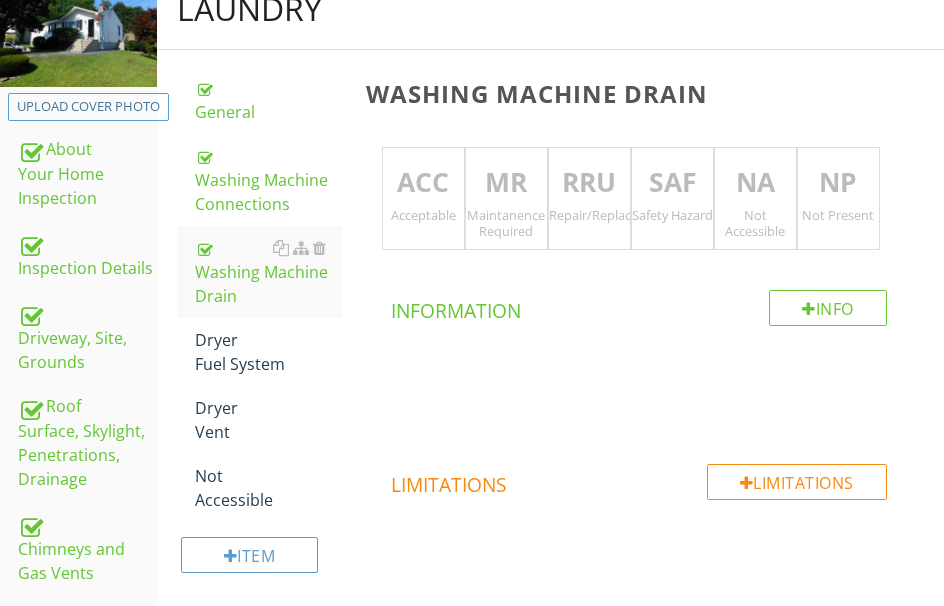 click on "ACC   Acceptable" at bounding box center (423, 199) 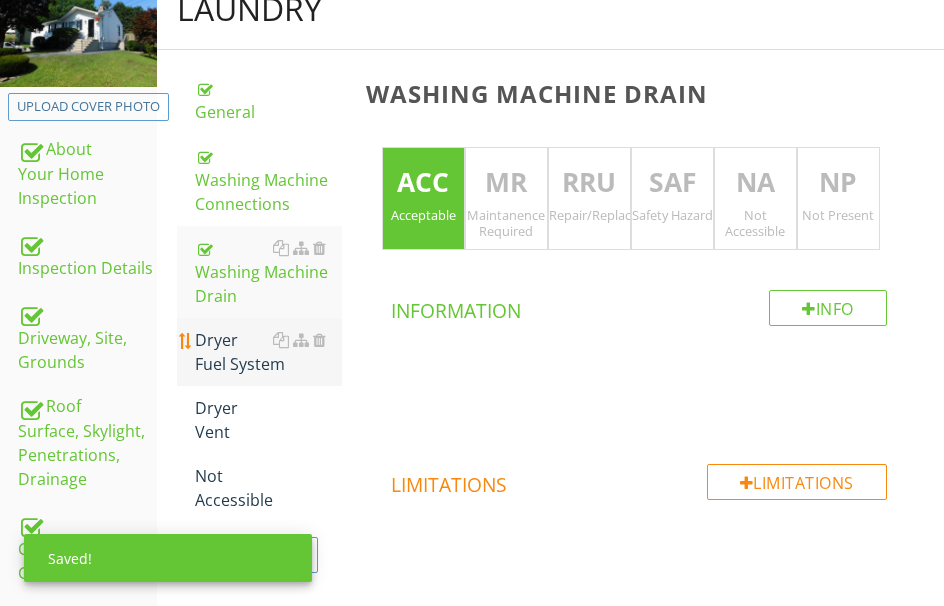 click on "Dryer Fuel System" at bounding box center [268, 352] 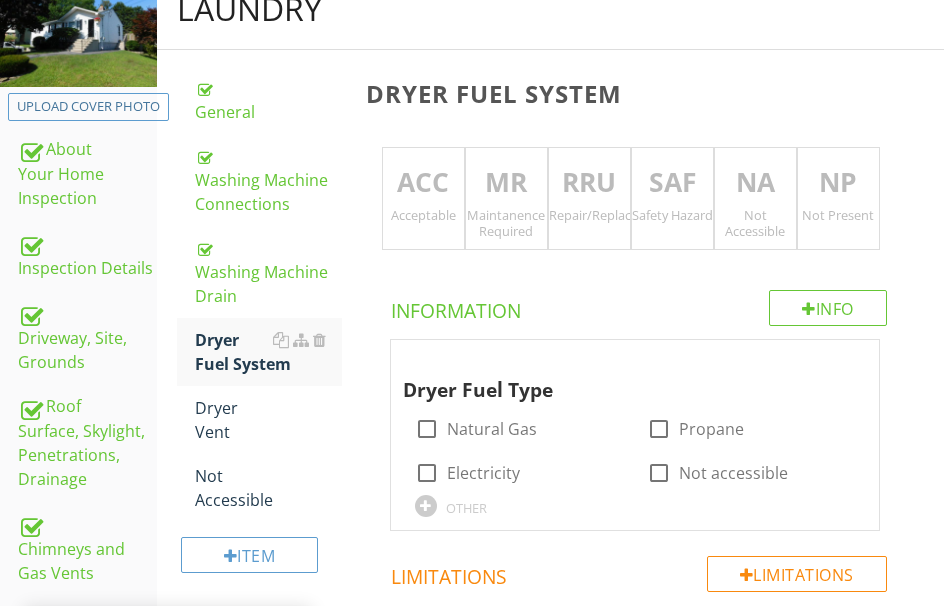 click on "ACC" at bounding box center (423, 183) 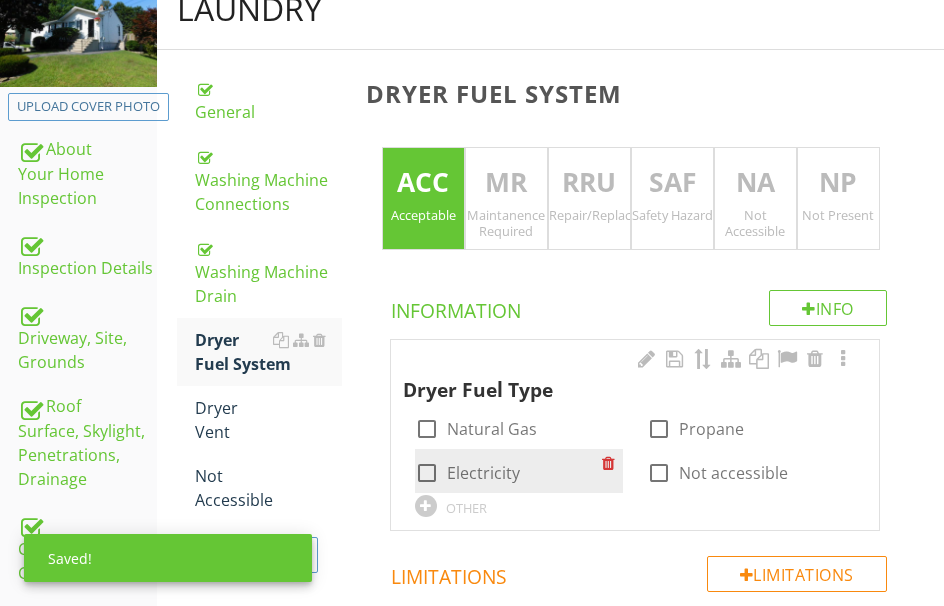 click at bounding box center [427, 473] 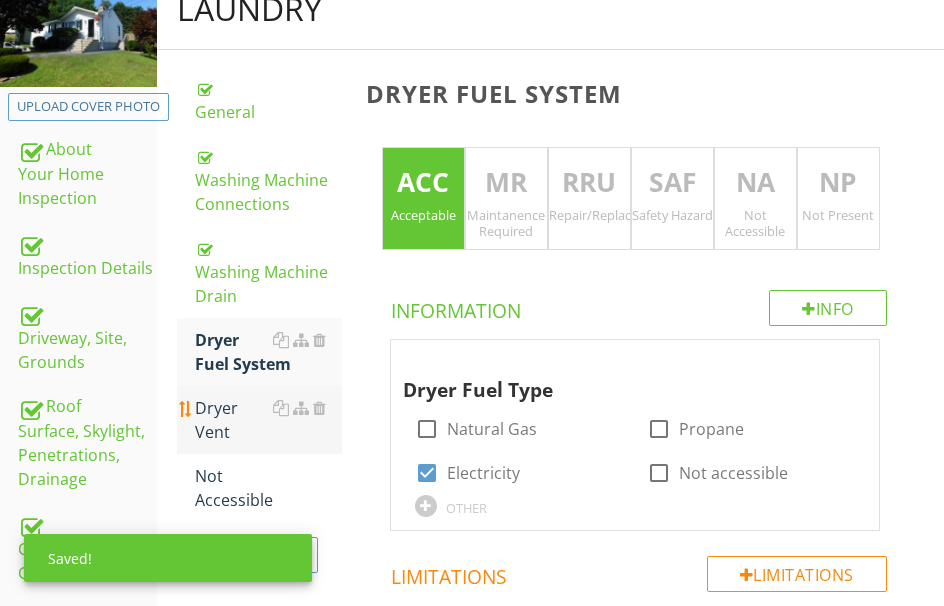 click on "Dryer Vent" at bounding box center (268, 420) 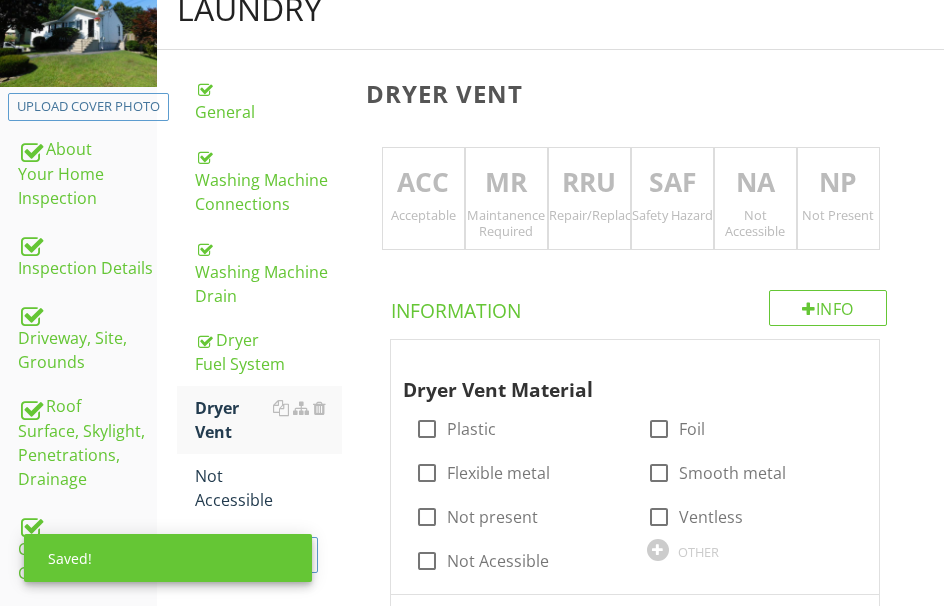 click on "RRU" at bounding box center (589, 183) 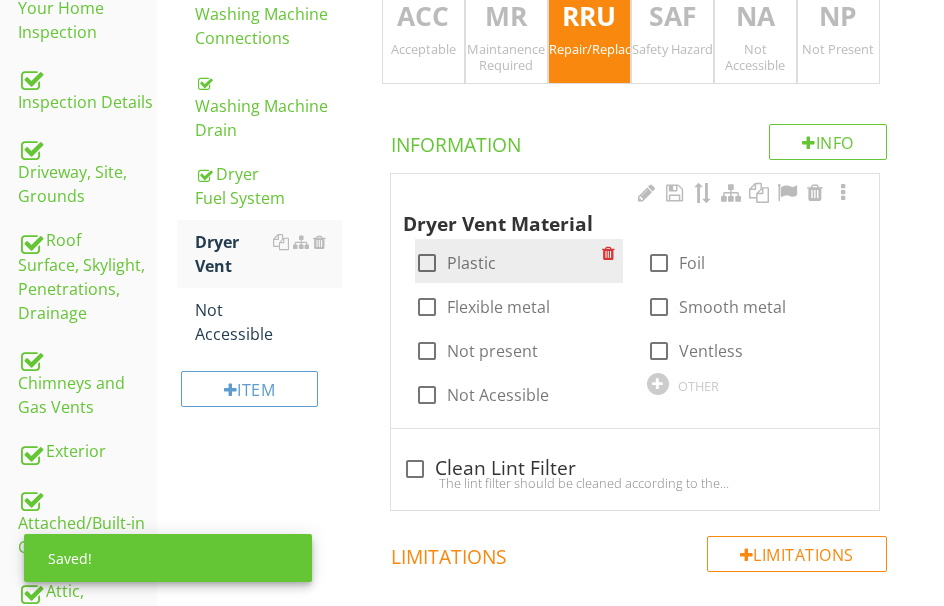 scroll, scrollTop: 467, scrollLeft: 0, axis: vertical 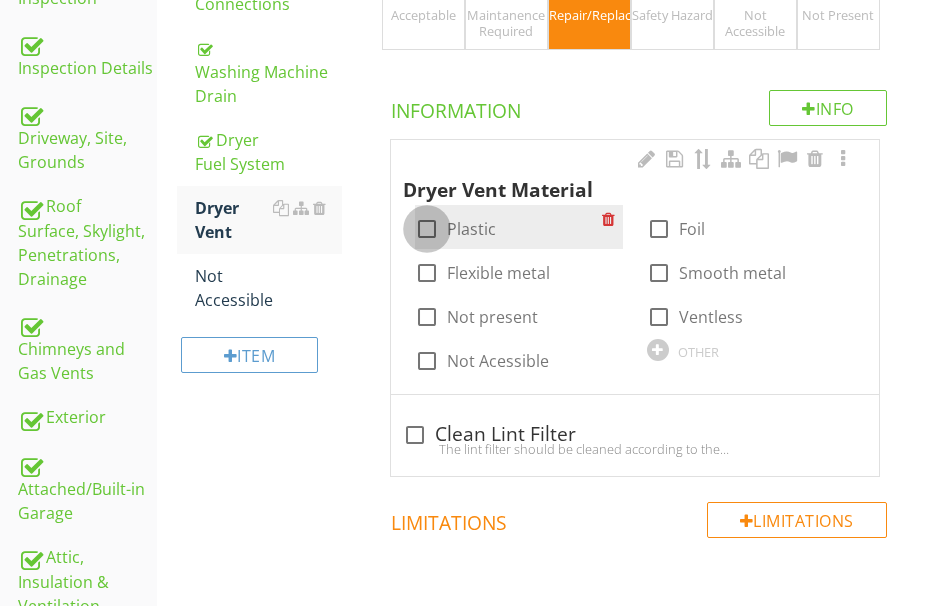 click at bounding box center [427, 229] 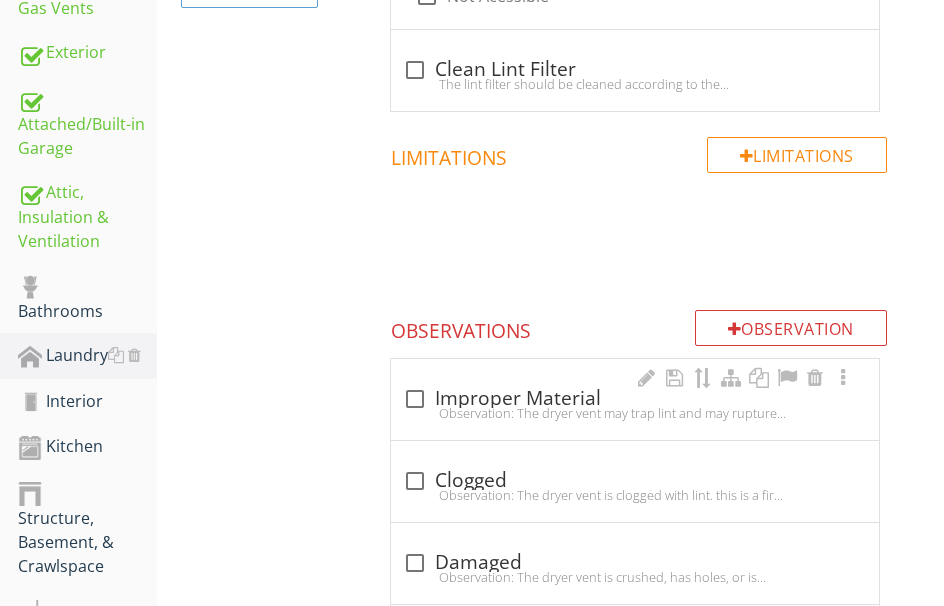 scroll, scrollTop: 867, scrollLeft: 0, axis: vertical 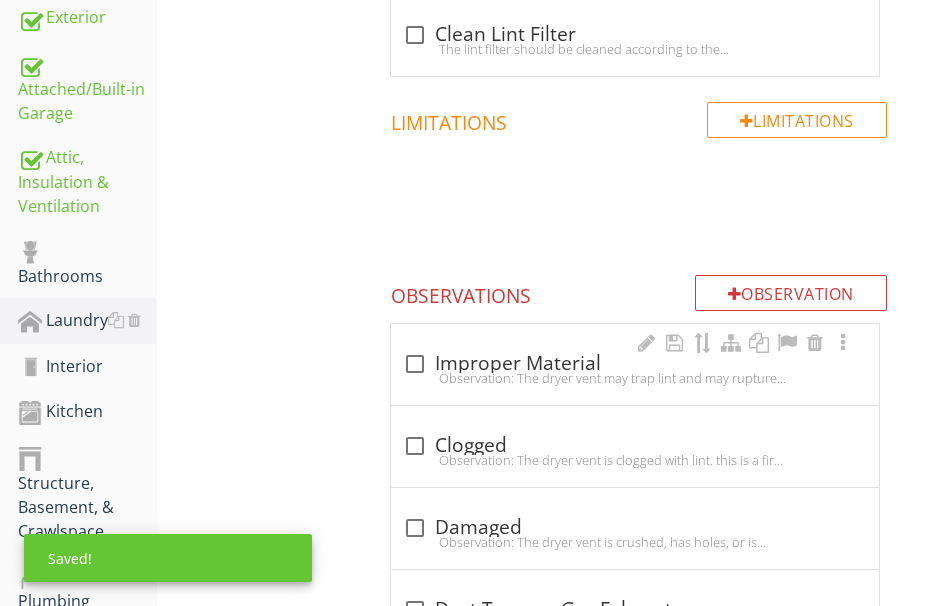 click on "Observation: The dryer vent may trap lint and may rupture, allowing fumes from the dryer to enter the dwelling. For gas dryer vents, it's crucial to use materials that are specifically rated for handling the heat and gases produced by the dryer. Typically, you should use rigid or semi-rigid metal venting material such as aluminum or galvanized steel. These materials are durable, can withstand high temperatures, and are less likely to trap lint compared to flexible plastic or foil ducts.Recommendation: Replace the existing vent with a smooth/rigid metal vent." at bounding box center (635, 378) 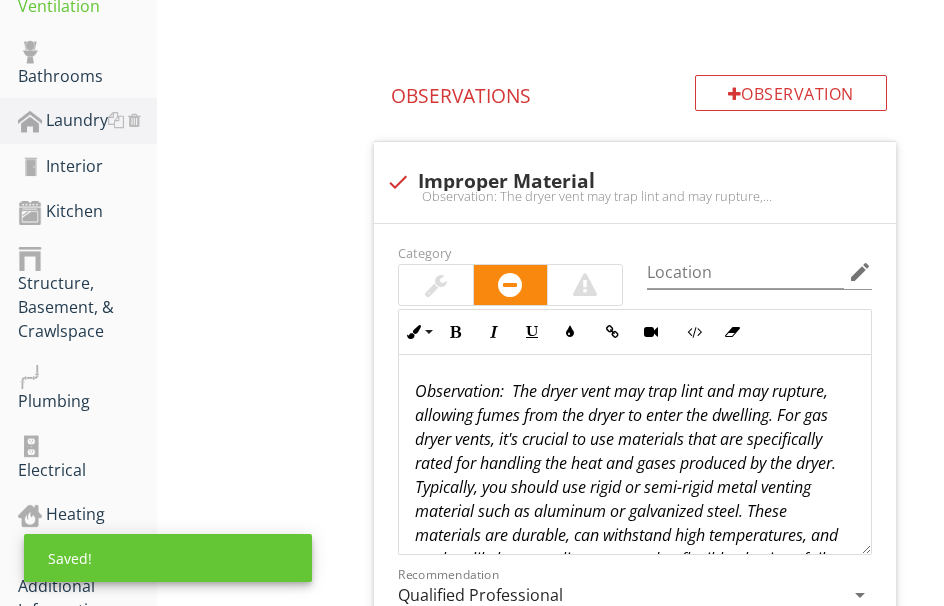 scroll, scrollTop: 1267, scrollLeft: 0, axis: vertical 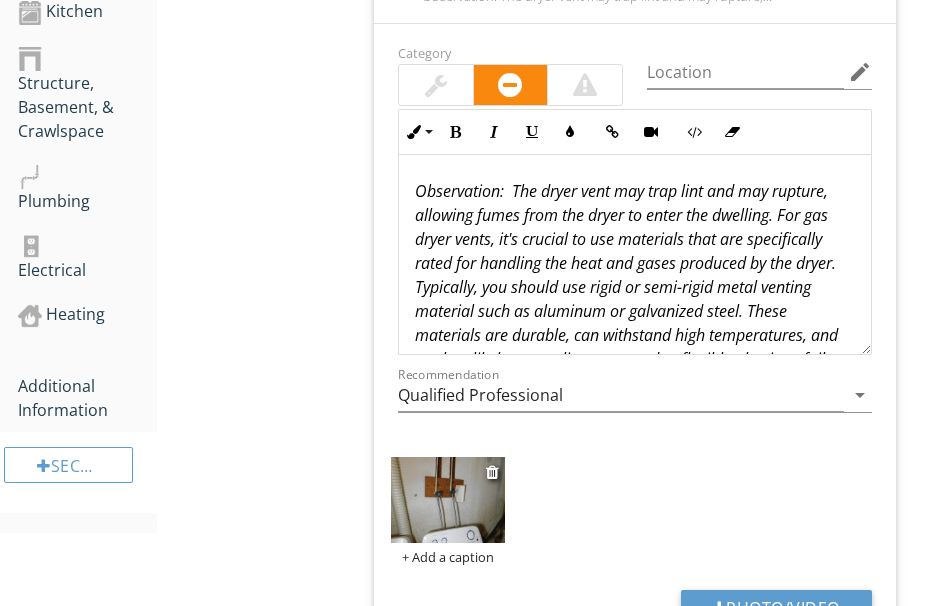 click at bounding box center (448, 500) 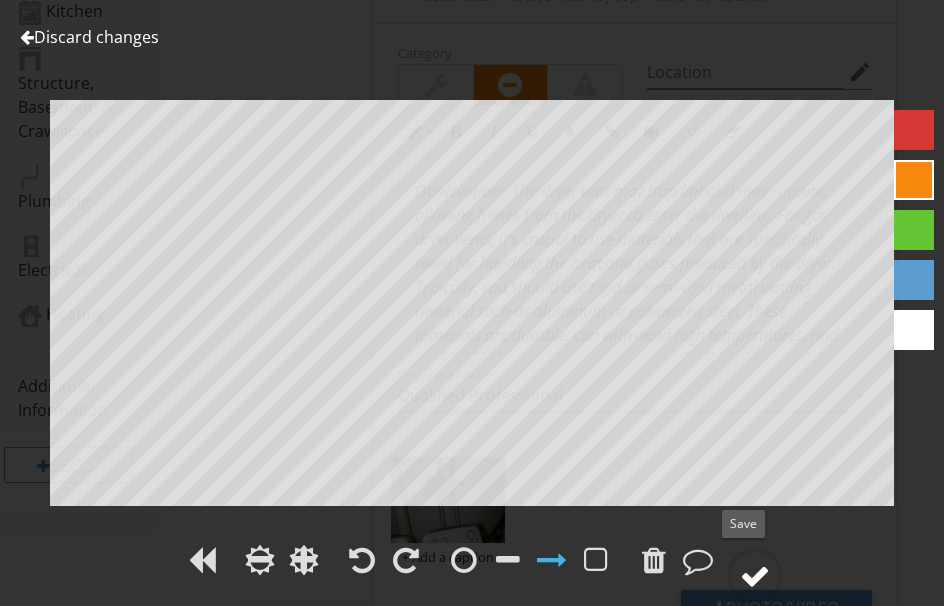 click at bounding box center [755, 576] 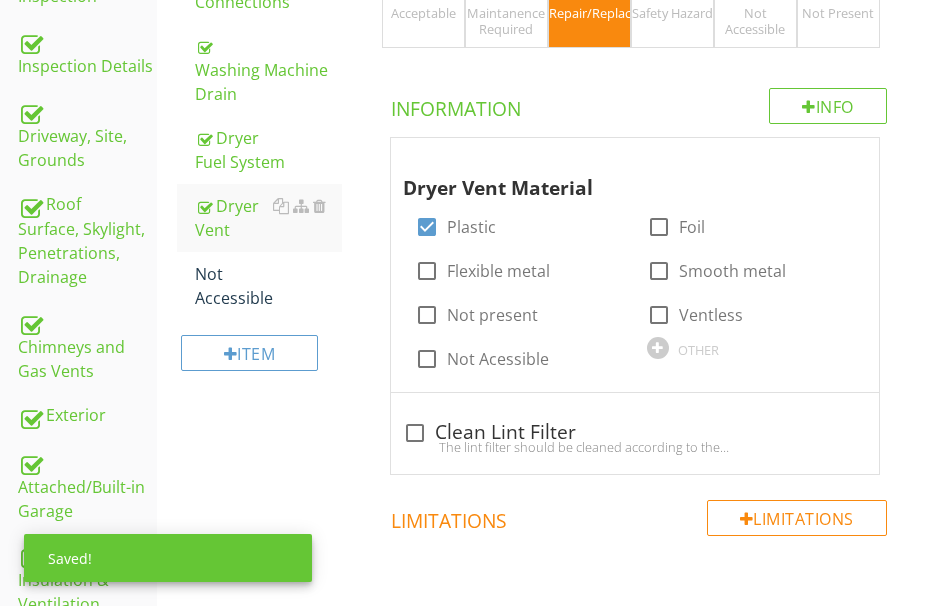 scroll, scrollTop: 467, scrollLeft: 0, axis: vertical 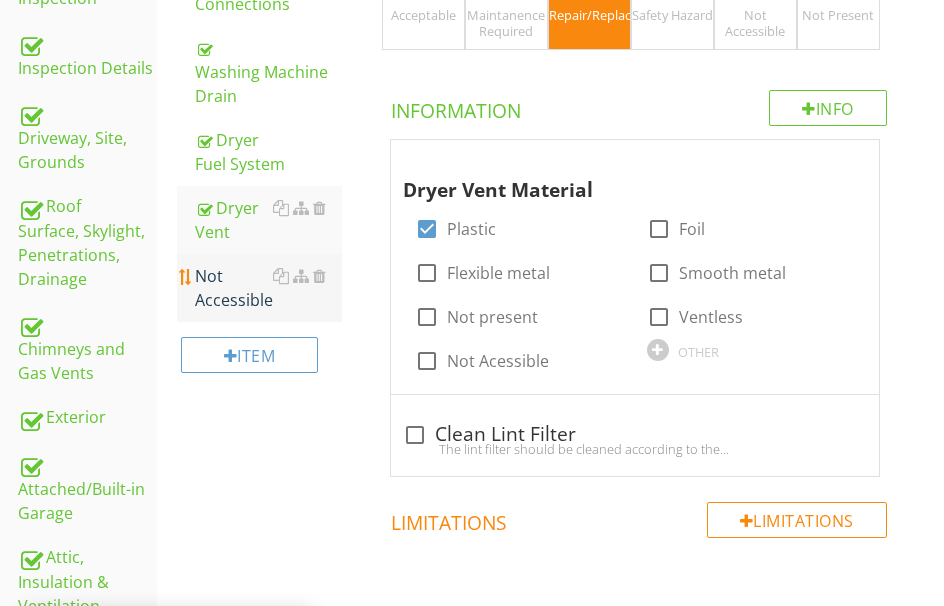 click on "Not Accessible" at bounding box center (268, 288) 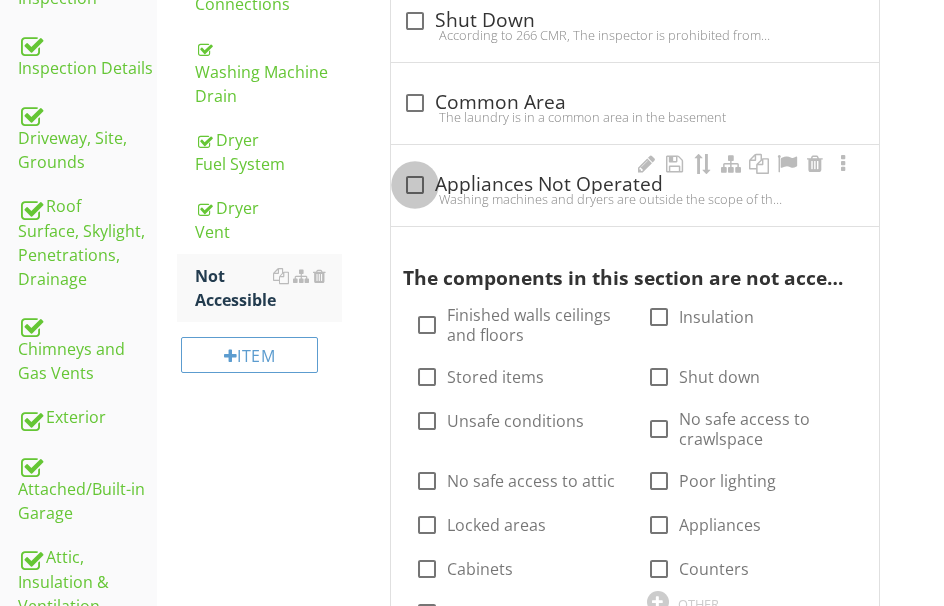 click at bounding box center (415, 185) 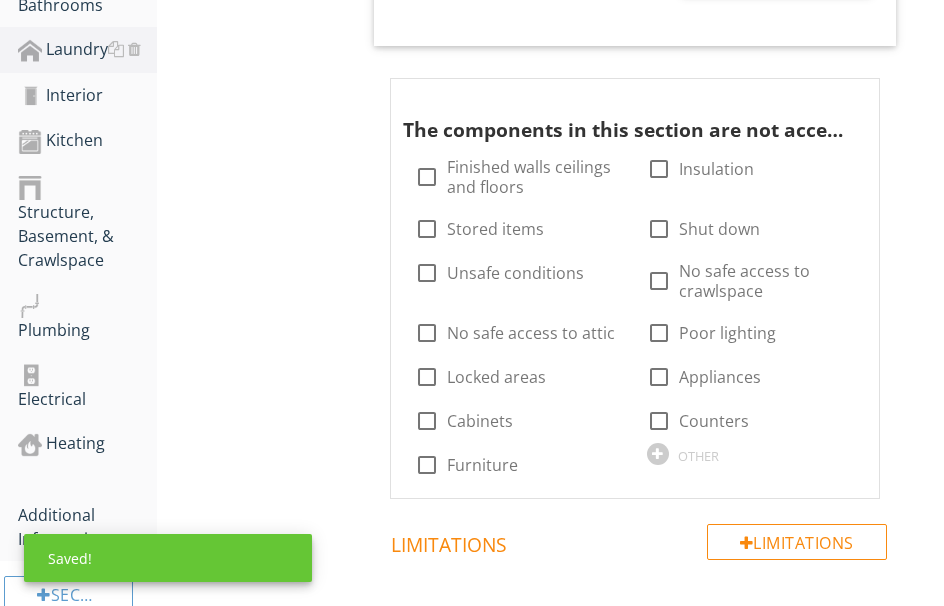 scroll, scrollTop: 1167, scrollLeft: 0, axis: vertical 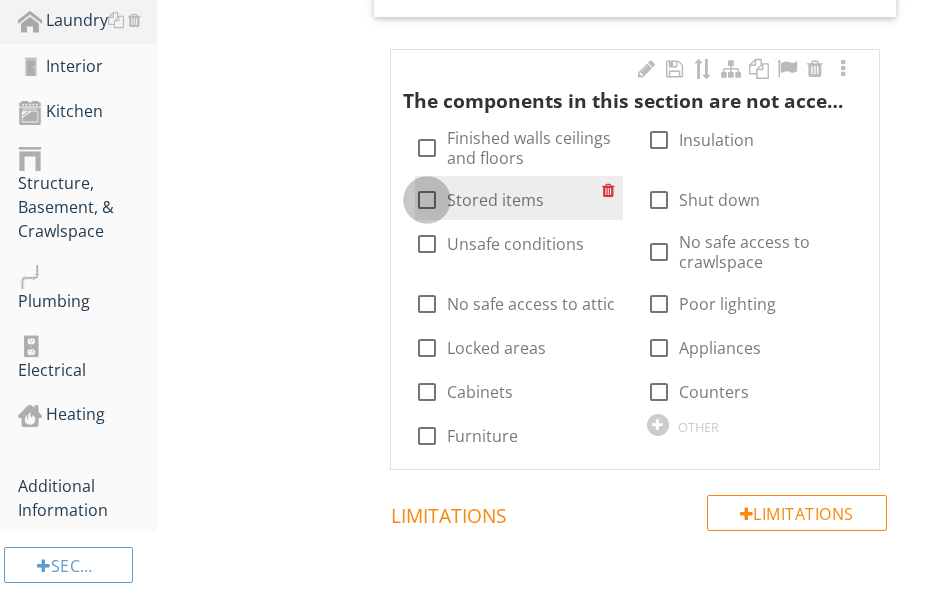 click at bounding box center [427, 200] 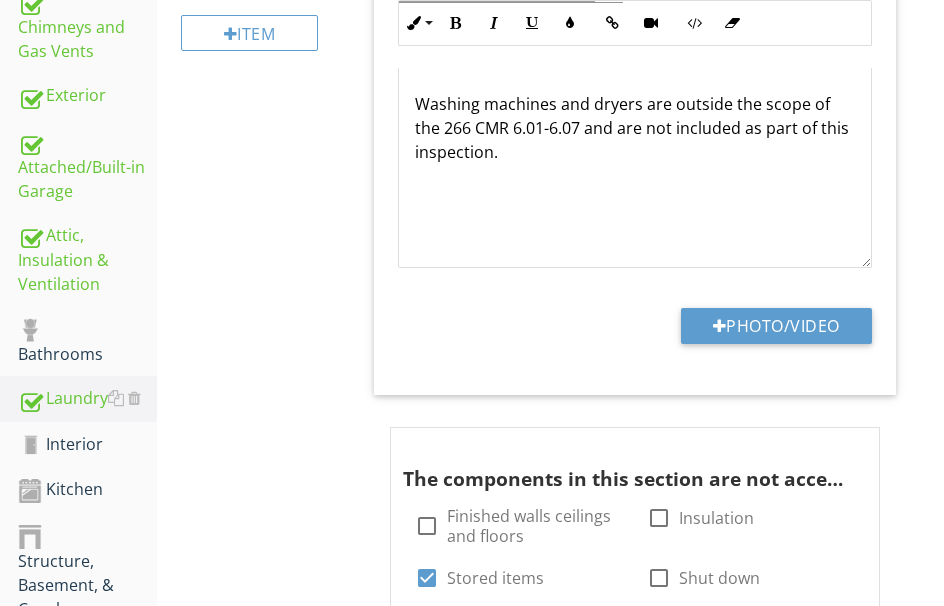scroll, scrollTop: 754, scrollLeft: 0, axis: vertical 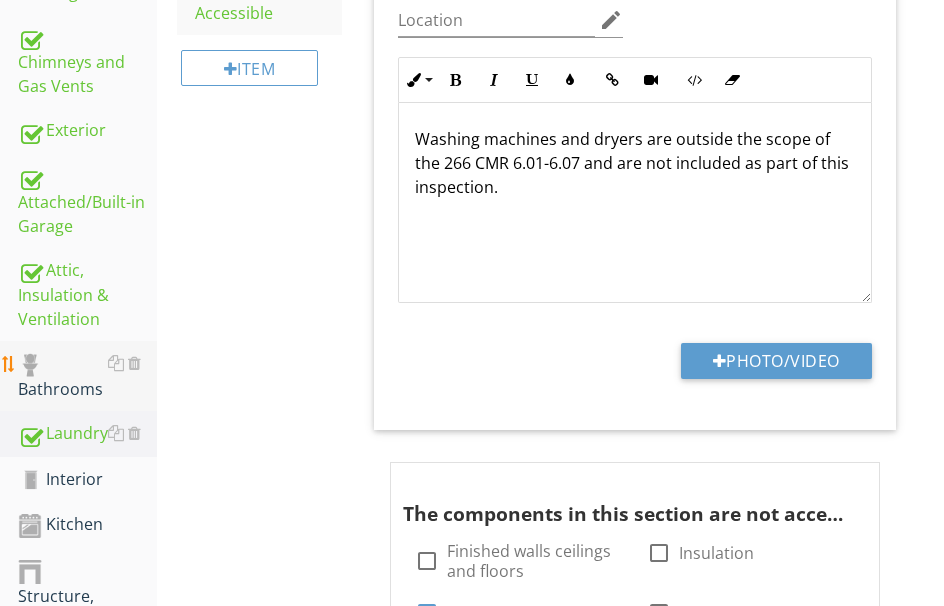 click on "Bathrooms" at bounding box center [87, 376] 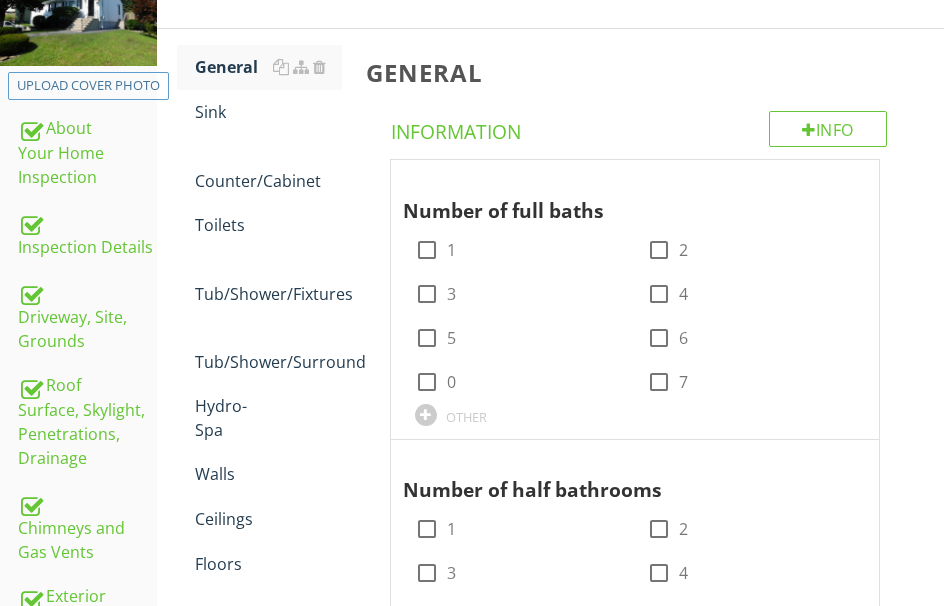 scroll, scrollTop: 254, scrollLeft: 0, axis: vertical 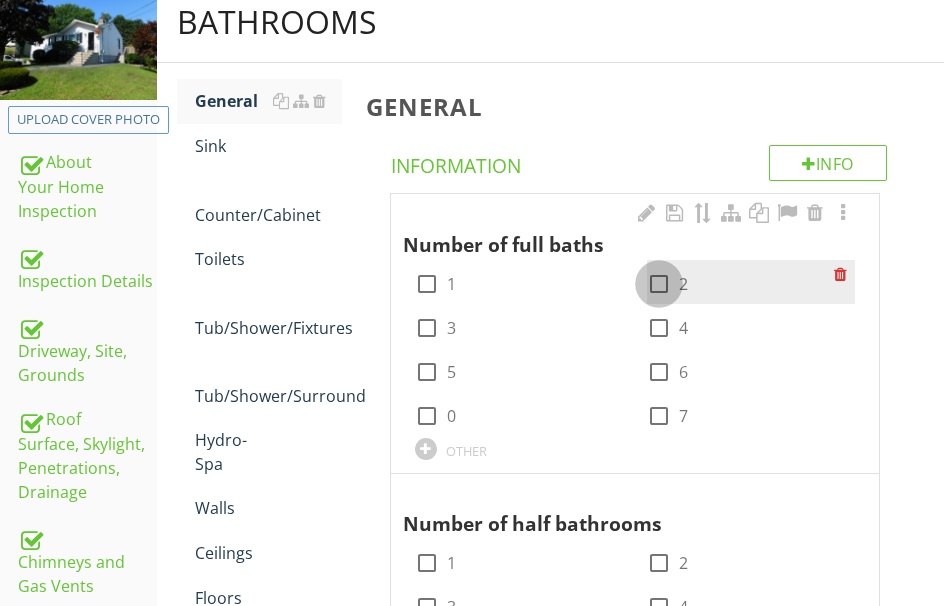 click at bounding box center [659, 284] 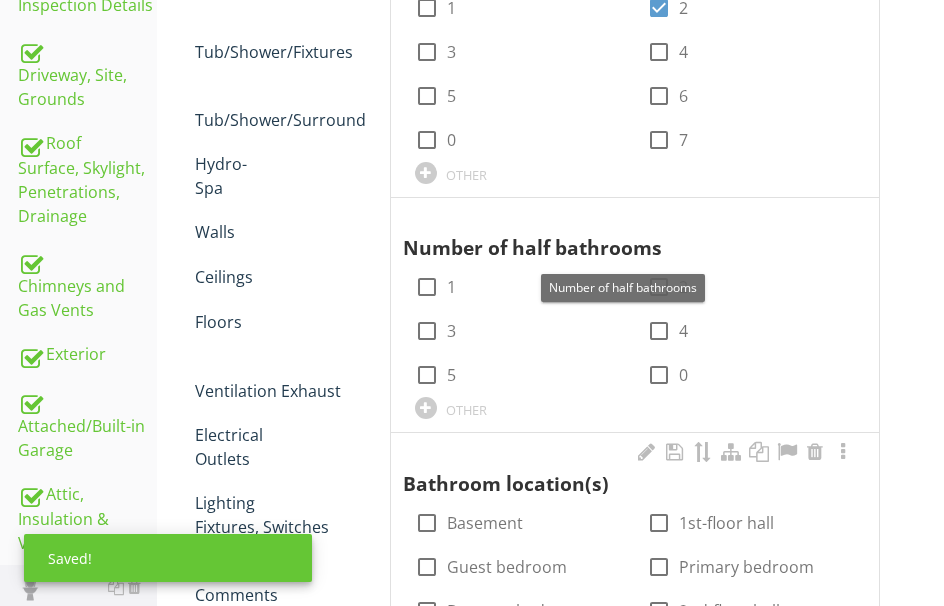 scroll, scrollTop: 654, scrollLeft: 0, axis: vertical 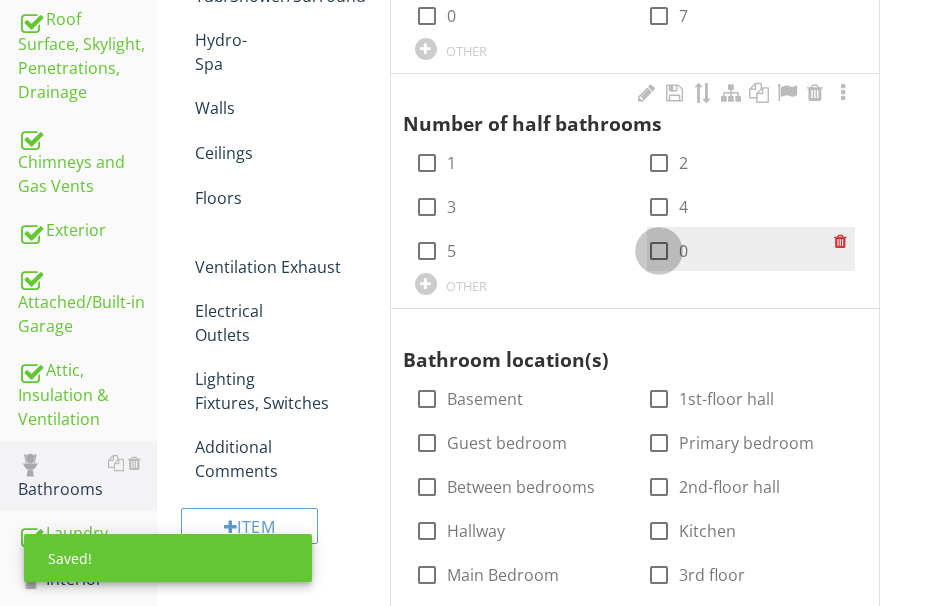 click at bounding box center [659, 251] 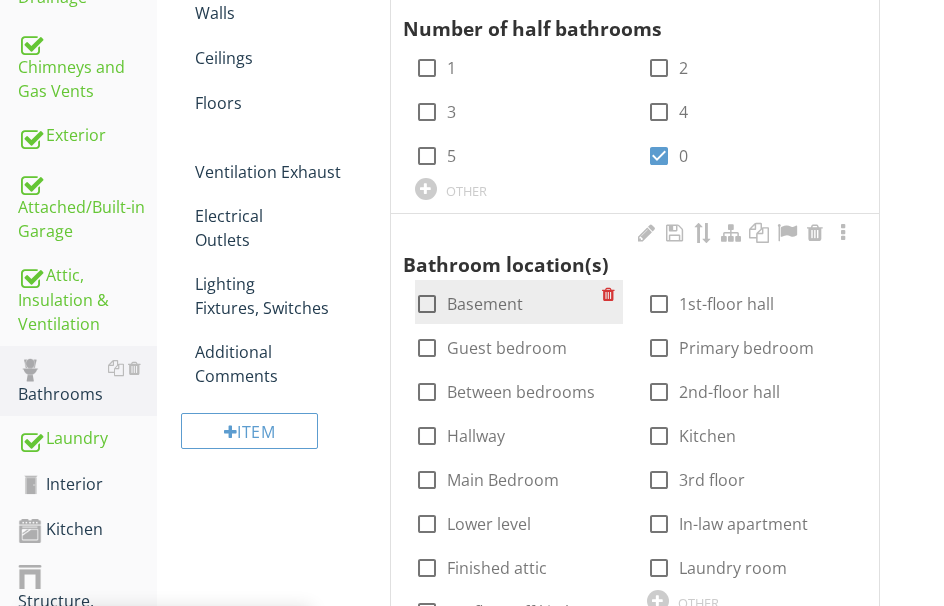 scroll, scrollTop: 754, scrollLeft: 0, axis: vertical 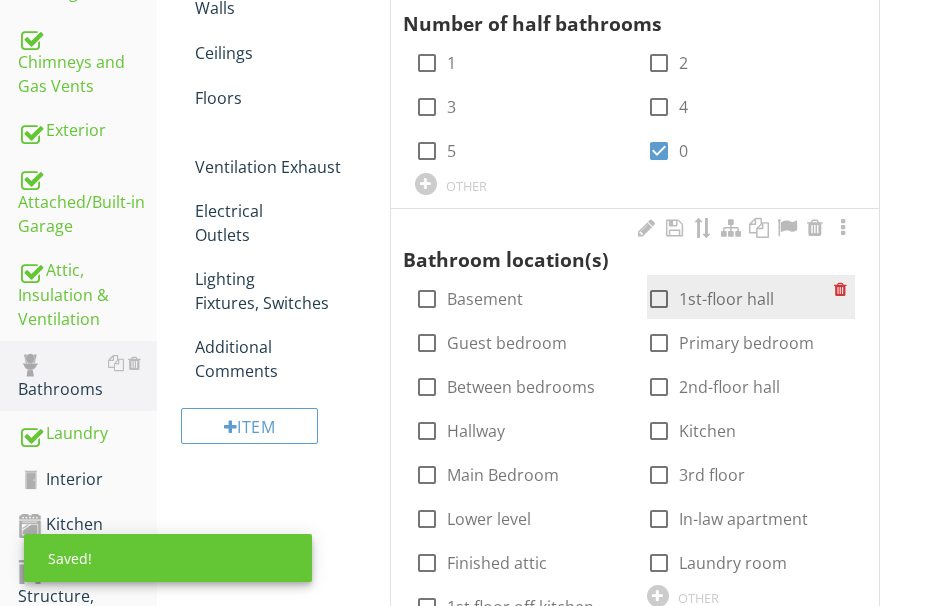 click at bounding box center (659, 299) 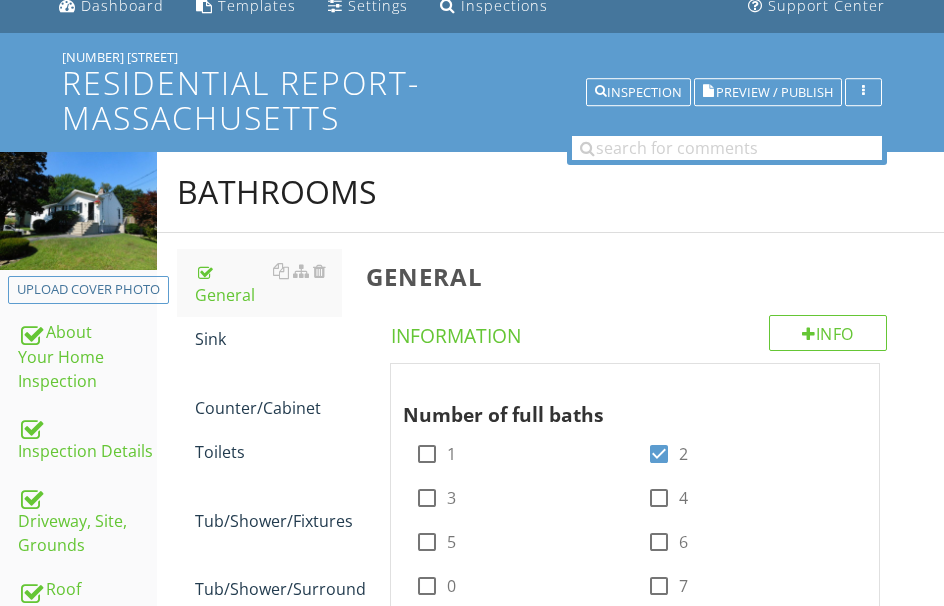 scroll, scrollTop: 54, scrollLeft: 0, axis: vertical 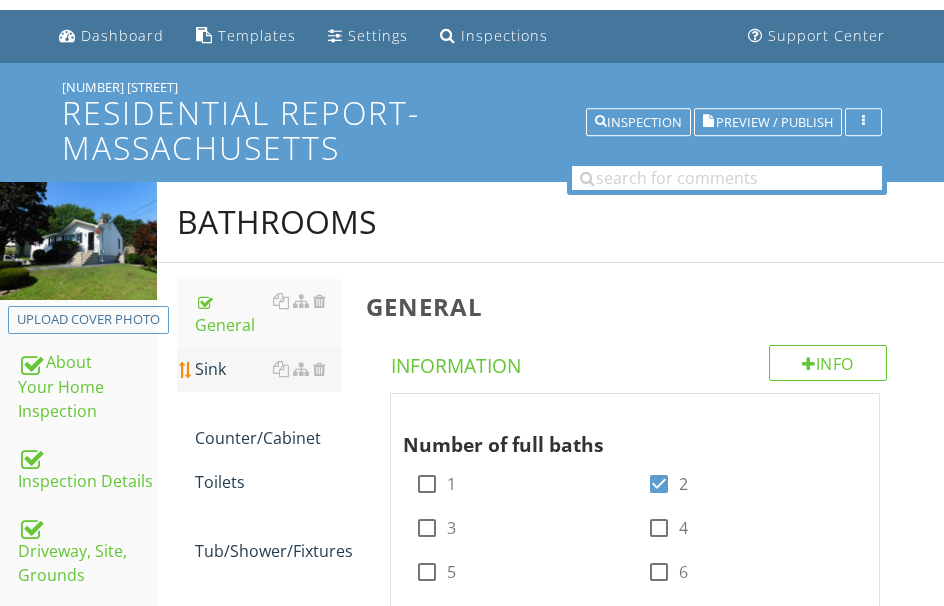 click on "Sink" at bounding box center (268, 369) 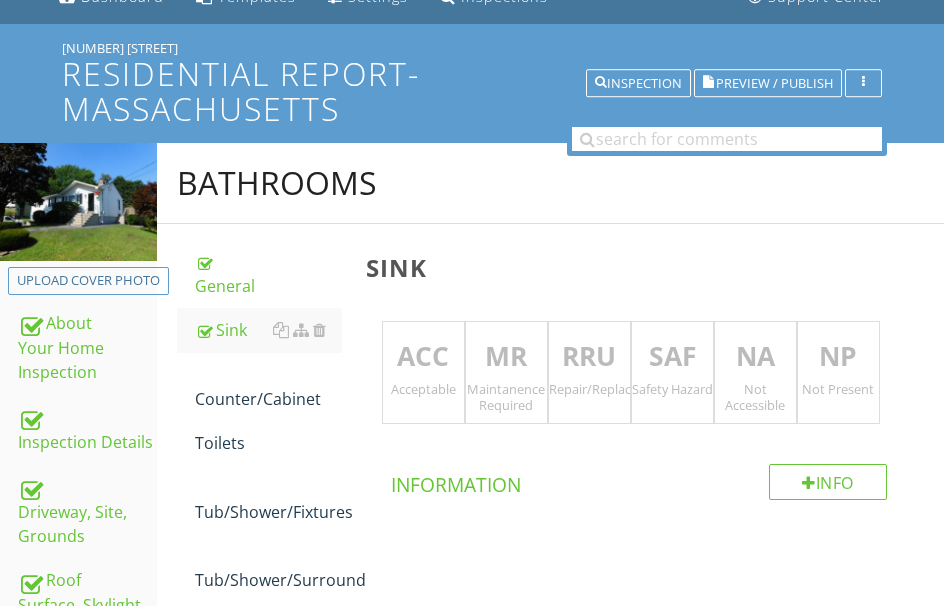 scroll, scrollTop: 154, scrollLeft: 0, axis: vertical 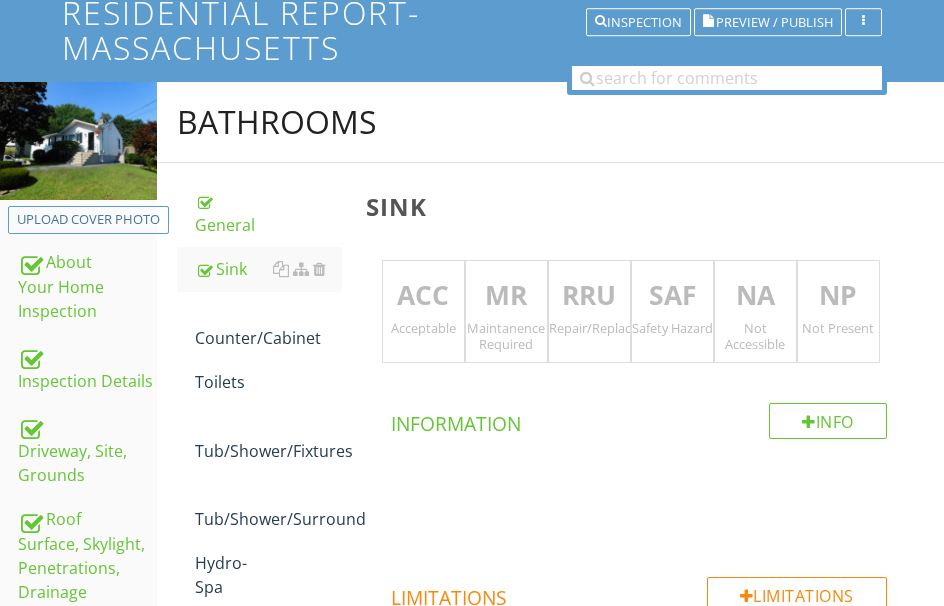 click on "ACC" at bounding box center (423, 296) 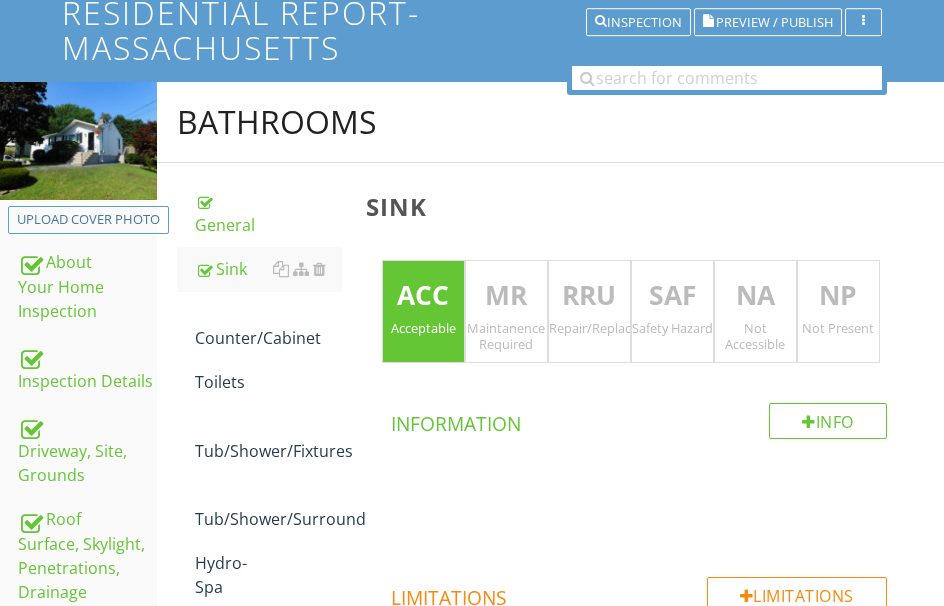 click on "MR" at bounding box center [506, 296] 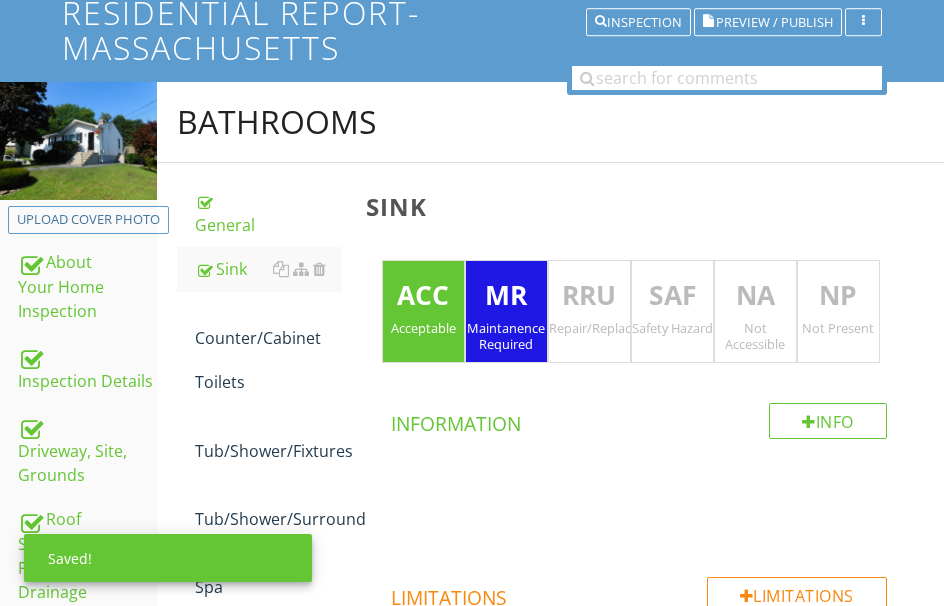 click on "ACC" at bounding box center (423, 296) 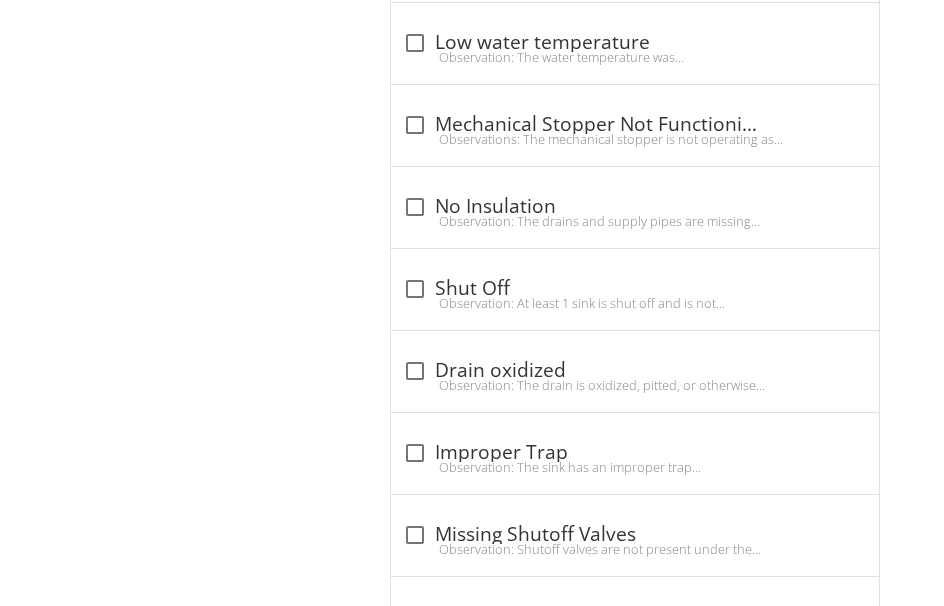scroll, scrollTop: 1854, scrollLeft: 0, axis: vertical 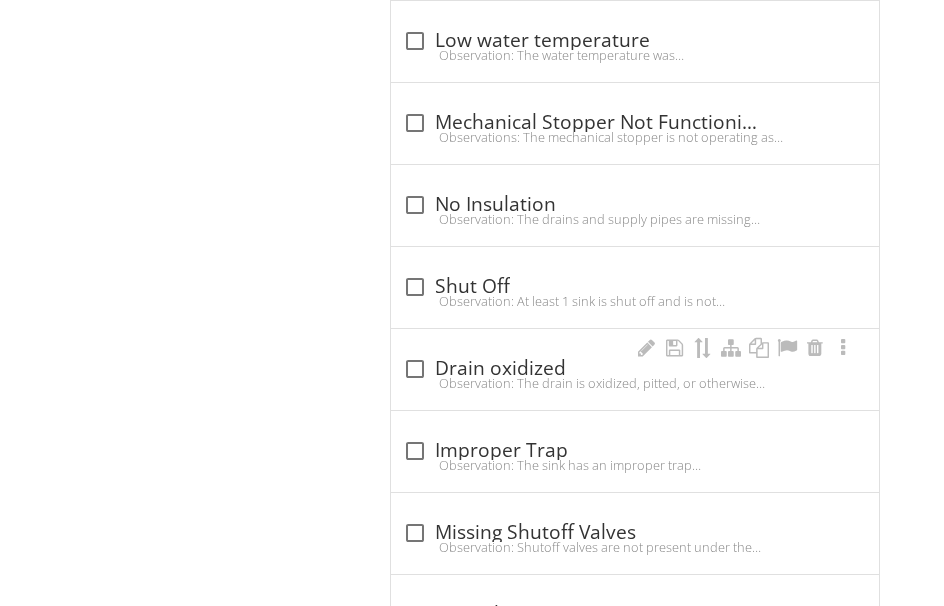 click on "check_box_outline_blank
Drain oxidized" at bounding box center (635, 369) 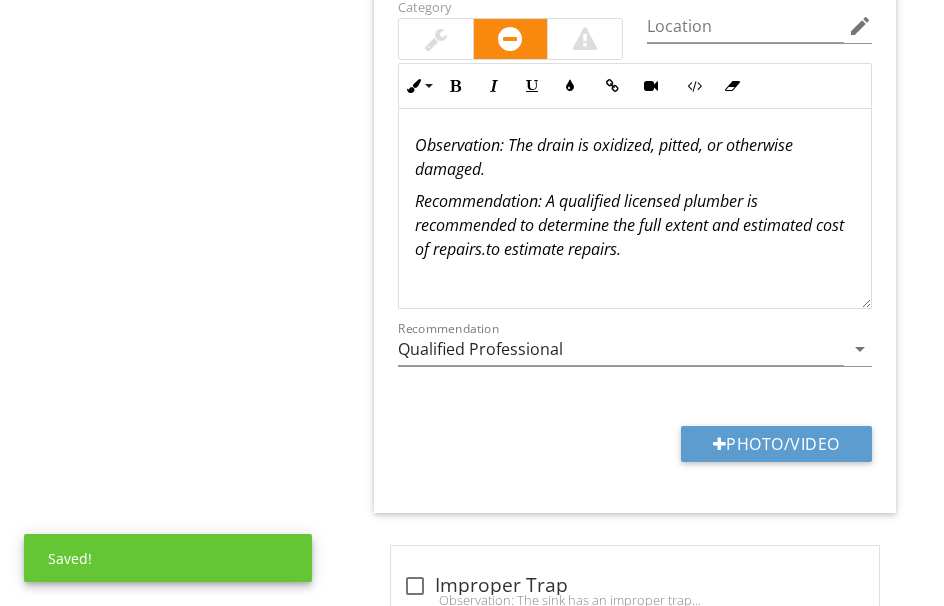 scroll, scrollTop: 2354, scrollLeft: 0, axis: vertical 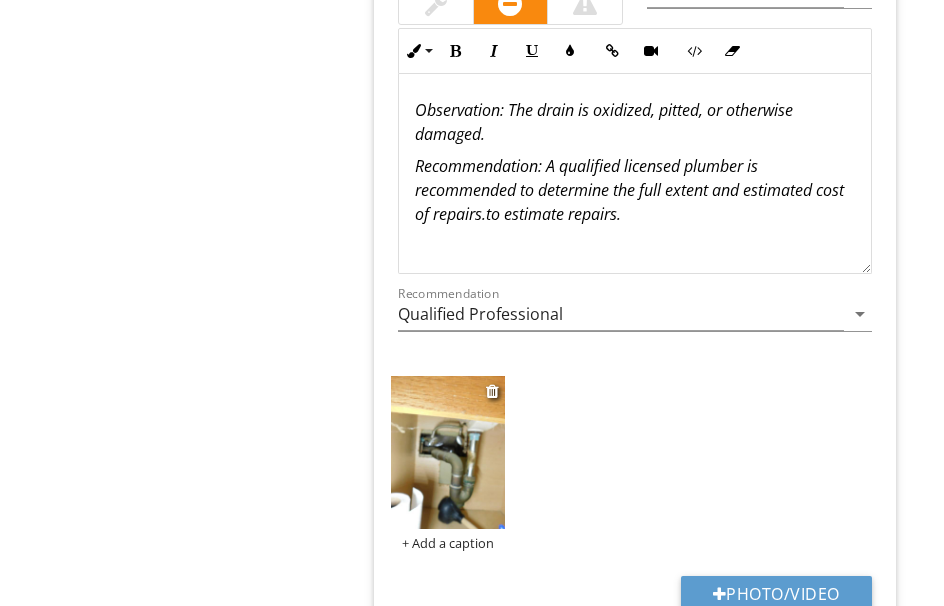 click at bounding box center [448, 452] 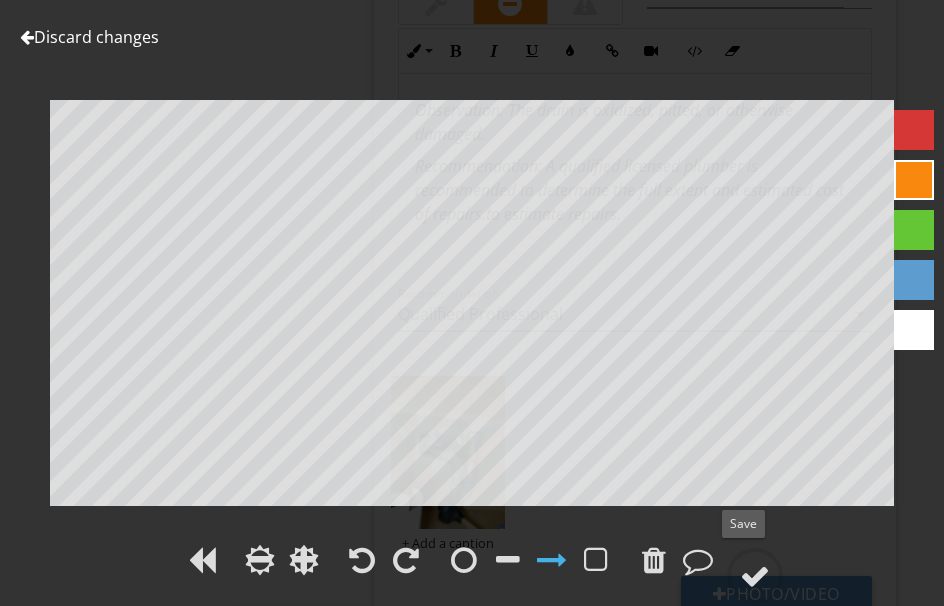 drag, startPoint x: 759, startPoint y: 569, endPoint x: 951, endPoint y: 436, distance: 233.56584 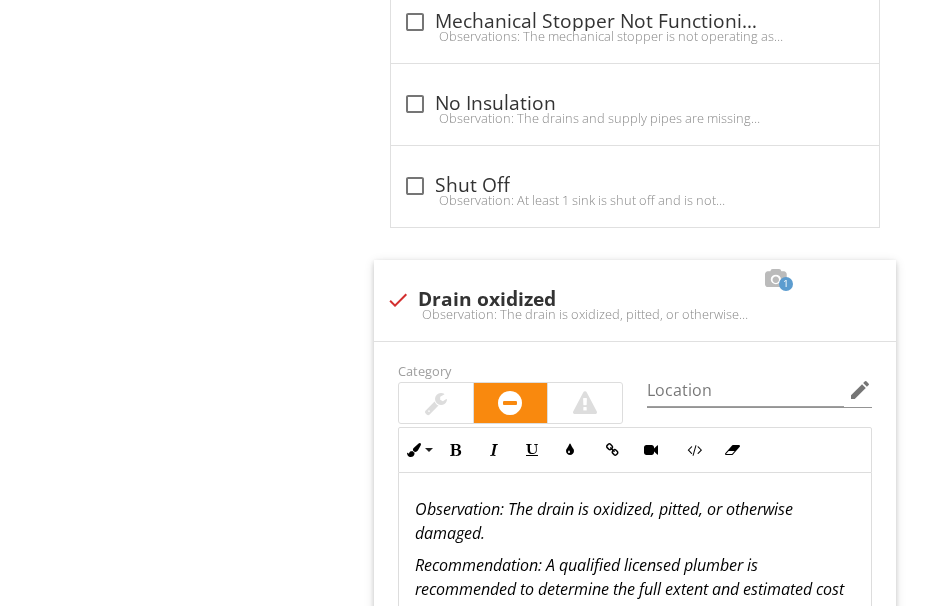scroll, scrollTop: 1954, scrollLeft: 0, axis: vertical 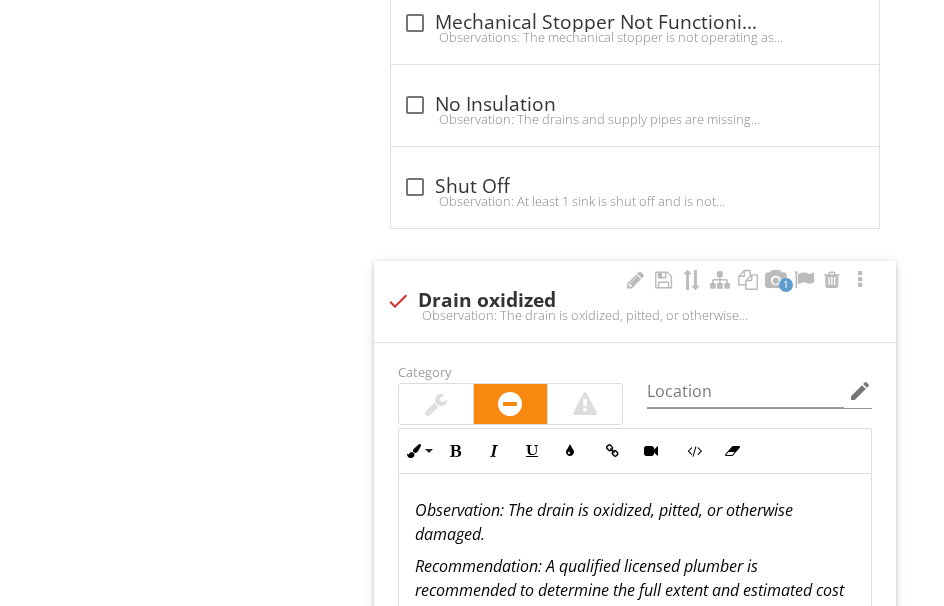 click at bounding box center [436, 404] 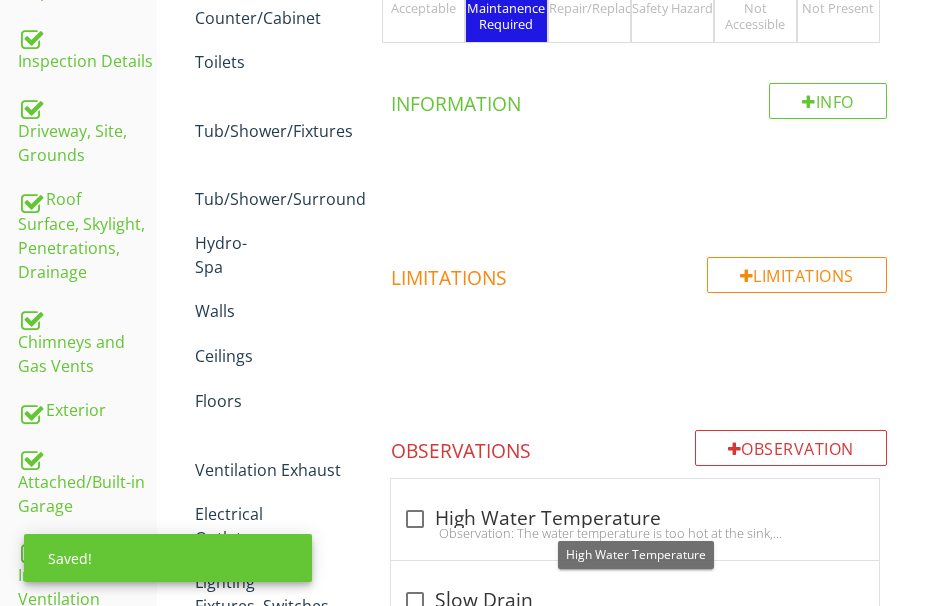 scroll, scrollTop: 154, scrollLeft: 0, axis: vertical 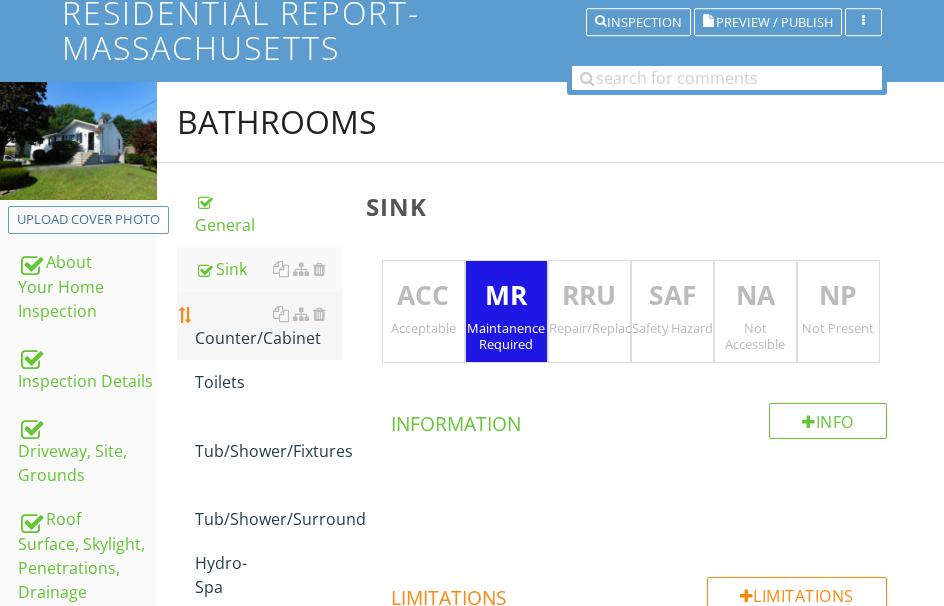 click on "Counter/Cabinet" at bounding box center [268, 326] 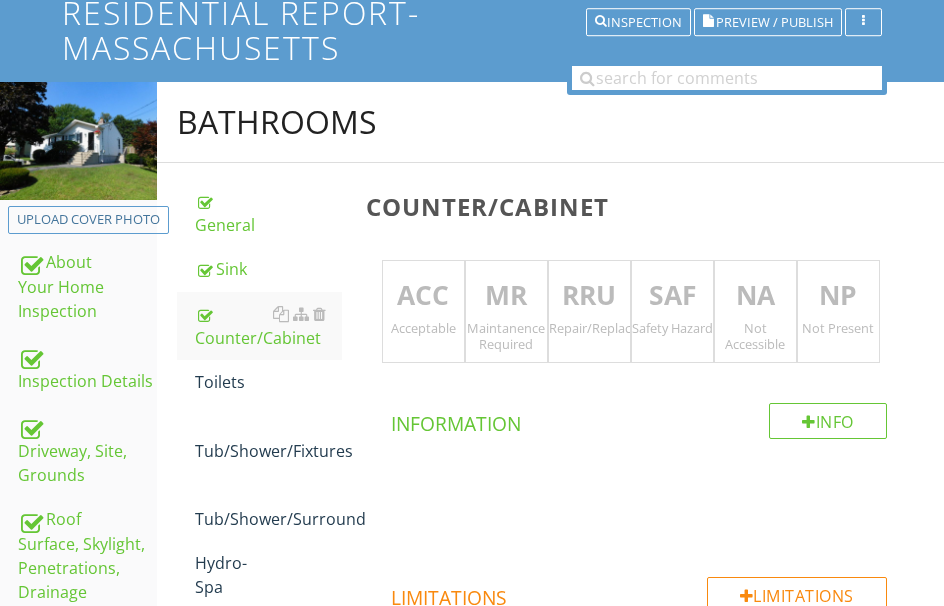 click on "ACC" at bounding box center (423, 296) 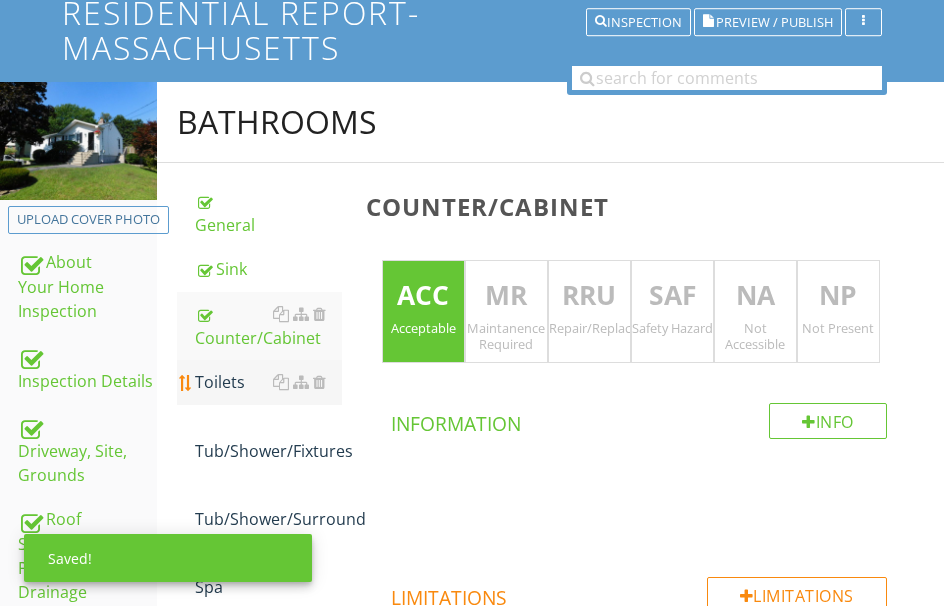 click on "Toilets" at bounding box center [268, 382] 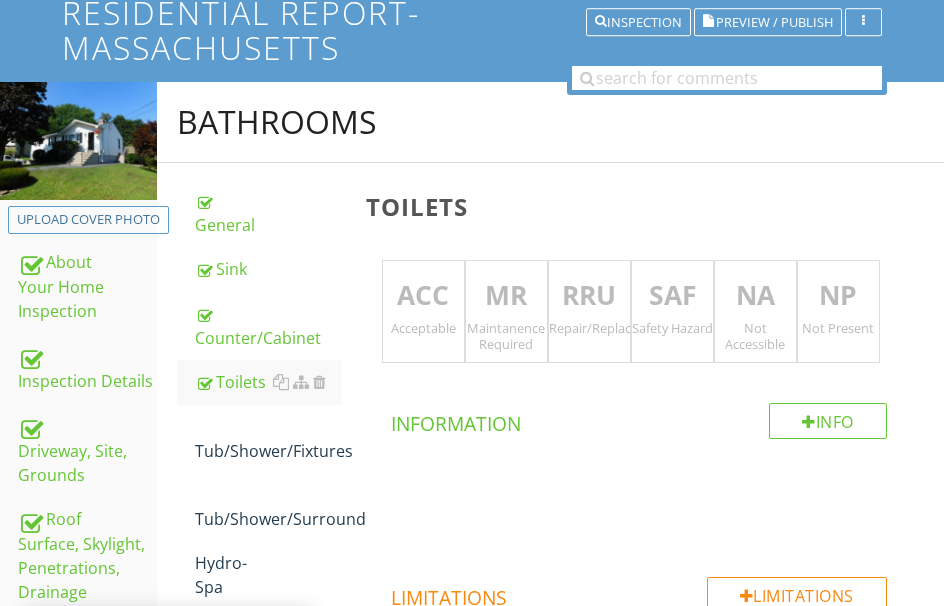 click on "RRU" at bounding box center (589, 296) 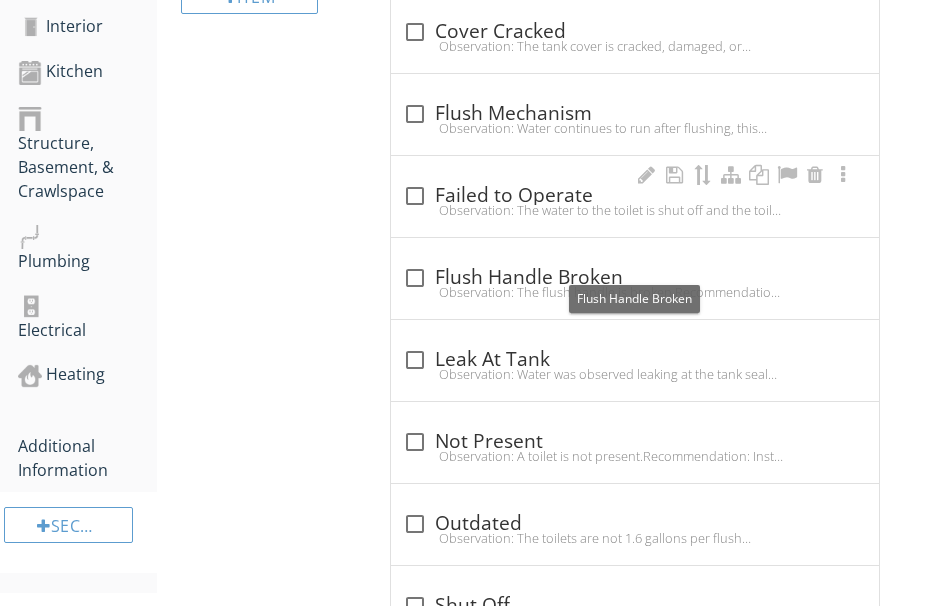 scroll, scrollTop: 1254, scrollLeft: 0, axis: vertical 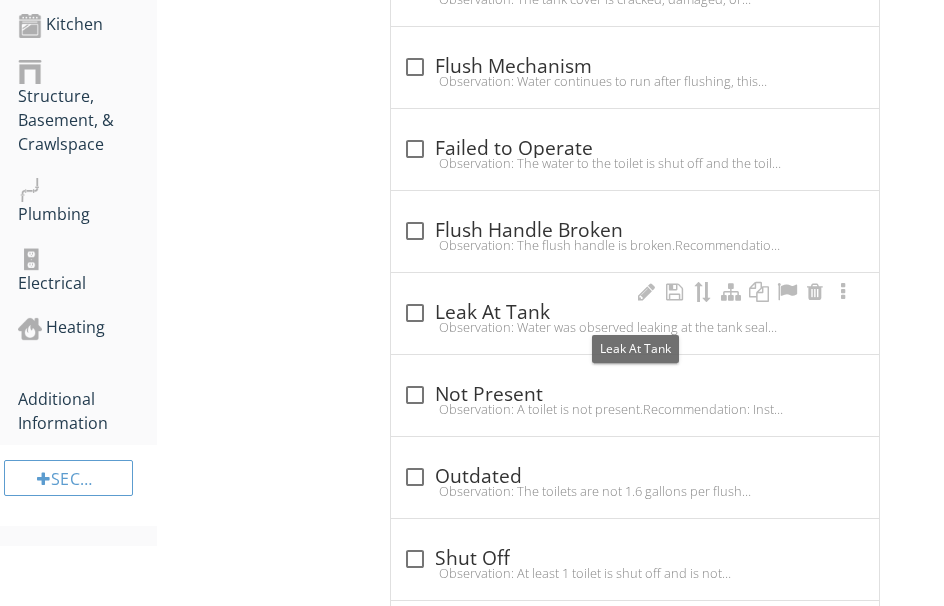click on "check_box_outline_blank
Leak At Tank" at bounding box center (635, 313) 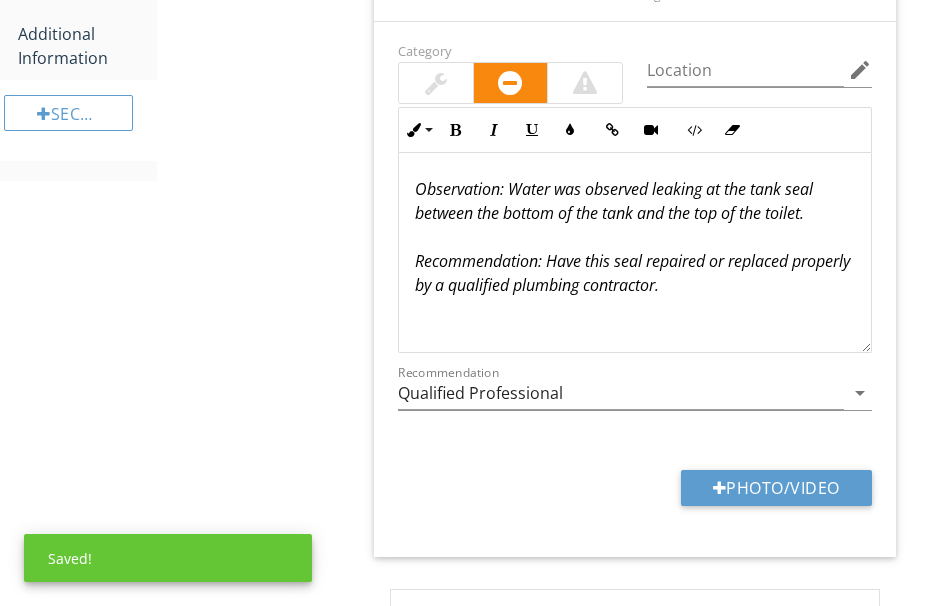 scroll, scrollTop: 1654, scrollLeft: 0, axis: vertical 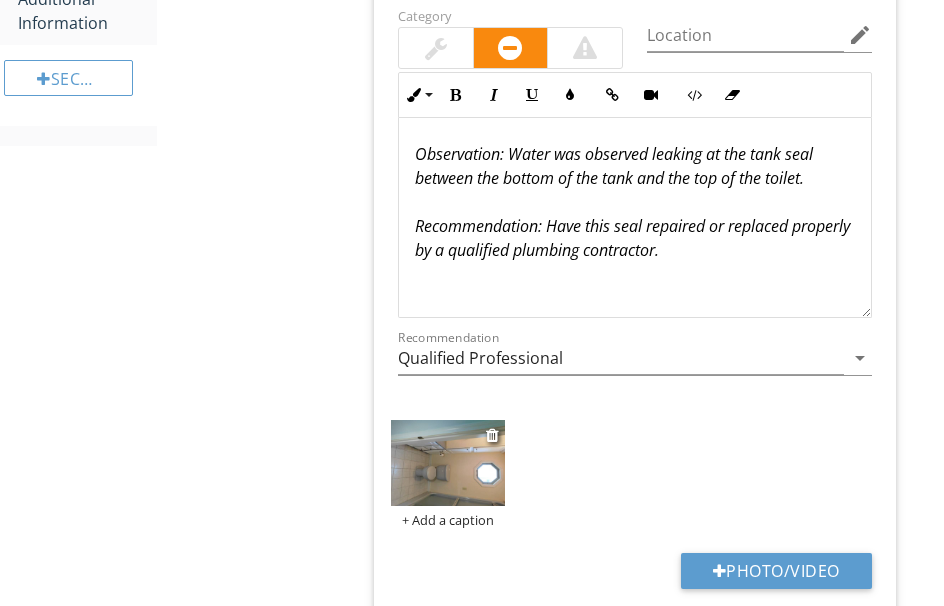 click at bounding box center (448, 463) 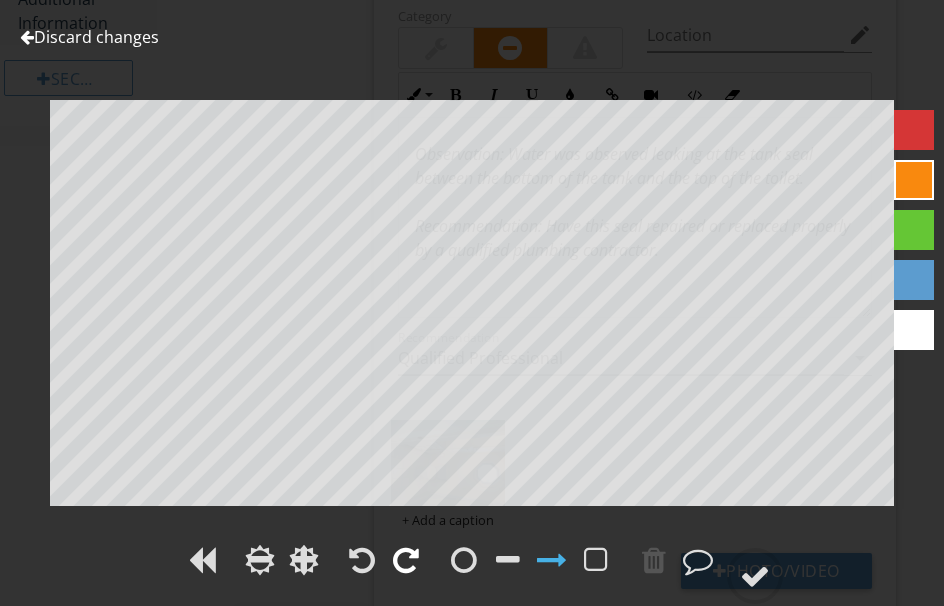 click at bounding box center (406, 560) 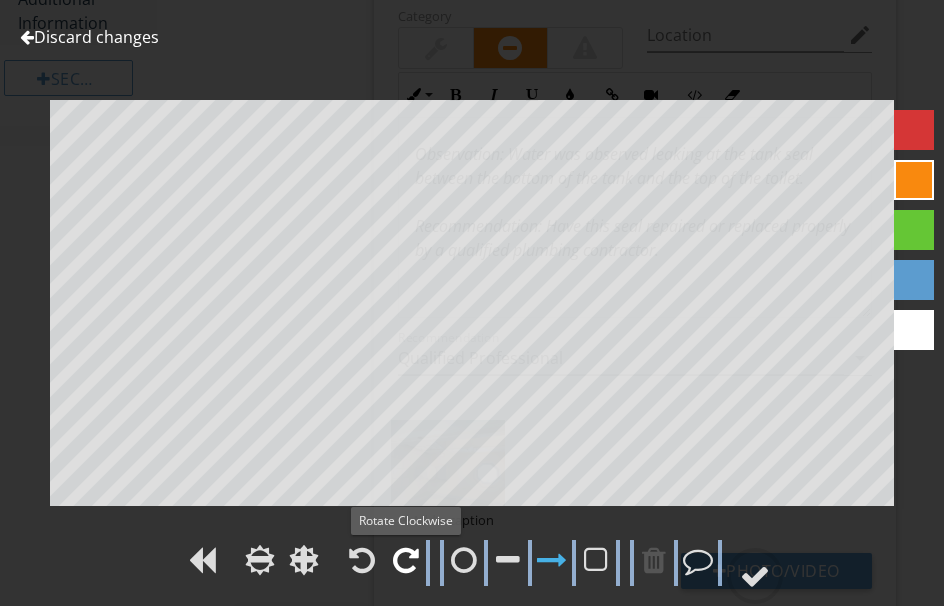 click at bounding box center [406, 560] 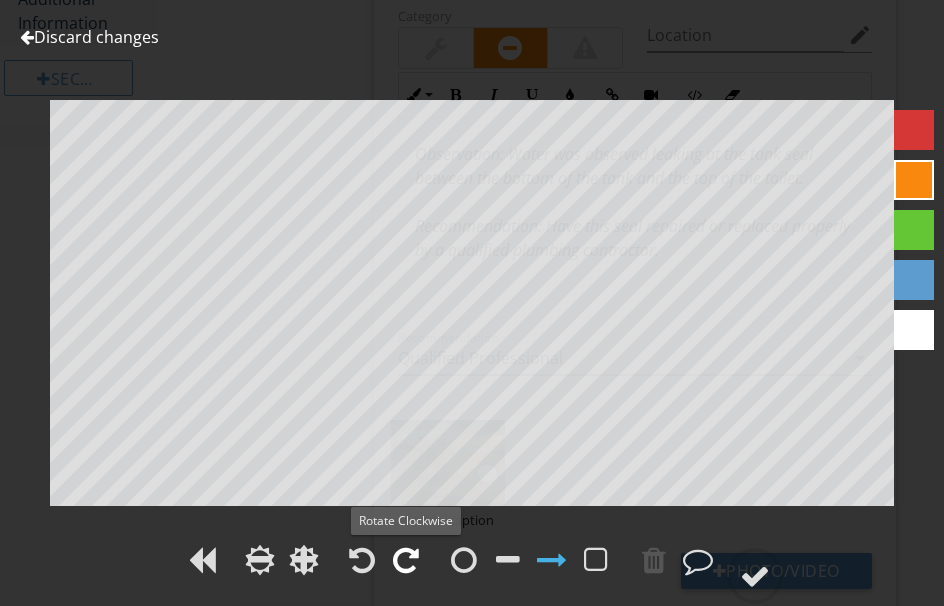 click at bounding box center [406, 560] 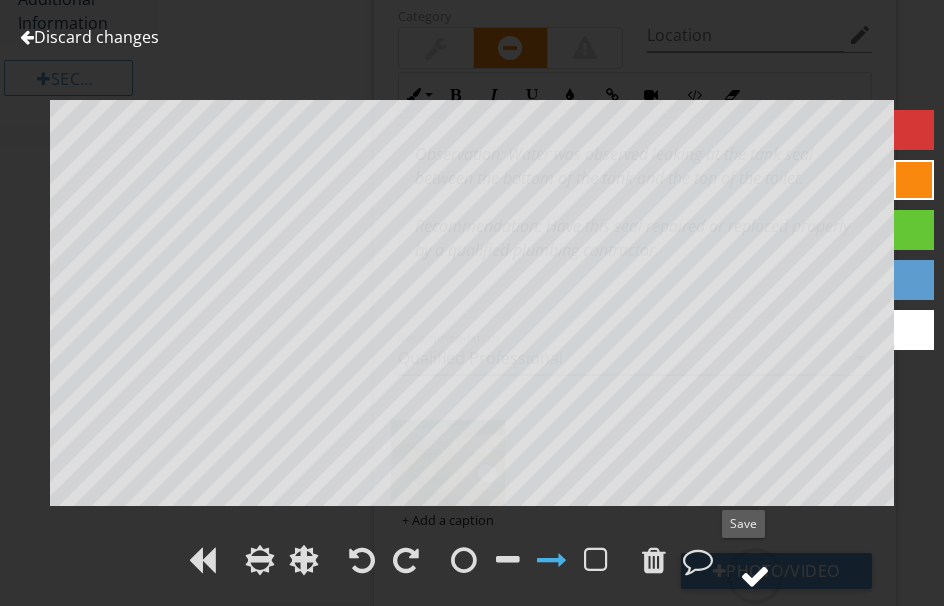 drag, startPoint x: 752, startPoint y: 564, endPoint x: 765, endPoint y: 551, distance: 18.384777 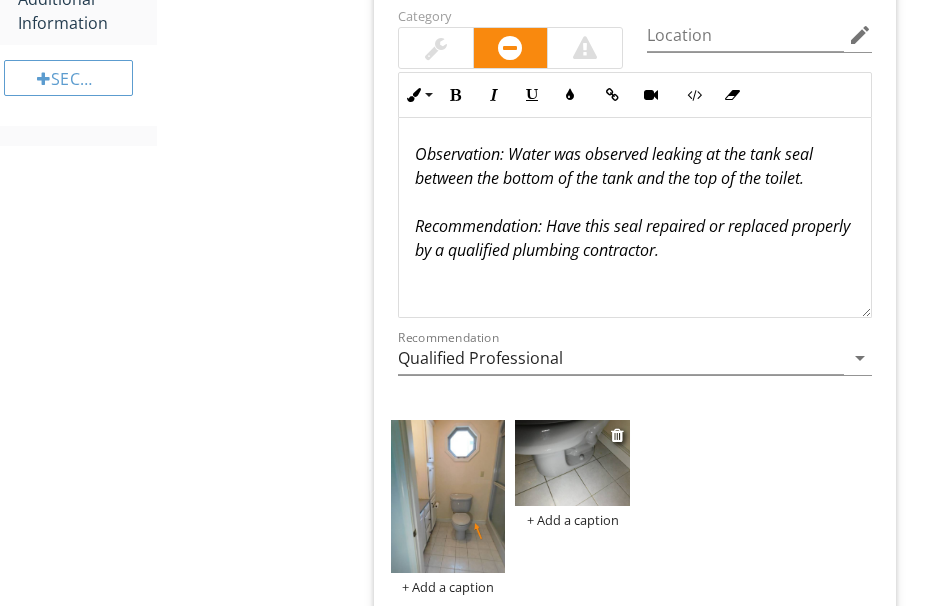 click at bounding box center (572, 463) 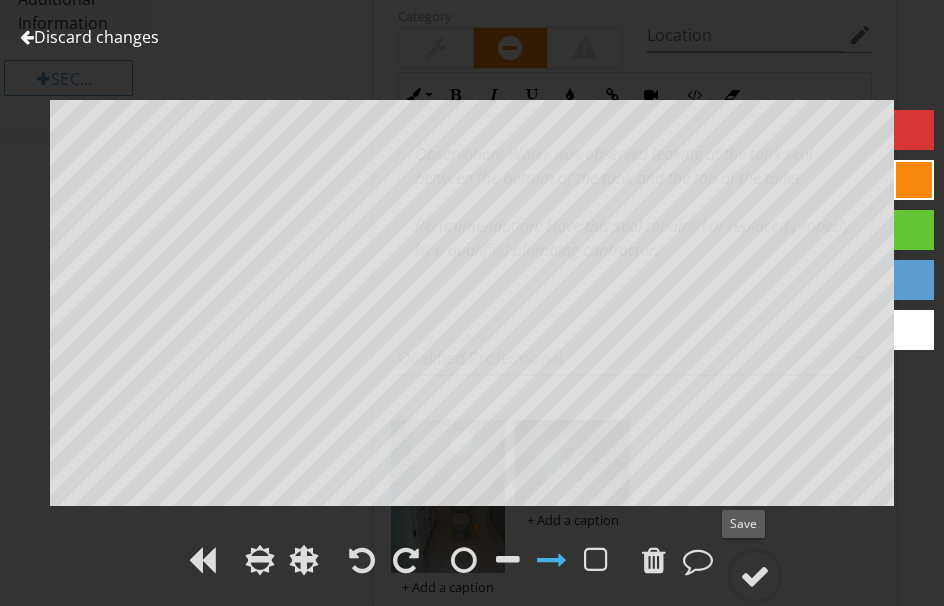 drag, startPoint x: 767, startPoint y: 565, endPoint x: 695, endPoint y: 509, distance: 91.214035 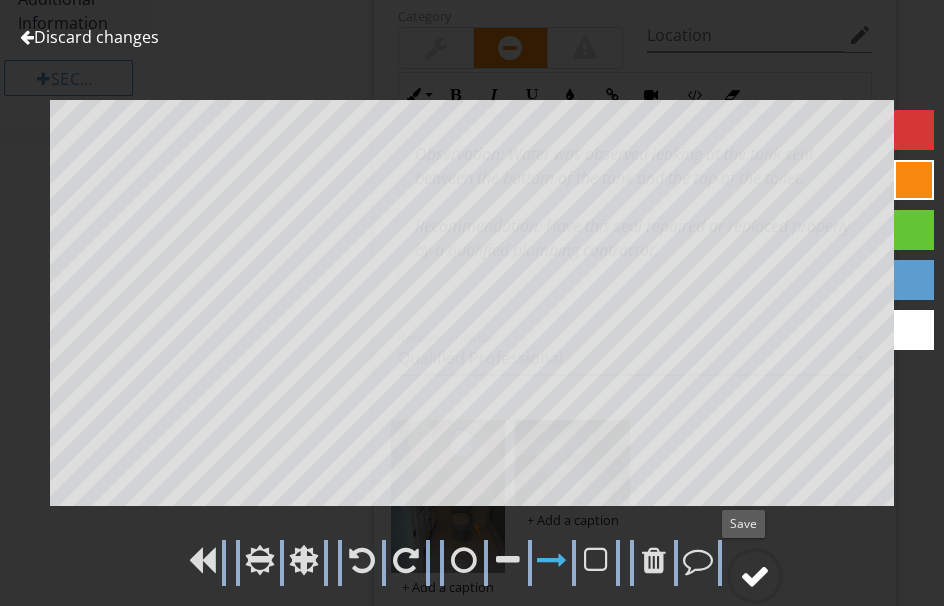 click at bounding box center (755, 576) 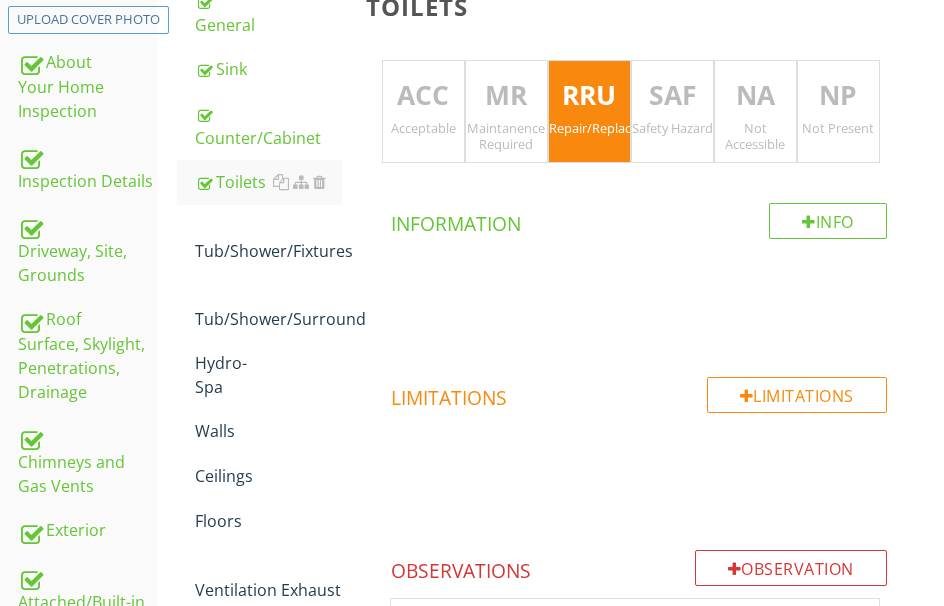 scroll, scrollTop: 254, scrollLeft: 0, axis: vertical 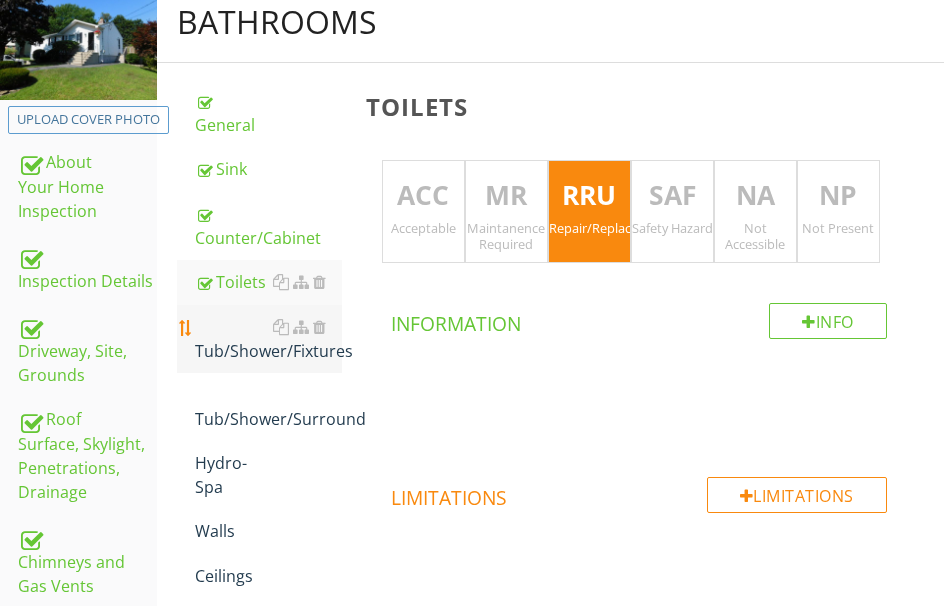 click on "Tub/Shower/Fixtures" at bounding box center (268, 339) 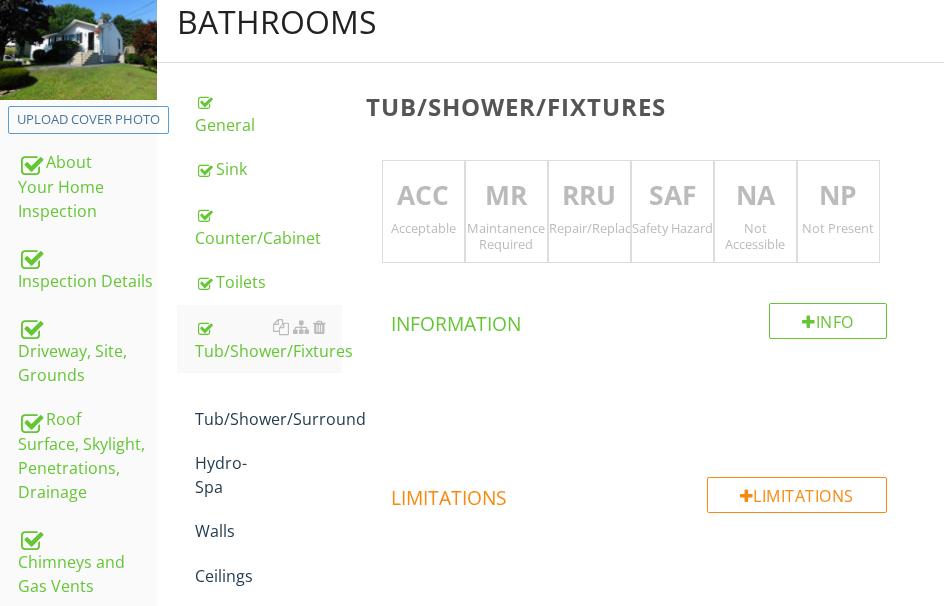 click on "RRU" at bounding box center (589, 196) 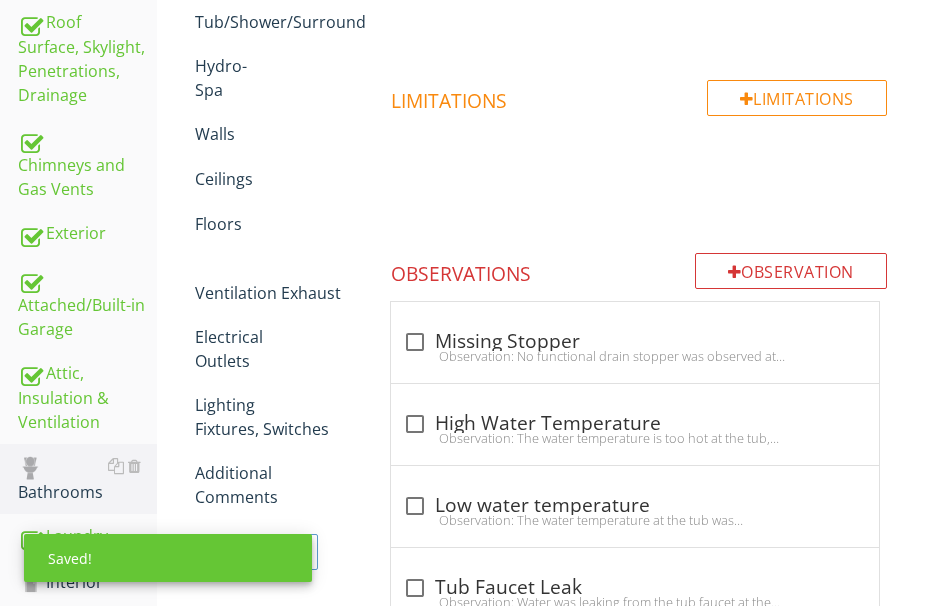 scroll, scrollTop: 654, scrollLeft: 0, axis: vertical 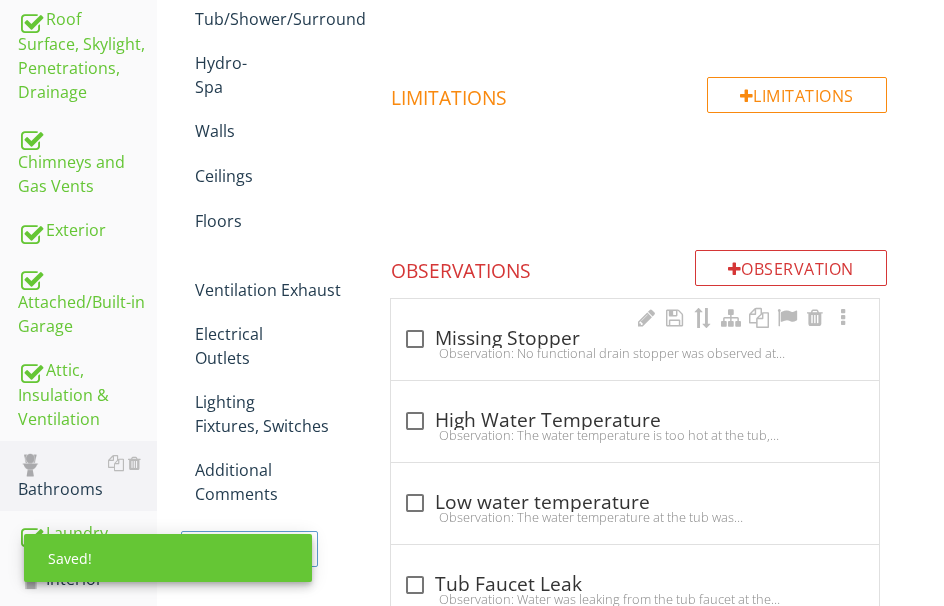 click on "check_box_outline_blank
Missing Stopper" at bounding box center [635, 339] 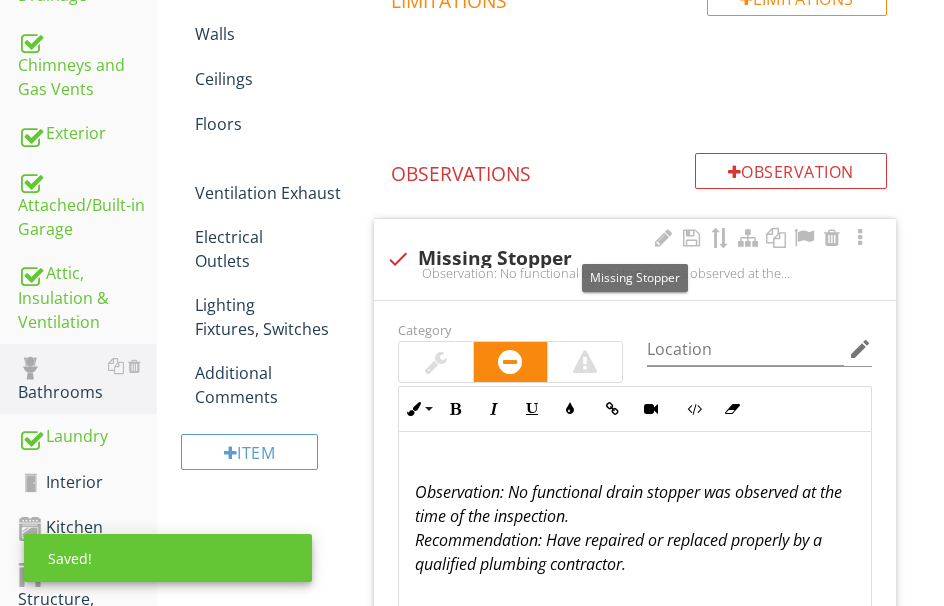 scroll, scrollTop: 854, scrollLeft: 0, axis: vertical 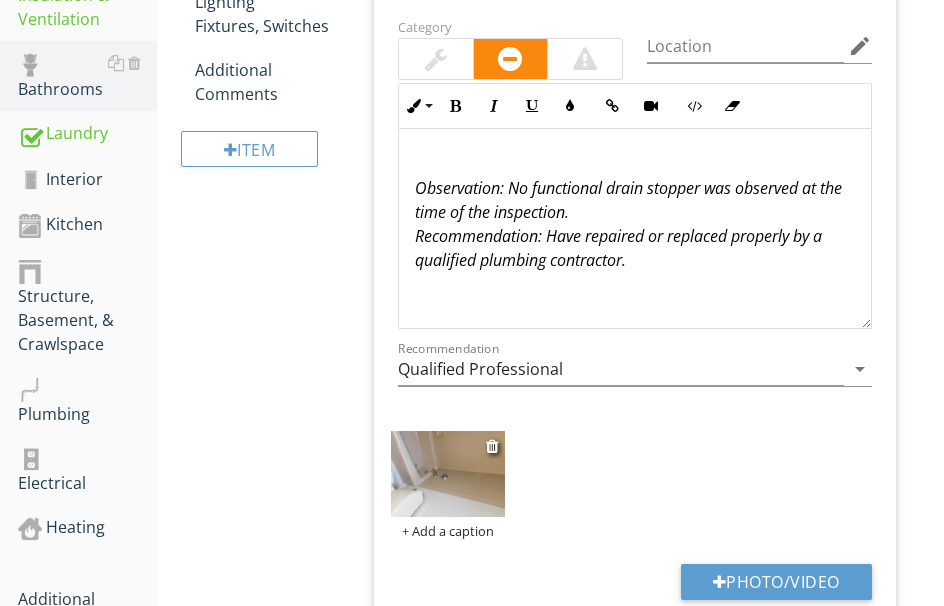click at bounding box center (448, 474) 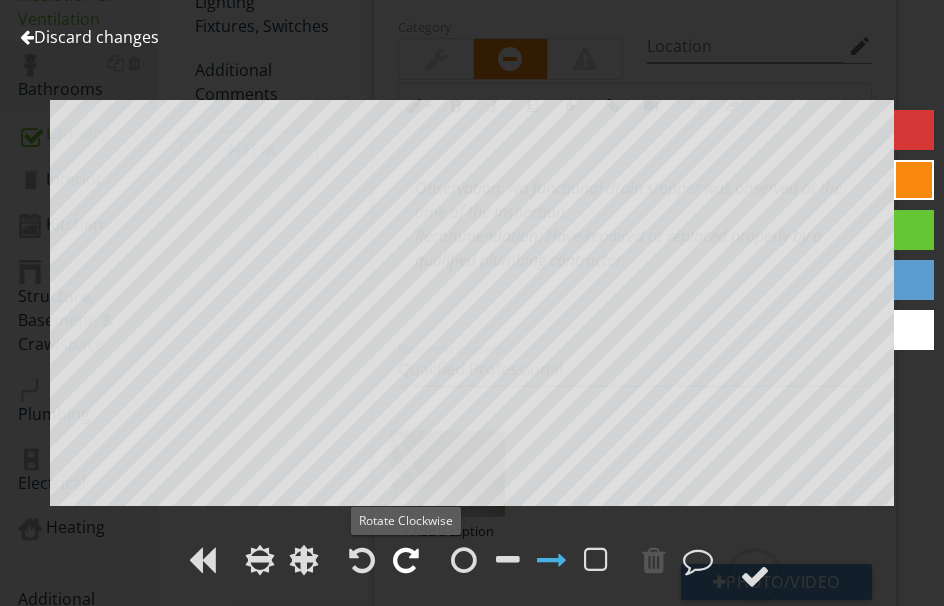 click at bounding box center [406, 560] 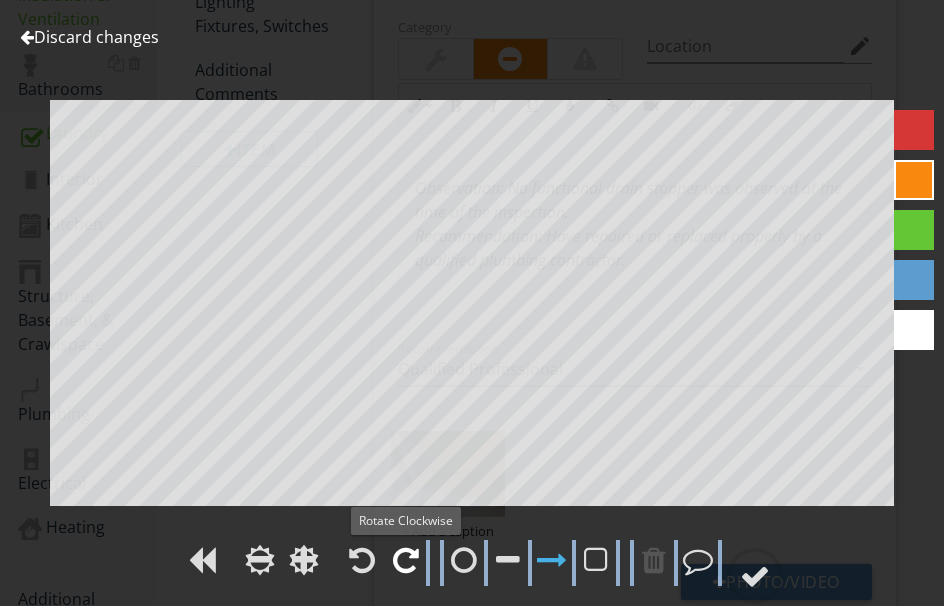 click at bounding box center (406, 560) 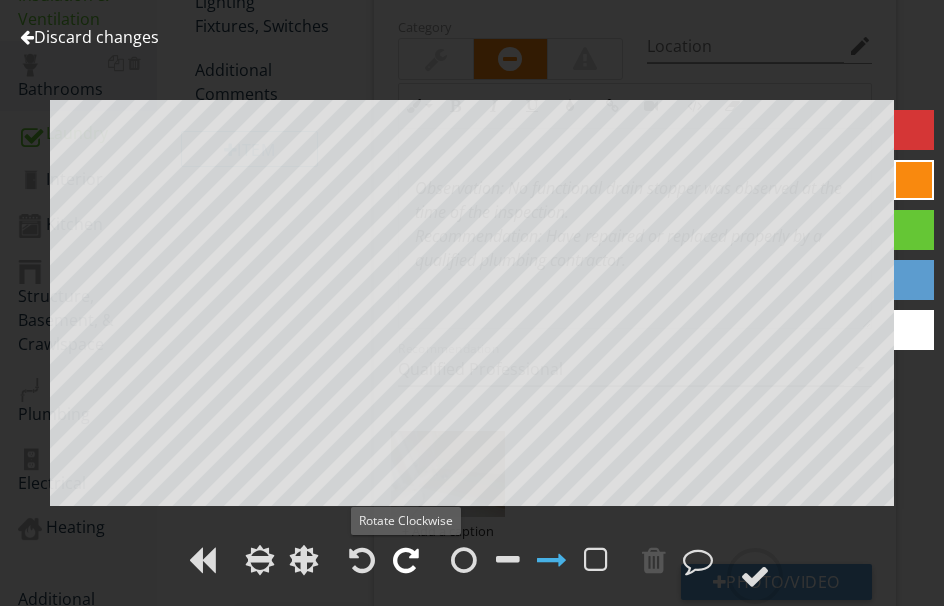click at bounding box center [406, 560] 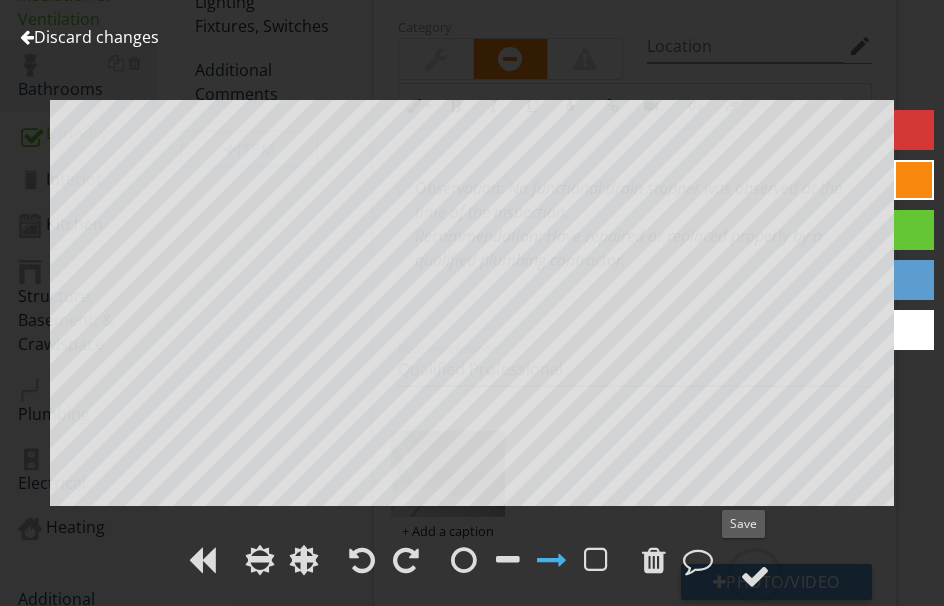 drag, startPoint x: 750, startPoint y: 568, endPoint x: 928, endPoint y: 491, distance: 193.94072 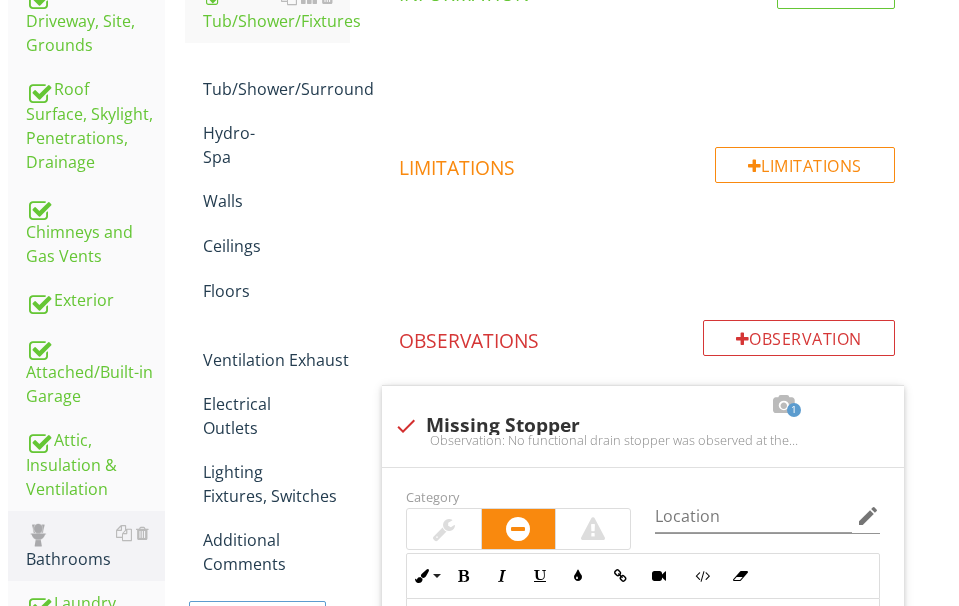 scroll, scrollTop: 806, scrollLeft: 0, axis: vertical 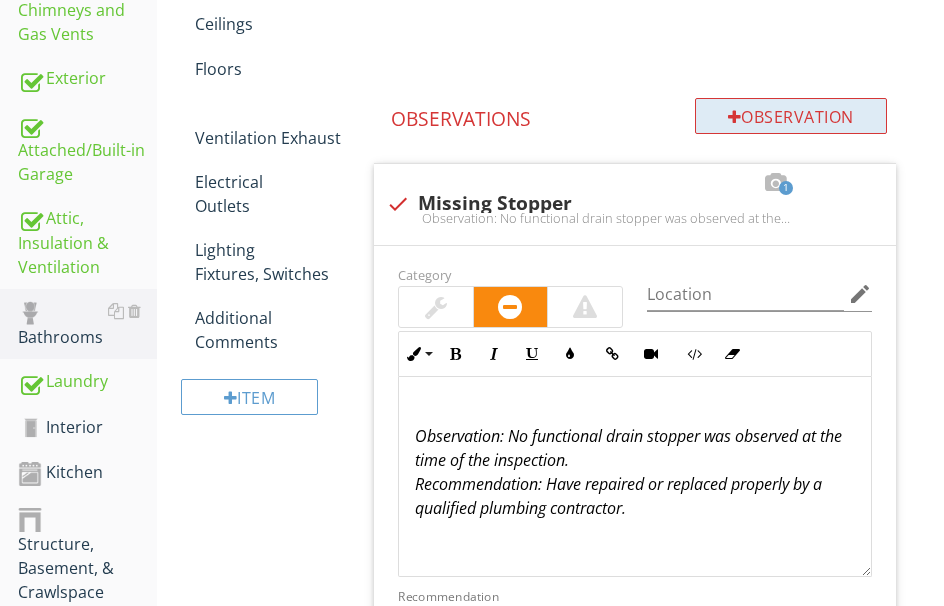 click on "Observation" at bounding box center [791, 116] 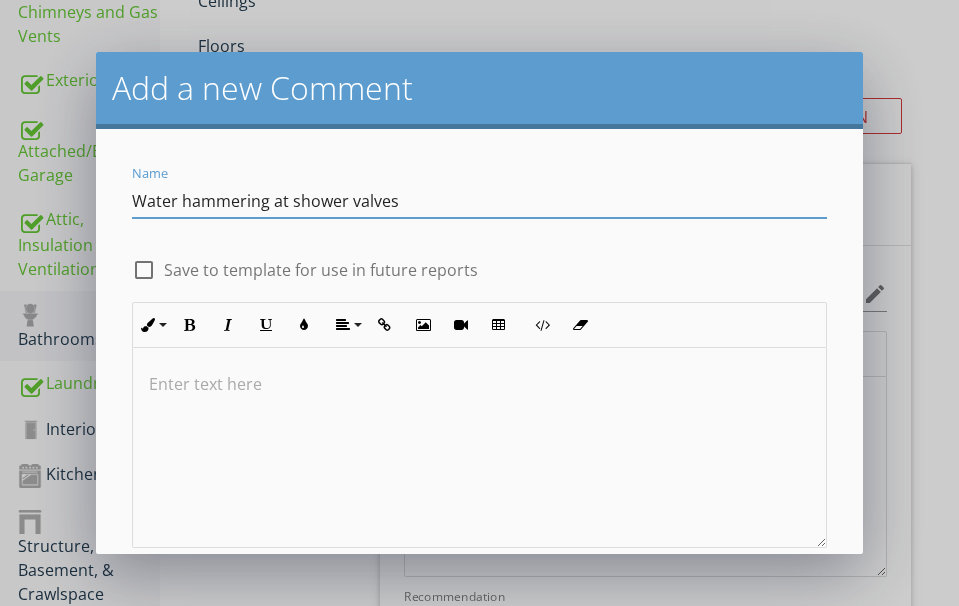 type on "Water hammering at shower valves" 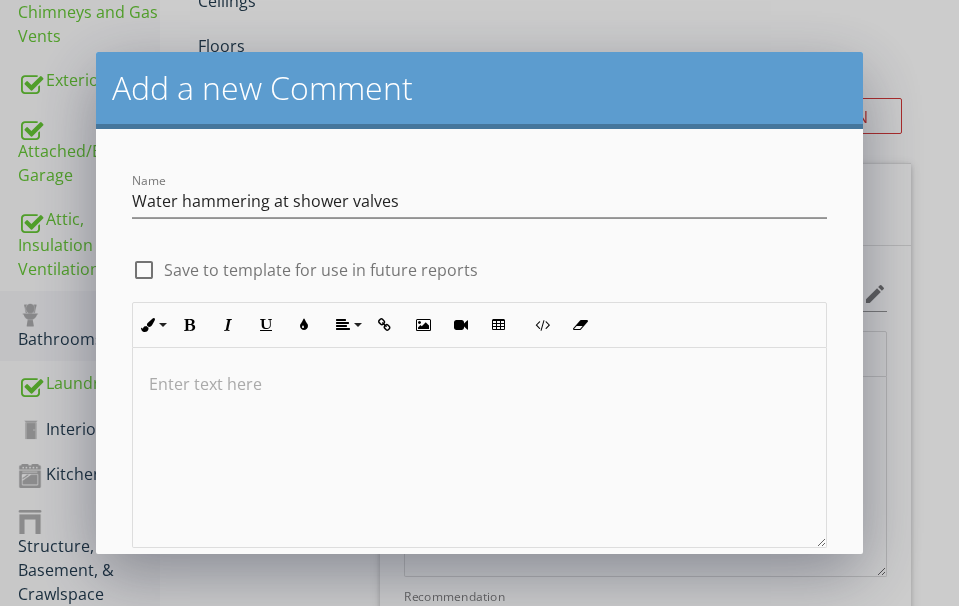 click at bounding box center [479, 448] 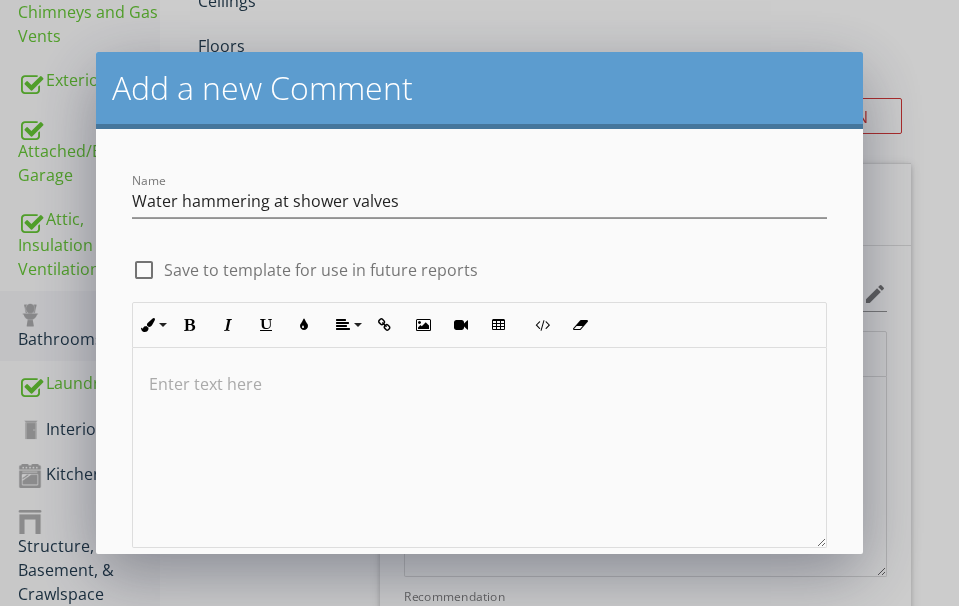 type 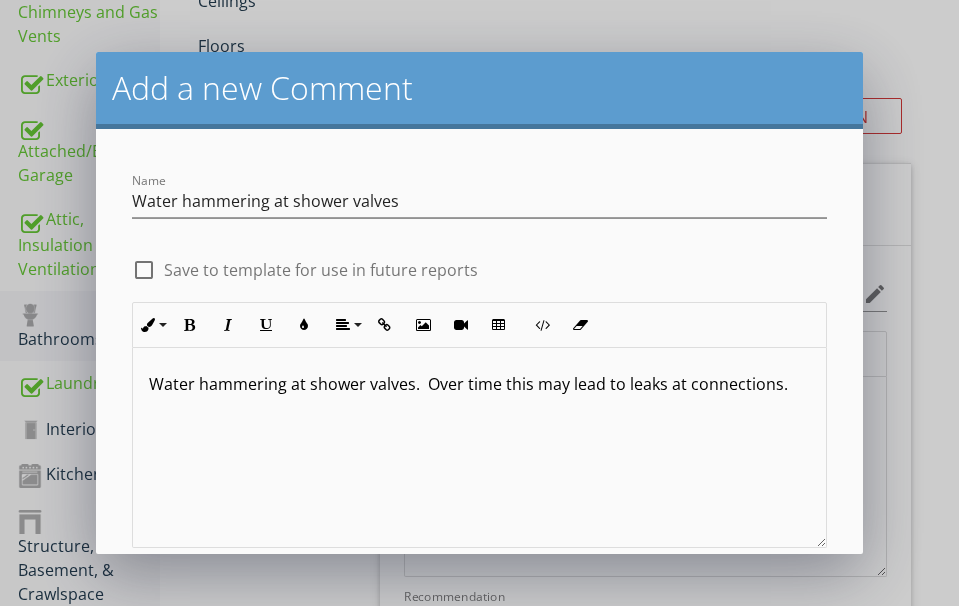 scroll, scrollTop: 1, scrollLeft: 0, axis: vertical 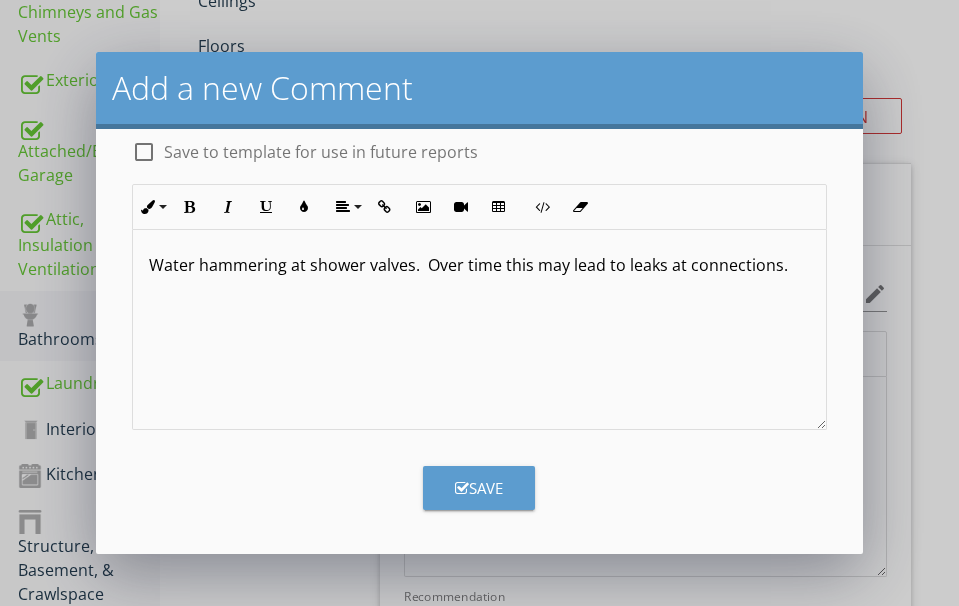 click on "Save" at bounding box center [479, 488] 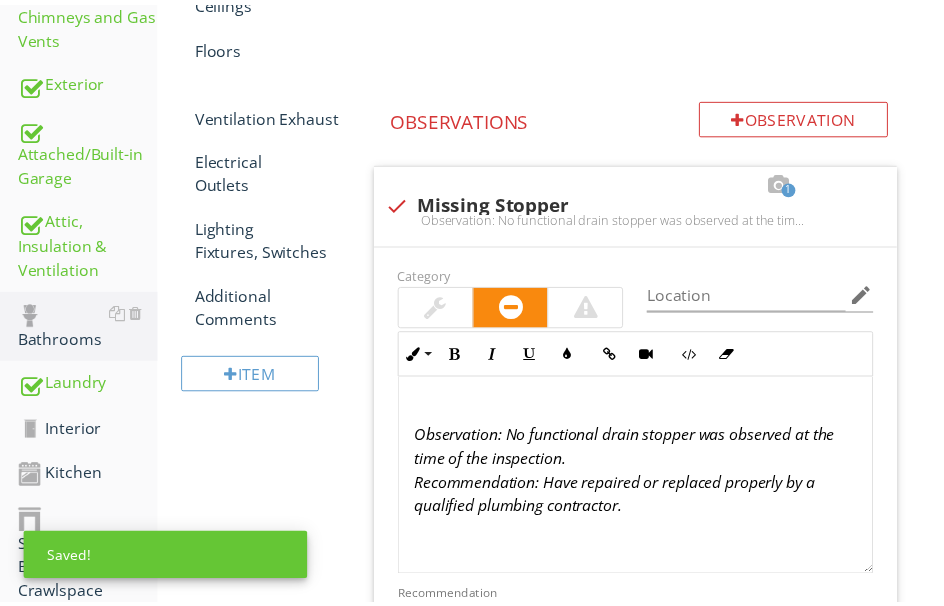 scroll, scrollTop: 22, scrollLeft: 0, axis: vertical 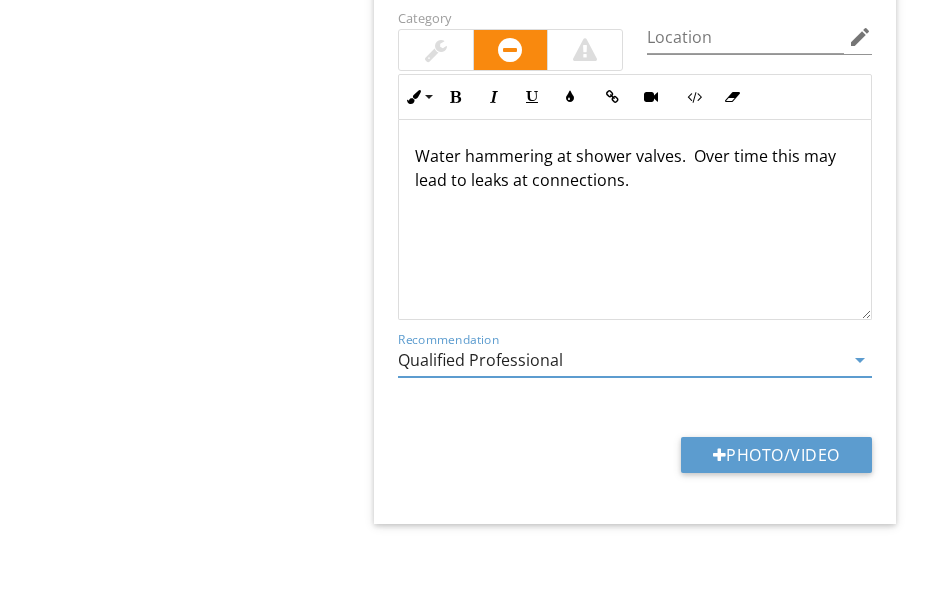 click on "Qualified Professional" at bounding box center (621, 360) 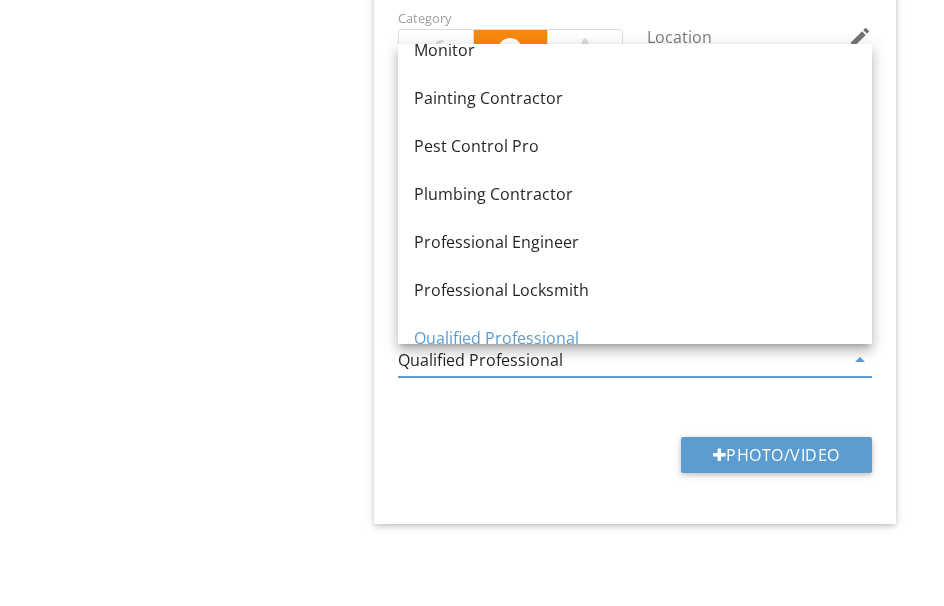 scroll, scrollTop: 2136, scrollLeft: 0, axis: vertical 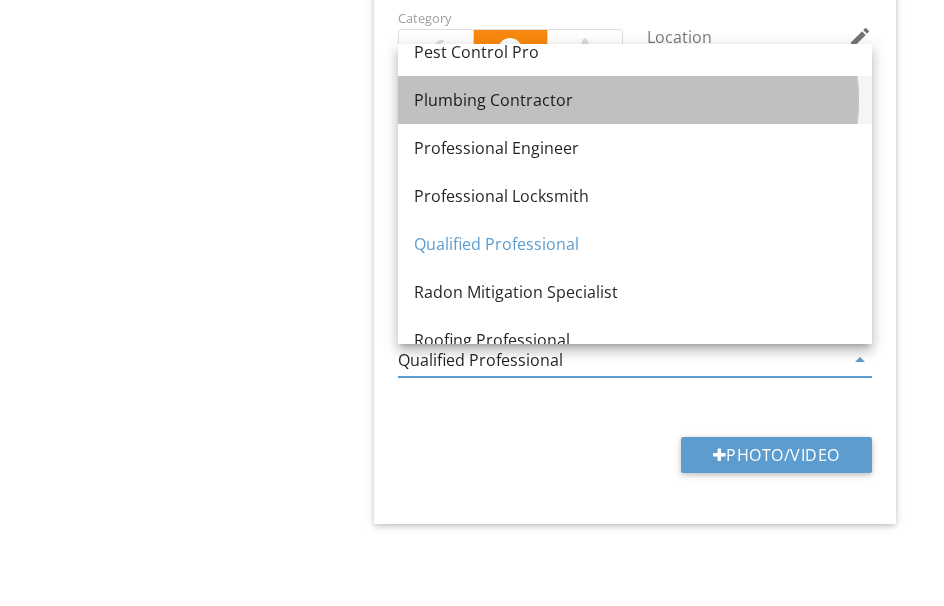 click on "Plumbing Contractor" at bounding box center [635, 100] 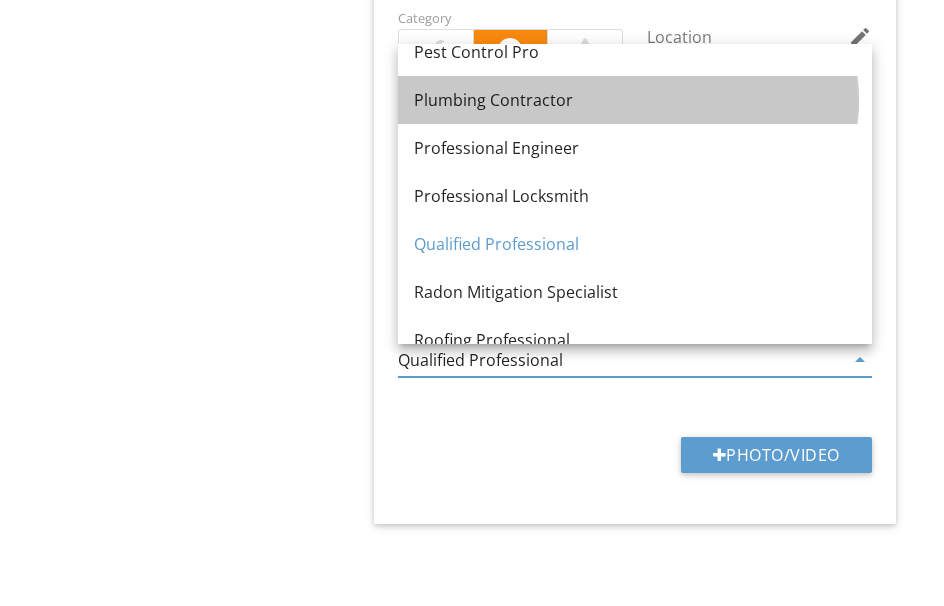 type on "Plumbing Contractor" 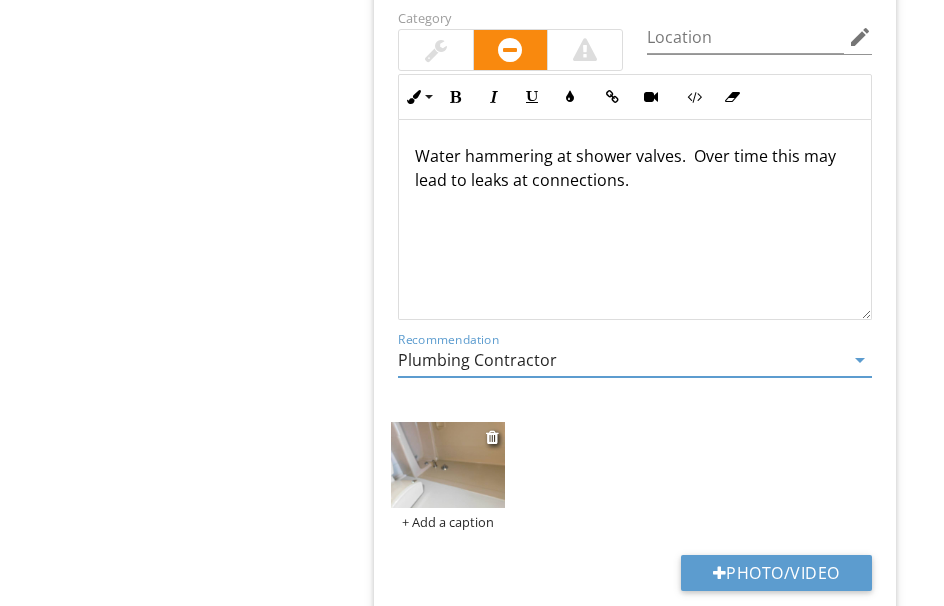 click at bounding box center [448, 465] 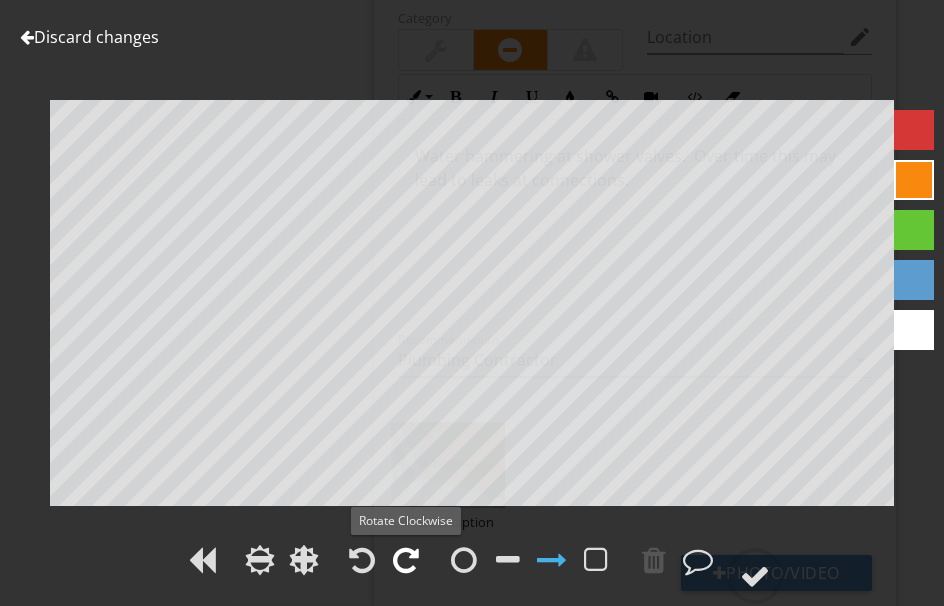 click at bounding box center [406, 560] 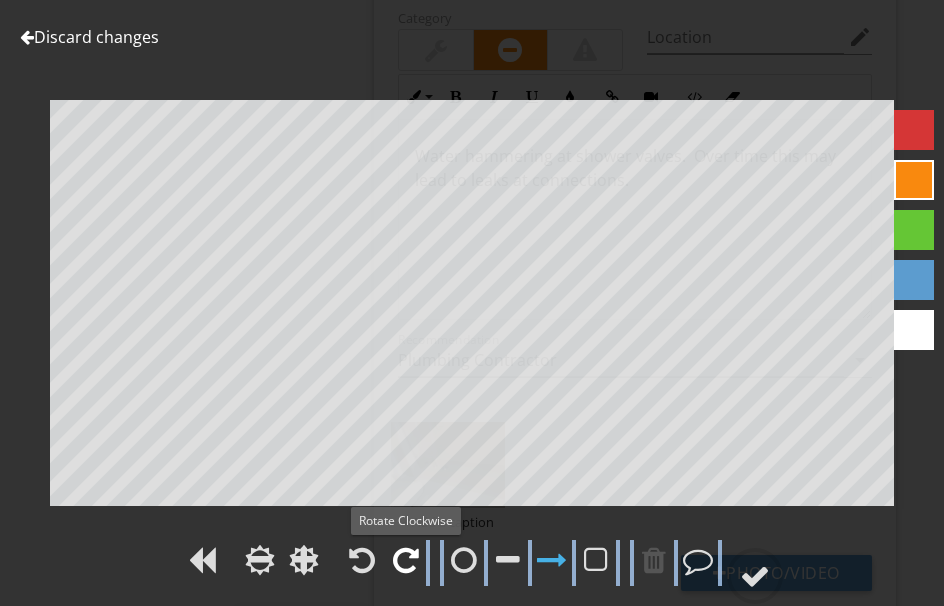 click at bounding box center [406, 560] 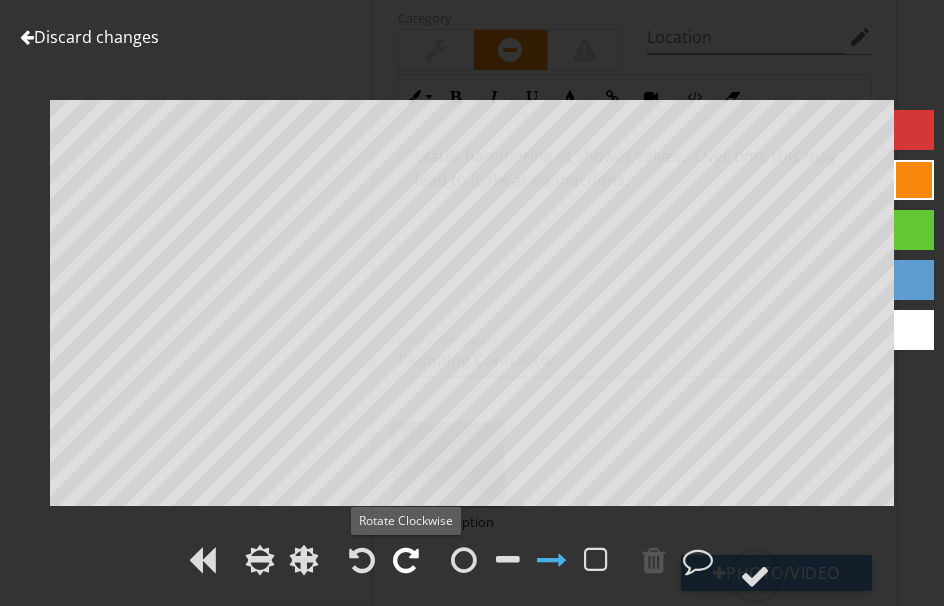 click at bounding box center (406, 560) 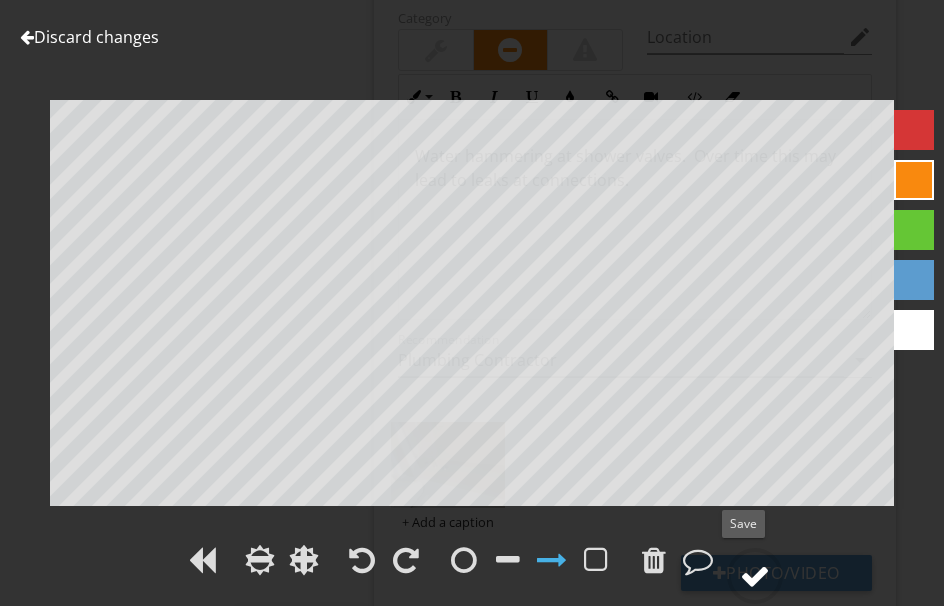 click at bounding box center (755, 576) 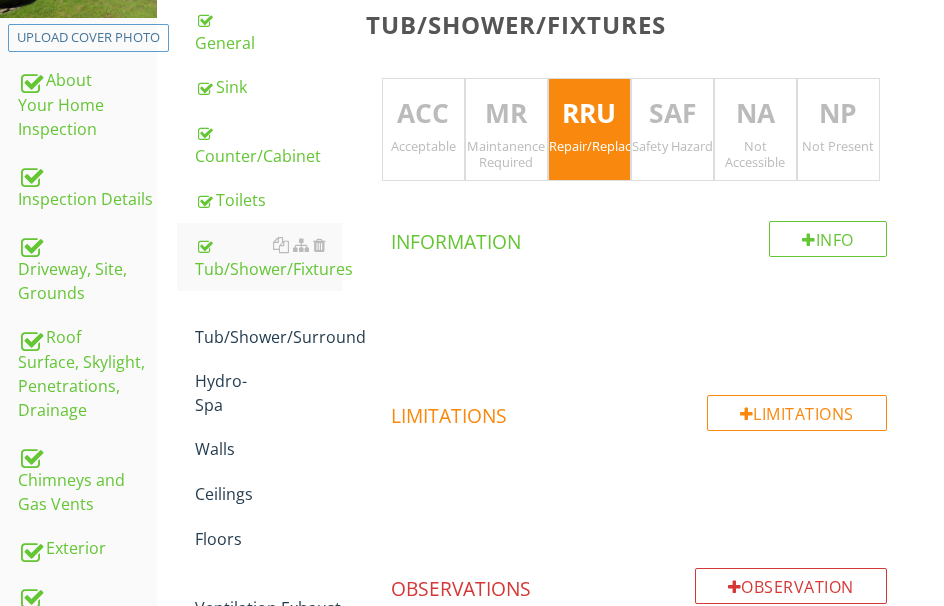 scroll, scrollTop: 288, scrollLeft: 0, axis: vertical 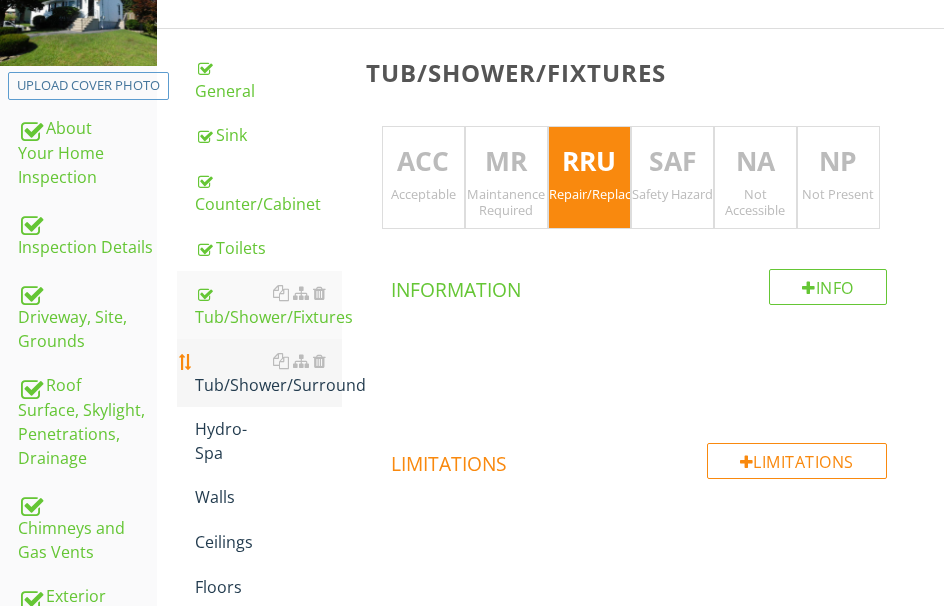 click on "Tub/Shower/Surround" at bounding box center [268, 373] 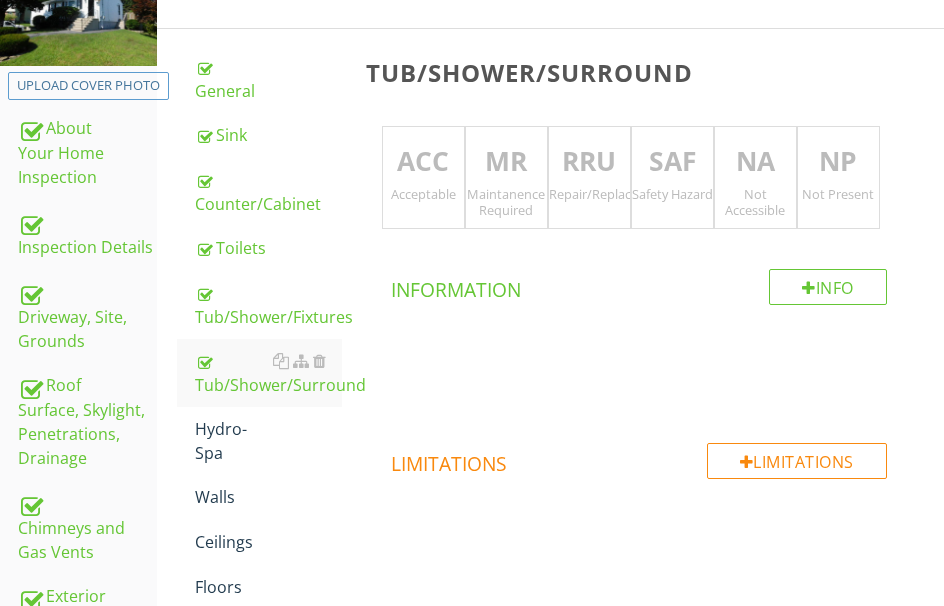 click on "ACC" at bounding box center [423, 162] 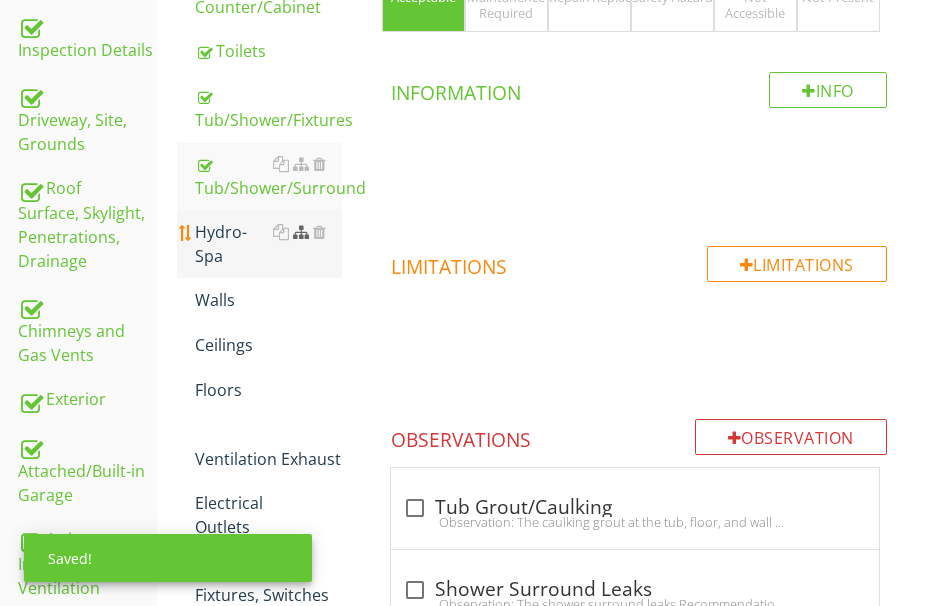 scroll, scrollTop: 488, scrollLeft: 0, axis: vertical 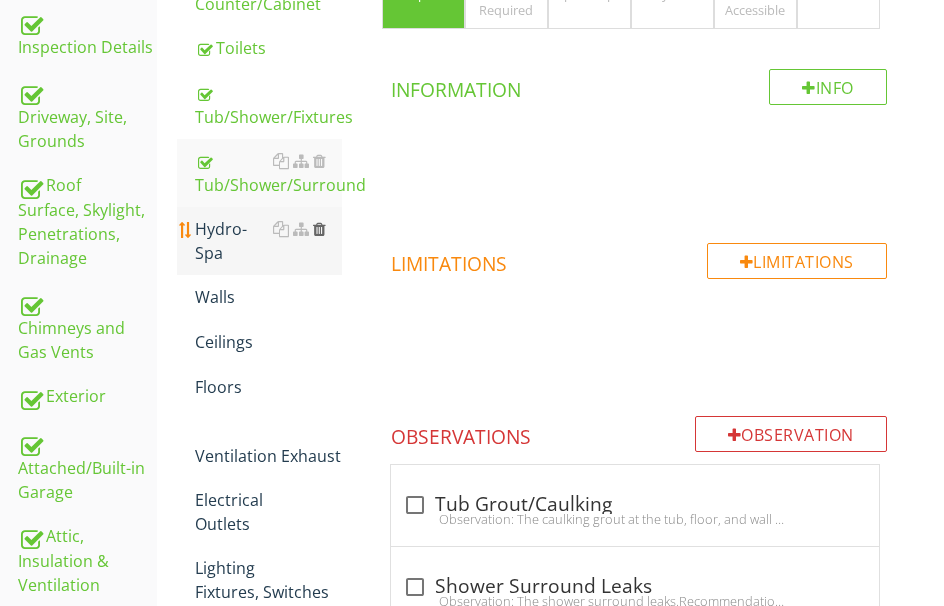 click at bounding box center [319, 229] 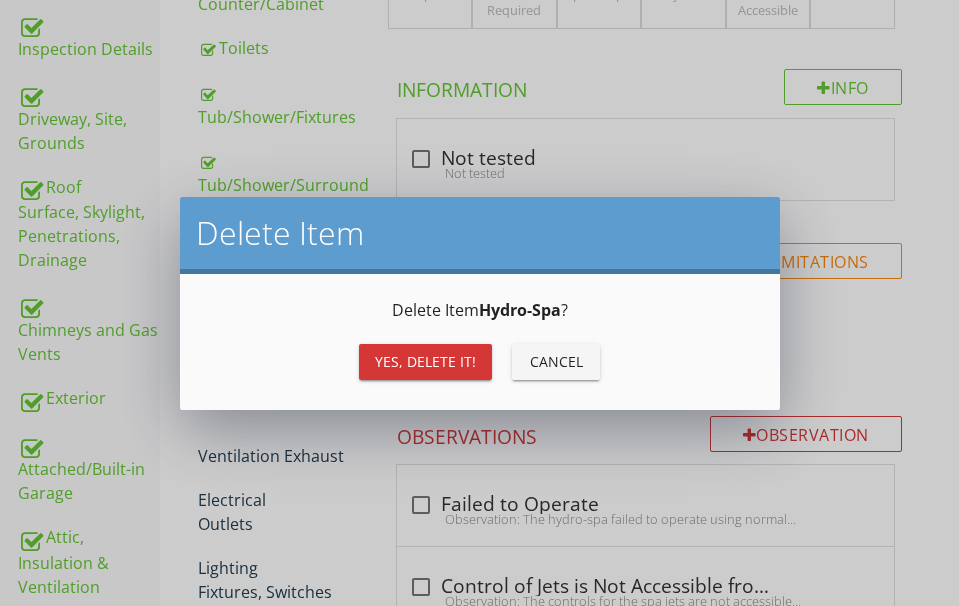 click on "Yes, Delete it!" at bounding box center (425, 361) 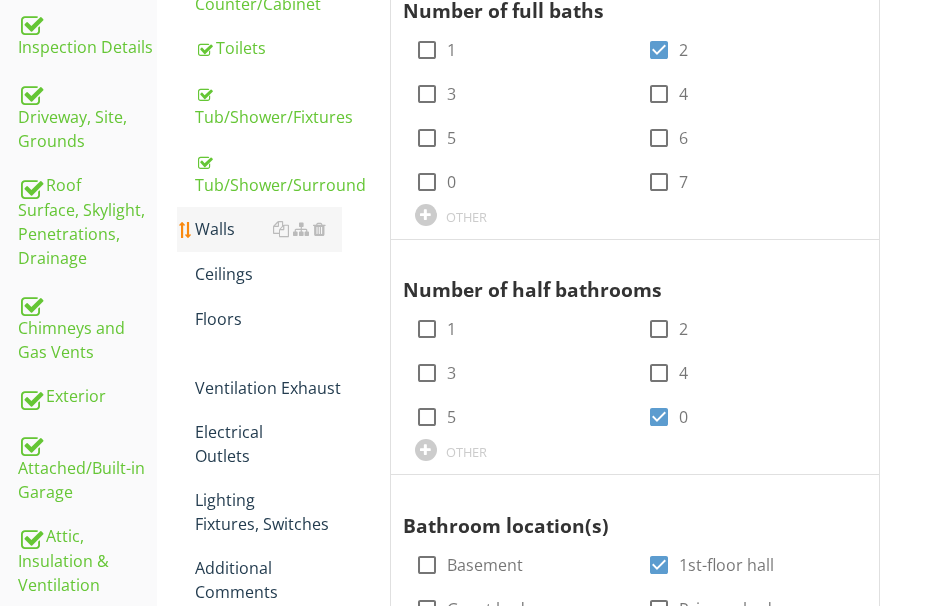 click on "Walls" at bounding box center (268, 229) 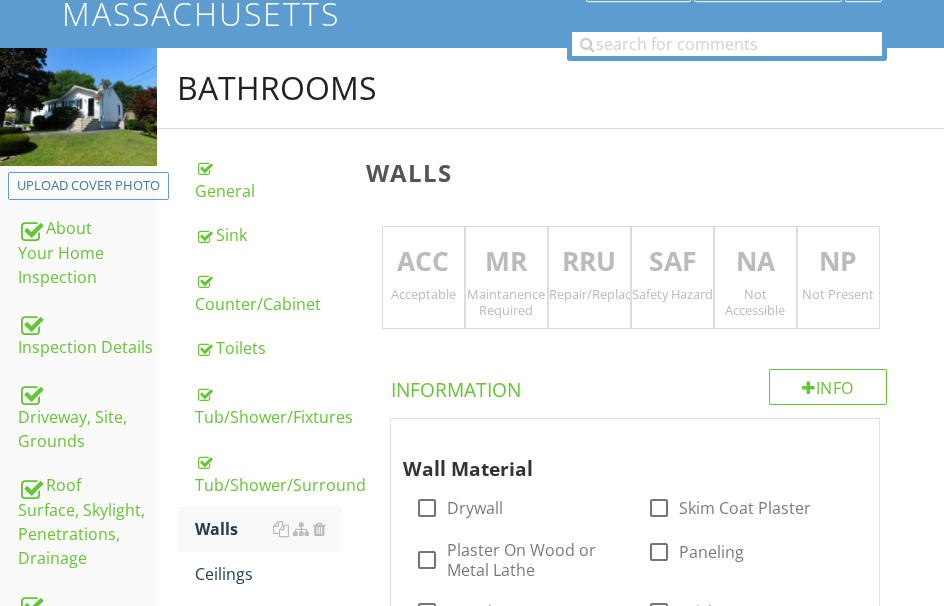 click on "ACC" at bounding box center (423, 262) 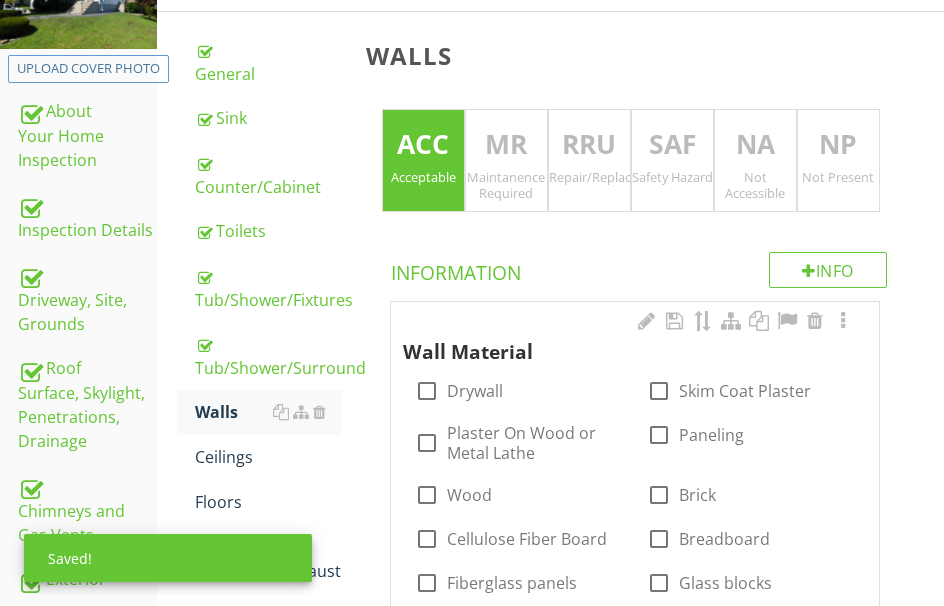 scroll, scrollTop: 588, scrollLeft: 0, axis: vertical 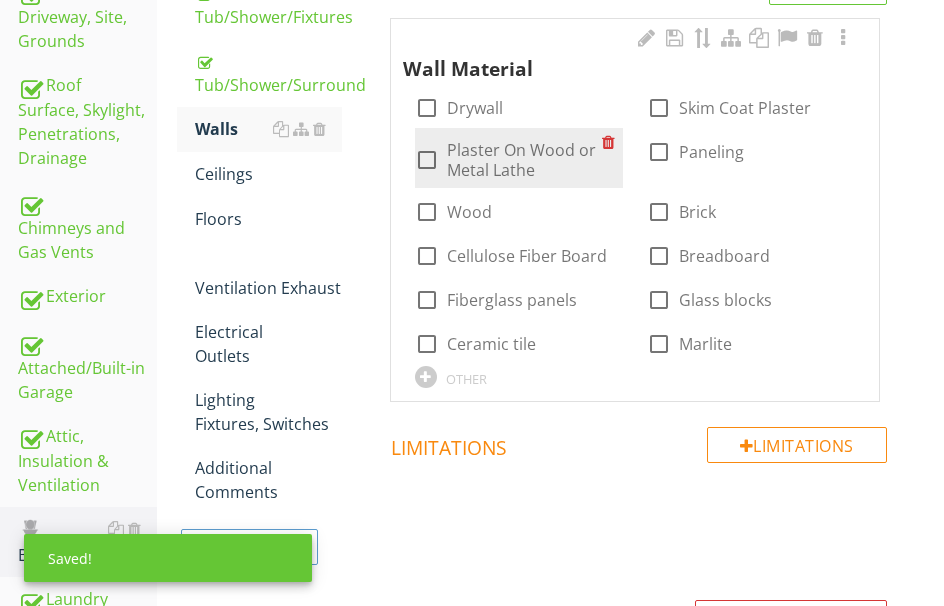 click at bounding box center [427, 160] 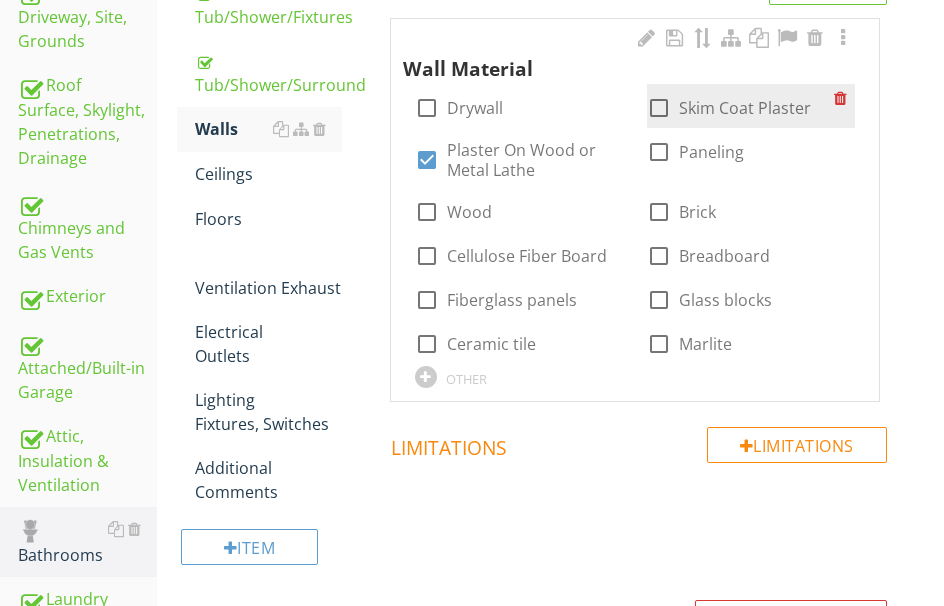 click at bounding box center [659, 108] 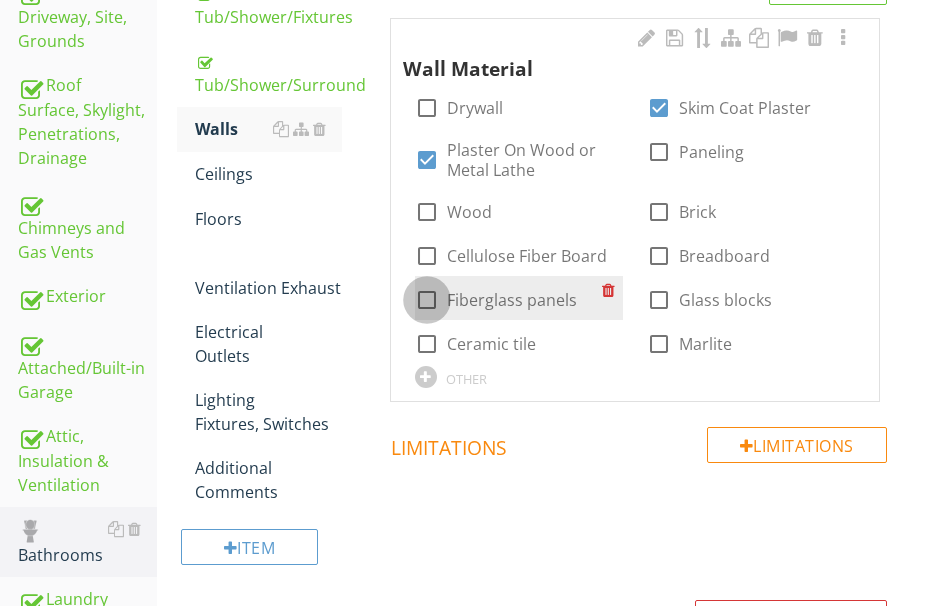 click at bounding box center [427, 300] 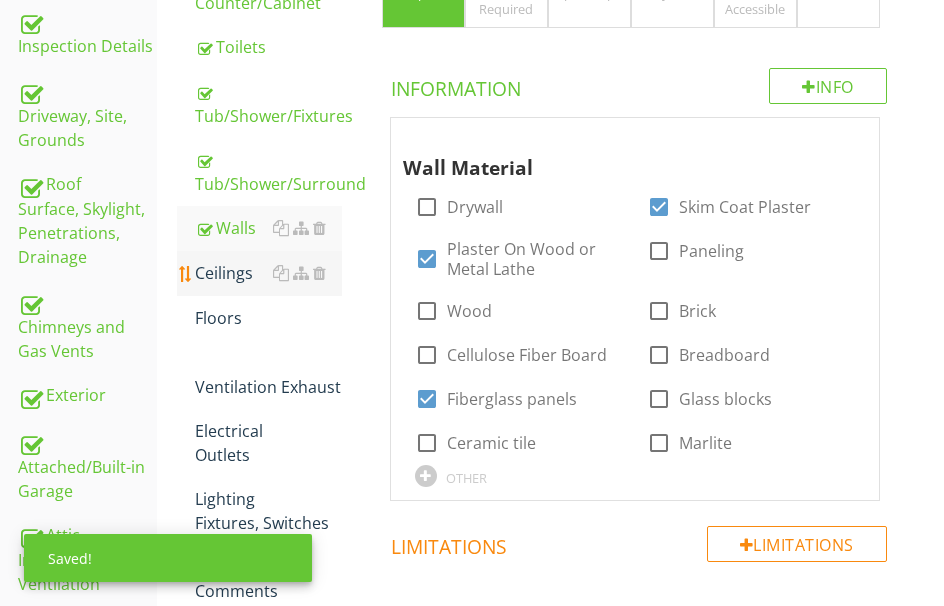scroll, scrollTop: 488, scrollLeft: 0, axis: vertical 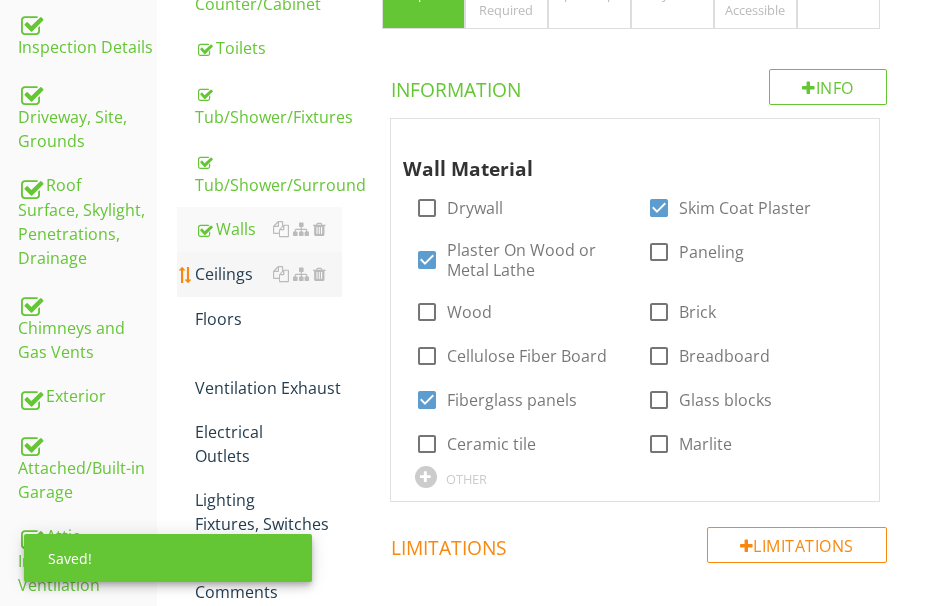 click on "Ceilings" at bounding box center [268, 274] 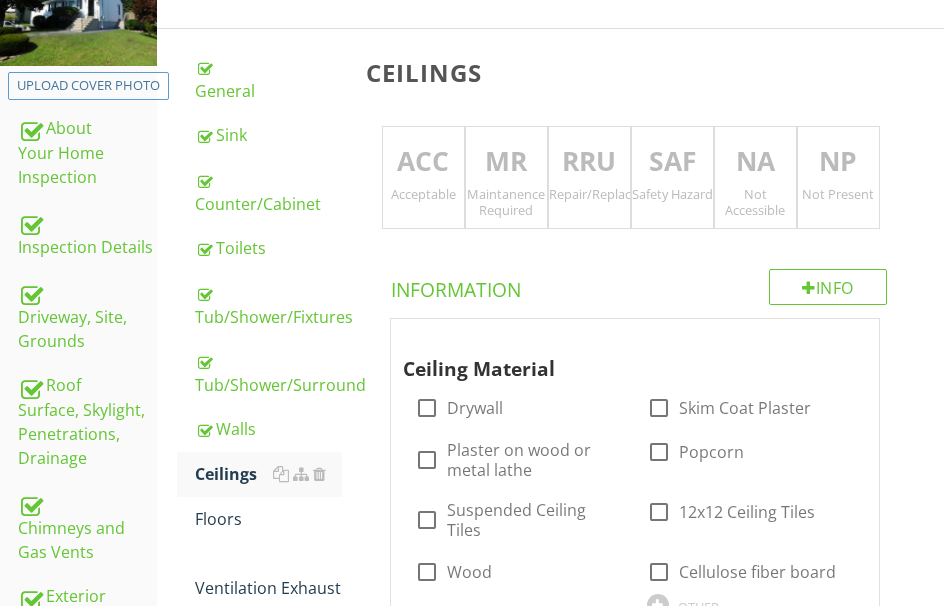 click on "MR" at bounding box center (506, 162) 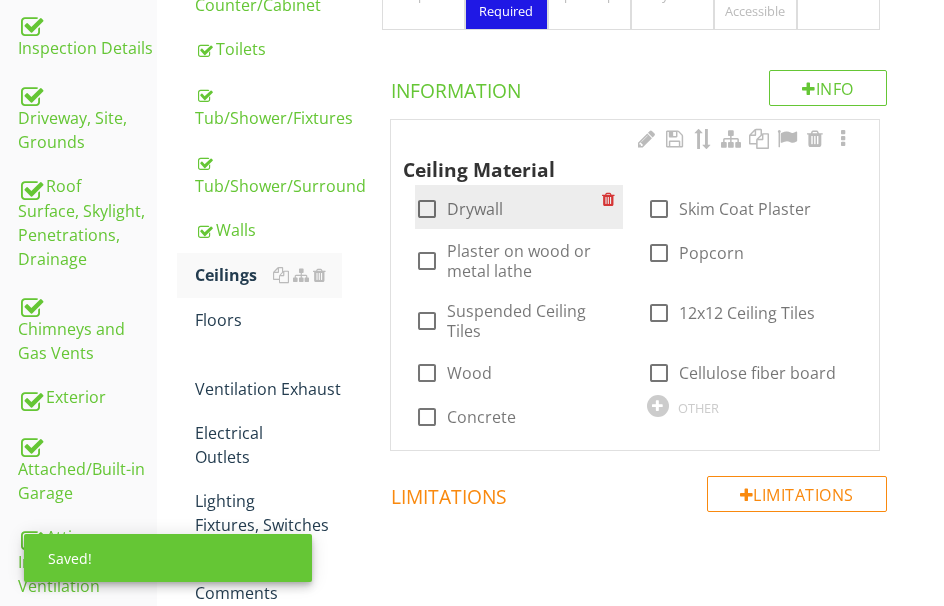 scroll, scrollTop: 488, scrollLeft: 0, axis: vertical 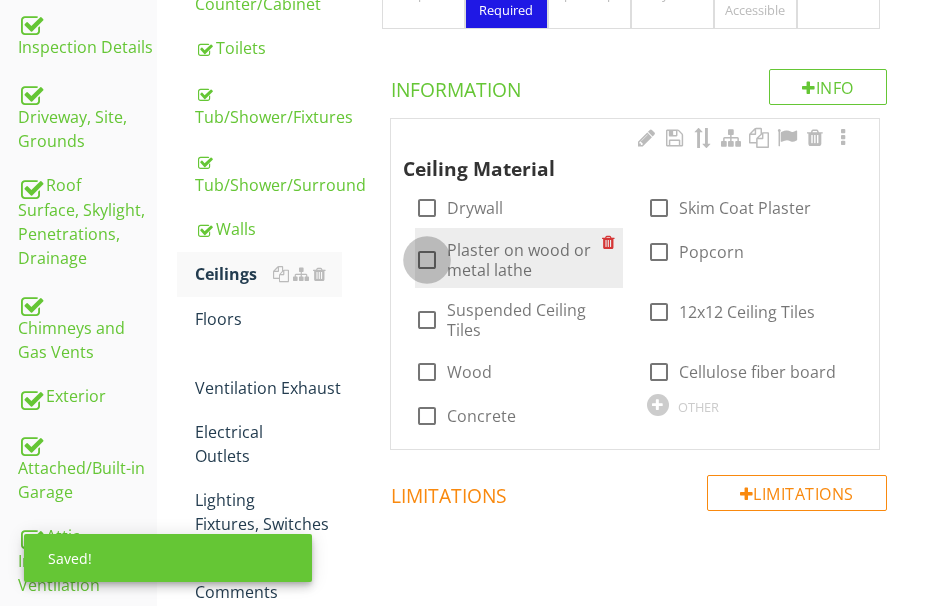 click at bounding box center [427, 260] 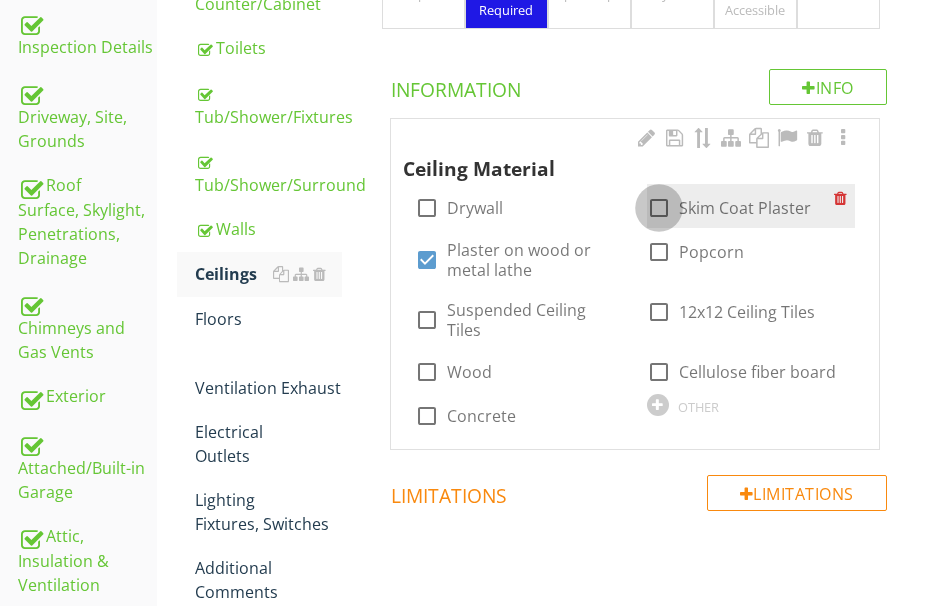 click at bounding box center [659, 208] 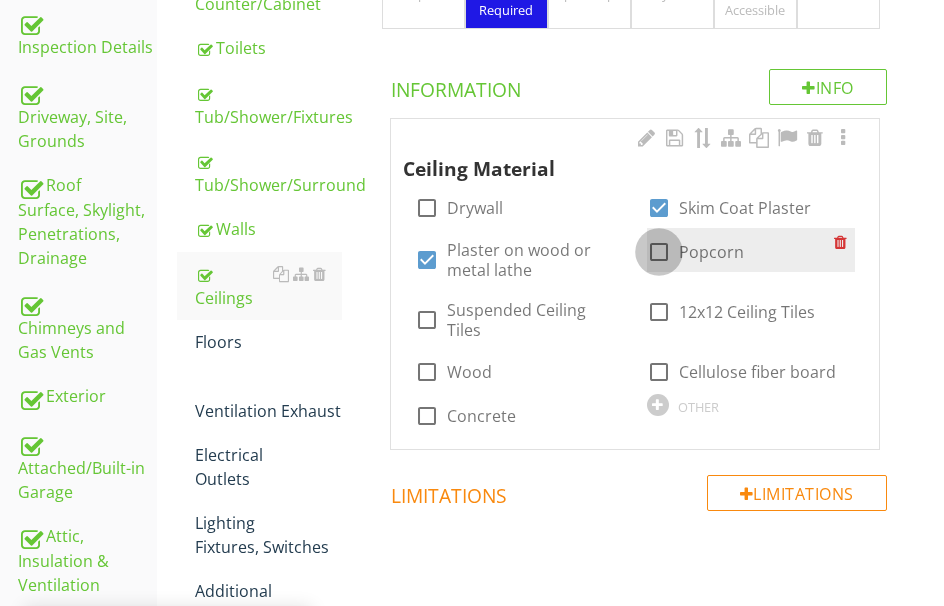 click at bounding box center [659, 252] 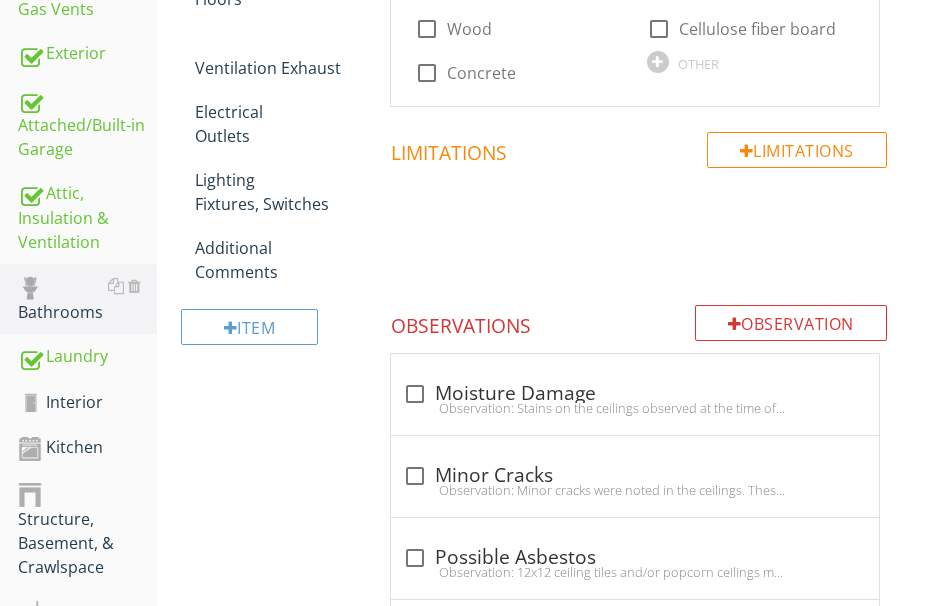 scroll, scrollTop: 797, scrollLeft: 0, axis: vertical 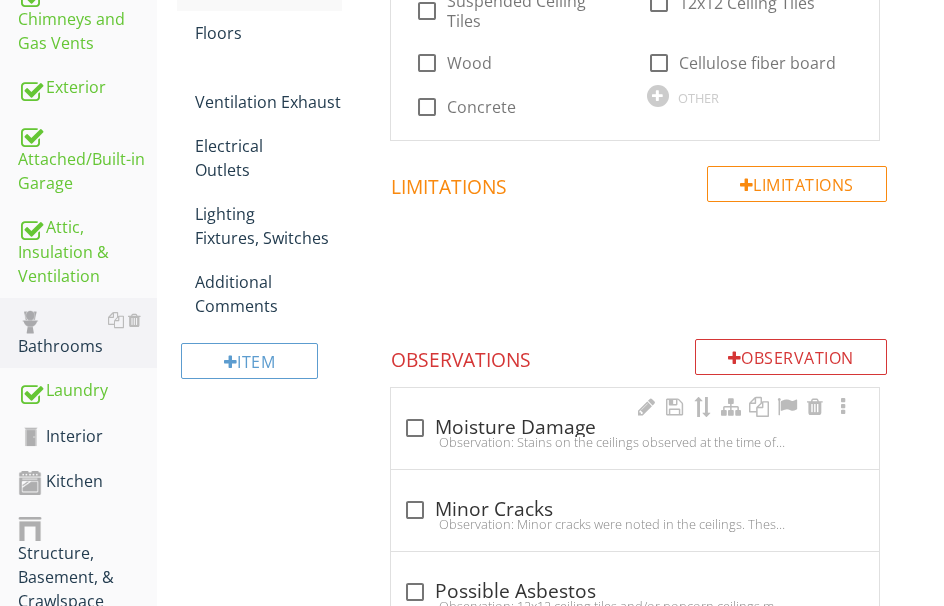 click on "check_box_outline_blank
Moisture Damage" at bounding box center [635, 428] 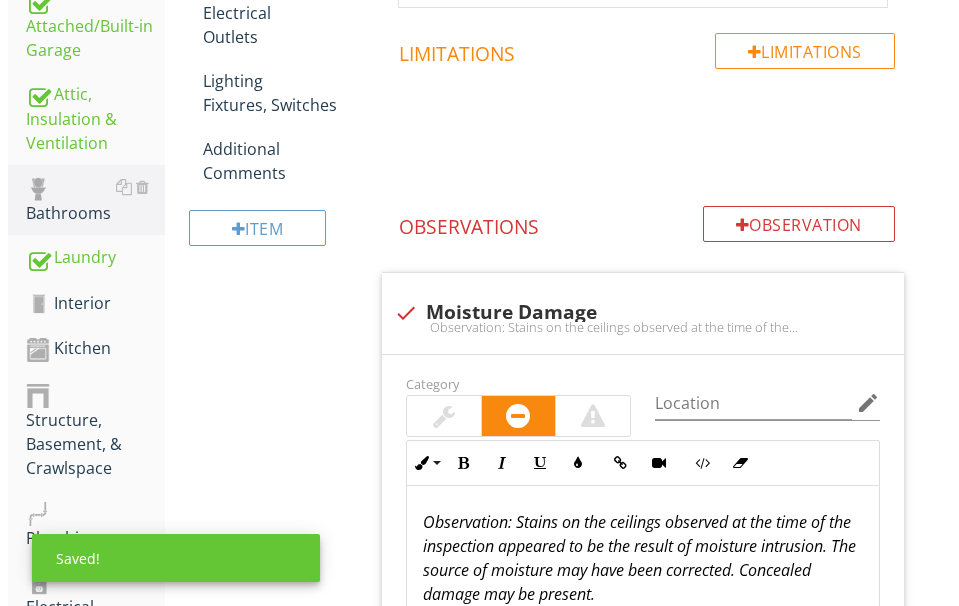 scroll, scrollTop: 797, scrollLeft: 0, axis: vertical 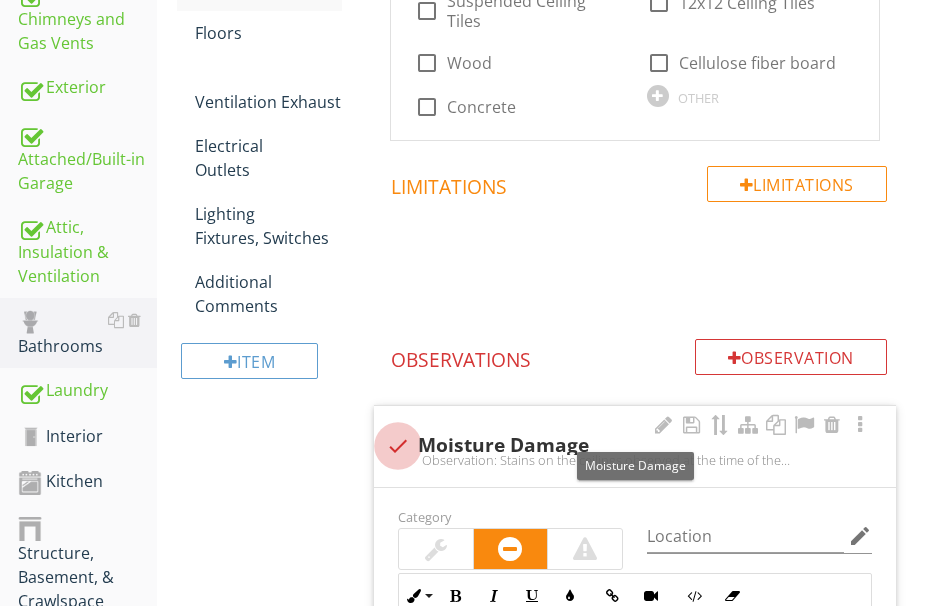 click at bounding box center [398, 446] 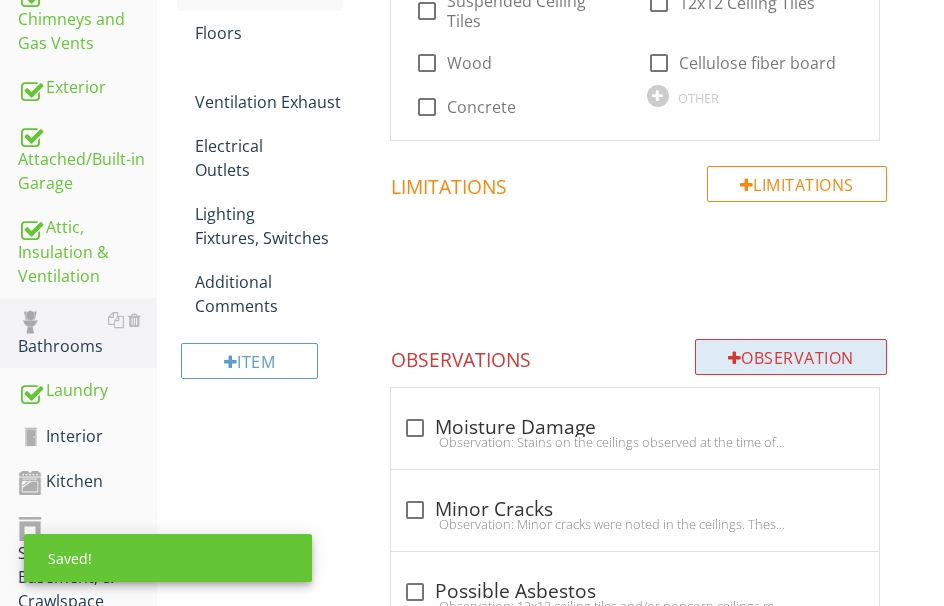 click on "Observation" at bounding box center [791, 357] 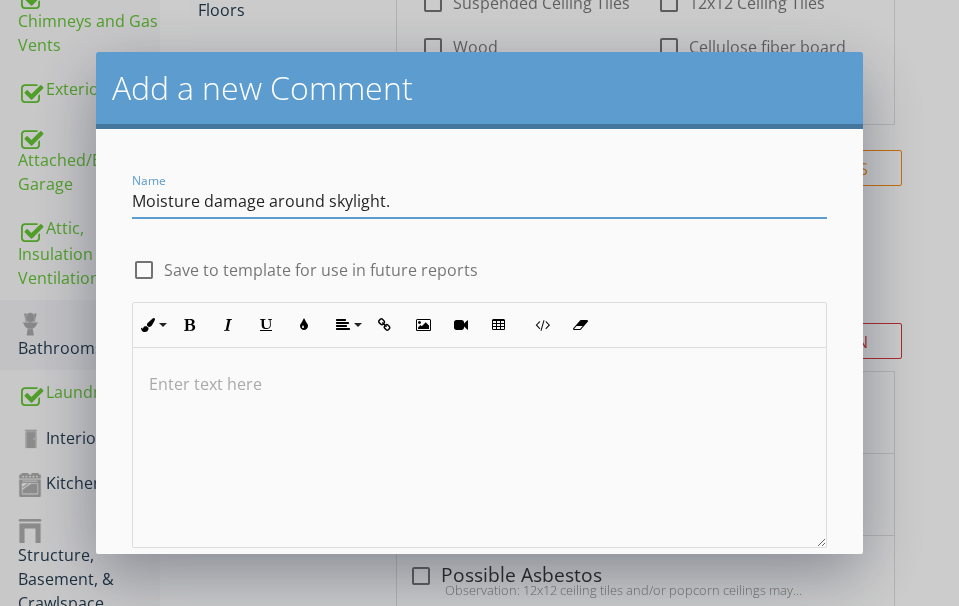 type on "Moisture damage around skylight." 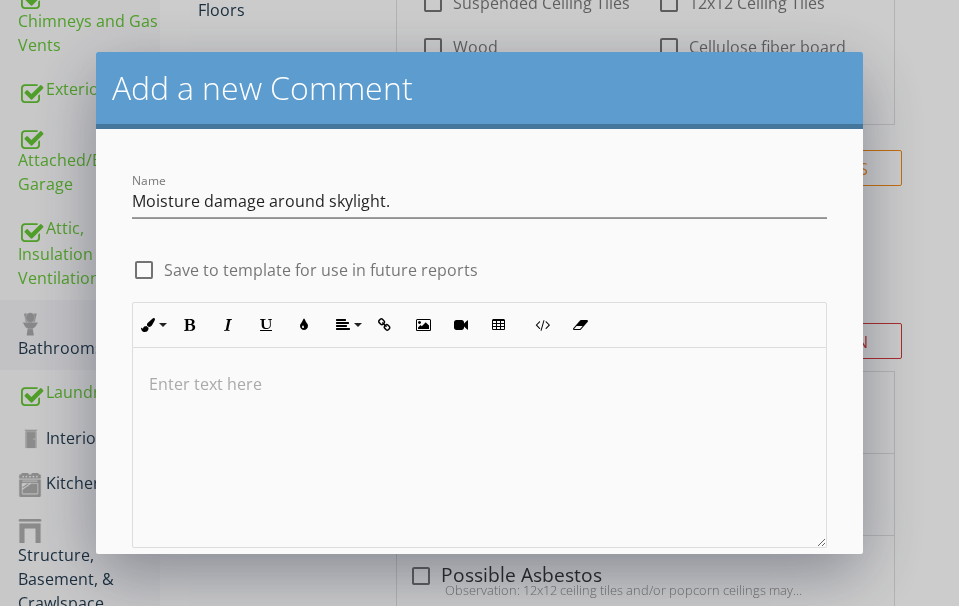 type 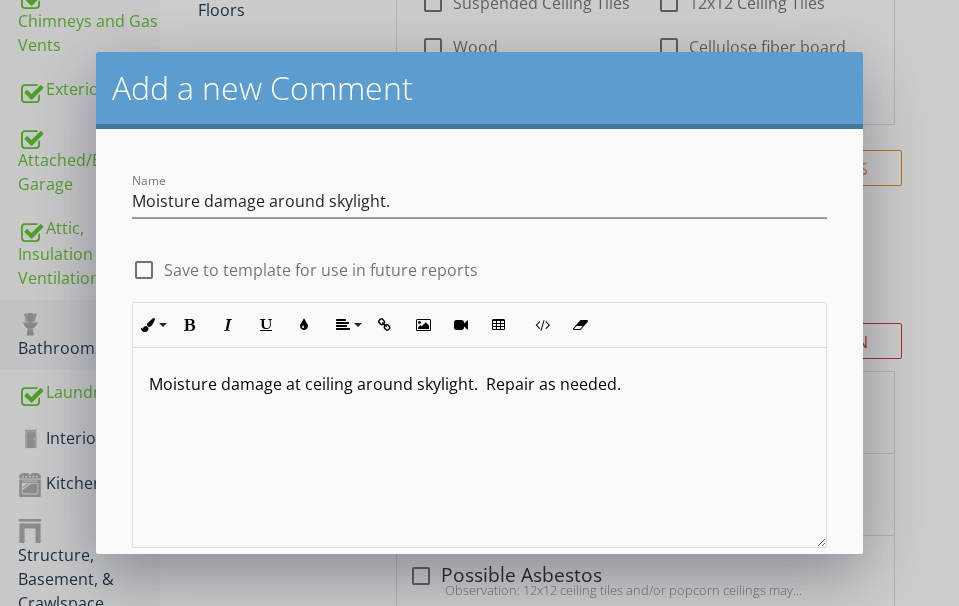 scroll, scrollTop: 1, scrollLeft: 0, axis: vertical 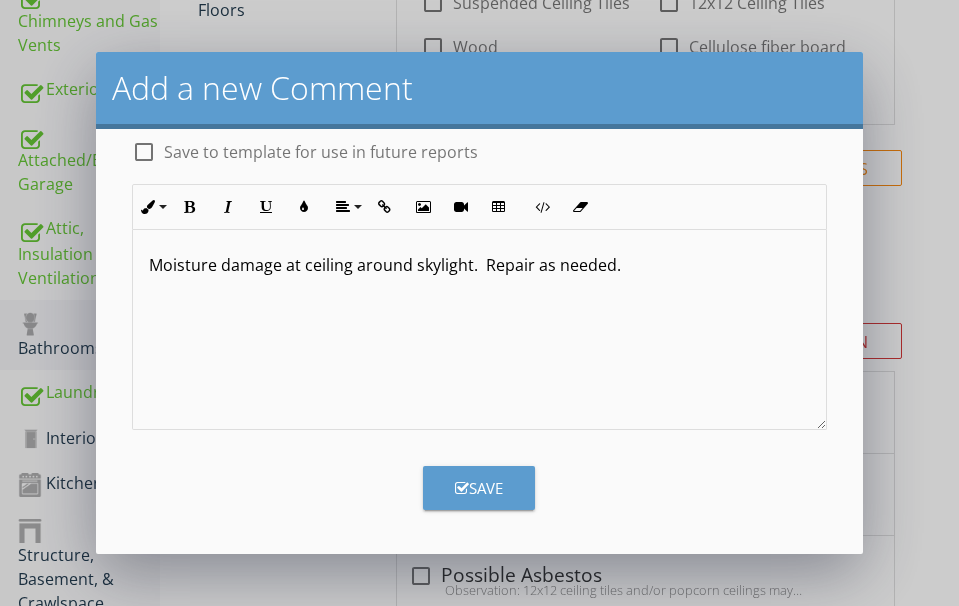 click at bounding box center [462, 488] 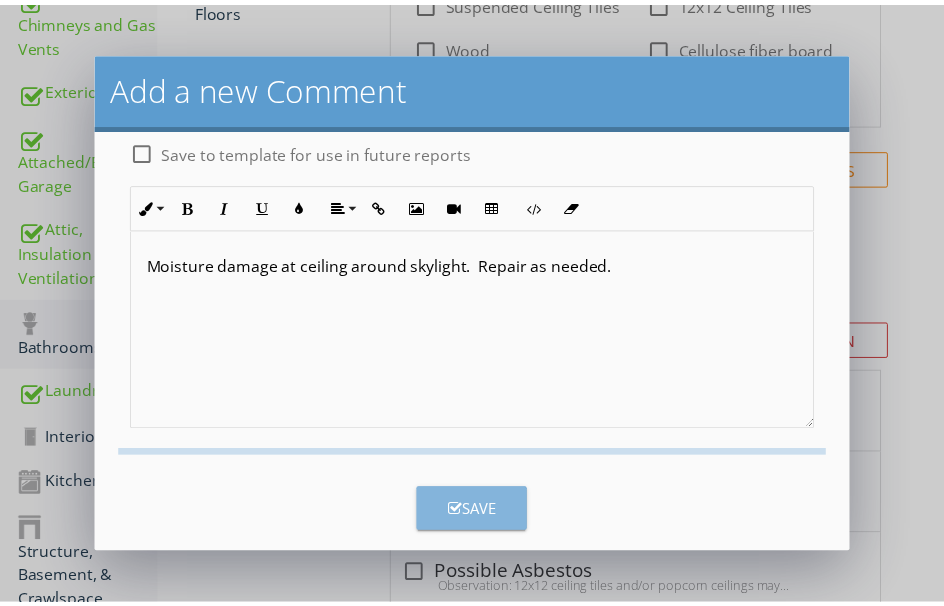 scroll, scrollTop: 22, scrollLeft: 0, axis: vertical 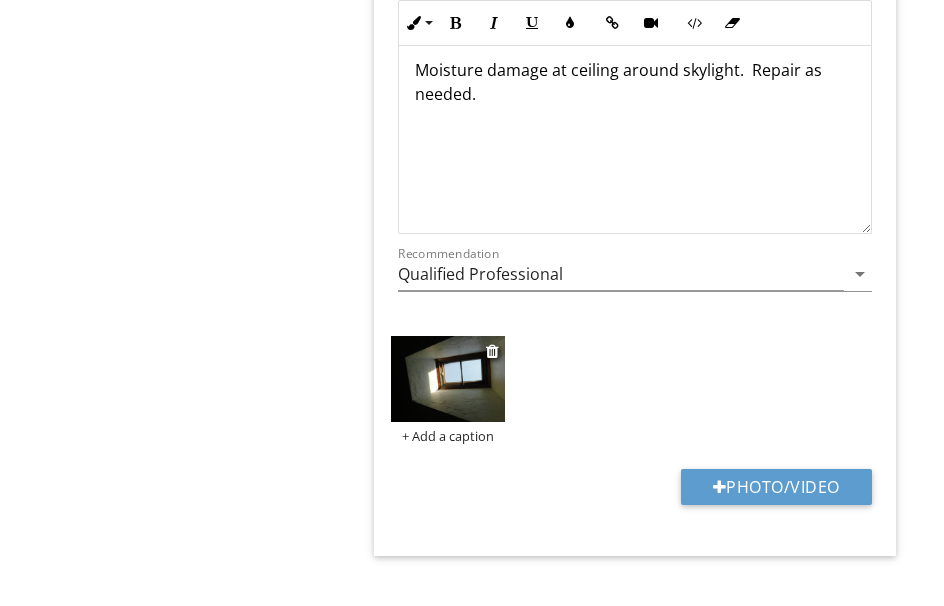 click at bounding box center [448, 379] 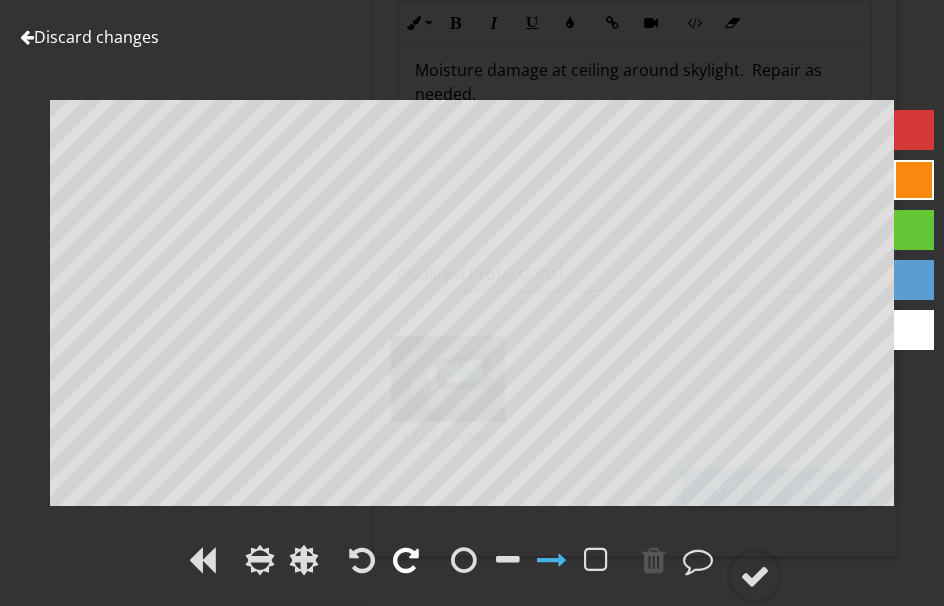 click at bounding box center [406, 560] 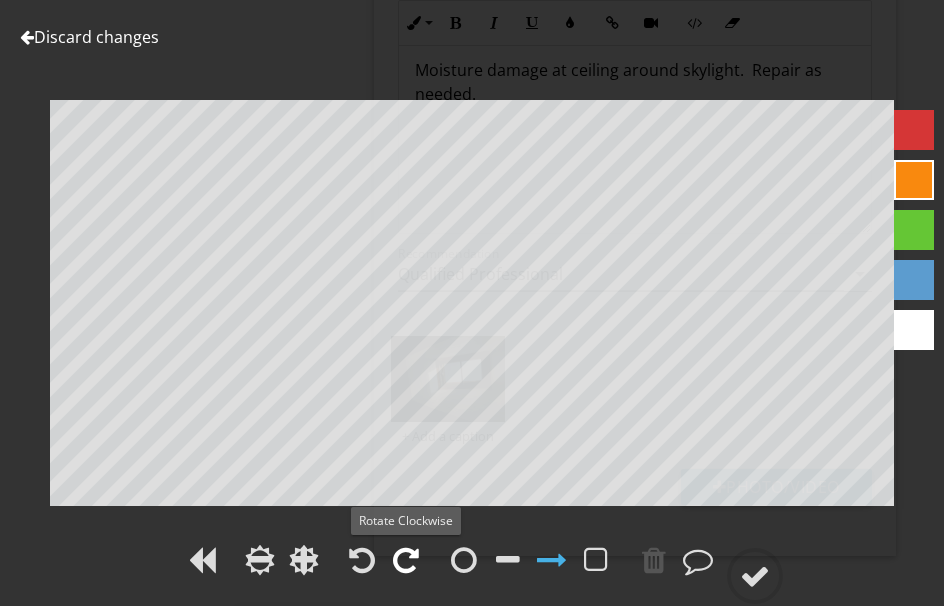 click at bounding box center (406, 560) 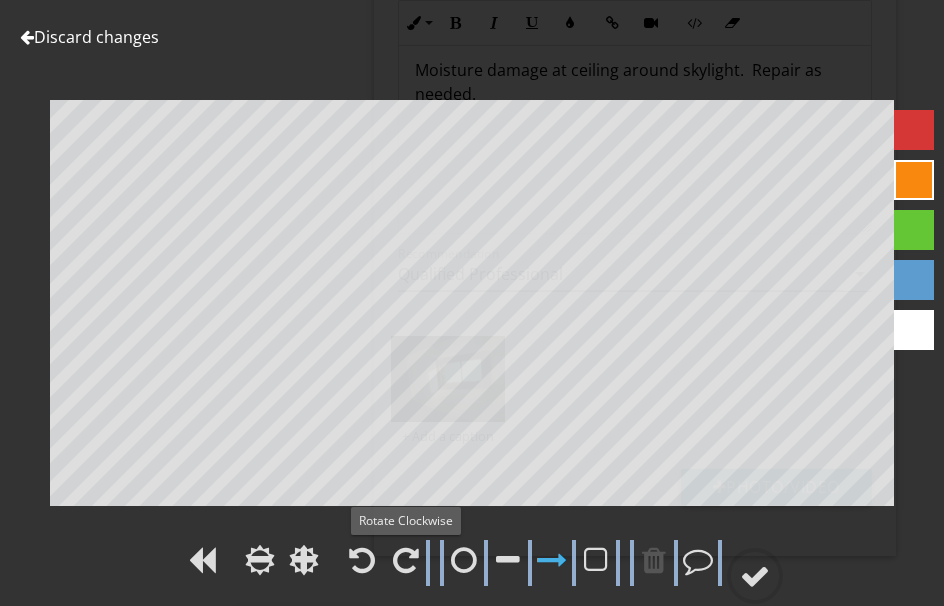 click at bounding box center (406, 560) 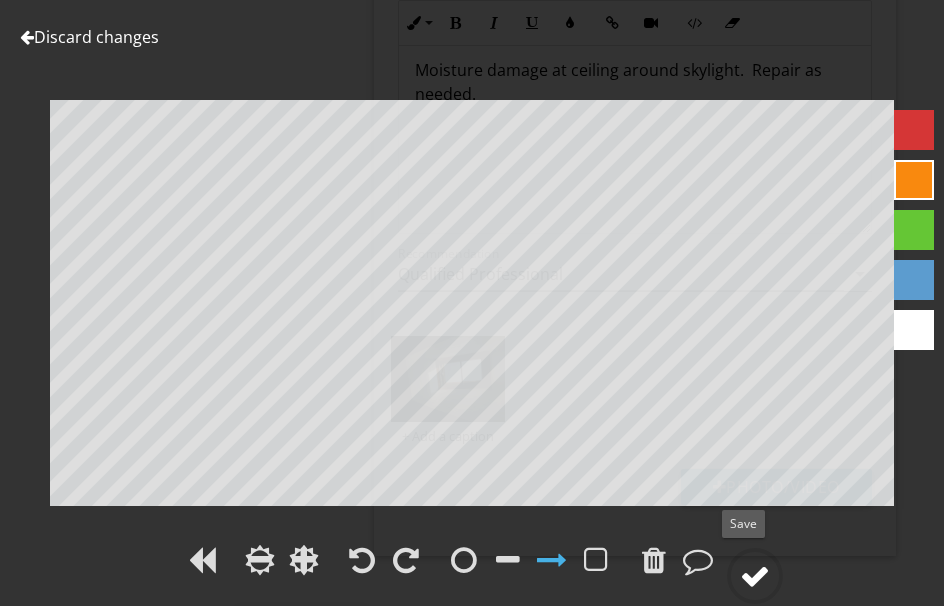 click at bounding box center (755, 576) 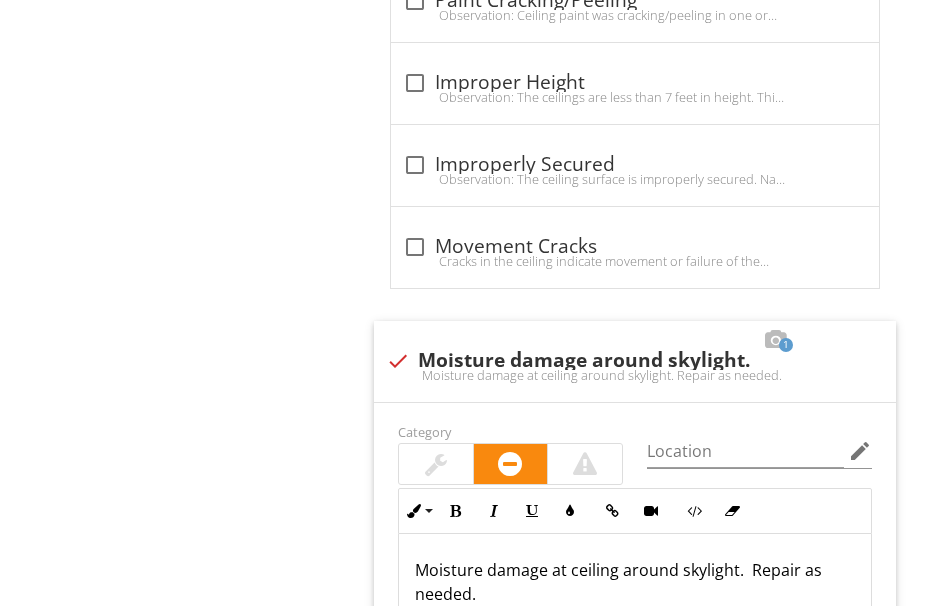 scroll, scrollTop: 1980, scrollLeft: 0, axis: vertical 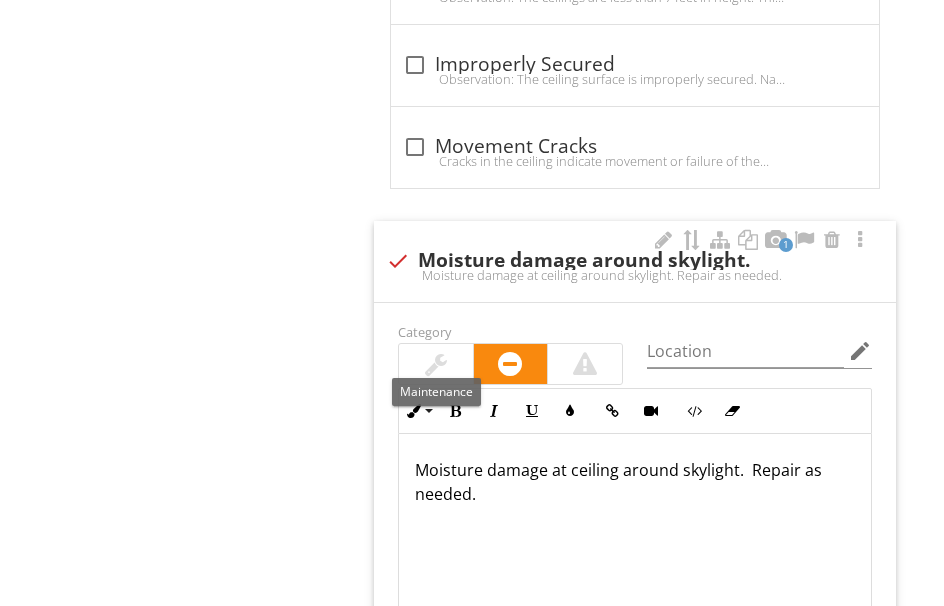 click at bounding box center (436, 364) 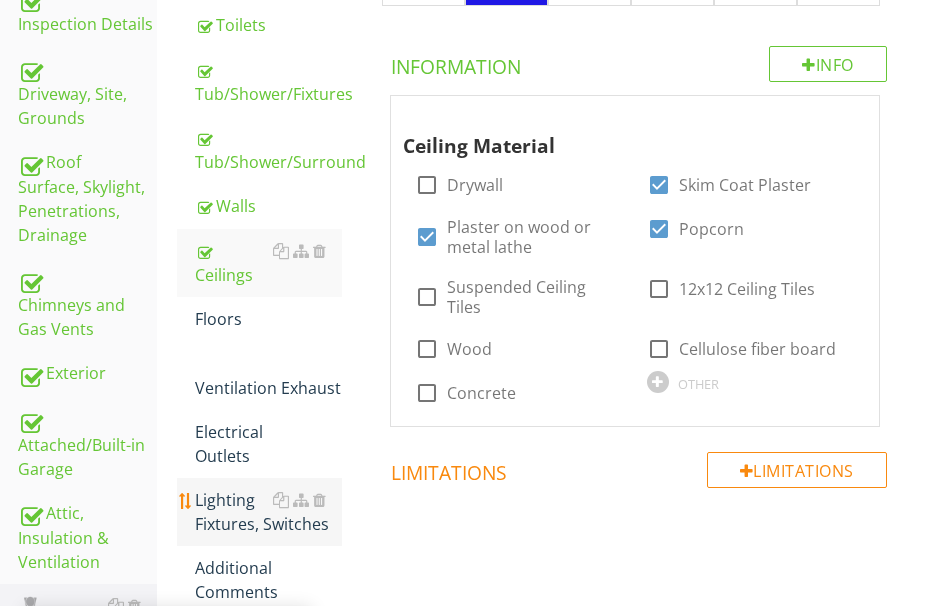 scroll, scrollTop: 580, scrollLeft: 0, axis: vertical 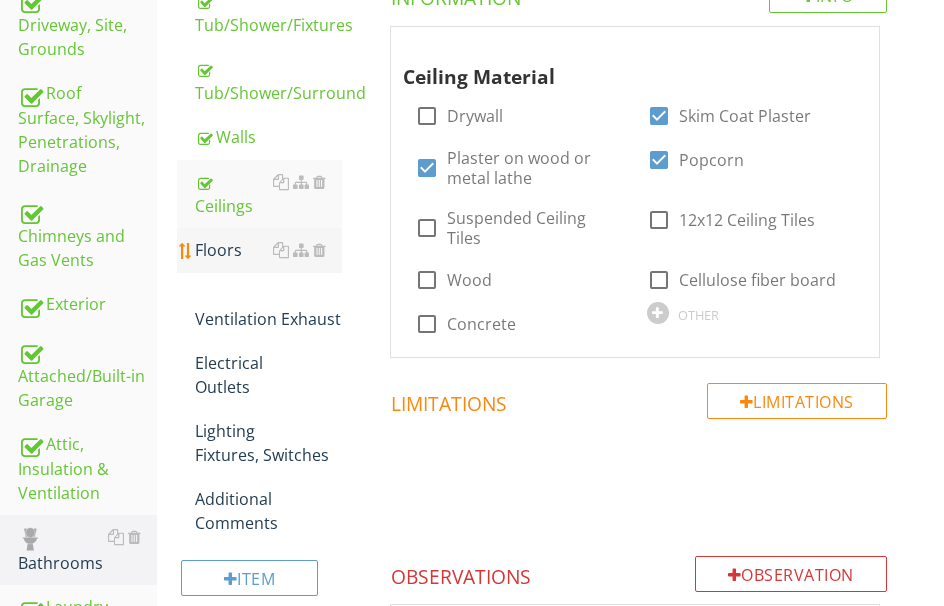 click on "Floors" at bounding box center [268, 250] 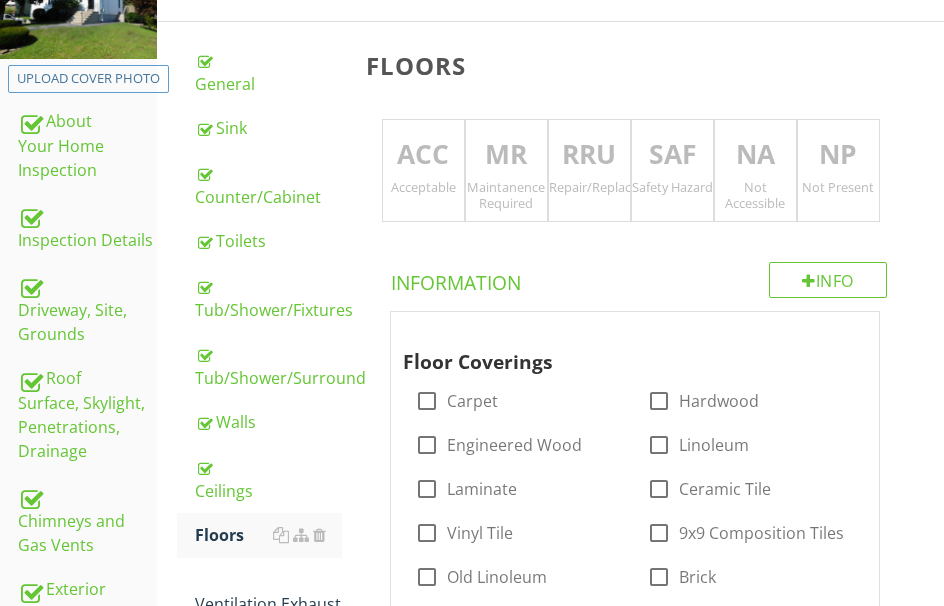 scroll, scrollTop: 180, scrollLeft: 0, axis: vertical 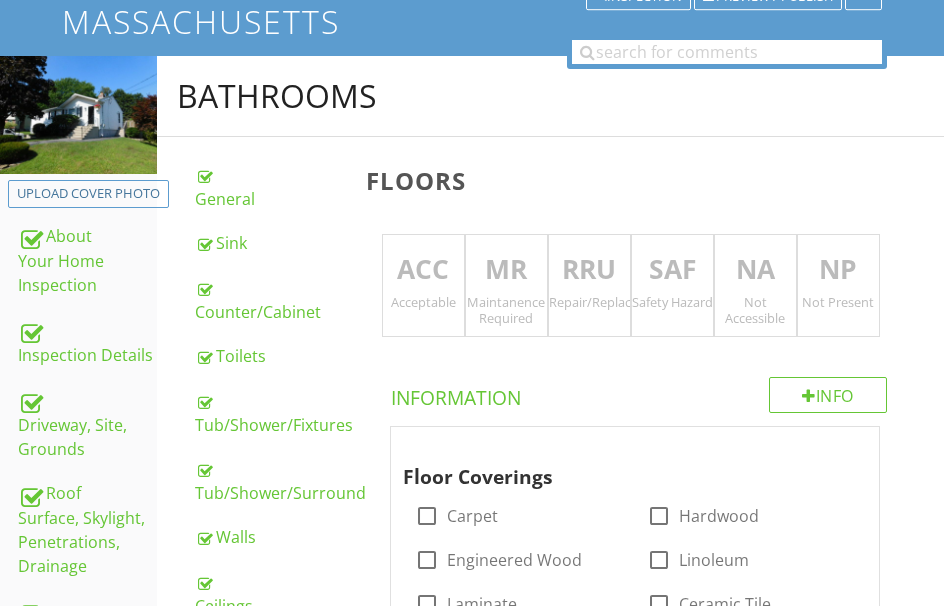 click on "RRU" at bounding box center (589, 270) 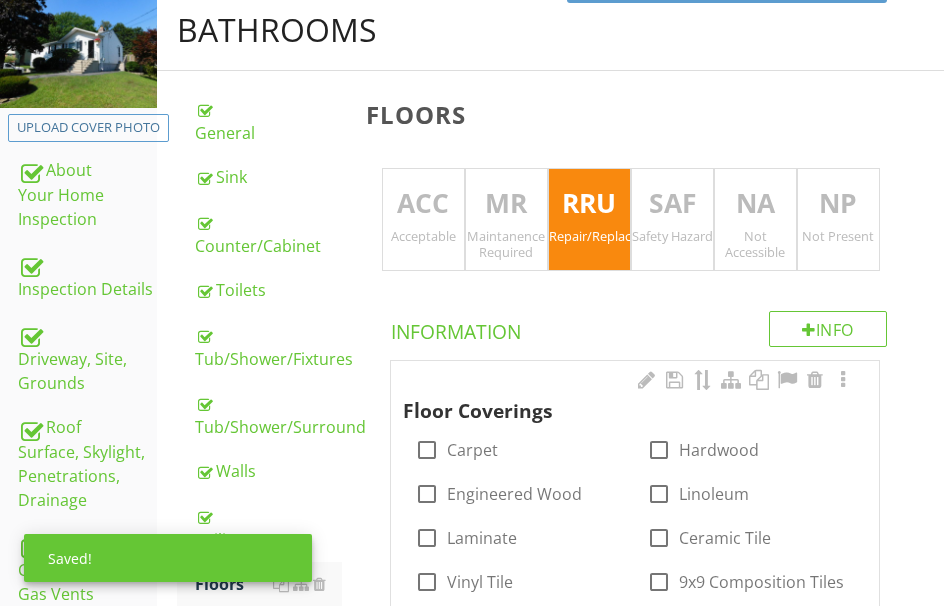 scroll, scrollTop: 380, scrollLeft: 0, axis: vertical 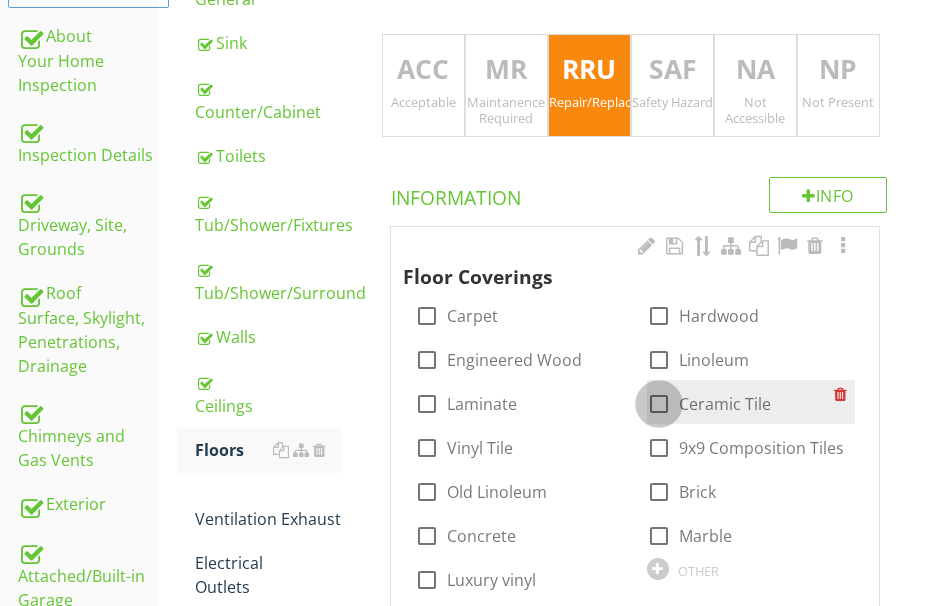 click at bounding box center [659, 404] 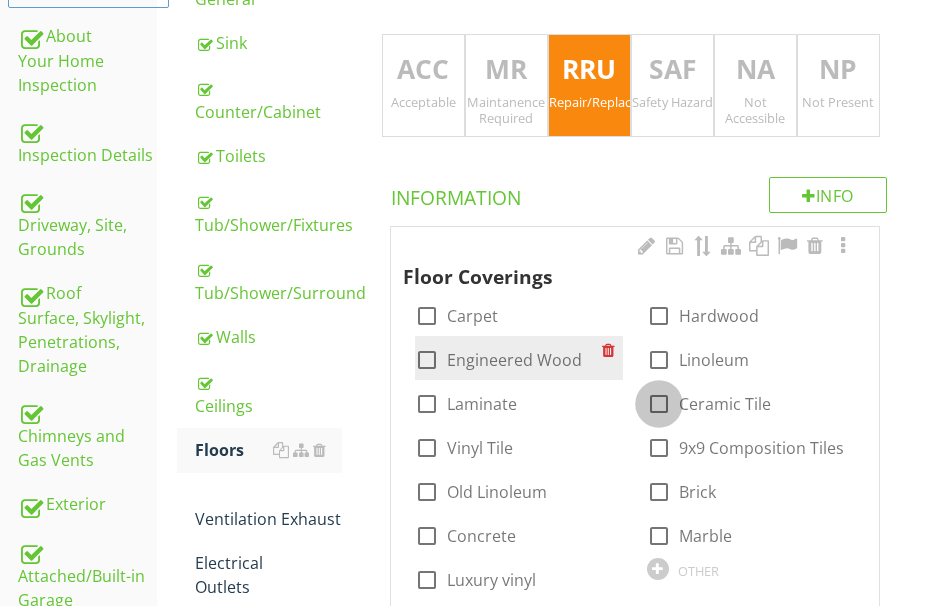 checkbox on "true" 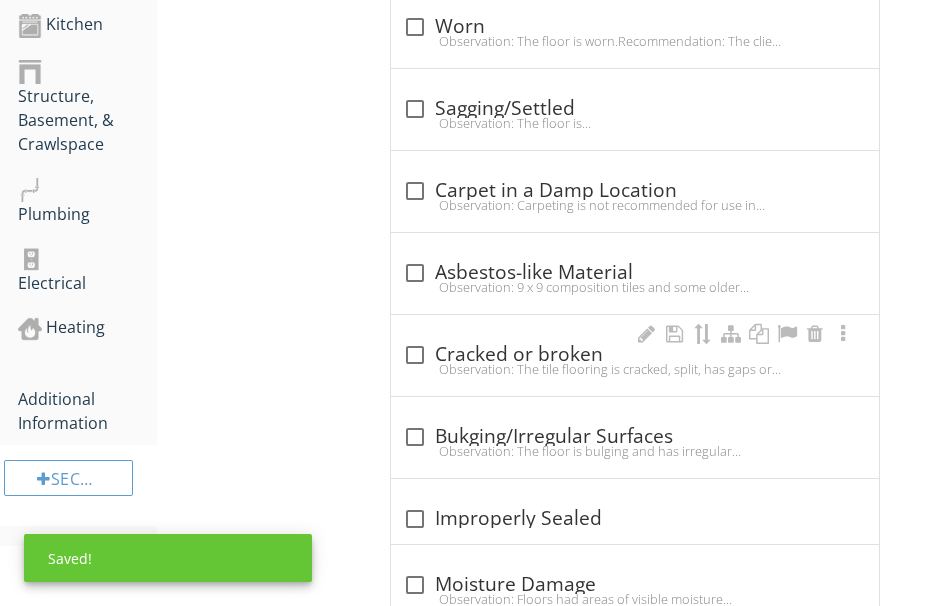 scroll, scrollTop: 1280, scrollLeft: 0, axis: vertical 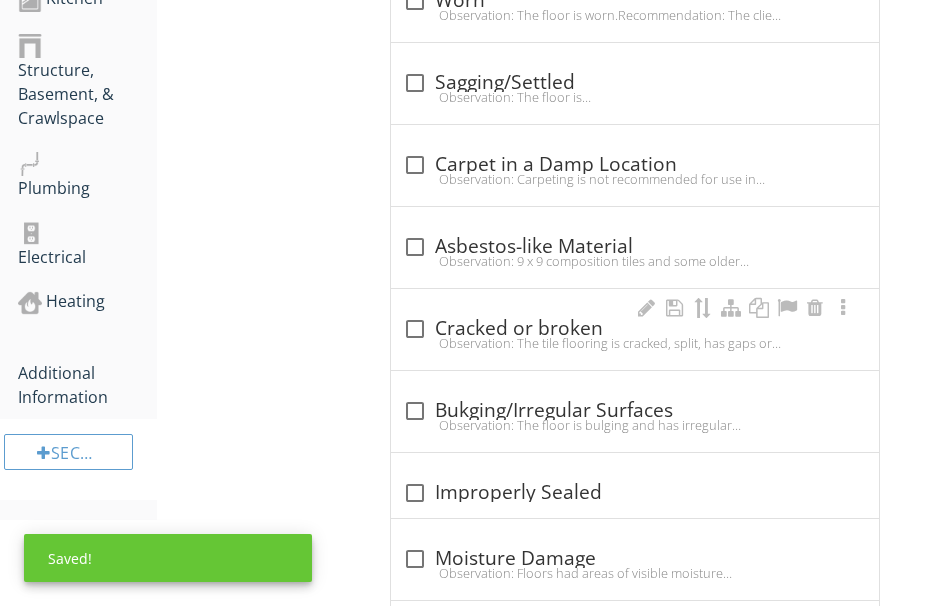 click on "check_box_outline_blank
Cracked or broken" at bounding box center [635, 329] 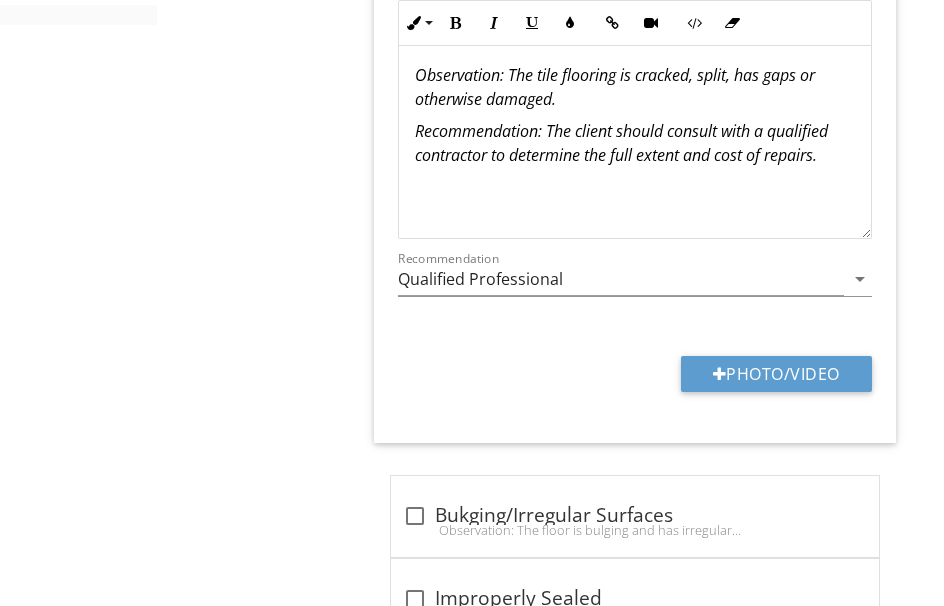 scroll, scrollTop: 1780, scrollLeft: 0, axis: vertical 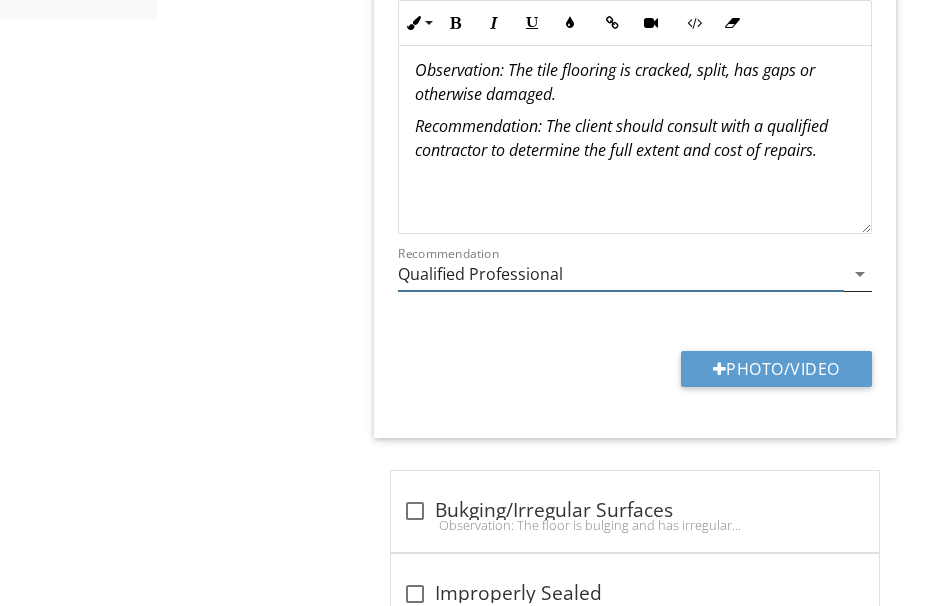 click on "Qualified Professional" at bounding box center [621, 274] 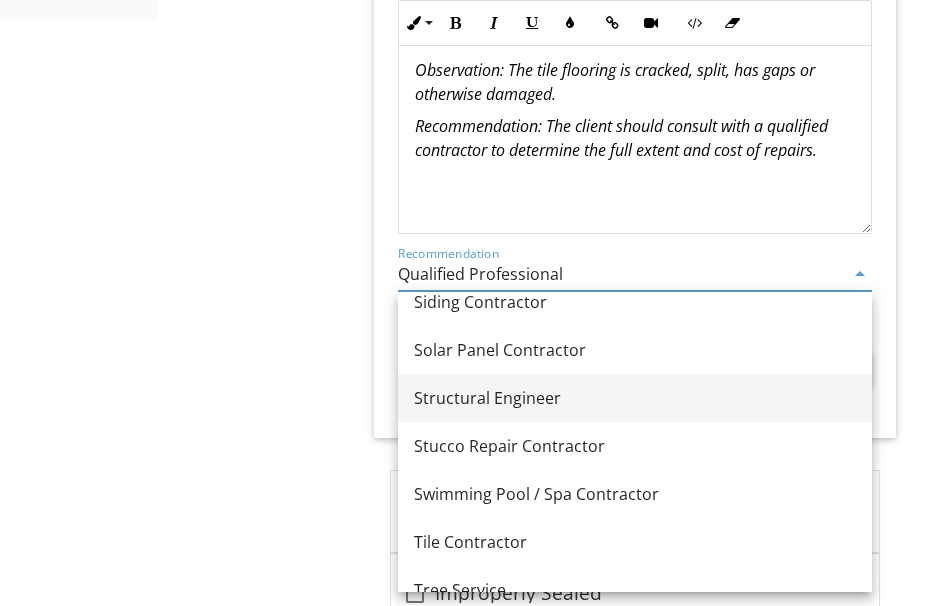 scroll, scrollTop: 2600, scrollLeft: 0, axis: vertical 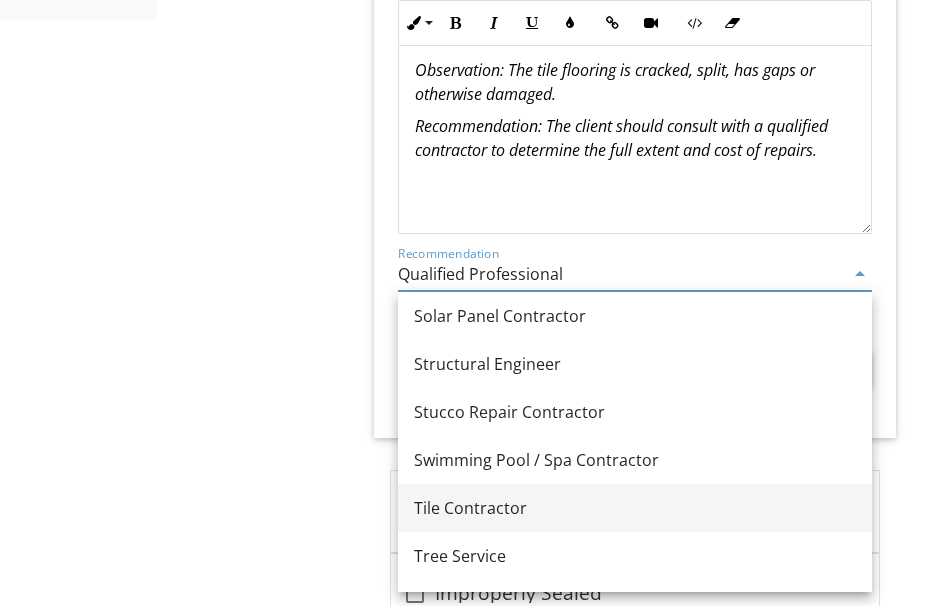 click on "Tile Contractor" at bounding box center [635, 508] 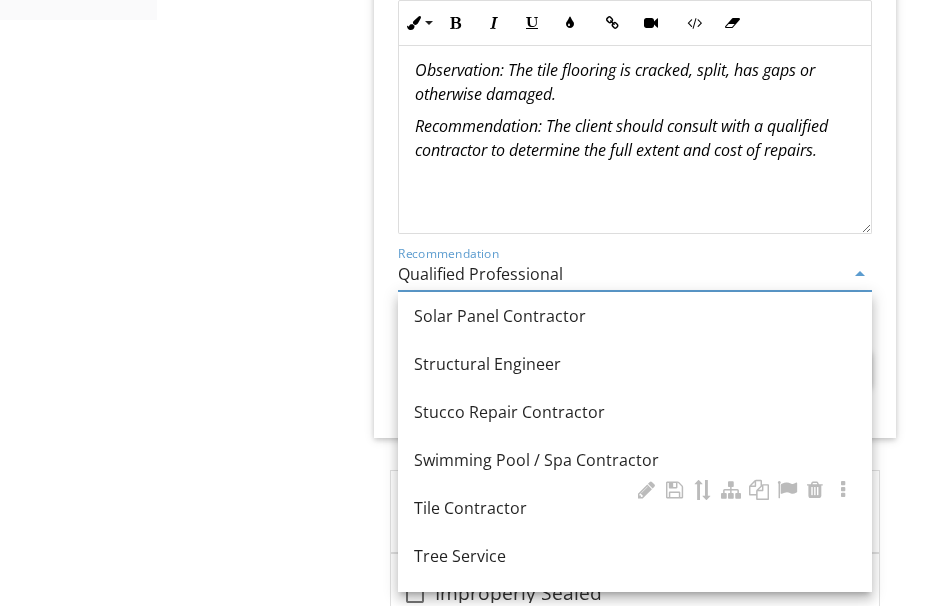 type on "Tile Contractor" 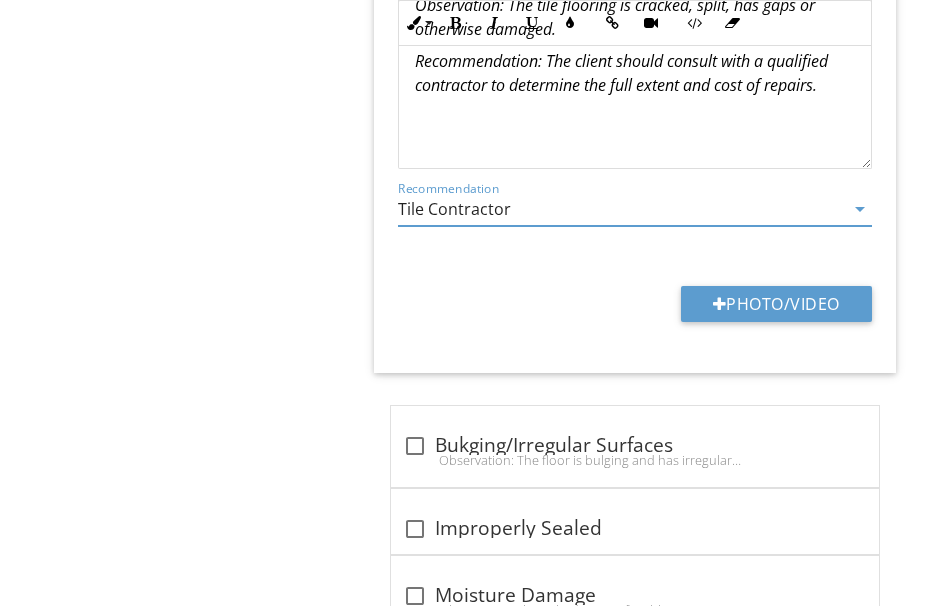 scroll, scrollTop: 1880, scrollLeft: 0, axis: vertical 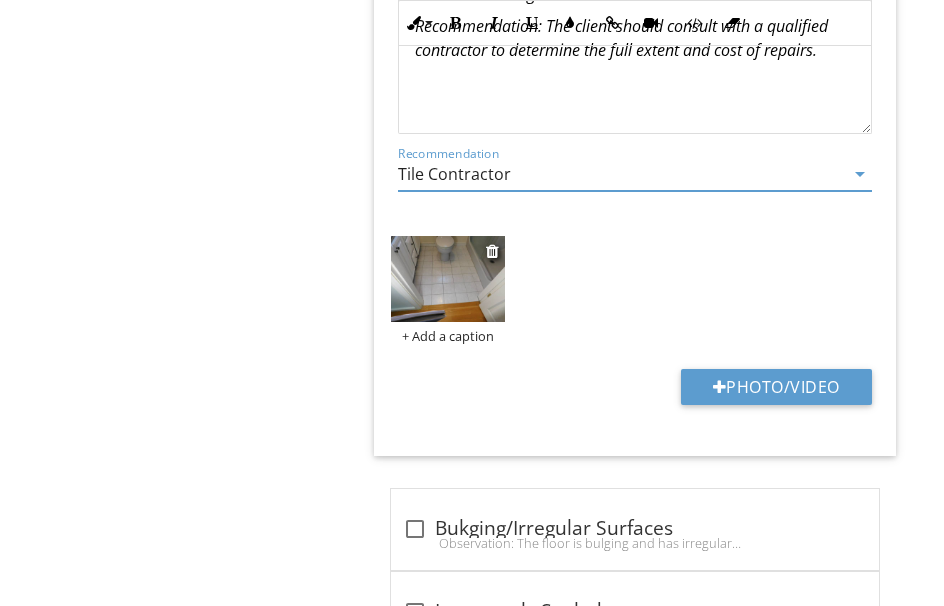 click at bounding box center (448, 279) 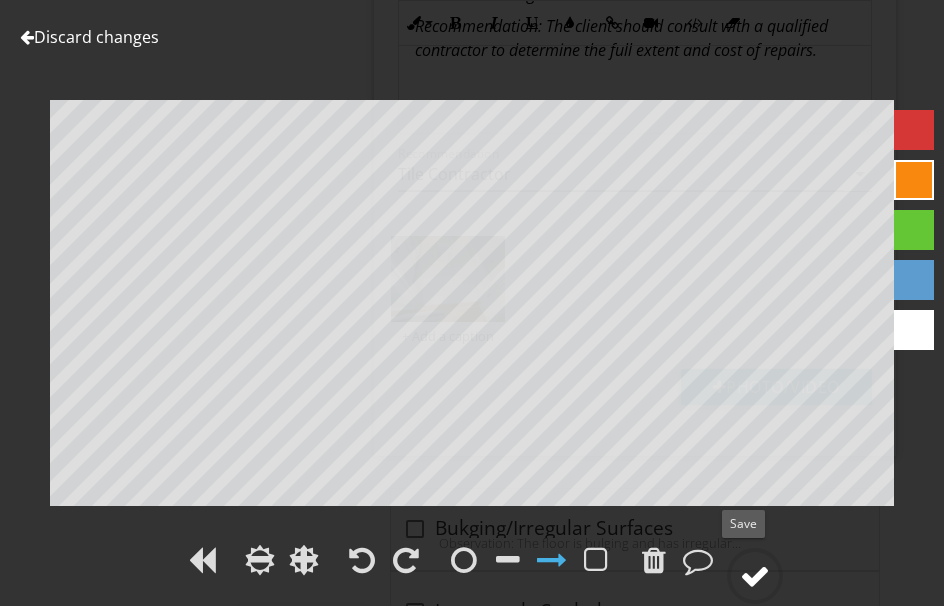 drag, startPoint x: 749, startPoint y: 565, endPoint x: 737, endPoint y: 549, distance: 20 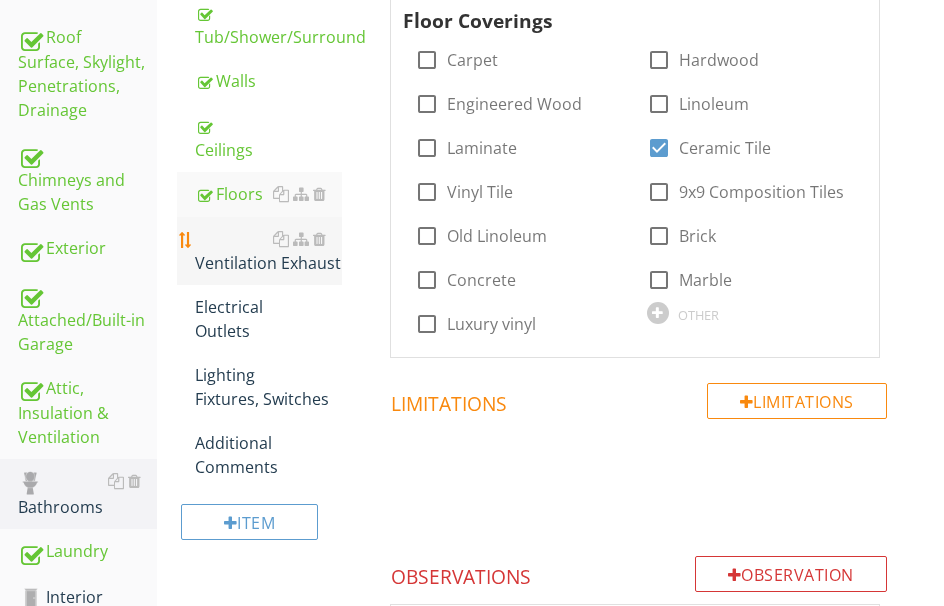 scroll, scrollTop: 680, scrollLeft: 0, axis: vertical 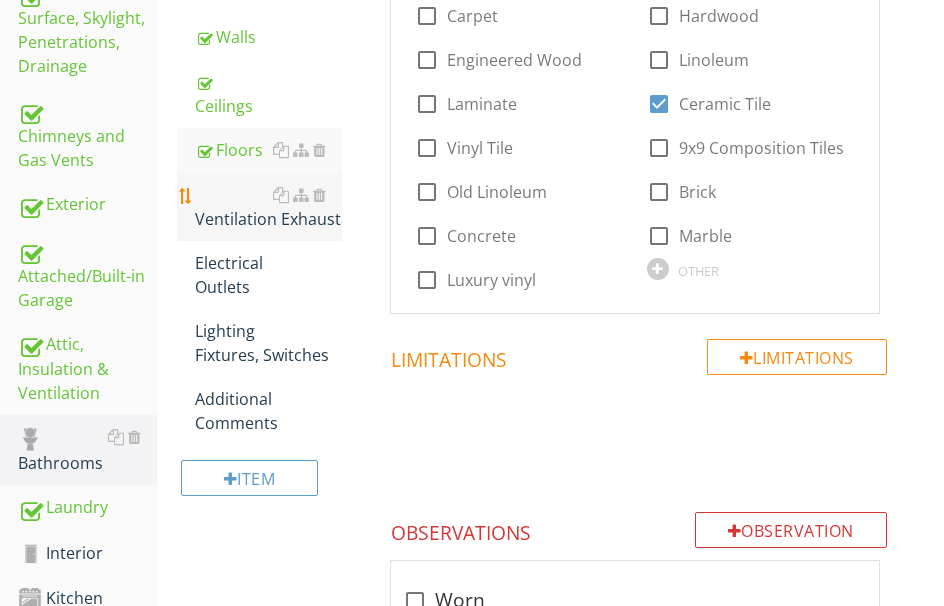 click on "Ventilation Exhaust" at bounding box center [268, 207] 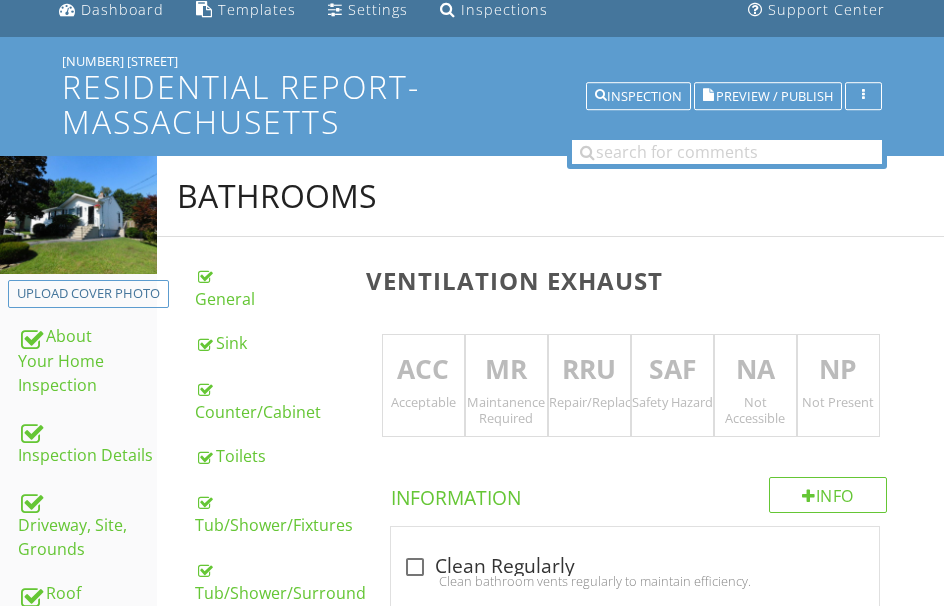 click on "ACC" at bounding box center [423, 370] 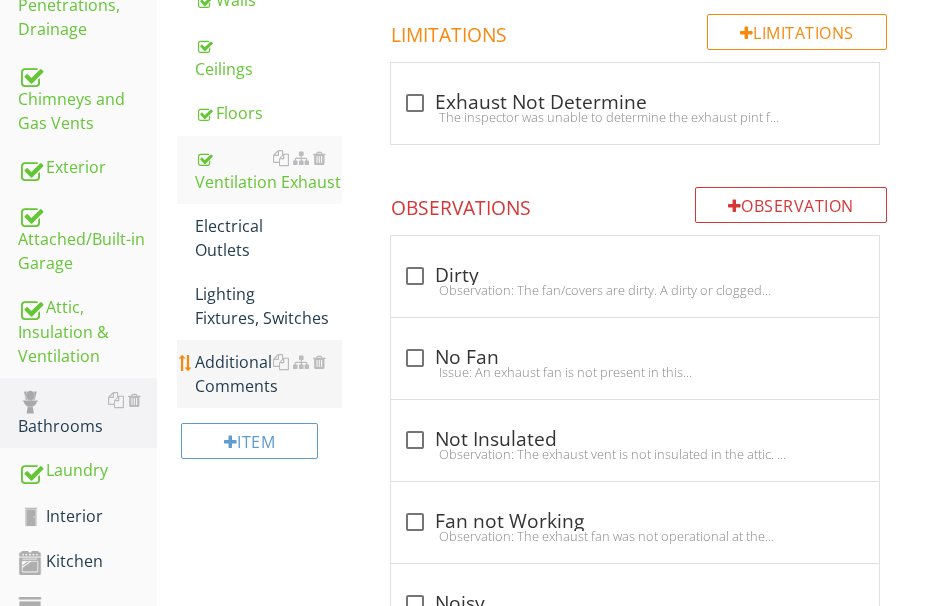 scroll, scrollTop: 617, scrollLeft: 0, axis: vertical 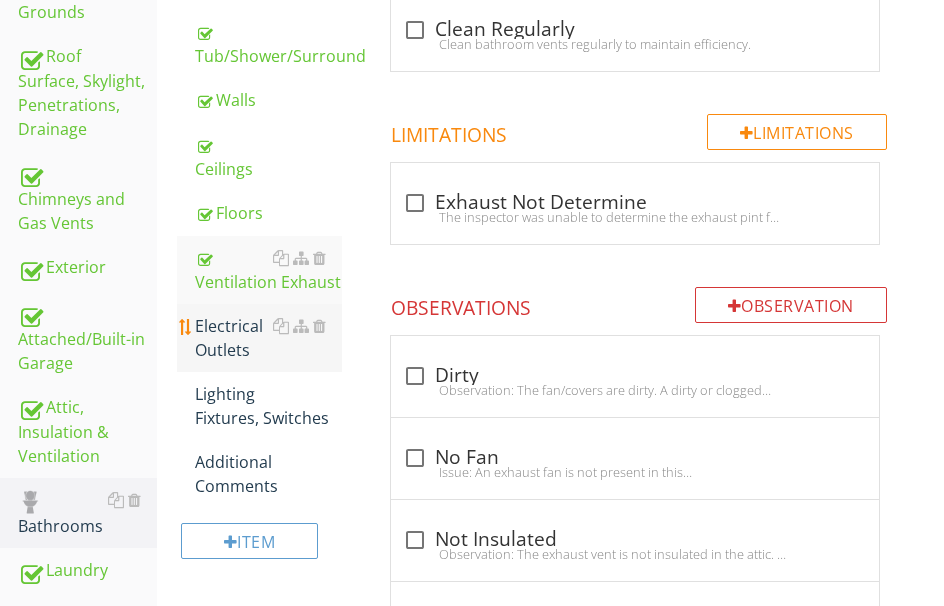 click on "Electrical Outlets" at bounding box center (268, 338) 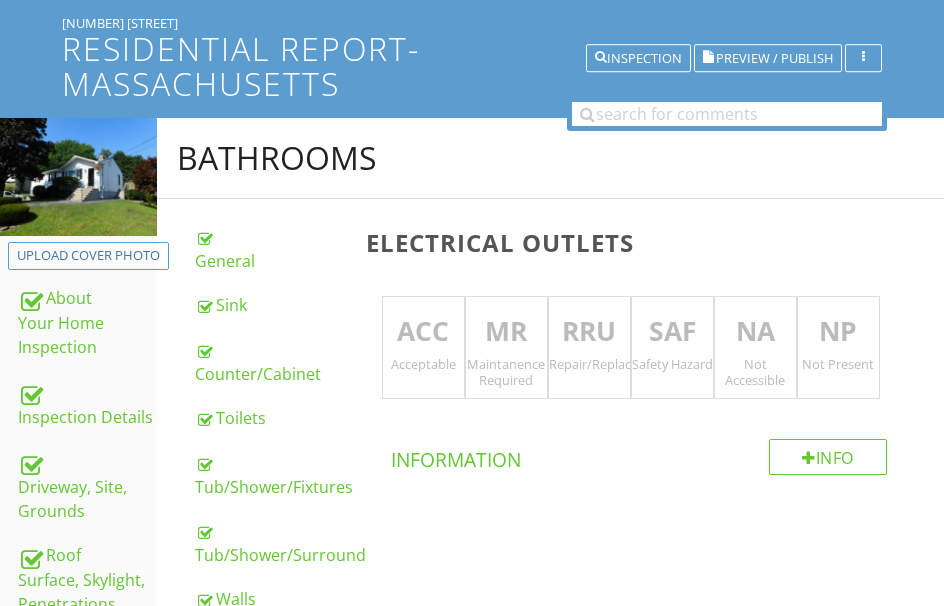 scroll, scrollTop: 117, scrollLeft: 0, axis: vertical 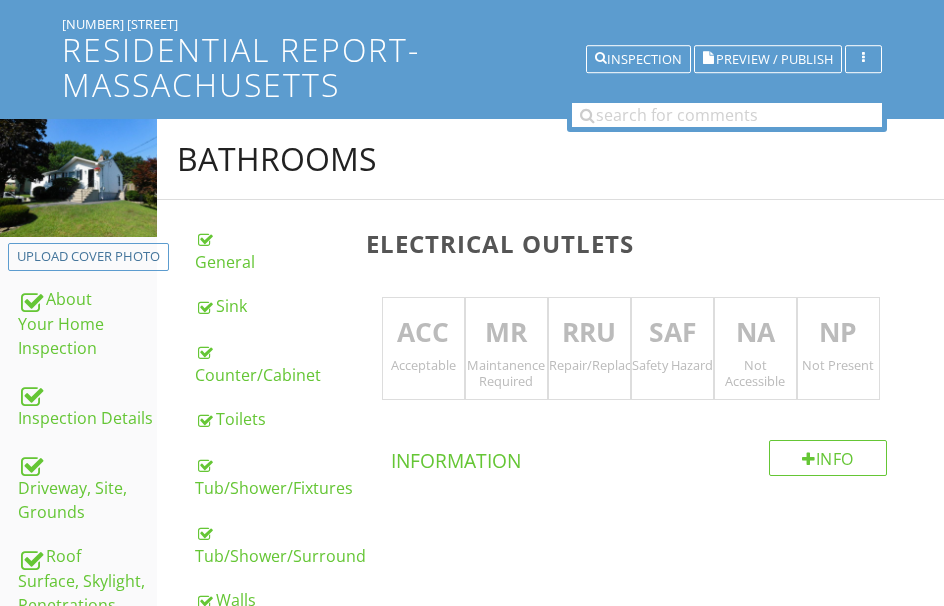 click on "ACC" at bounding box center (423, 333) 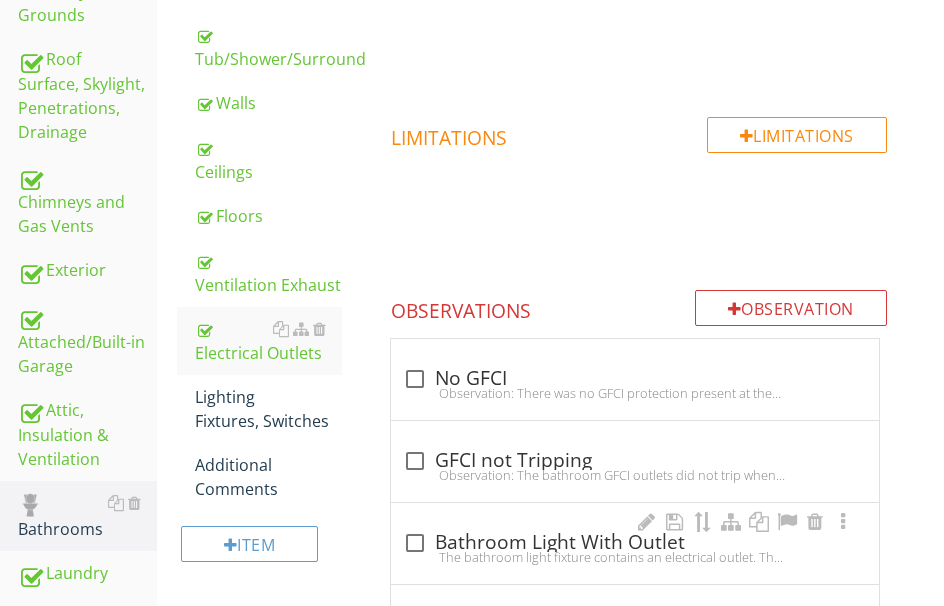 scroll, scrollTop: 817, scrollLeft: 0, axis: vertical 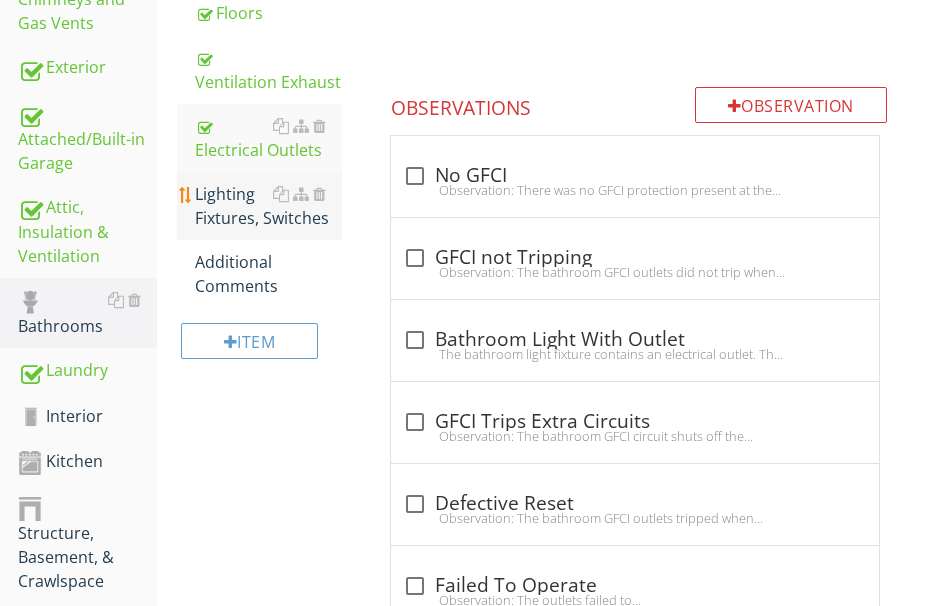 click on "Lighting Fixtures, Switches" at bounding box center (268, 206) 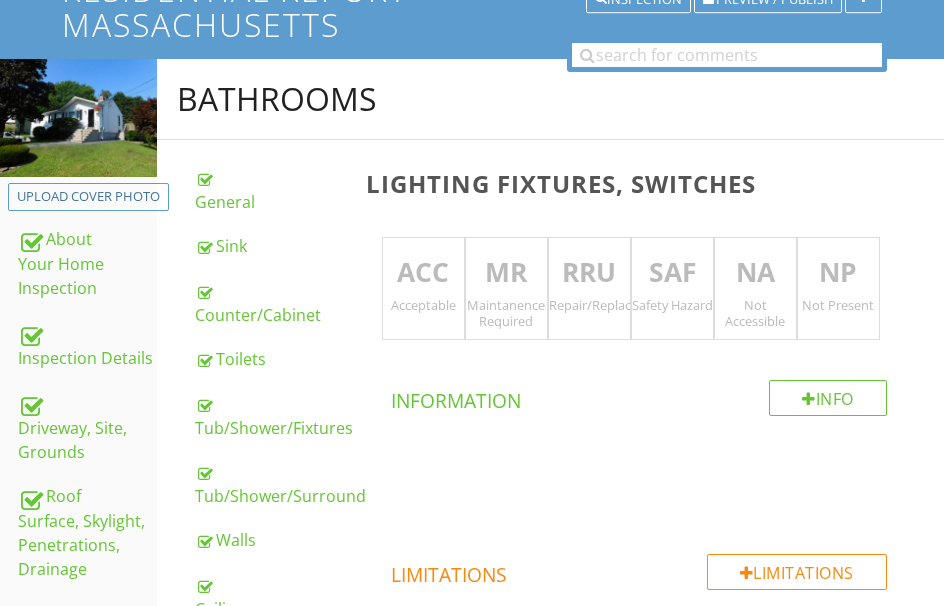 scroll, scrollTop: 117, scrollLeft: 0, axis: vertical 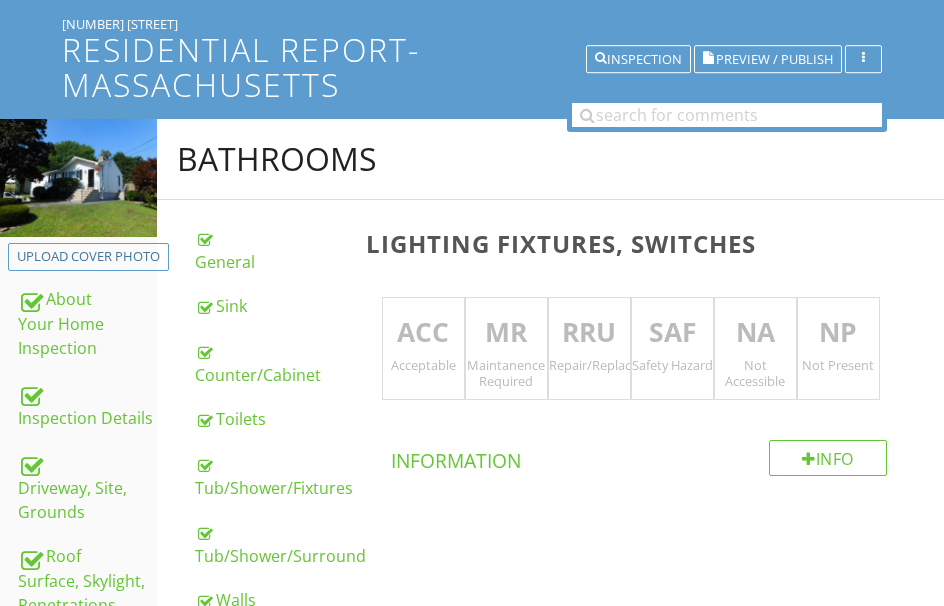 click on "ACC" at bounding box center [423, 333] 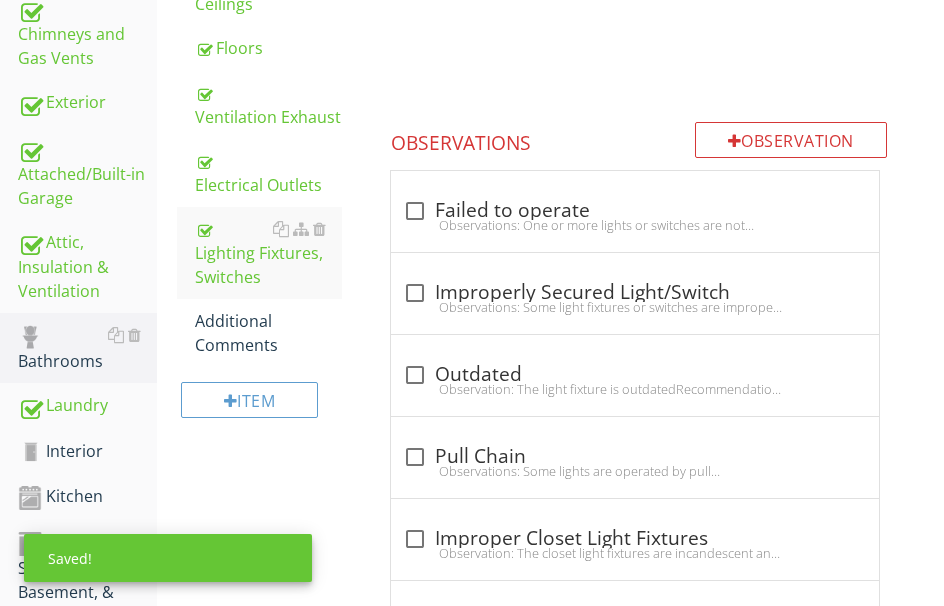 scroll, scrollTop: 817, scrollLeft: 0, axis: vertical 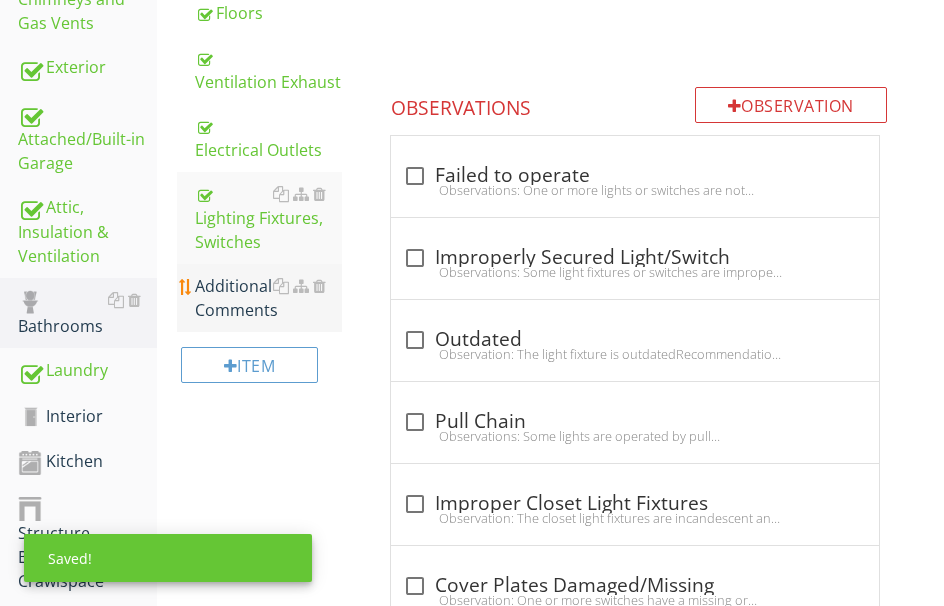 click on "Additional Comments" at bounding box center (268, 298) 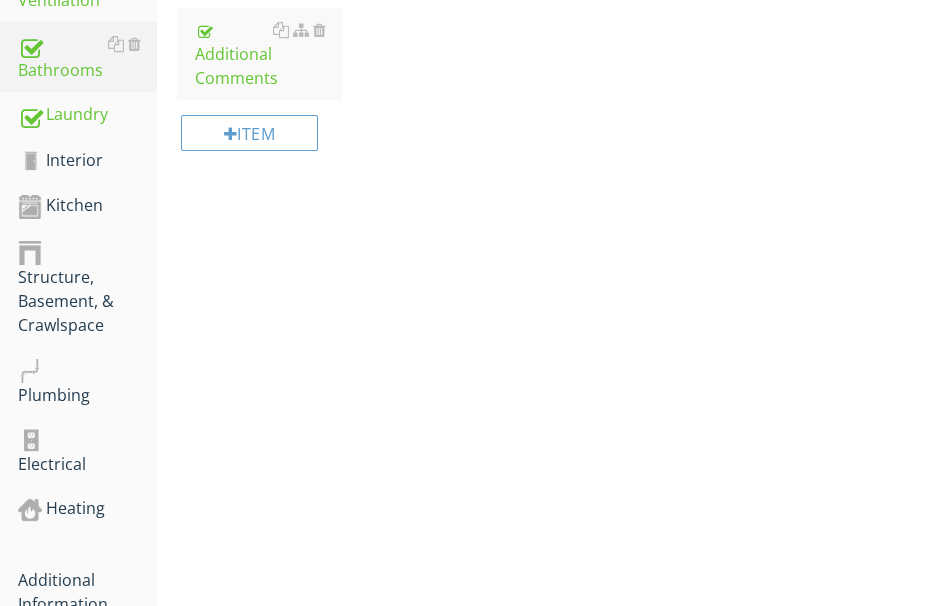 scroll, scrollTop: 1194, scrollLeft: 0, axis: vertical 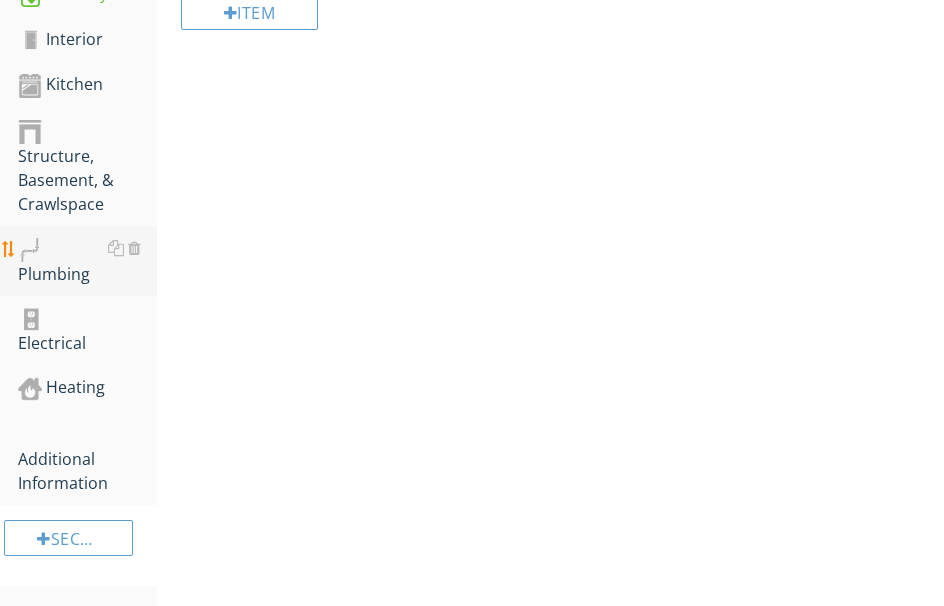 click on "Plumbing" at bounding box center (87, 261) 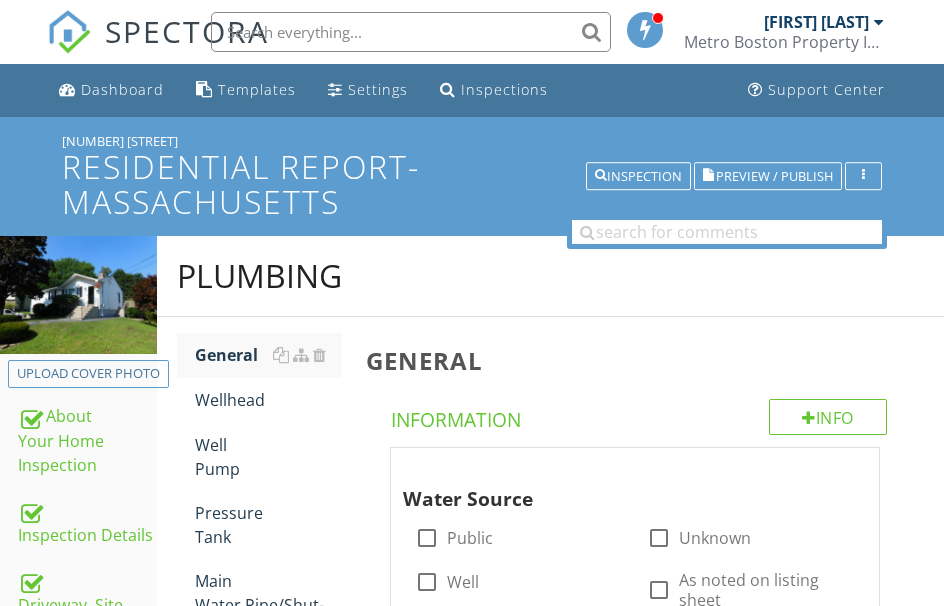 scroll, scrollTop: 1194, scrollLeft: 0, axis: vertical 